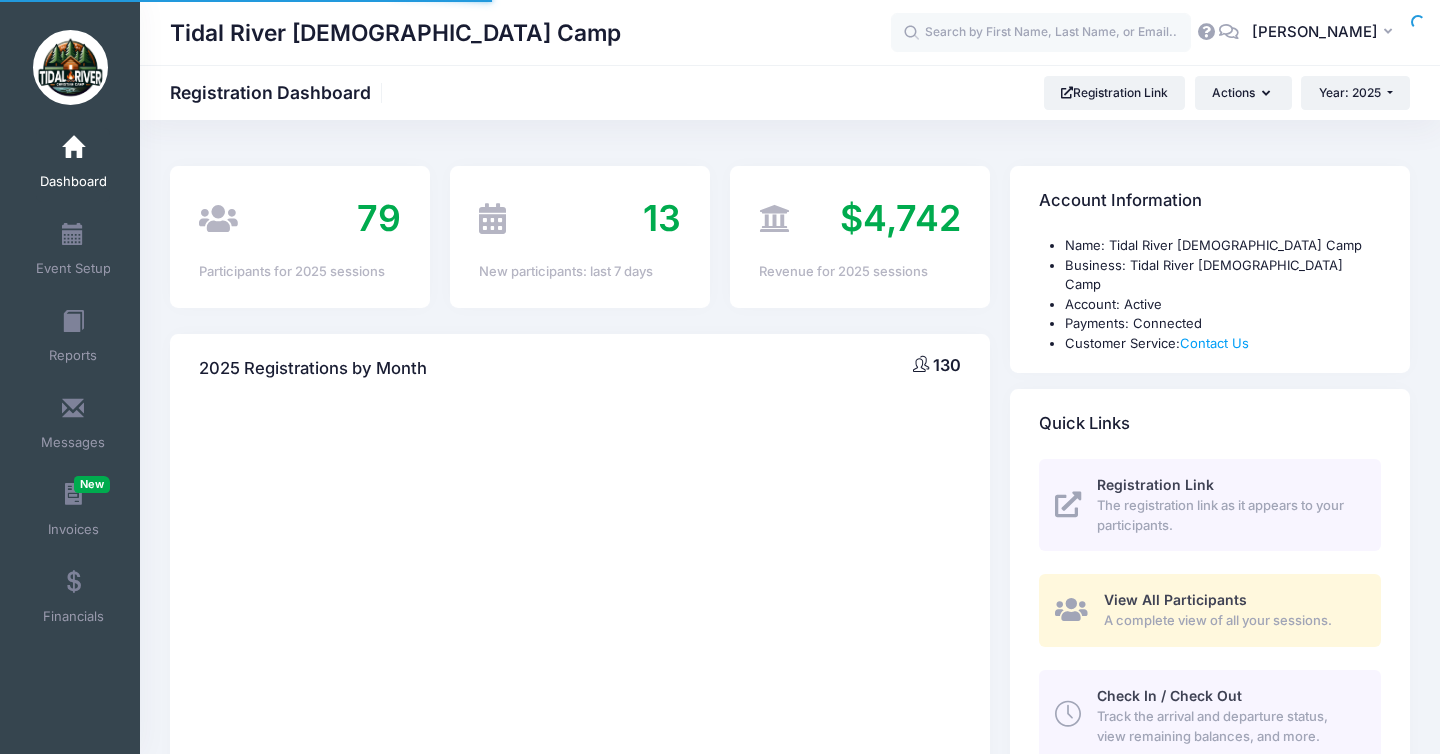 scroll, scrollTop: 0, scrollLeft: 0, axis: both 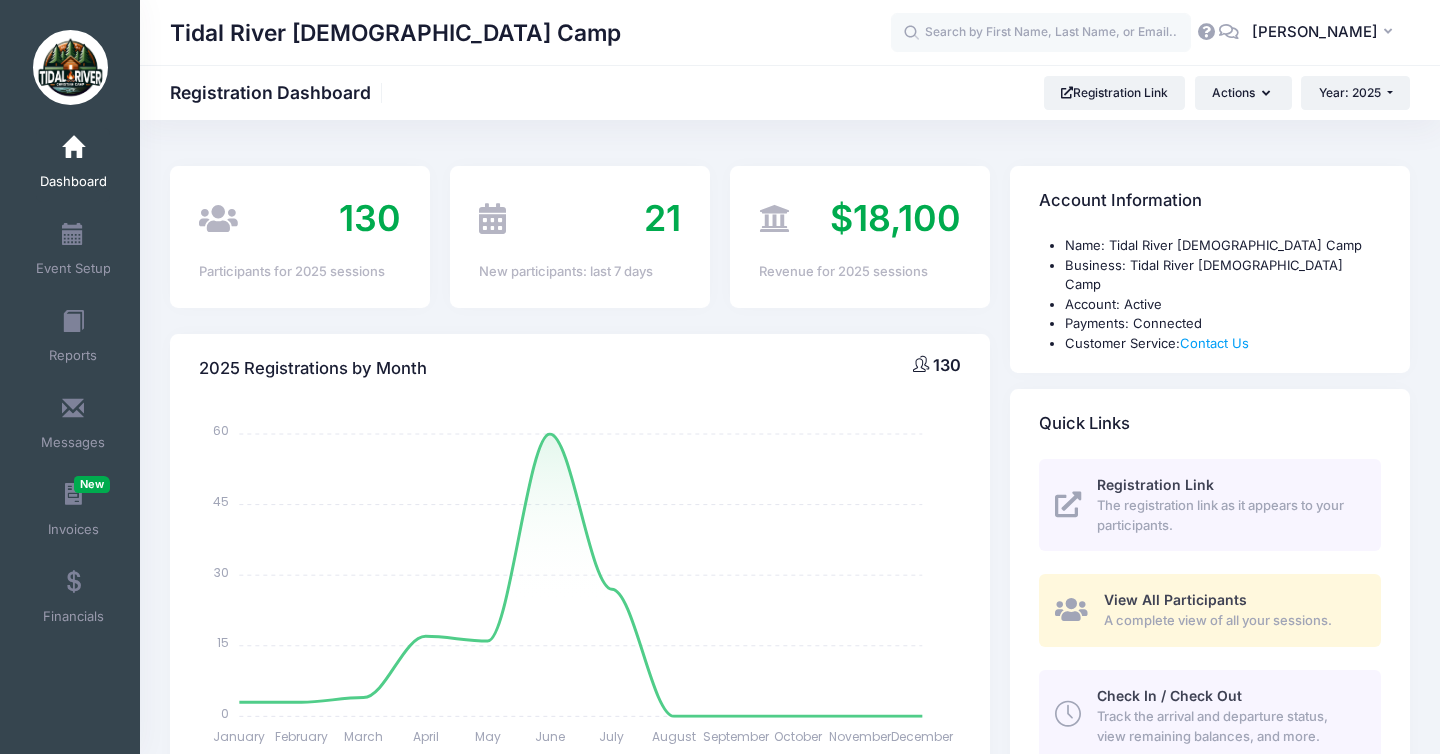 click on "Check In / Check Out" at bounding box center [1169, 695] 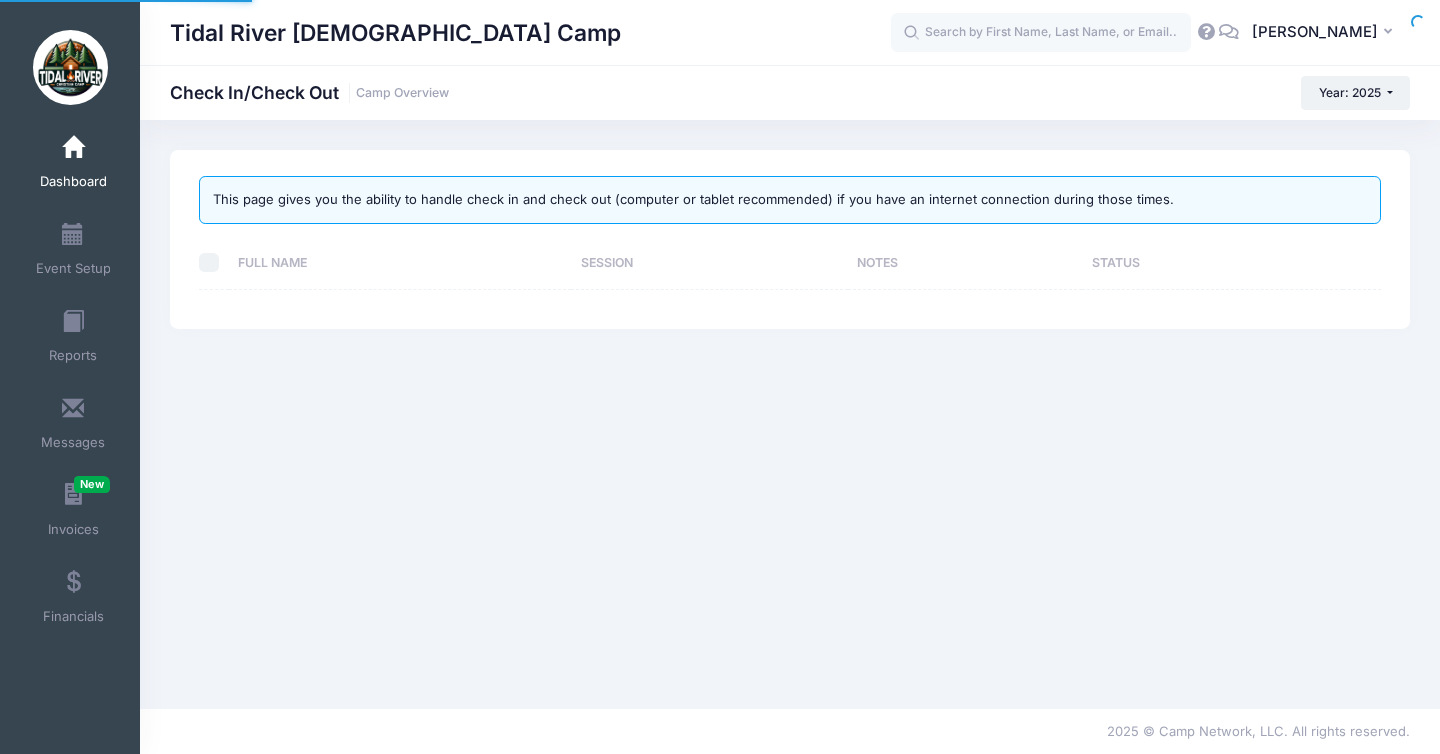 scroll, scrollTop: 0, scrollLeft: 0, axis: both 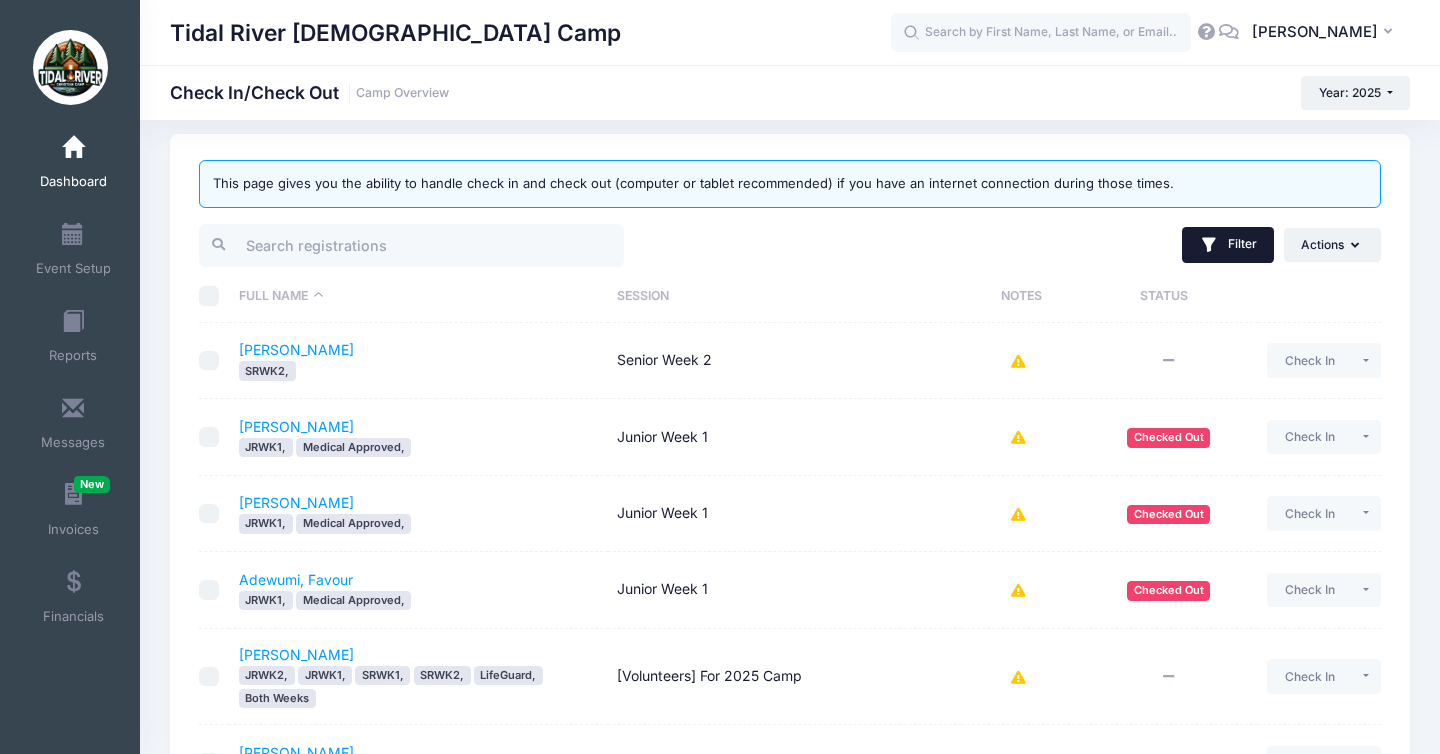 click 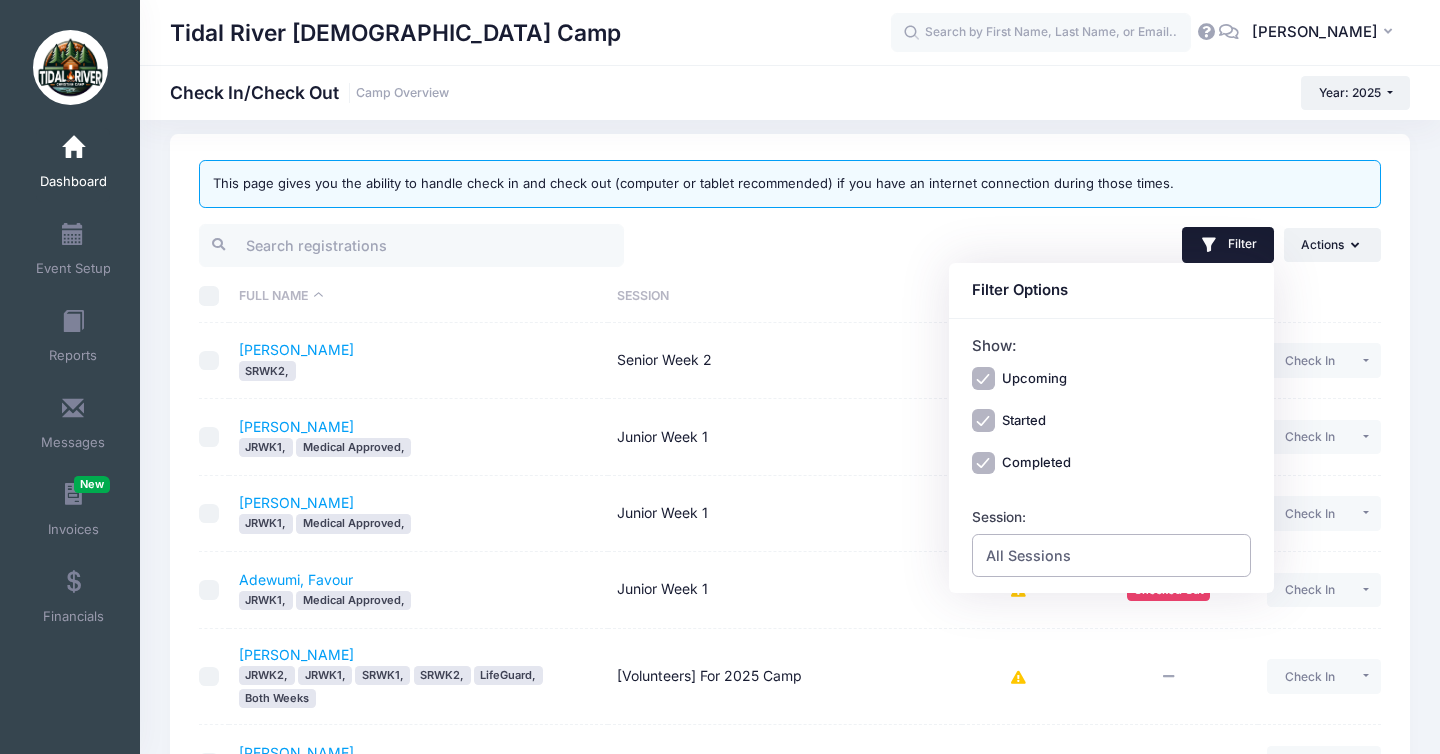 click on "All Sessions" at bounding box center [1028, 555] 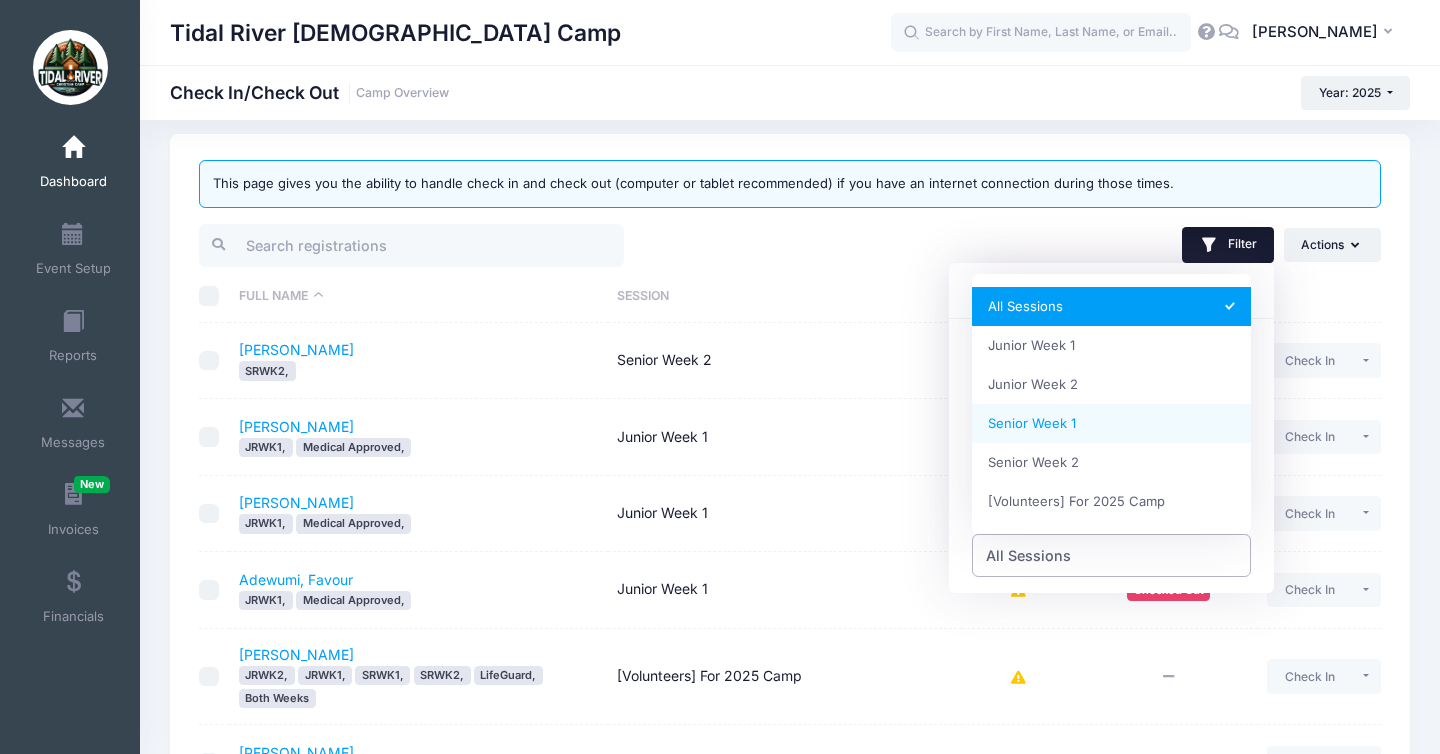 select on "Senior Week 1" 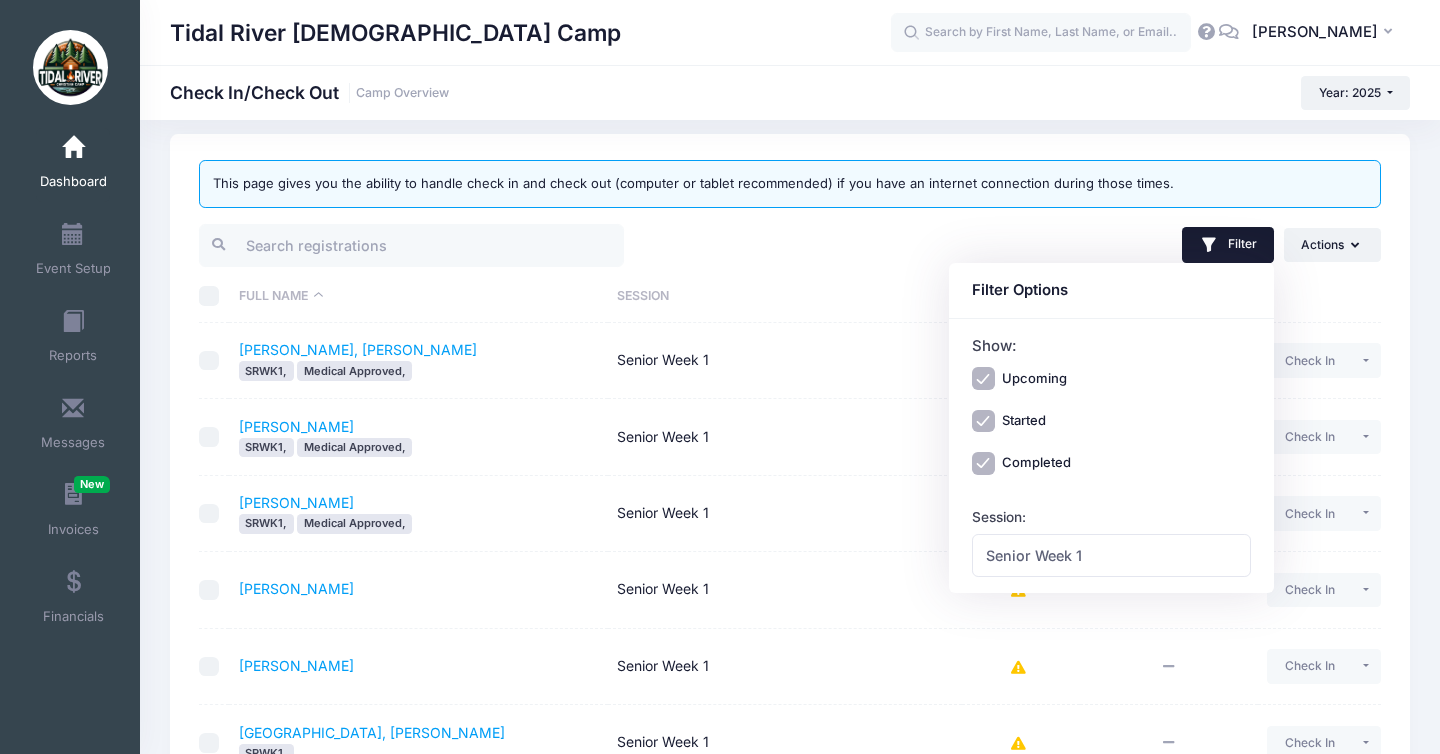 click on "Session" at bounding box center [785, 296] 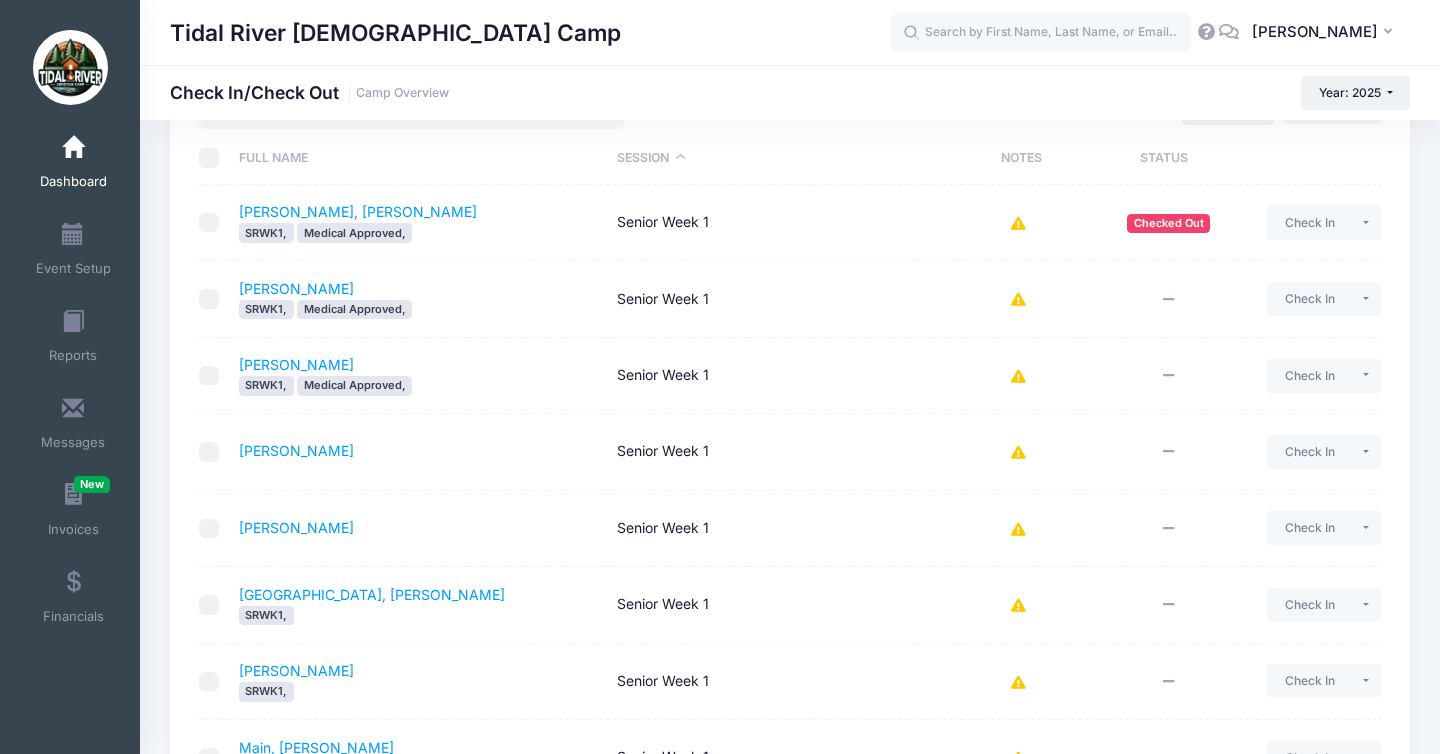 scroll, scrollTop: 515, scrollLeft: 0, axis: vertical 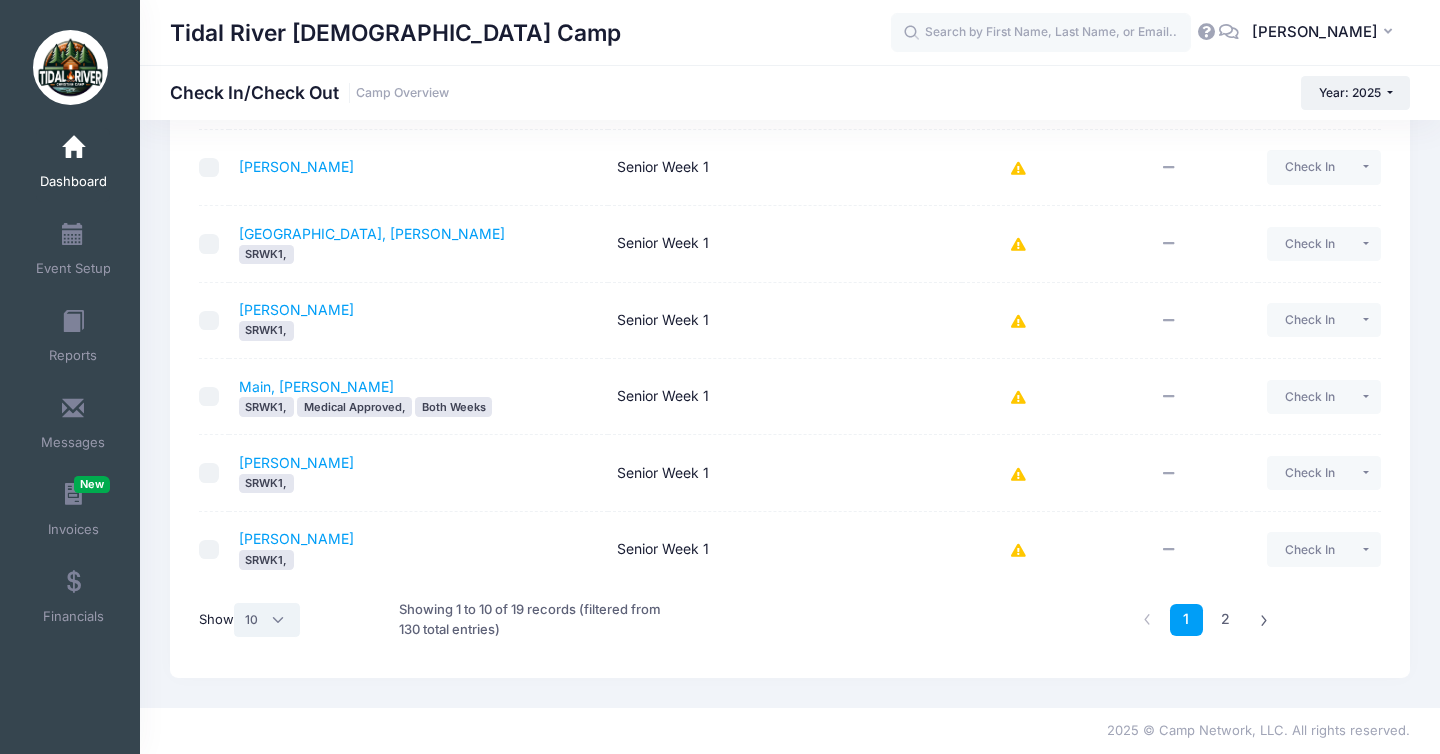 click on "All 10 25 50" at bounding box center [267, 620] 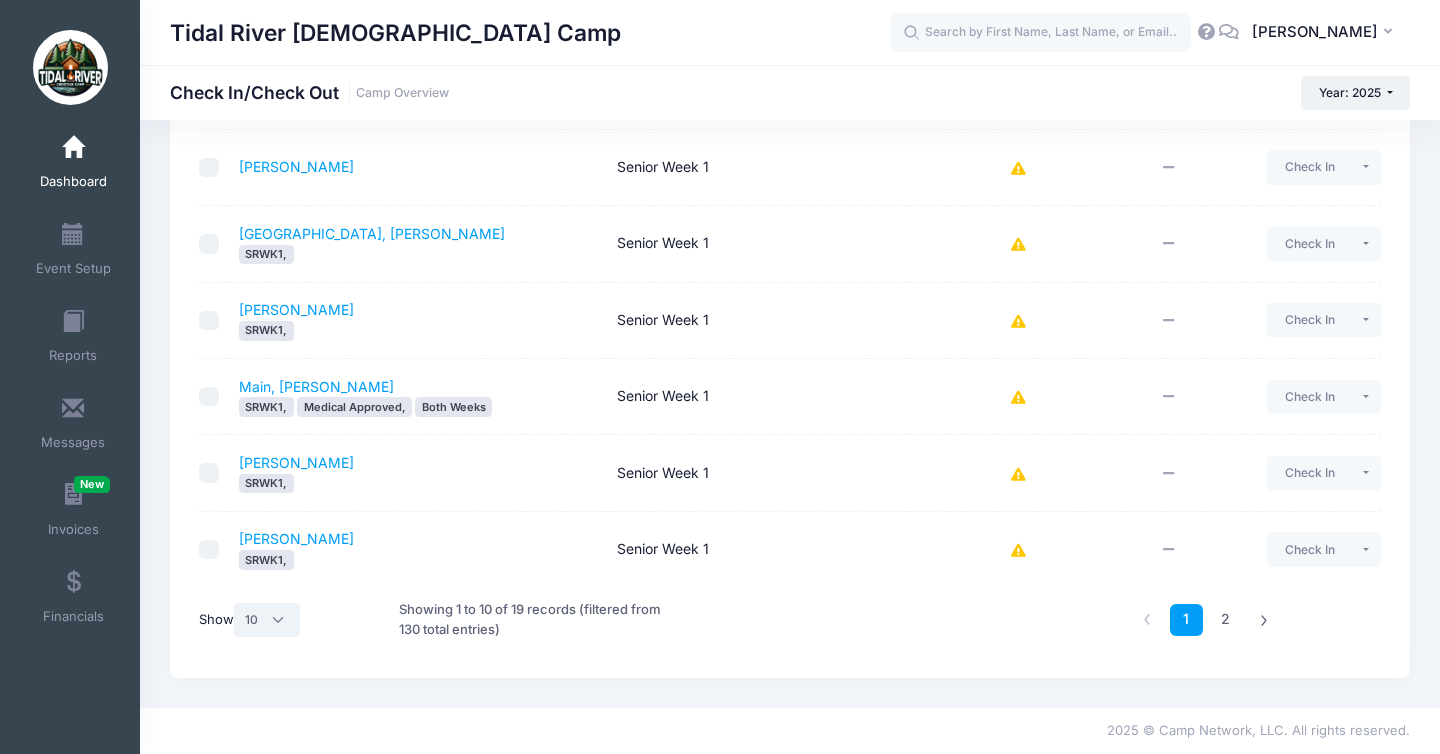 select on "-1" 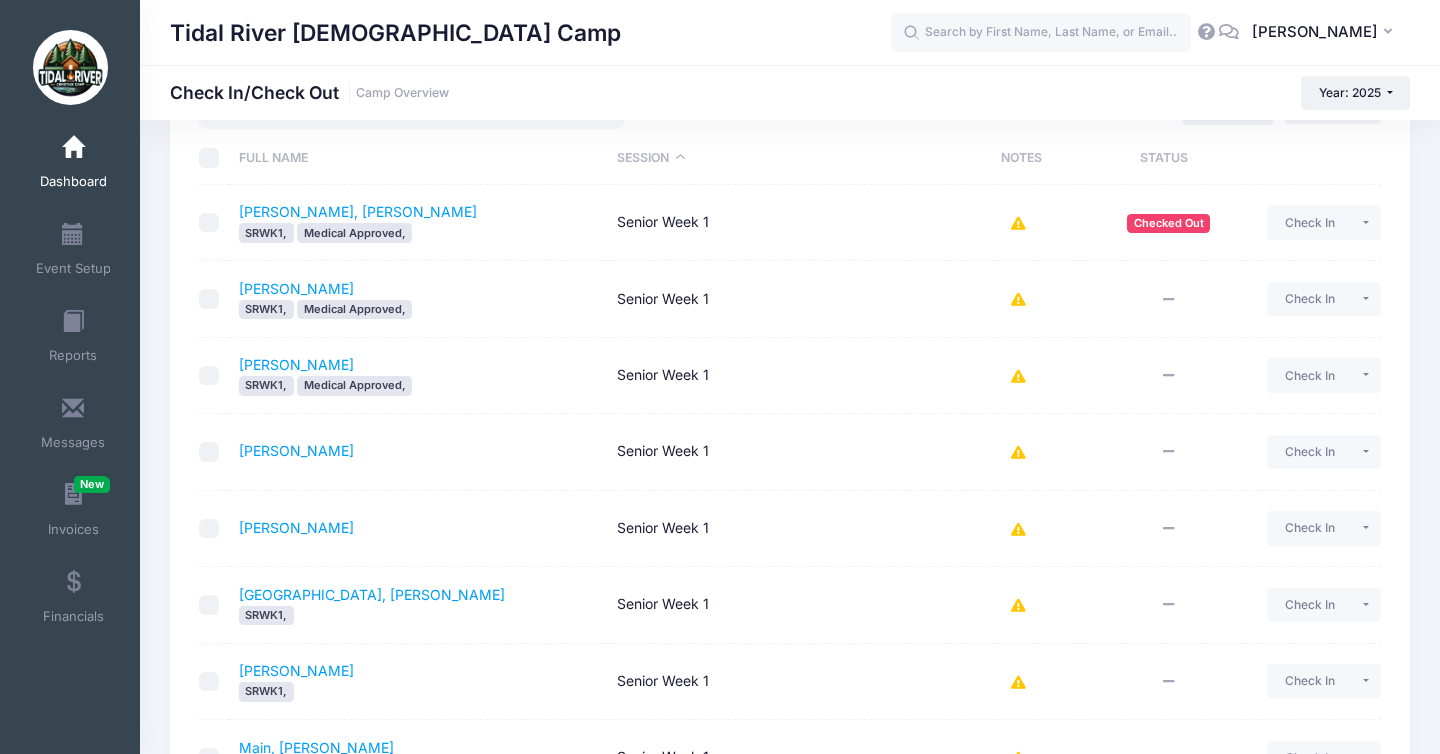 scroll, scrollTop: 0, scrollLeft: 0, axis: both 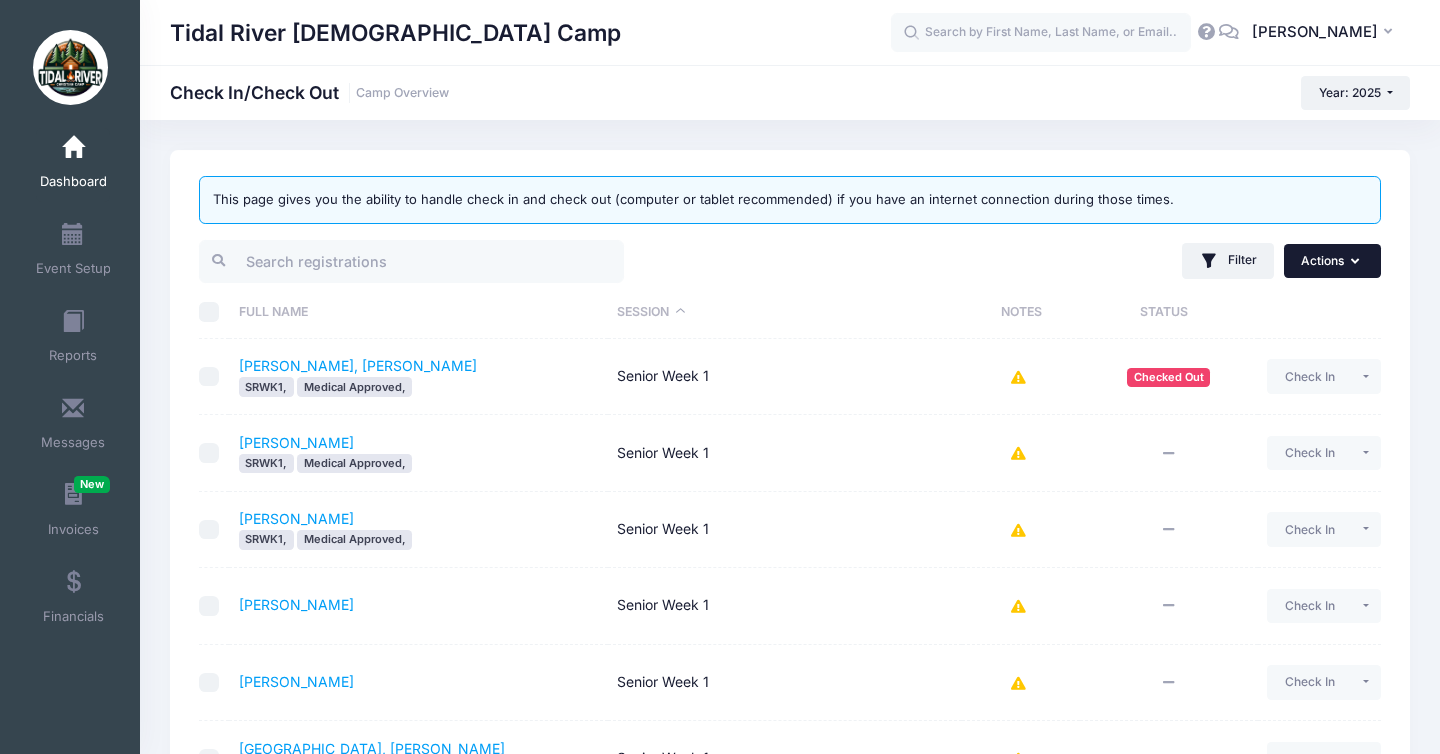 click on "Actions" at bounding box center (1332, 261) 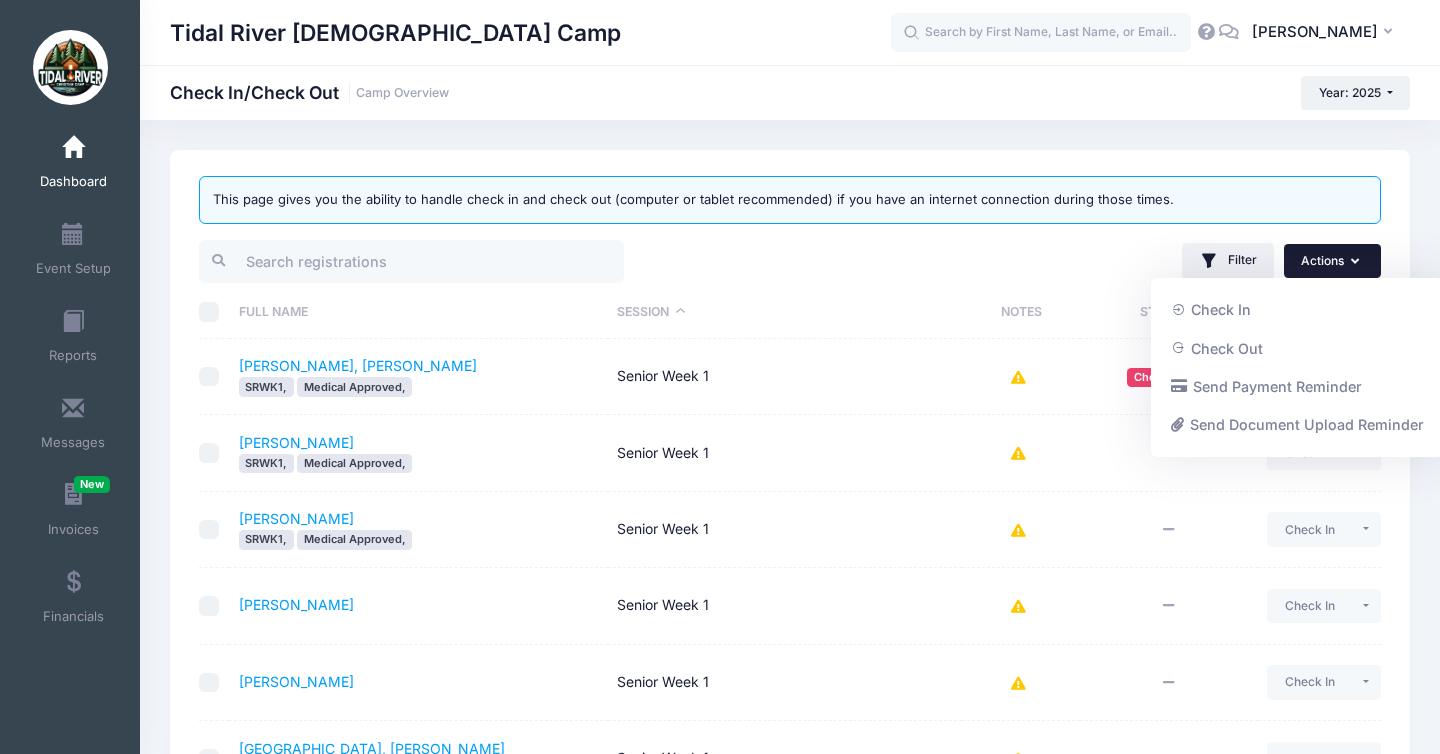 click on "Session" at bounding box center [785, 312] 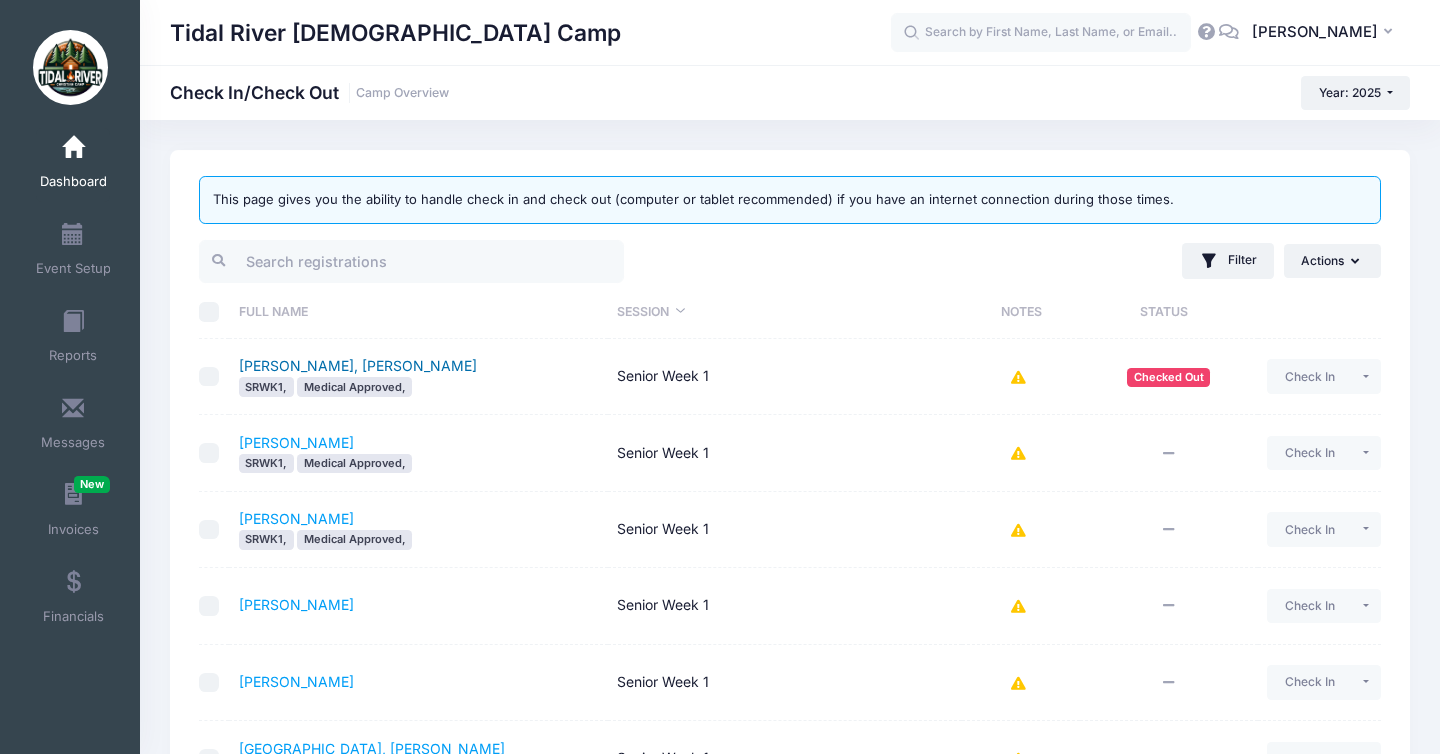 click on "Bell, Jackson" at bounding box center [358, 365] 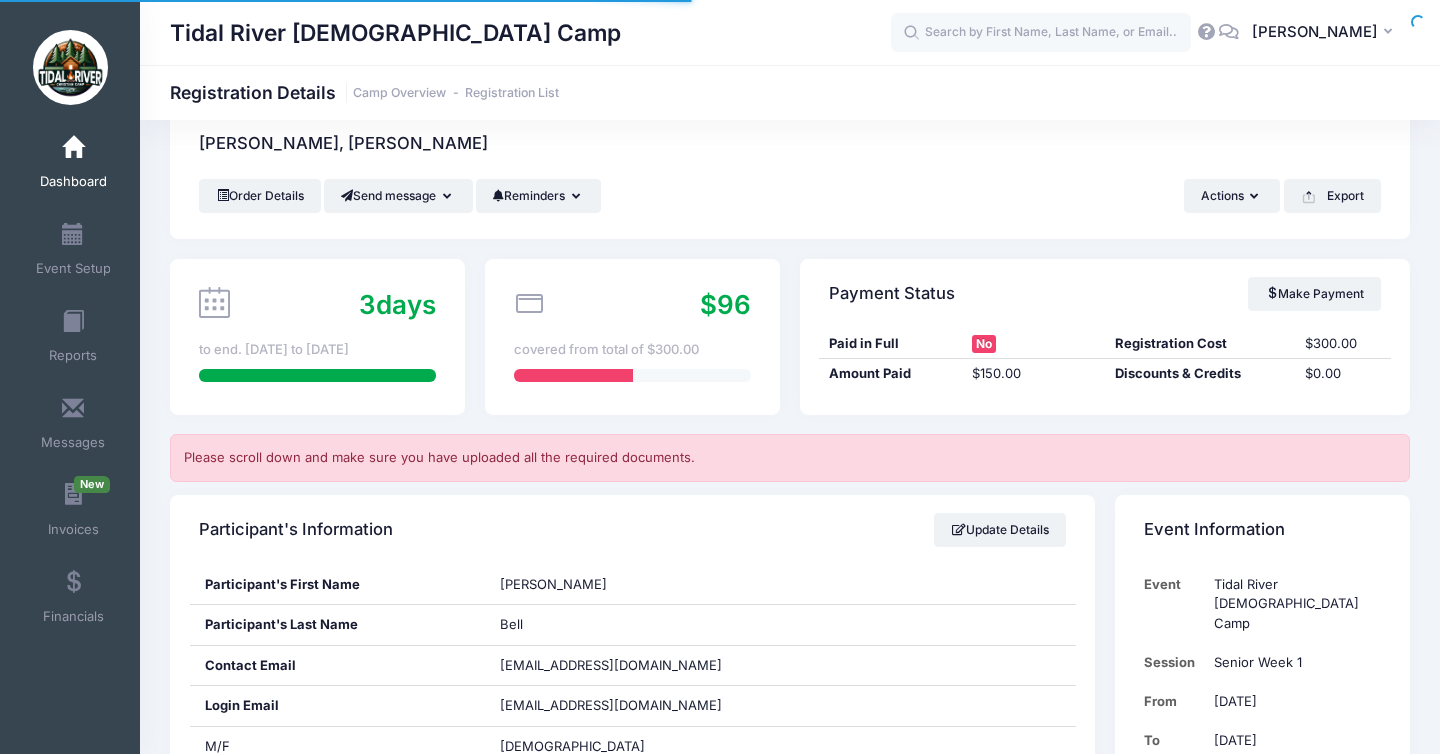 scroll, scrollTop: 413, scrollLeft: 0, axis: vertical 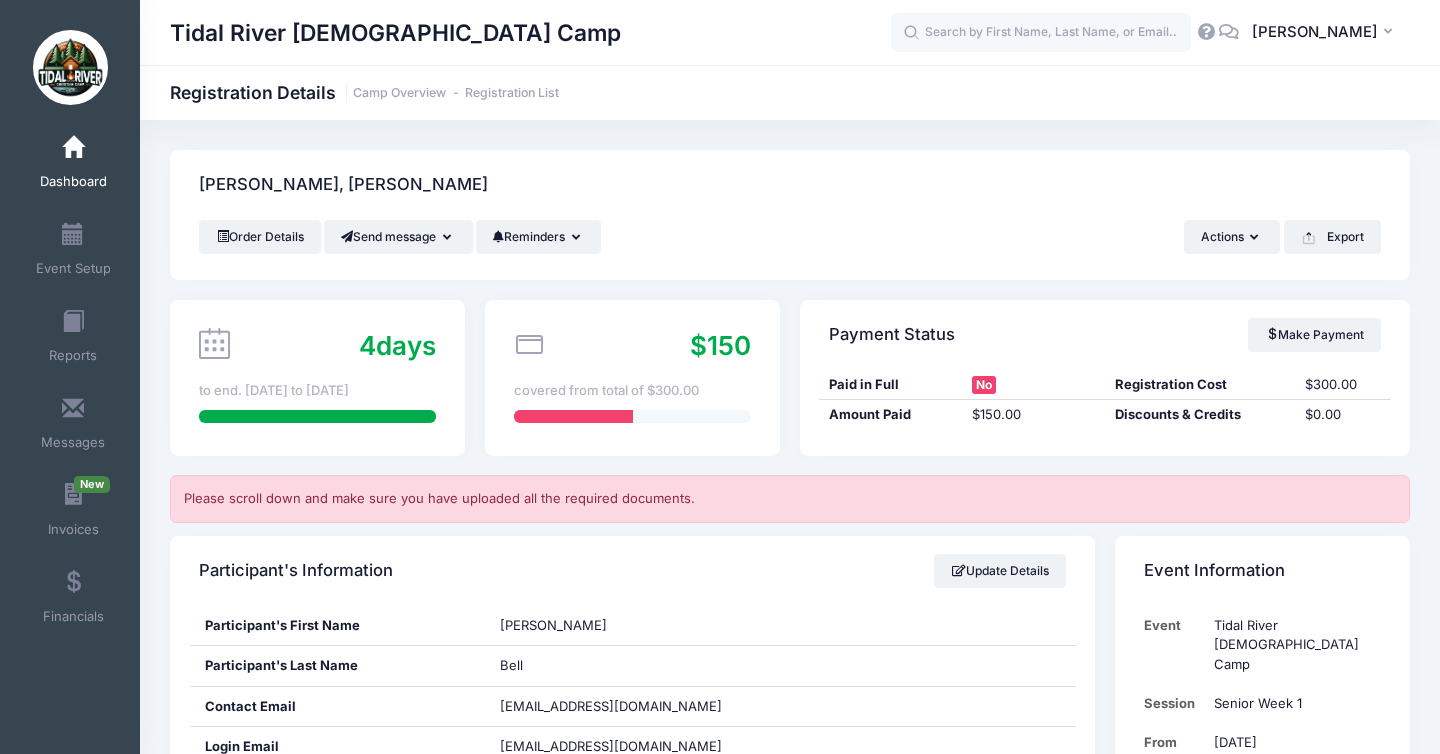 click at bounding box center (1206, 31) 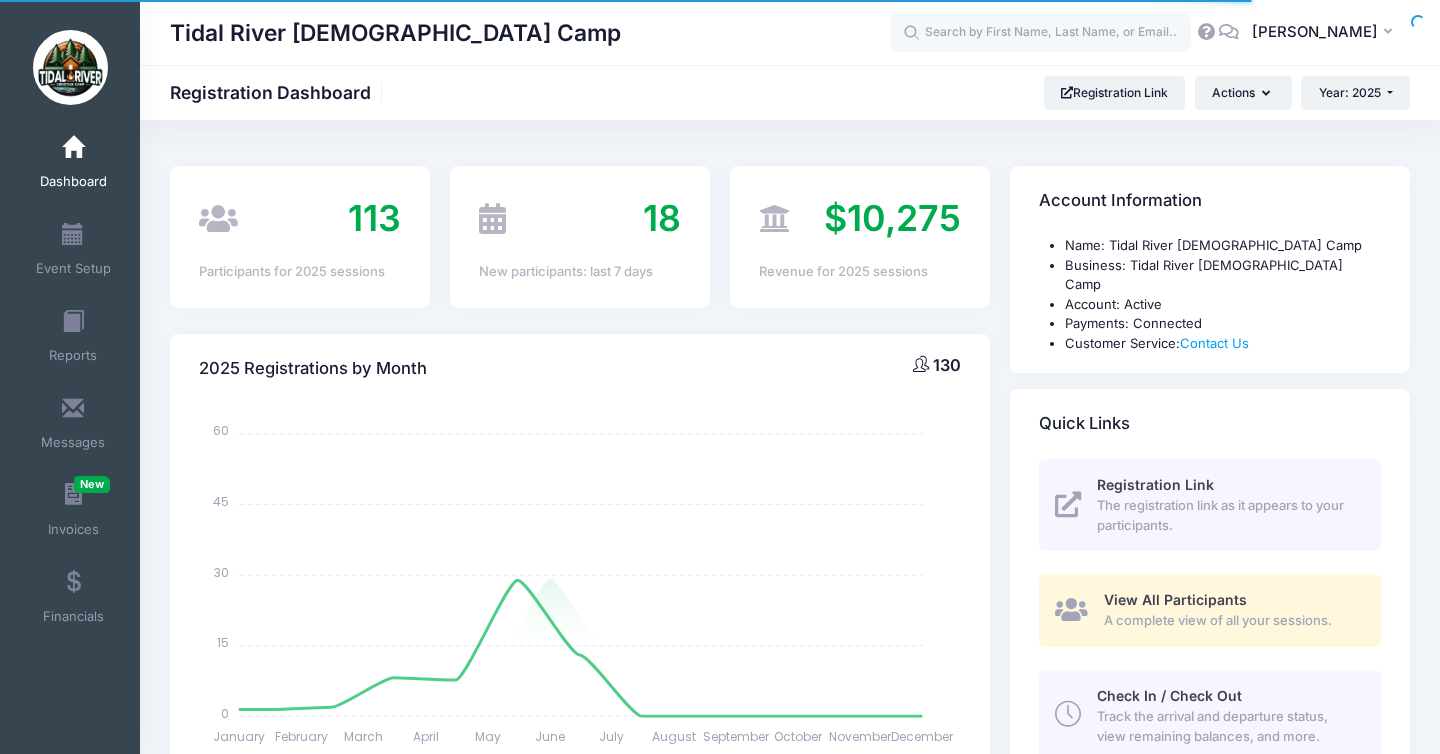 select 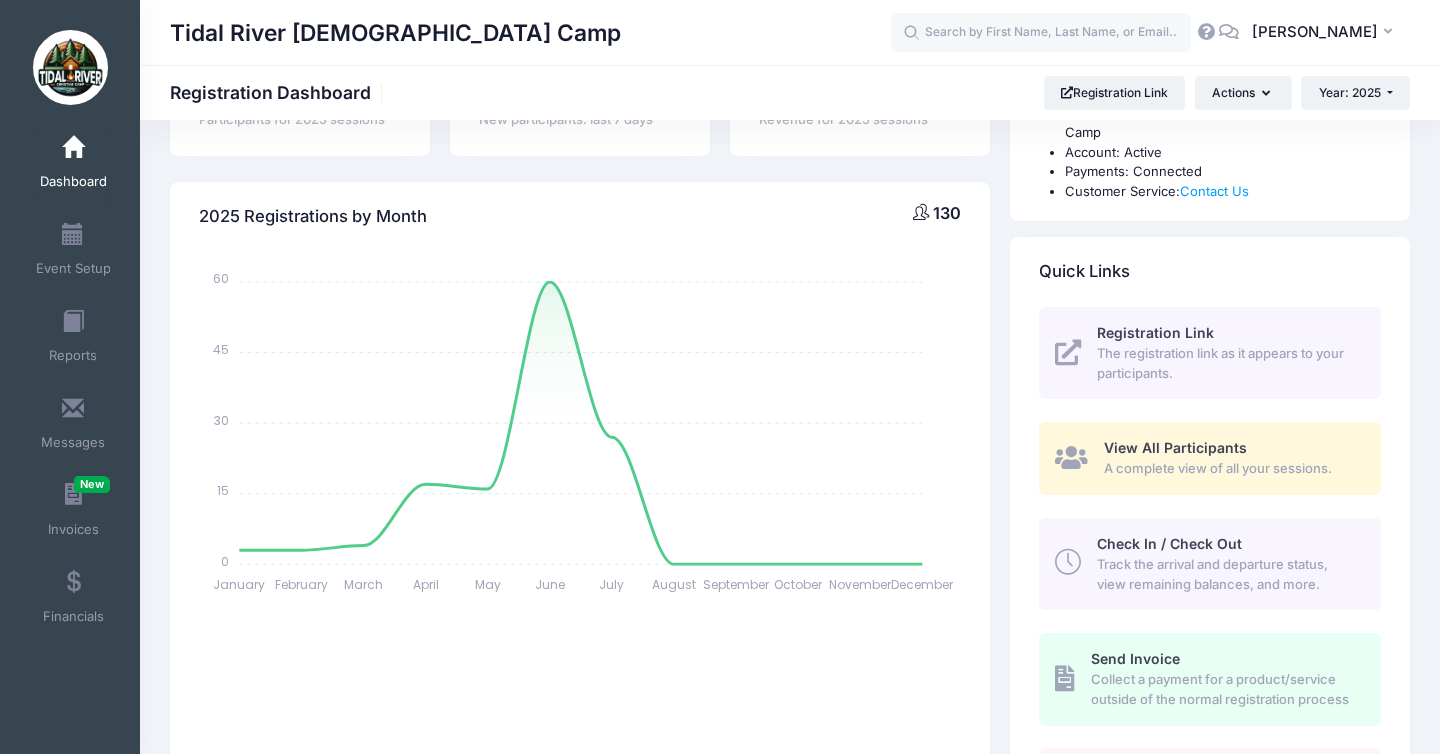 scroll, scrollTop: 157, scrollLeft: 0, axis: vertical 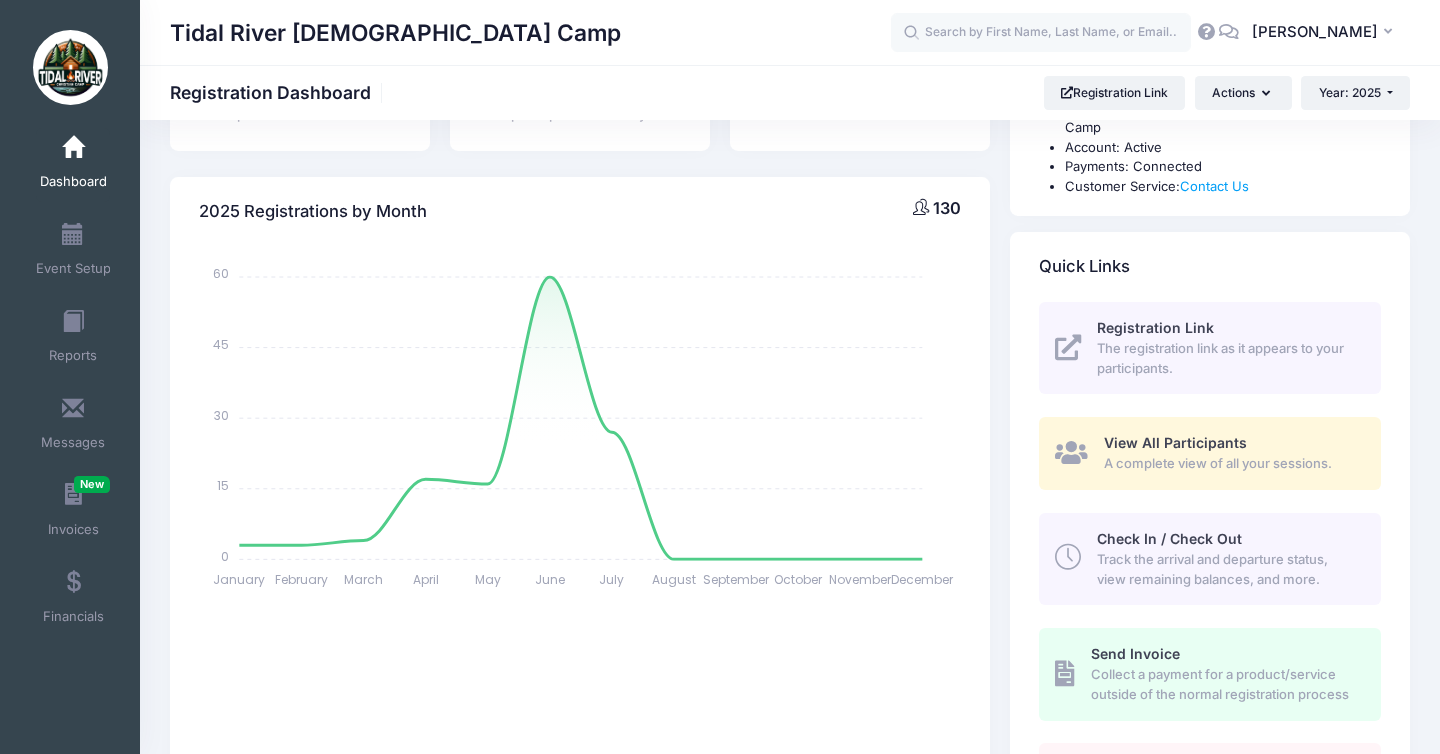click on "Check In / Check Out" at bounding box center [1169, 538] 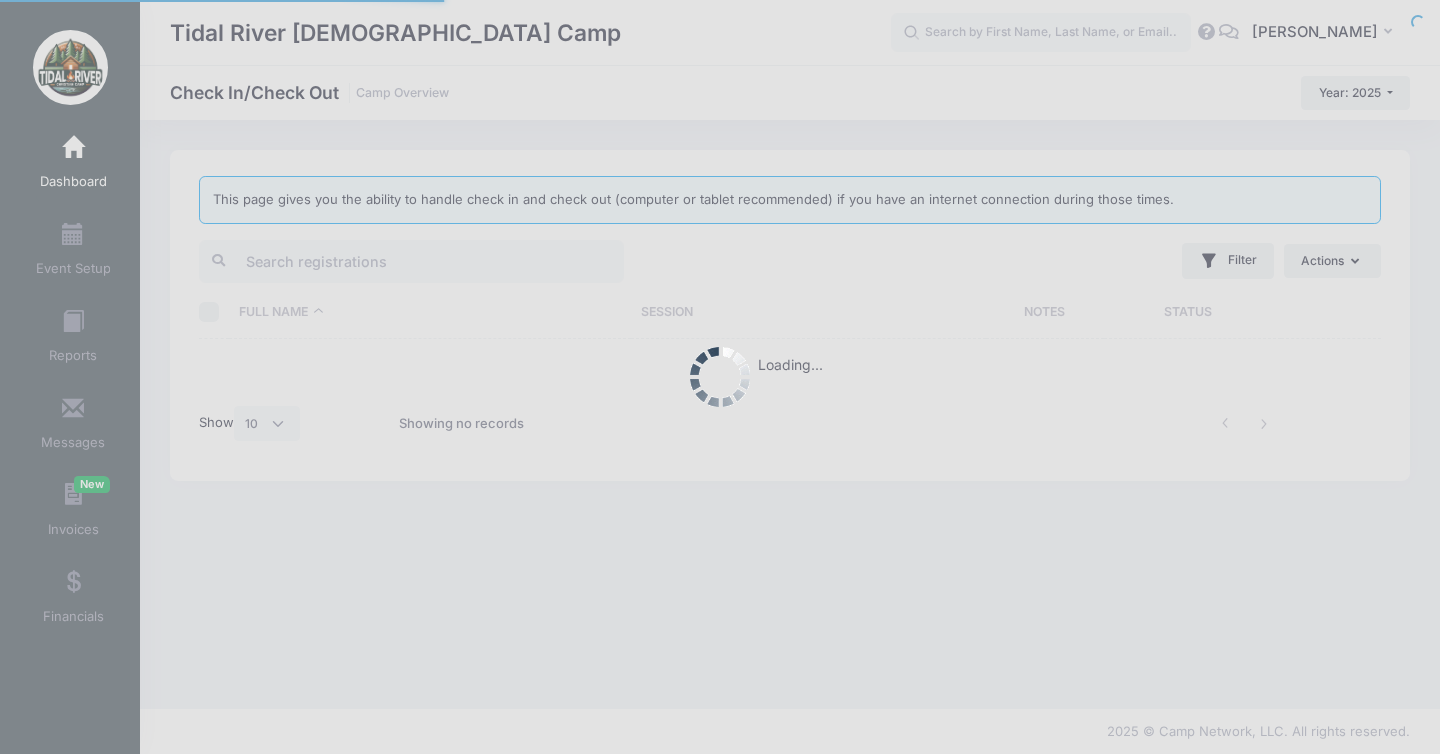 select on "10" 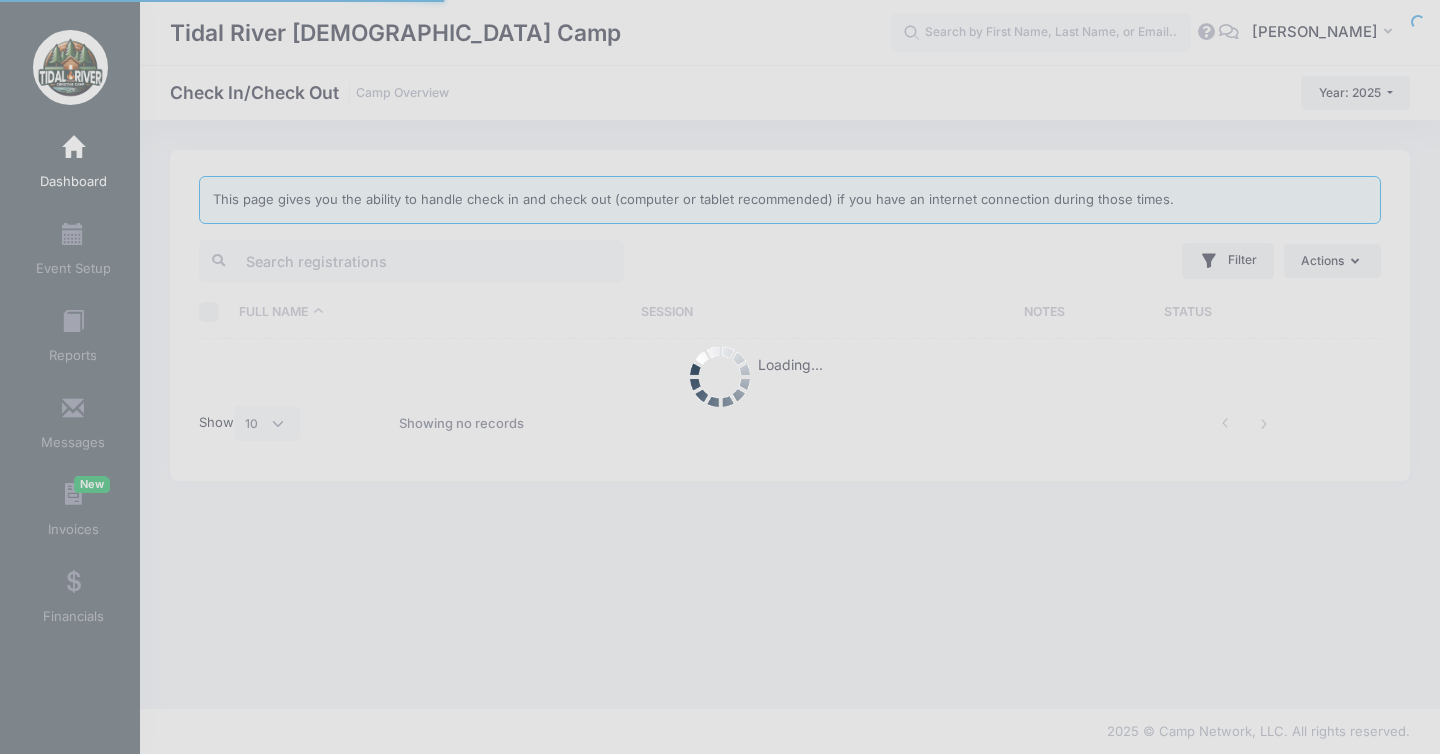 scroll, scrollTop: 0, scrollLeft: 0, axis: both 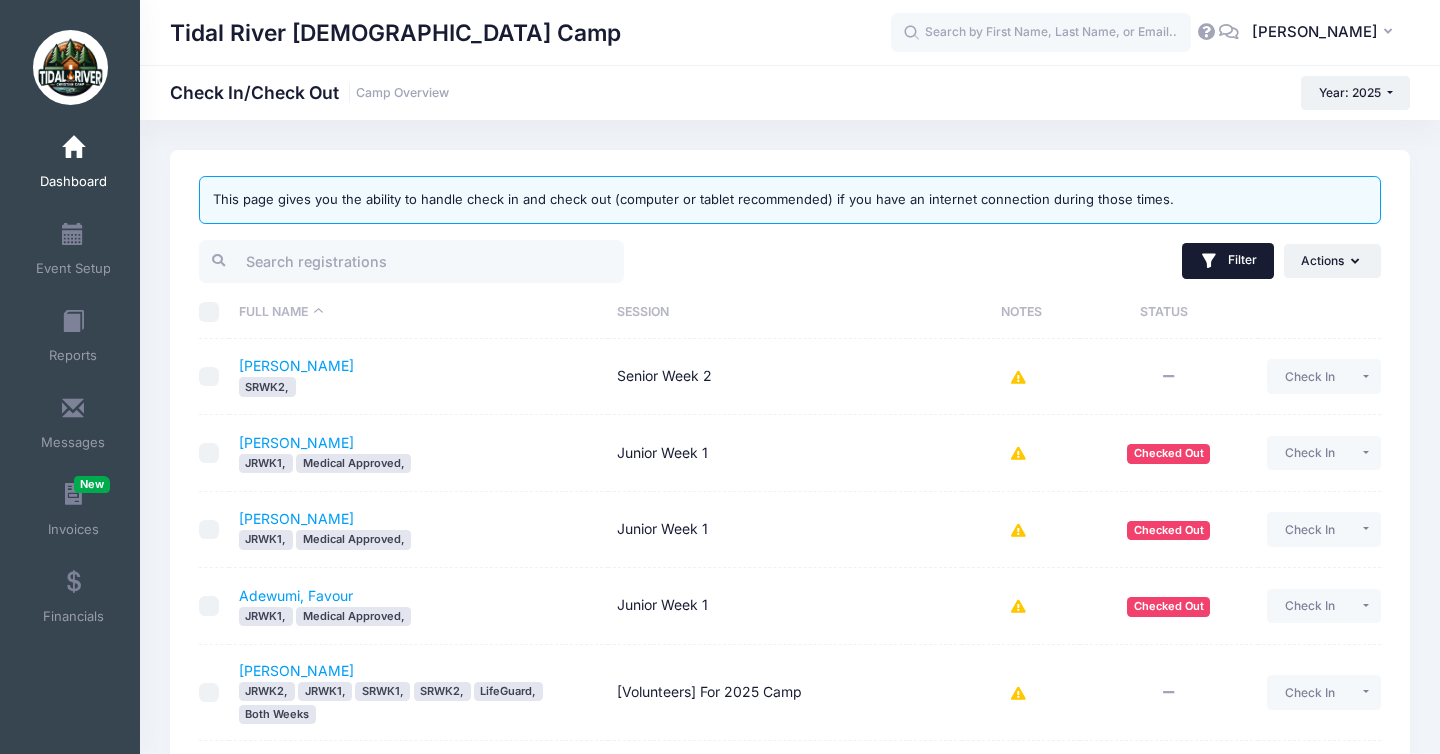 click on "Filter" at bounding box center [1228, 261] 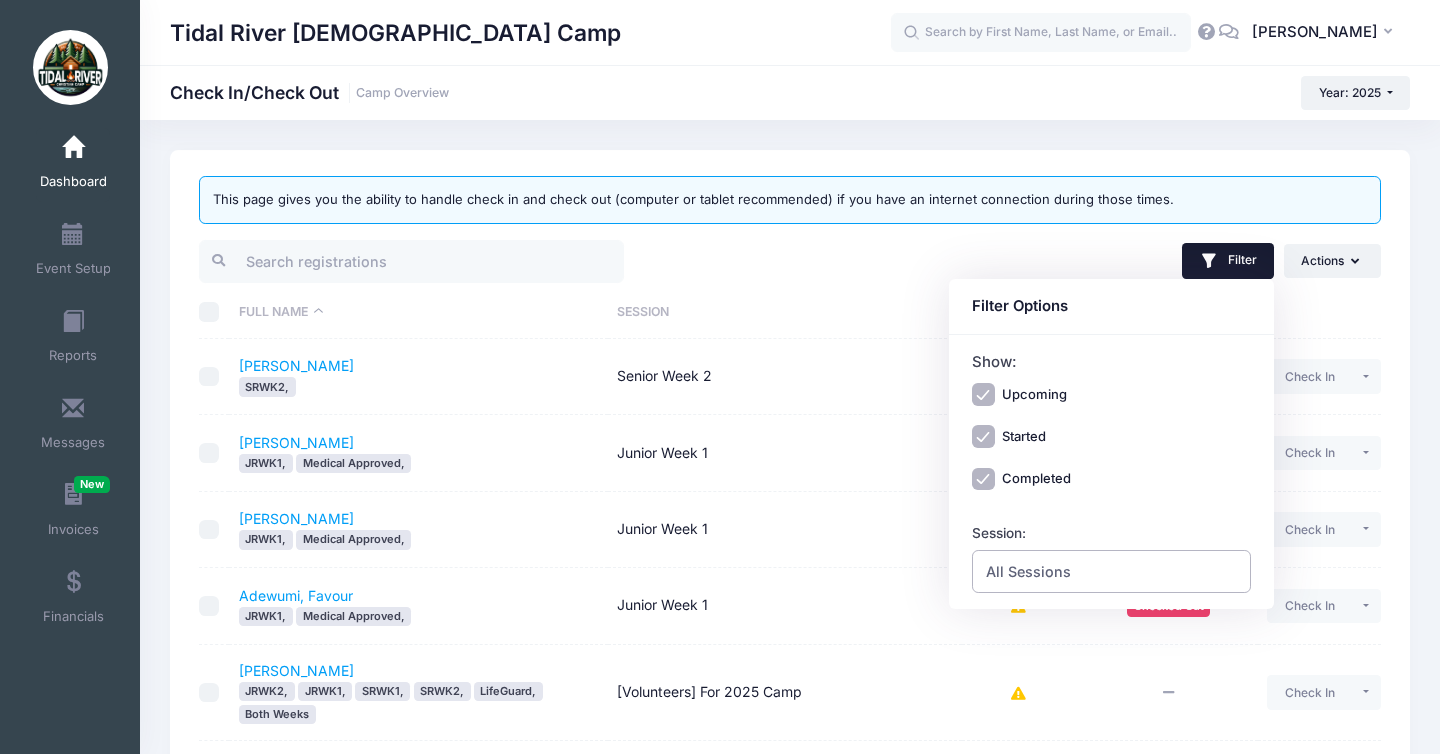 click on "All Sessions" at bounding box center (1028, 571) 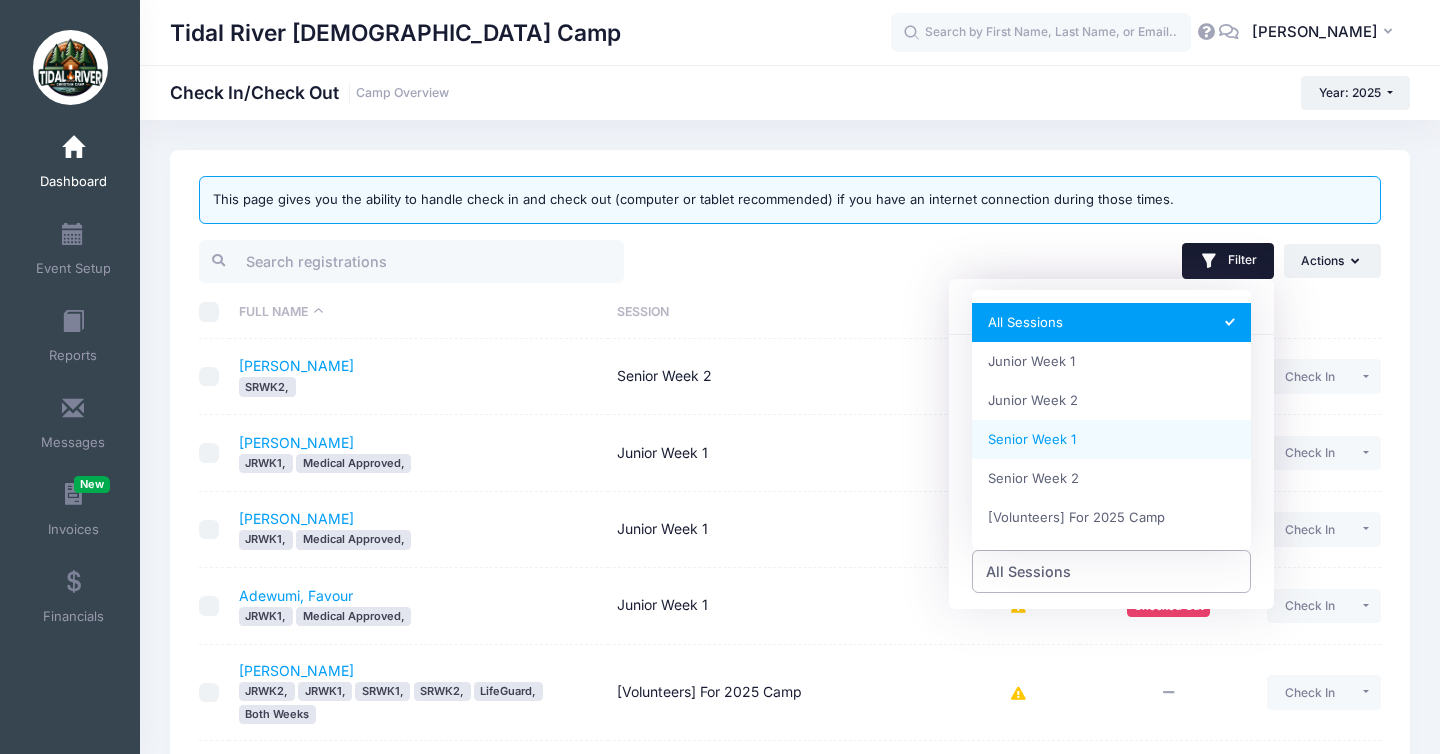 select on "Senior Week 1" 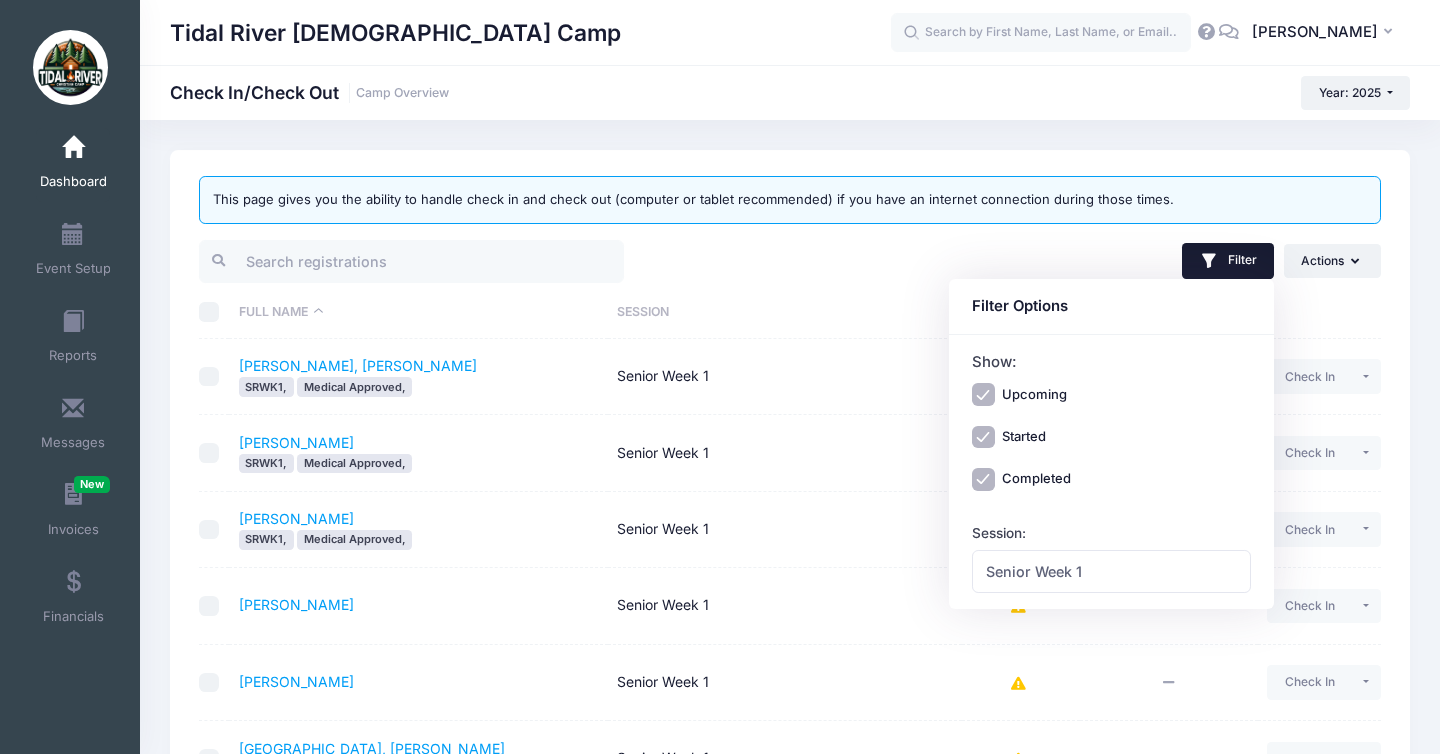 click on "Filter
Filter Options
Show:
Upcoming
Started
Completed
Session:
All Sessions Junior Week 1 Junior Week 2 Senior Week 1 Senior Week 2 [Volunteers] For 2025 Camp Senior Week 1
Actions      Check In
Check Out" at bounding box center (1090, 261) 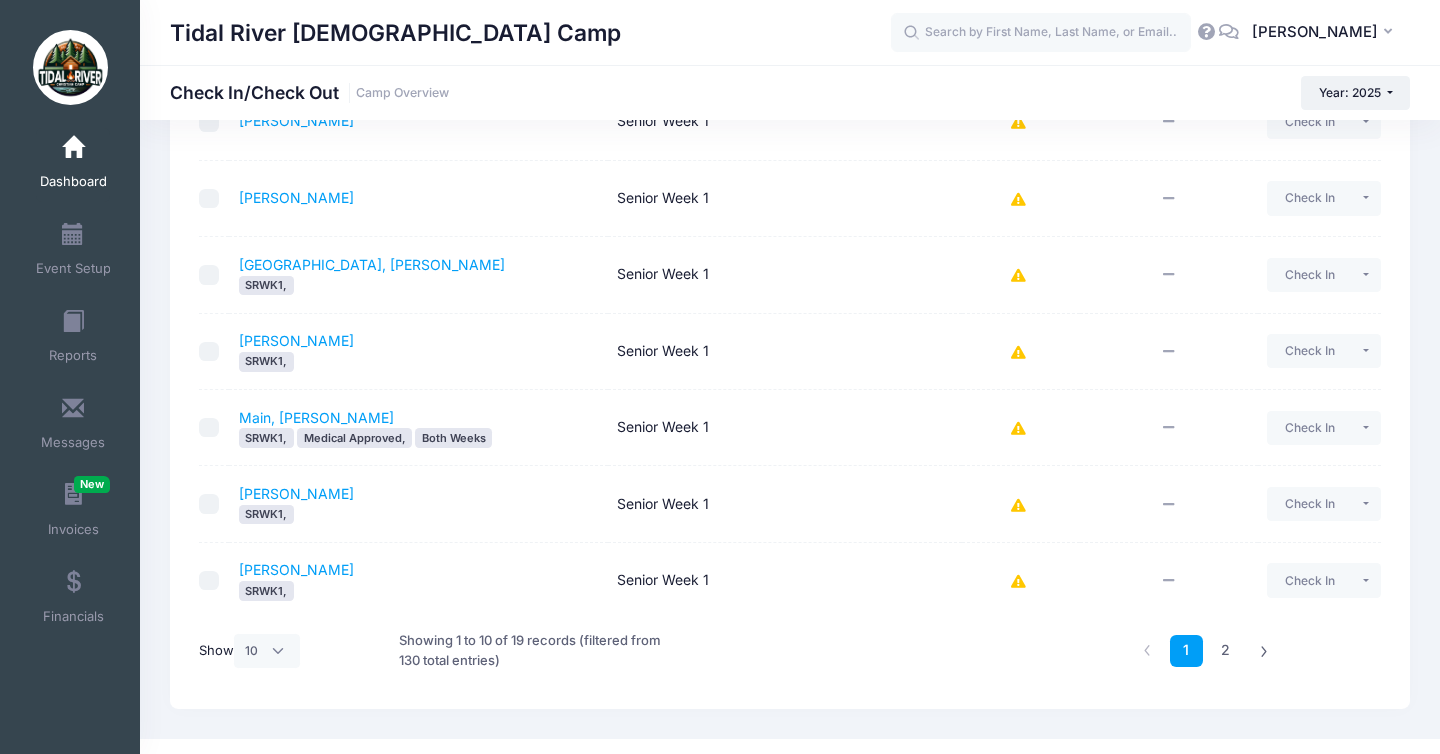 scroll, scrollTop: 515, scrollLeft: 0, axis: vertical 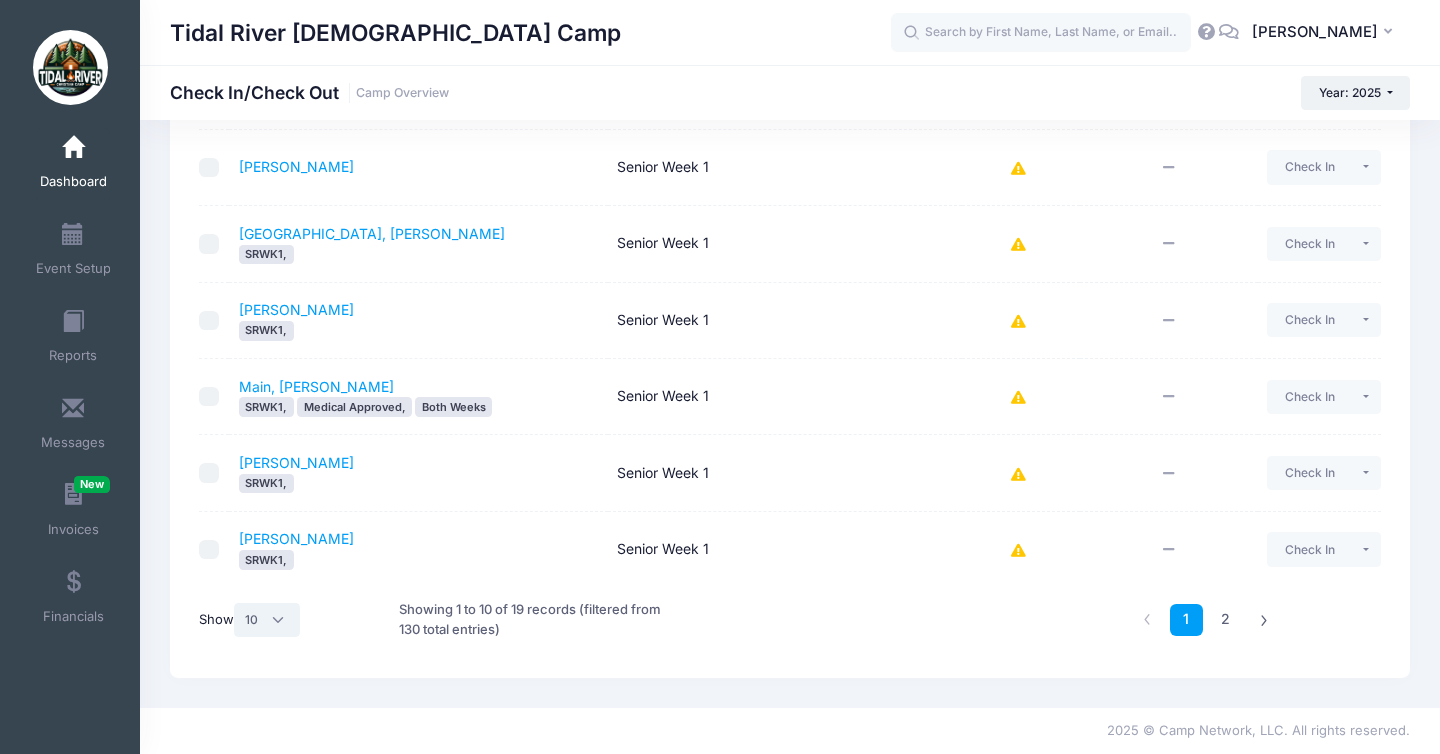 click on "All 10 25 50" at bounding box center (267, 620) 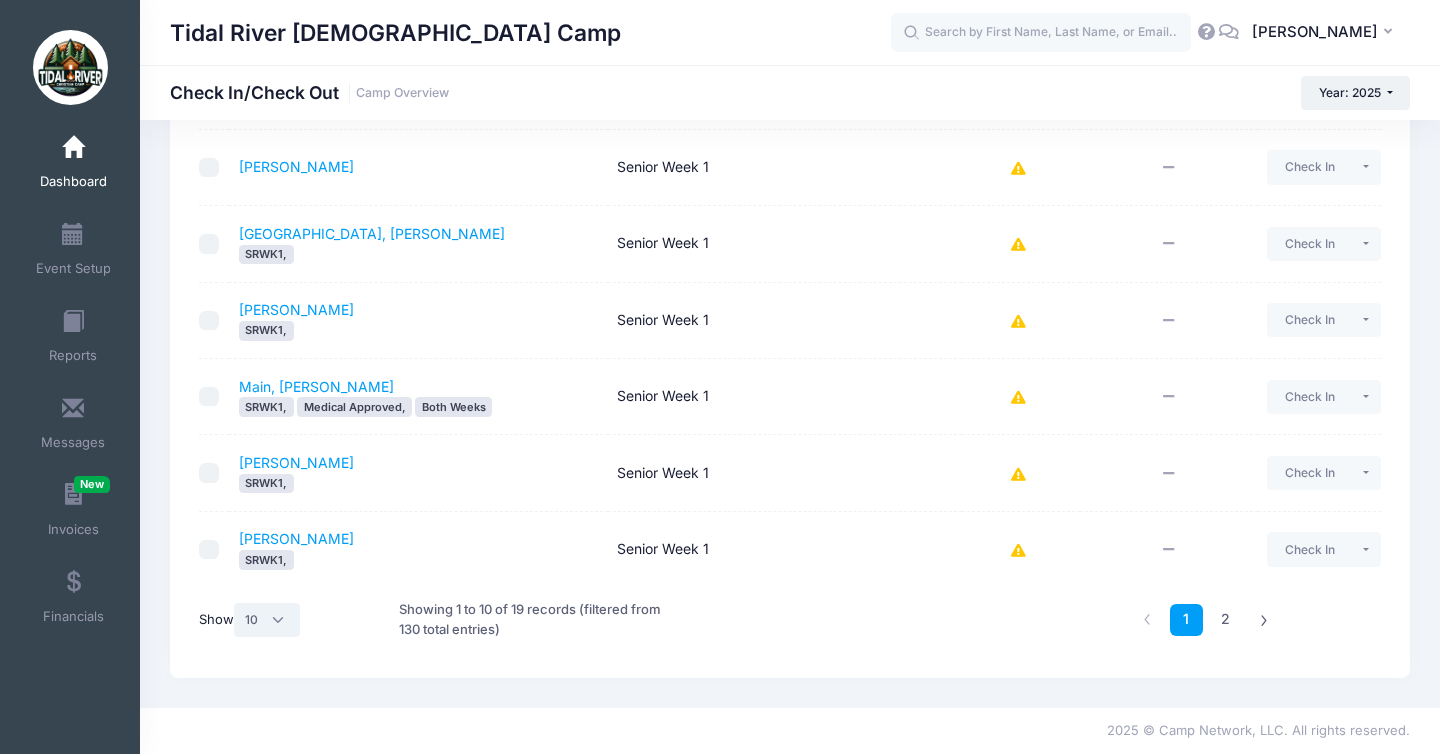 select on "-1" 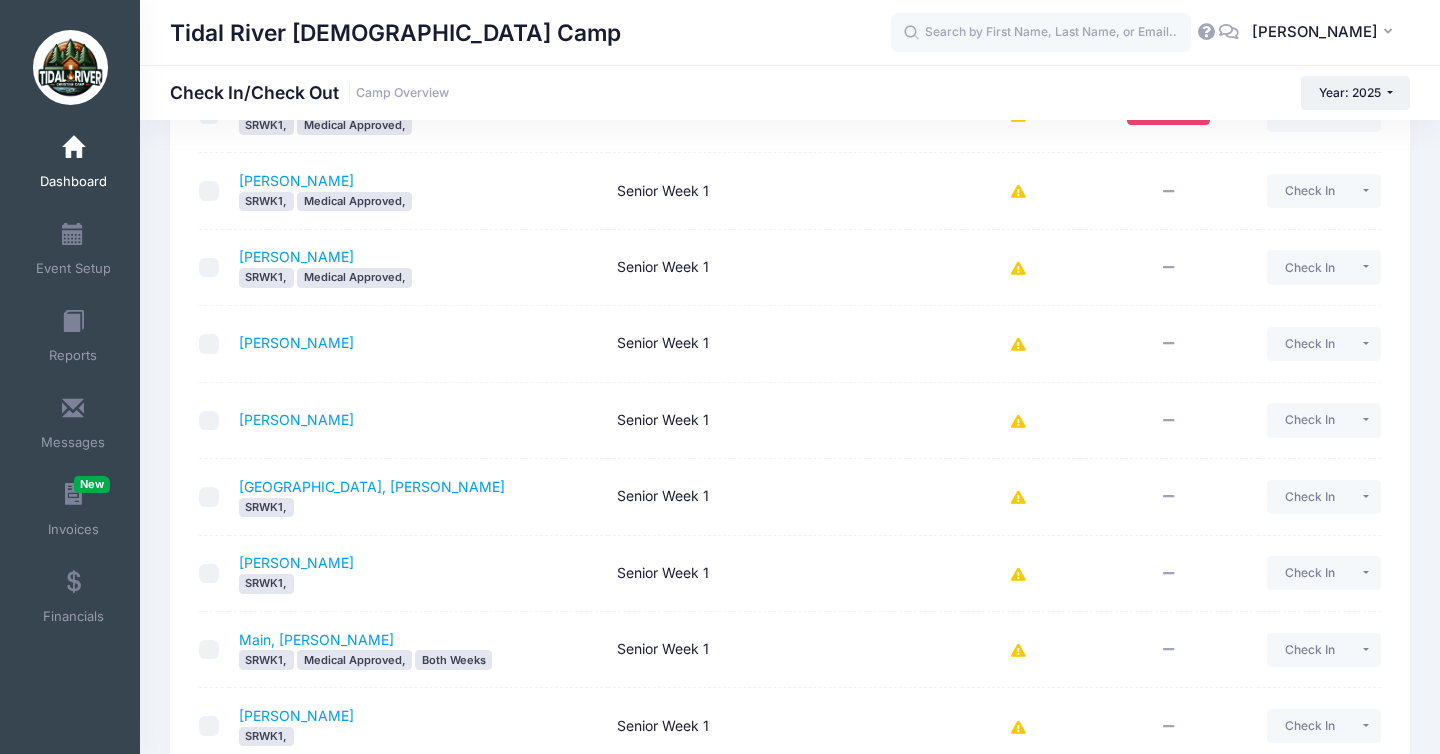 scroll, scrollTop: 238, scrollLeft: 0, axis: vertical 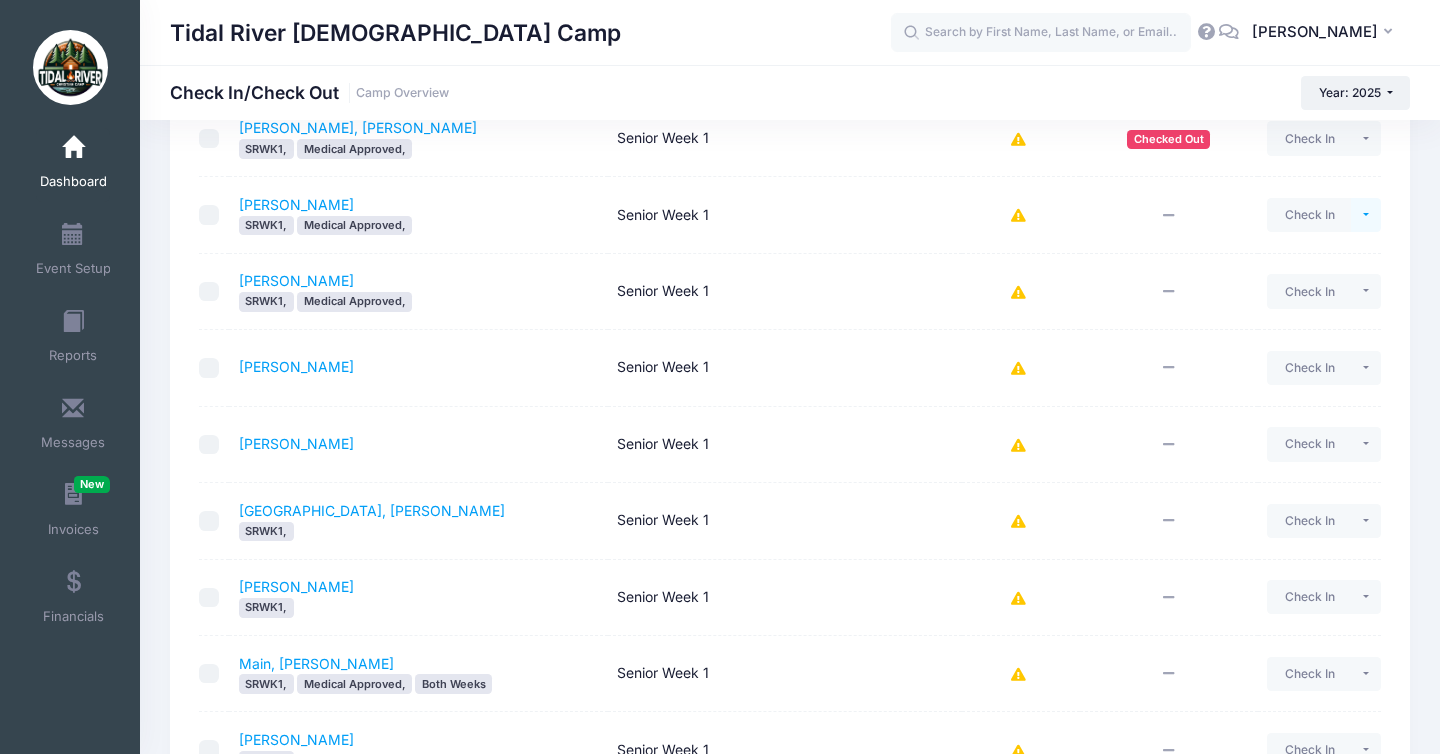 click at bounding box center (1366, 215) 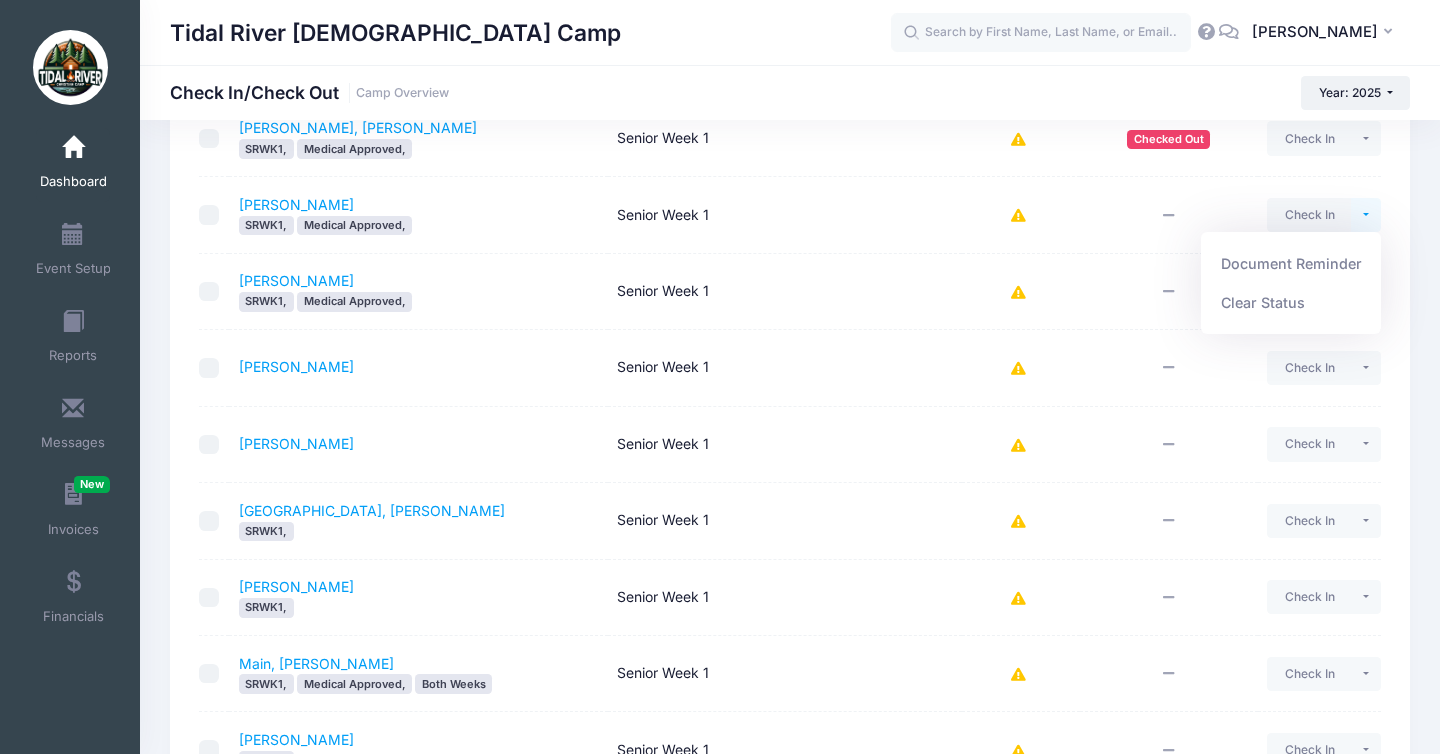 click at bounding box center (1168, 215) 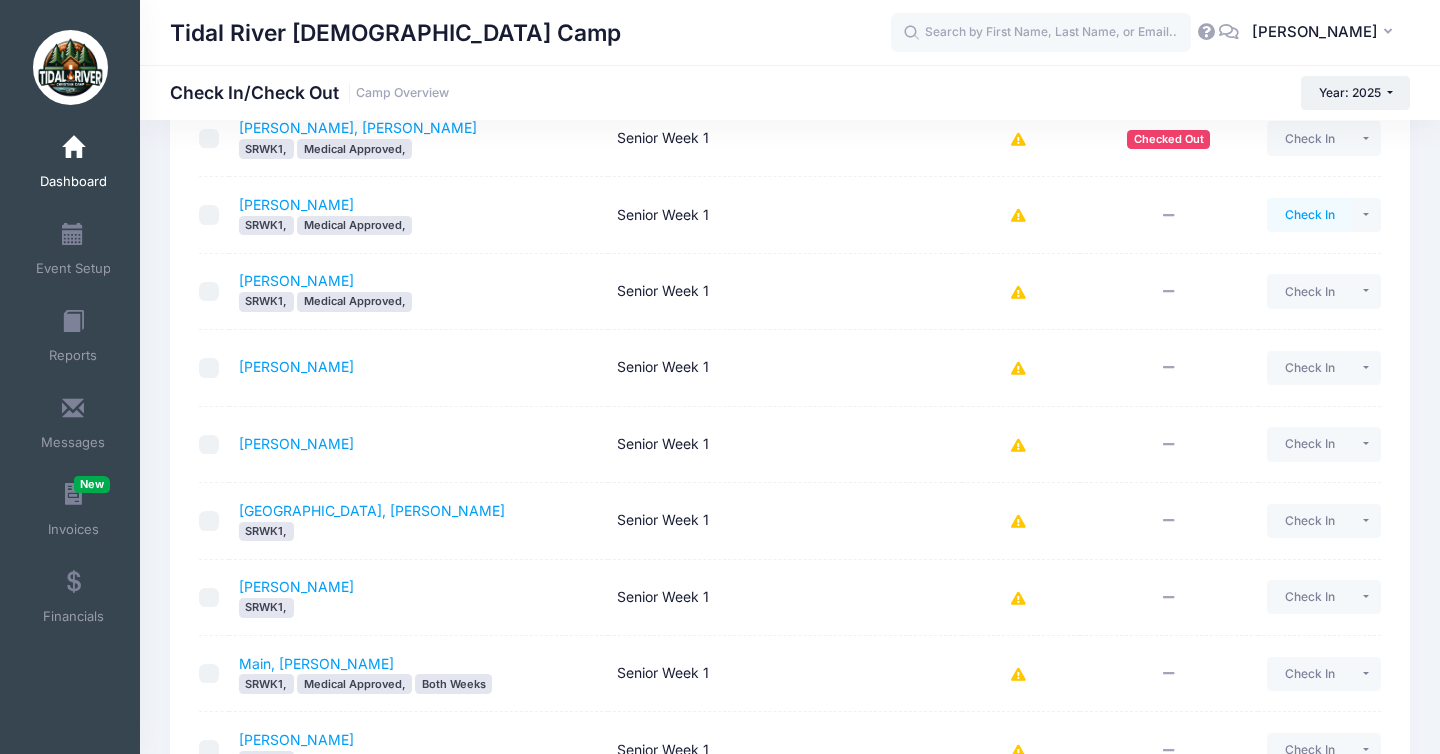 click on "Check In" at bounding box center (1309, 215) 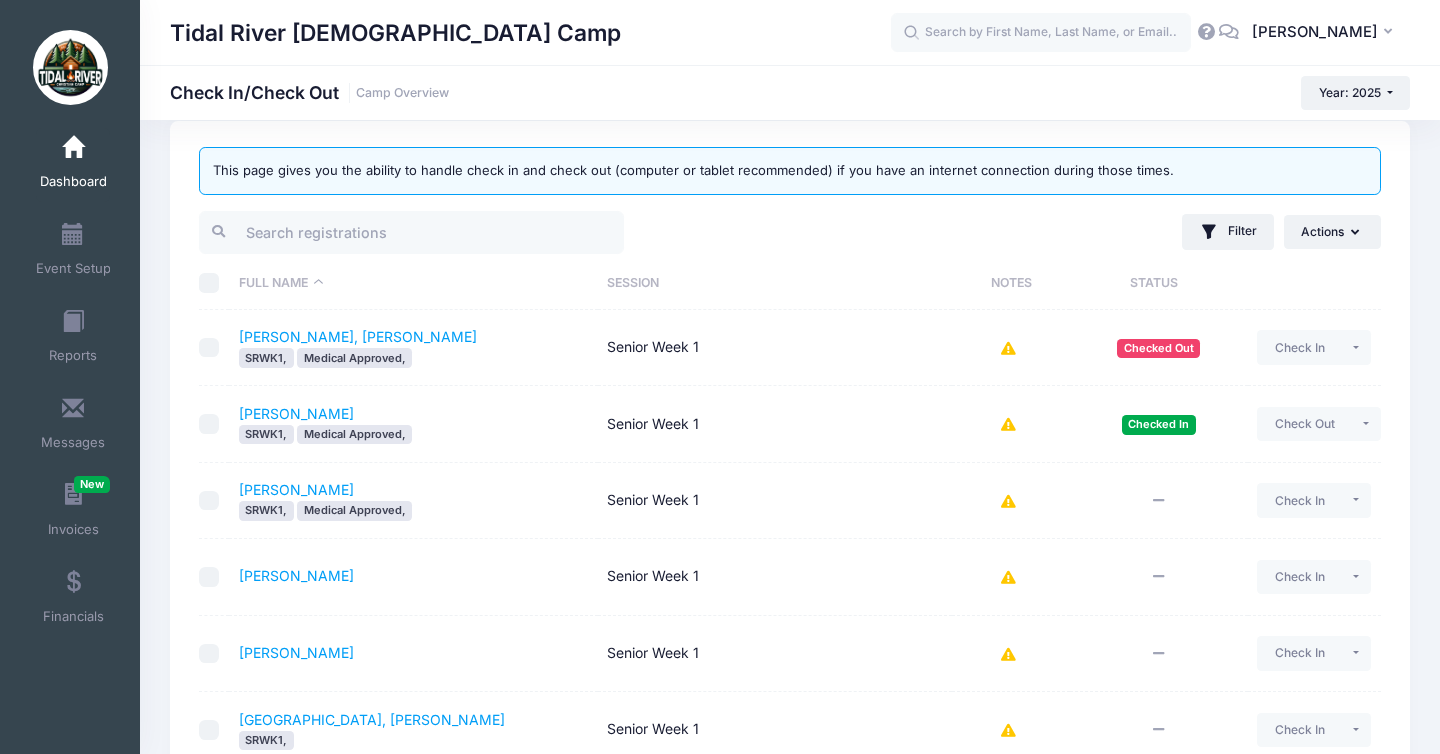 scroll, scrollTop: 0, scrollLeft: 0, axis: both 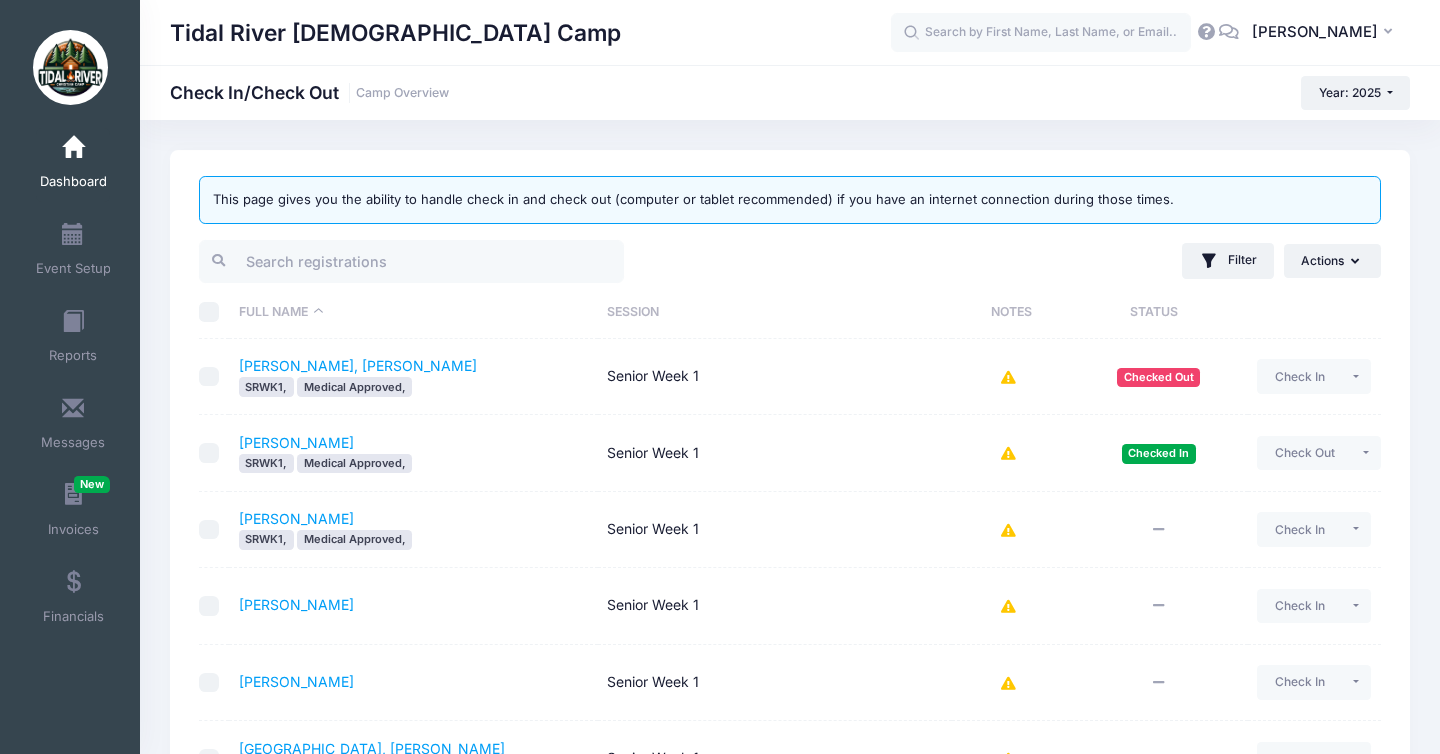 click on "Dashboard" at bounding box center (73, 182) 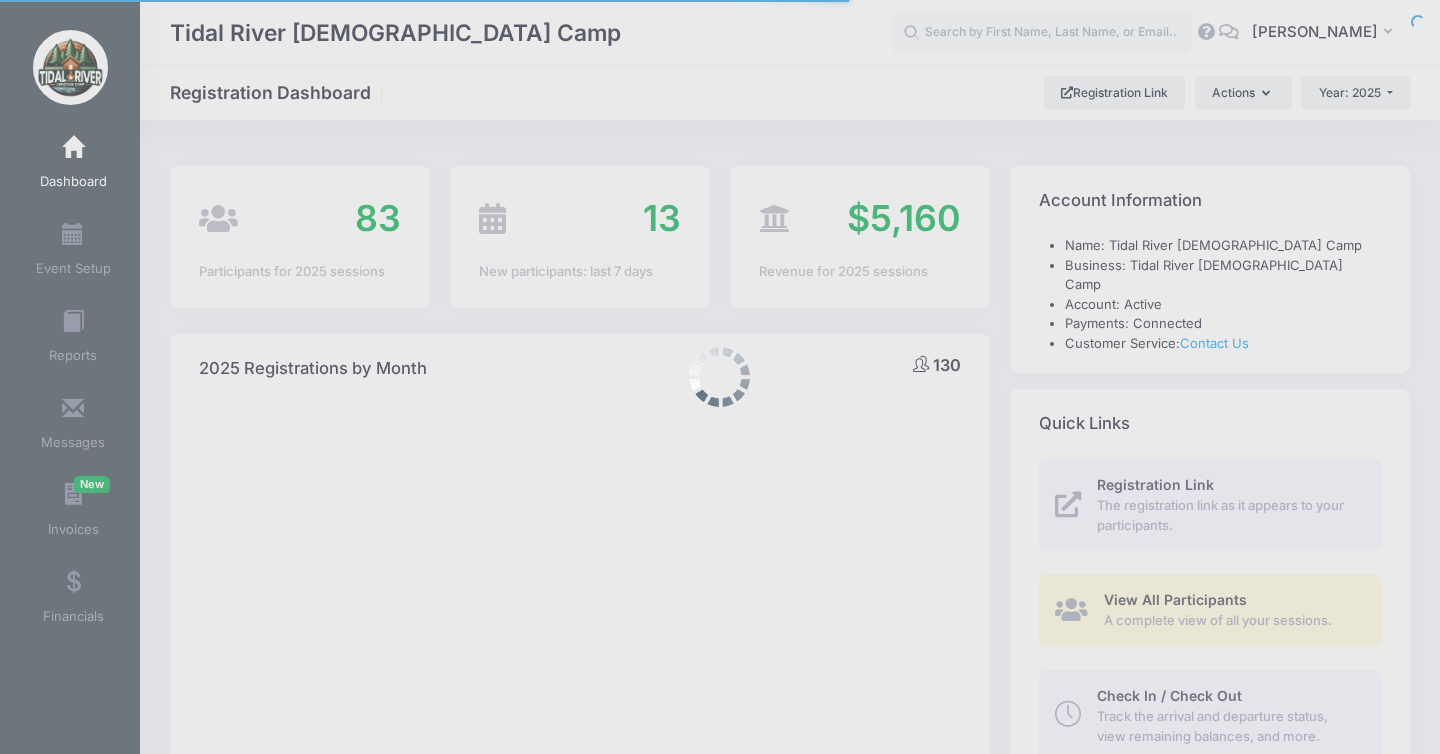select 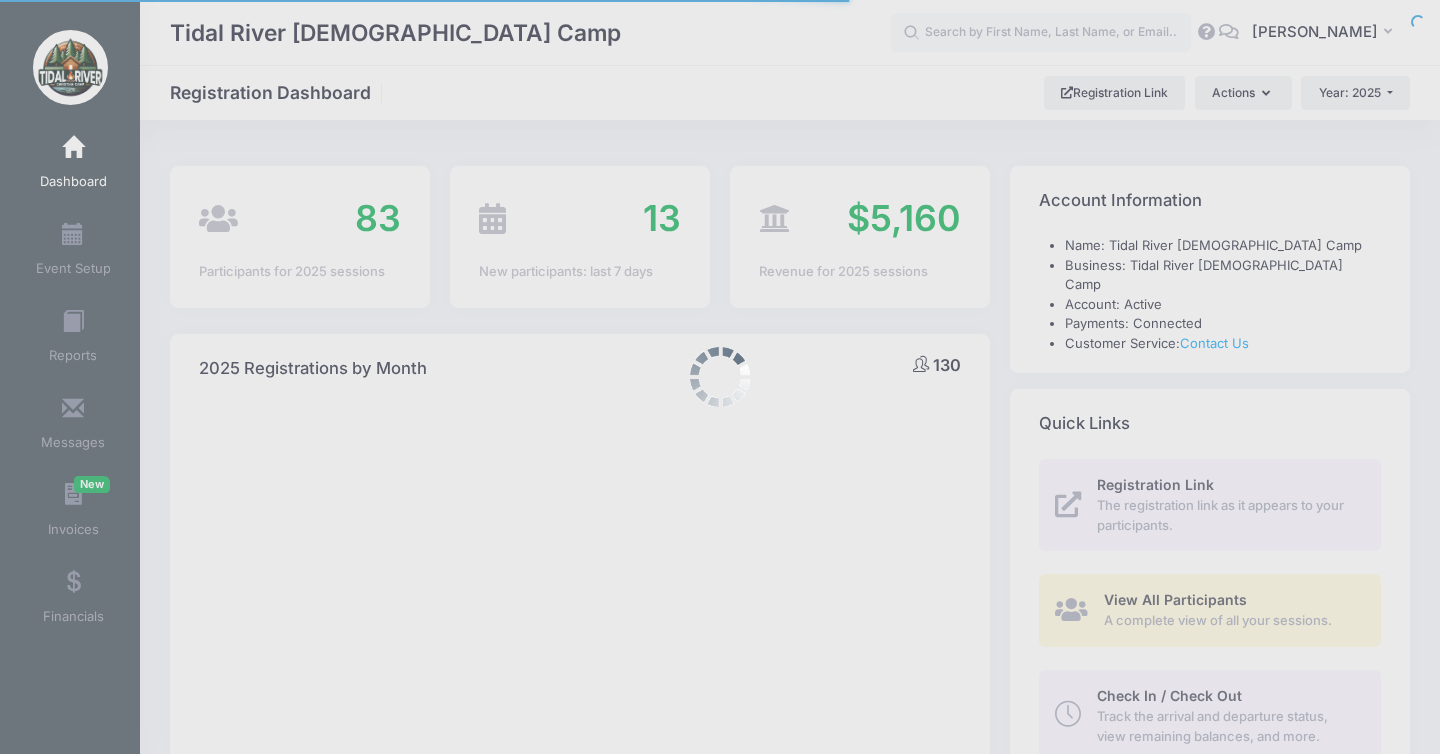 scroll, scrollTop: 0, scrollLeft: 0, axis: both 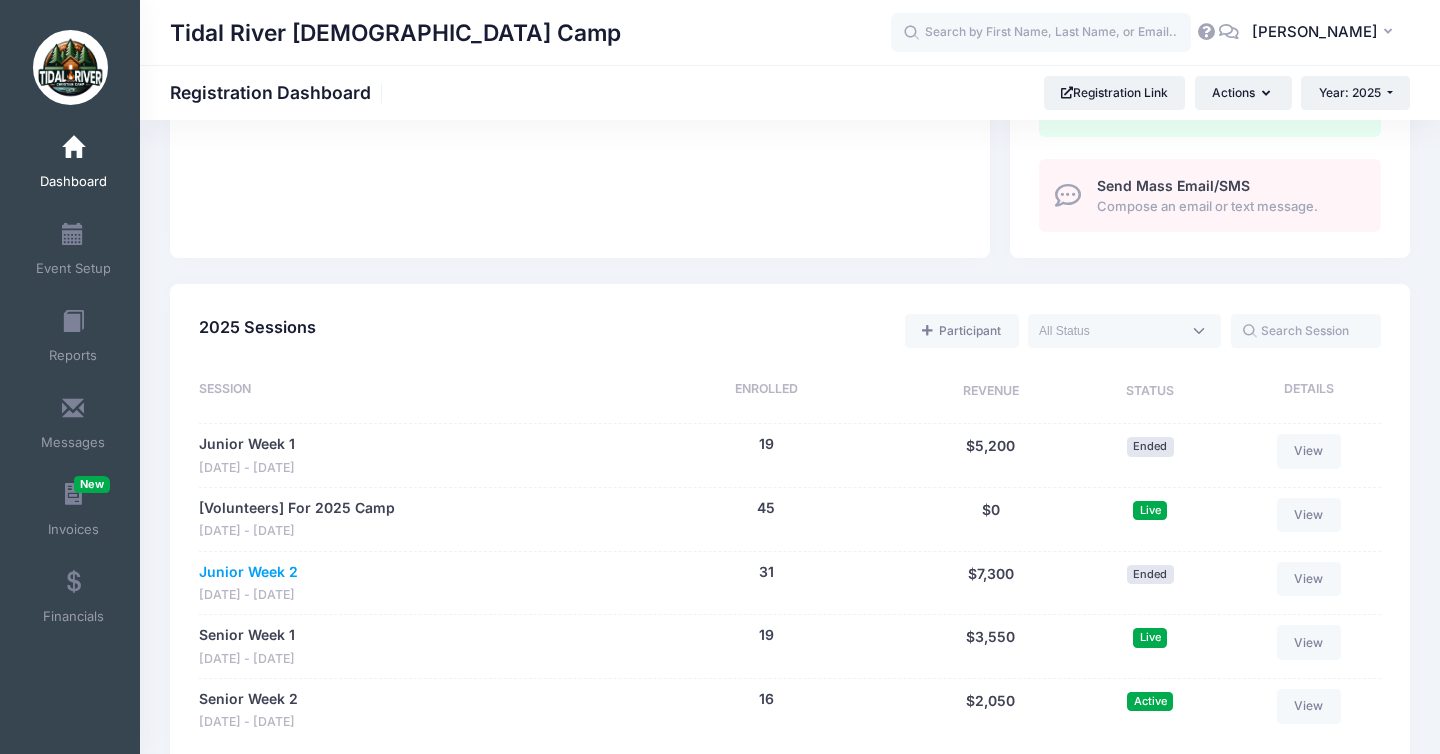 click on "Junior Week 2" at bounding box center [248, 572] 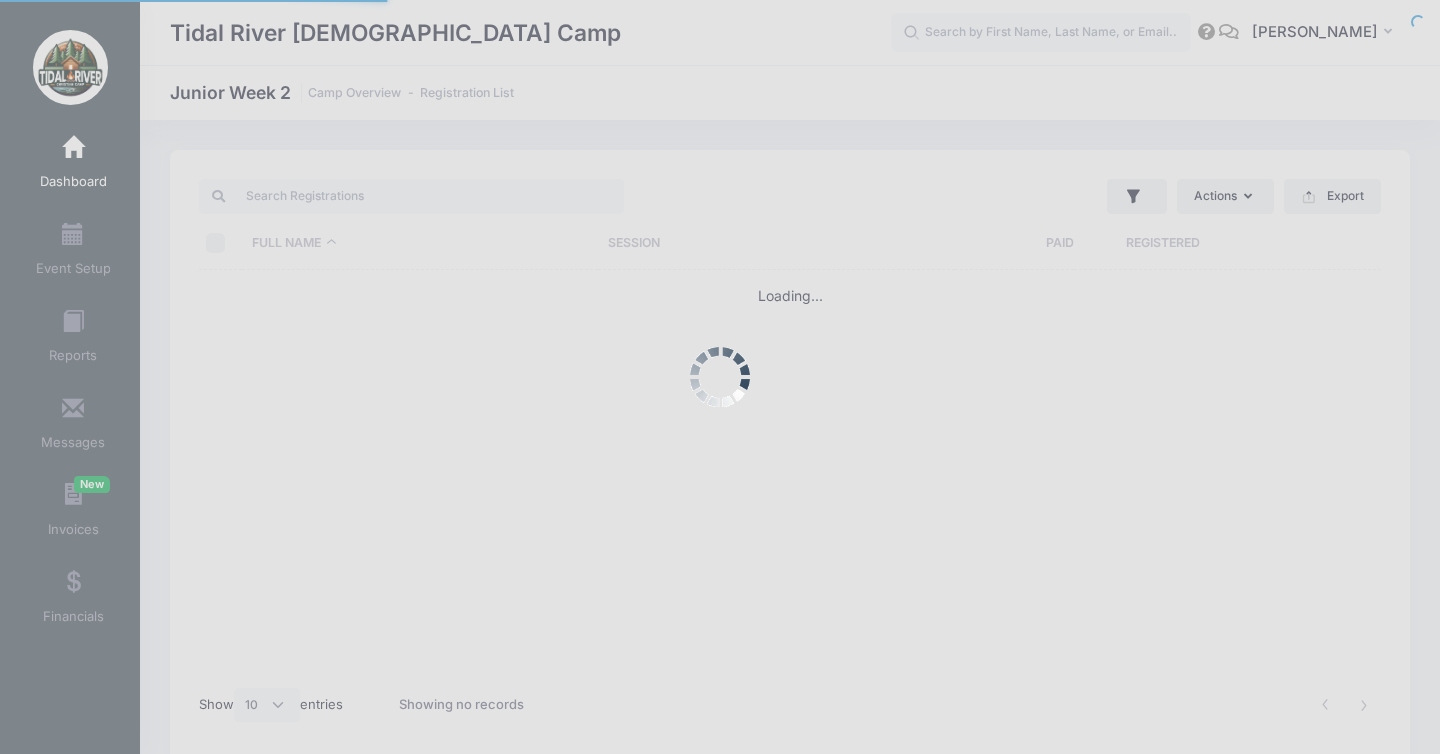 scroll, scrollTop: 0, scrollLeft: 0, axis: both 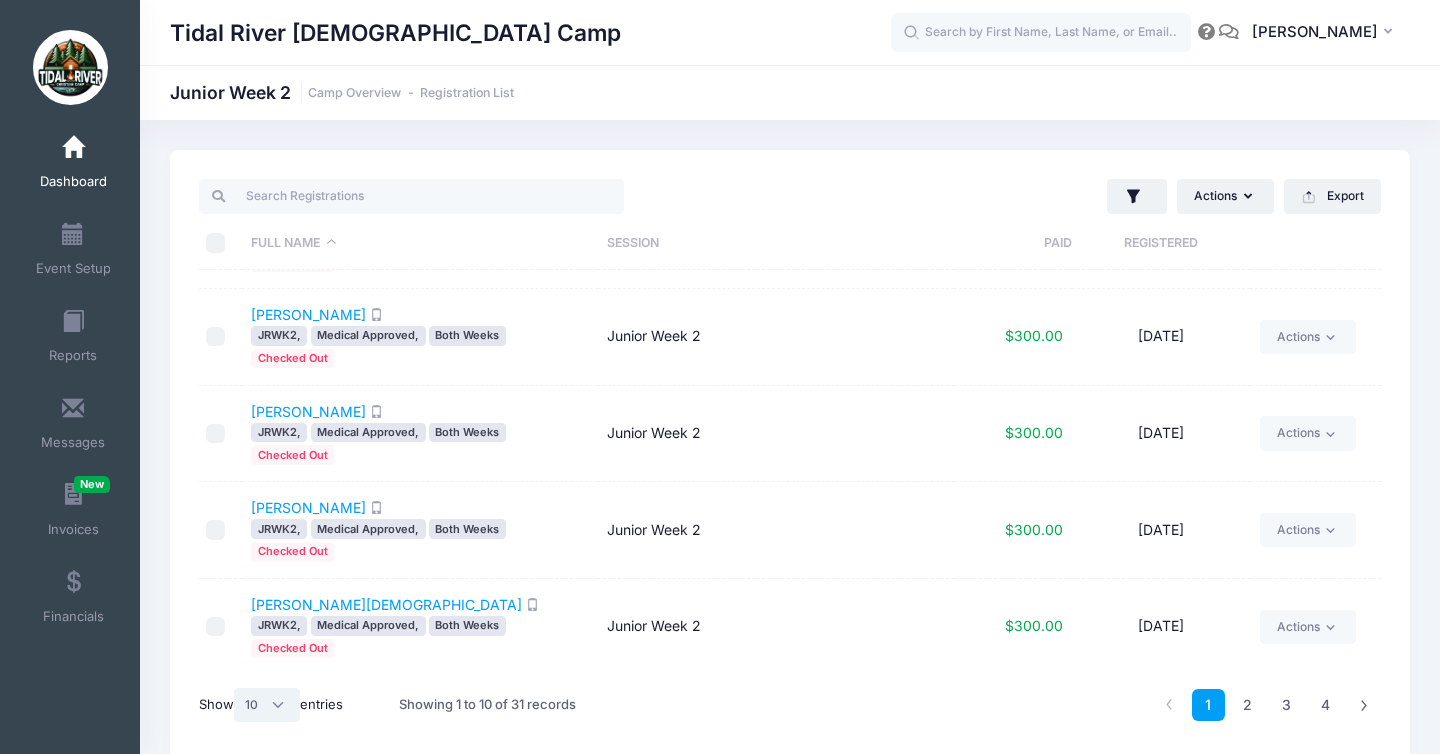 click on "All 10 25 50" at bounding box center (267, 705) 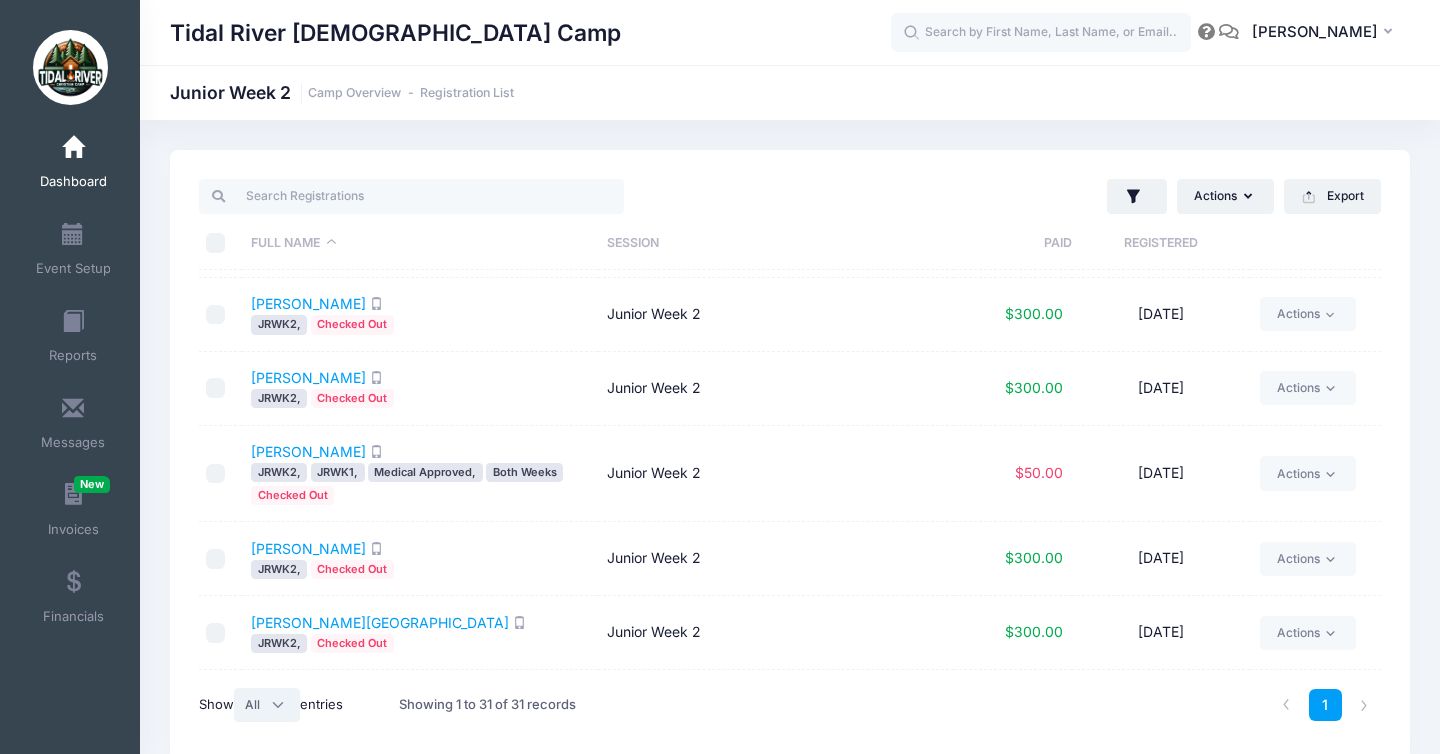 scroll, scrollTop: 2205, scrollLeft: 0, axis: vertical 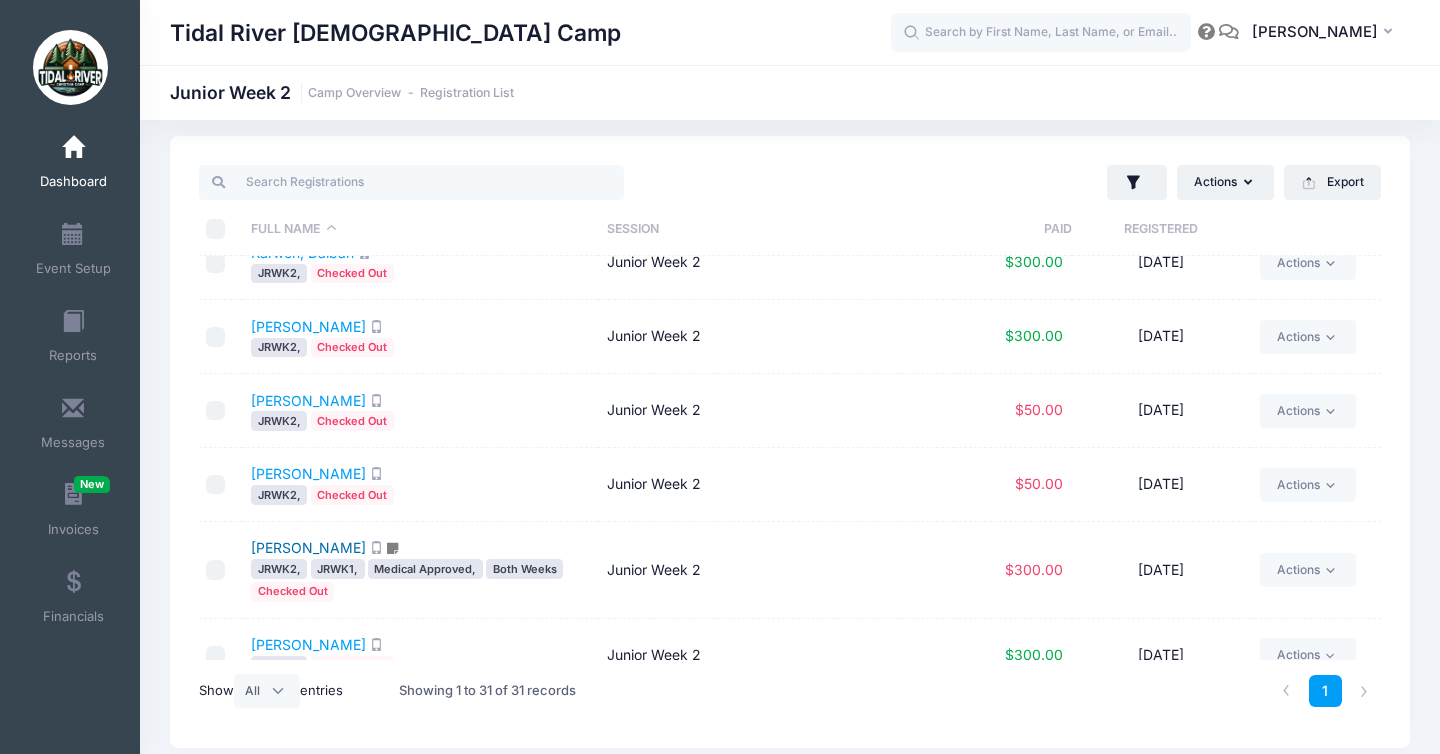click on "[PERSON_NAME]" at bounding box center (308, 547) 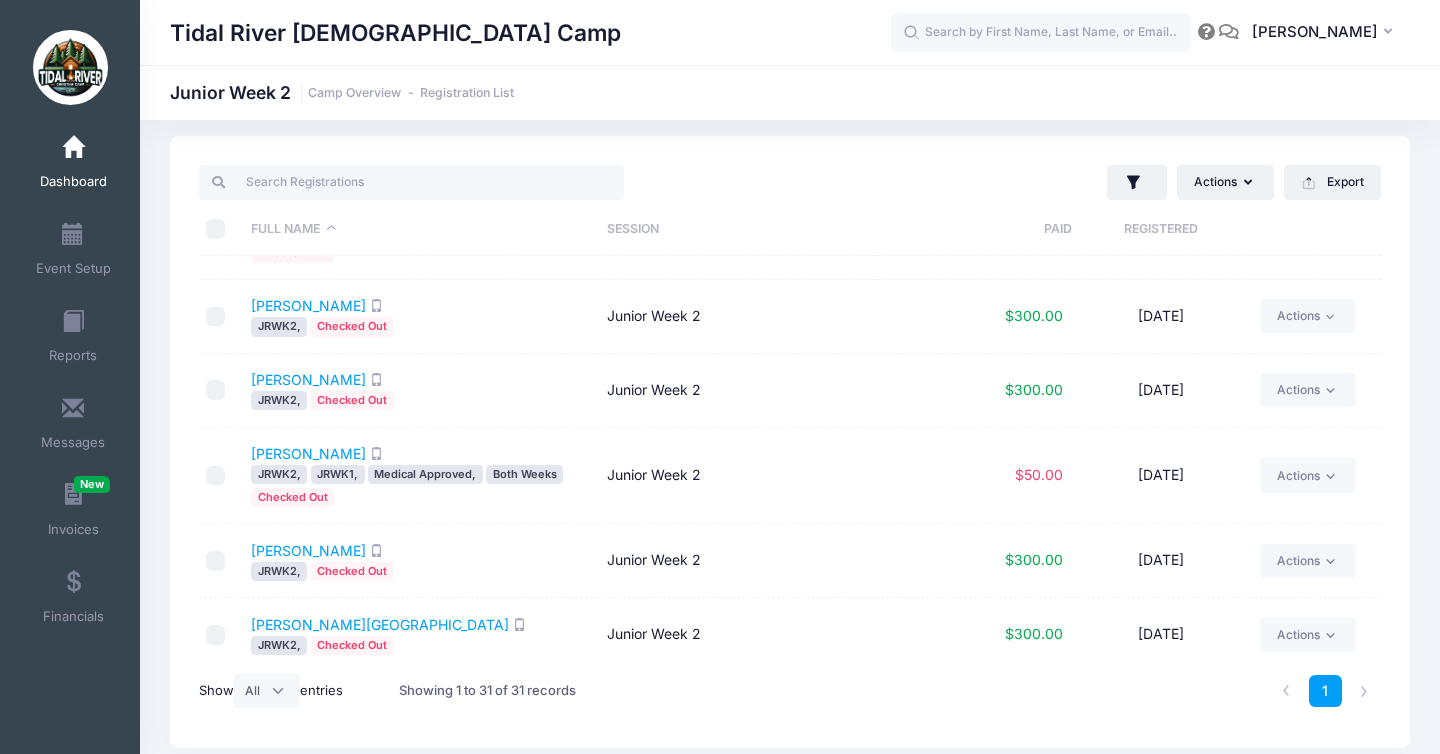 scroll, scrollTop: 2121, scrollLeft: 0, axis: vertical 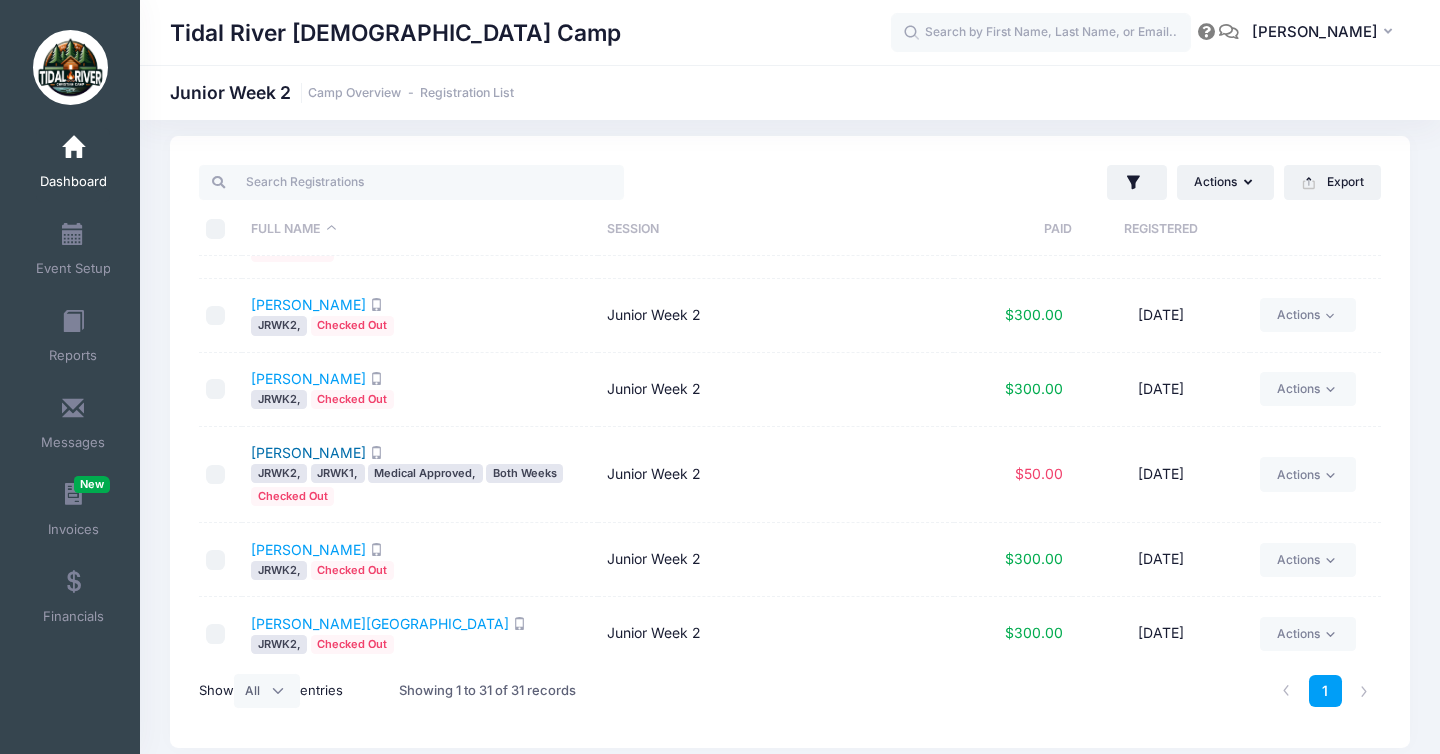 click on "Ojei, Chukwuemeka" at bounding box center (308, 452) 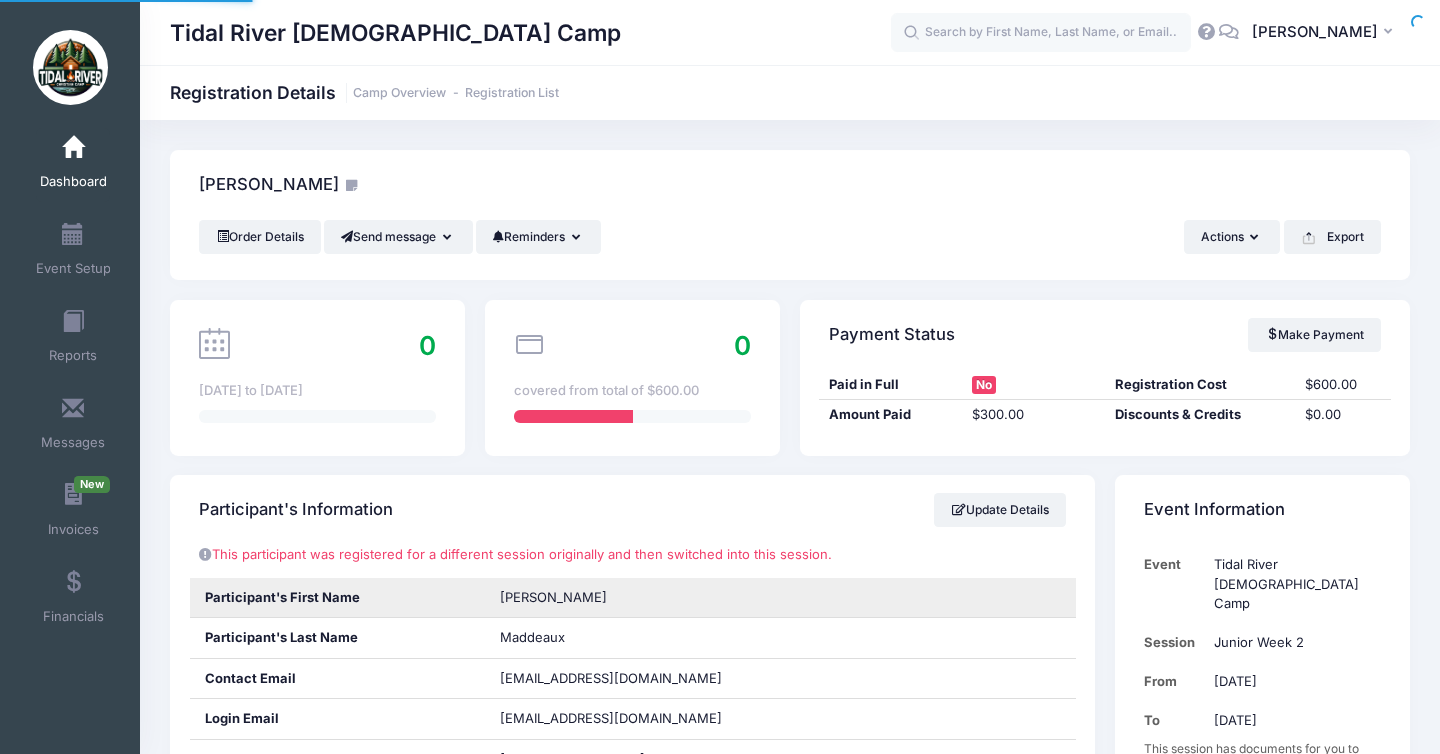 scroll, scrollTop: 0, scrollLeft: 0, axis: both 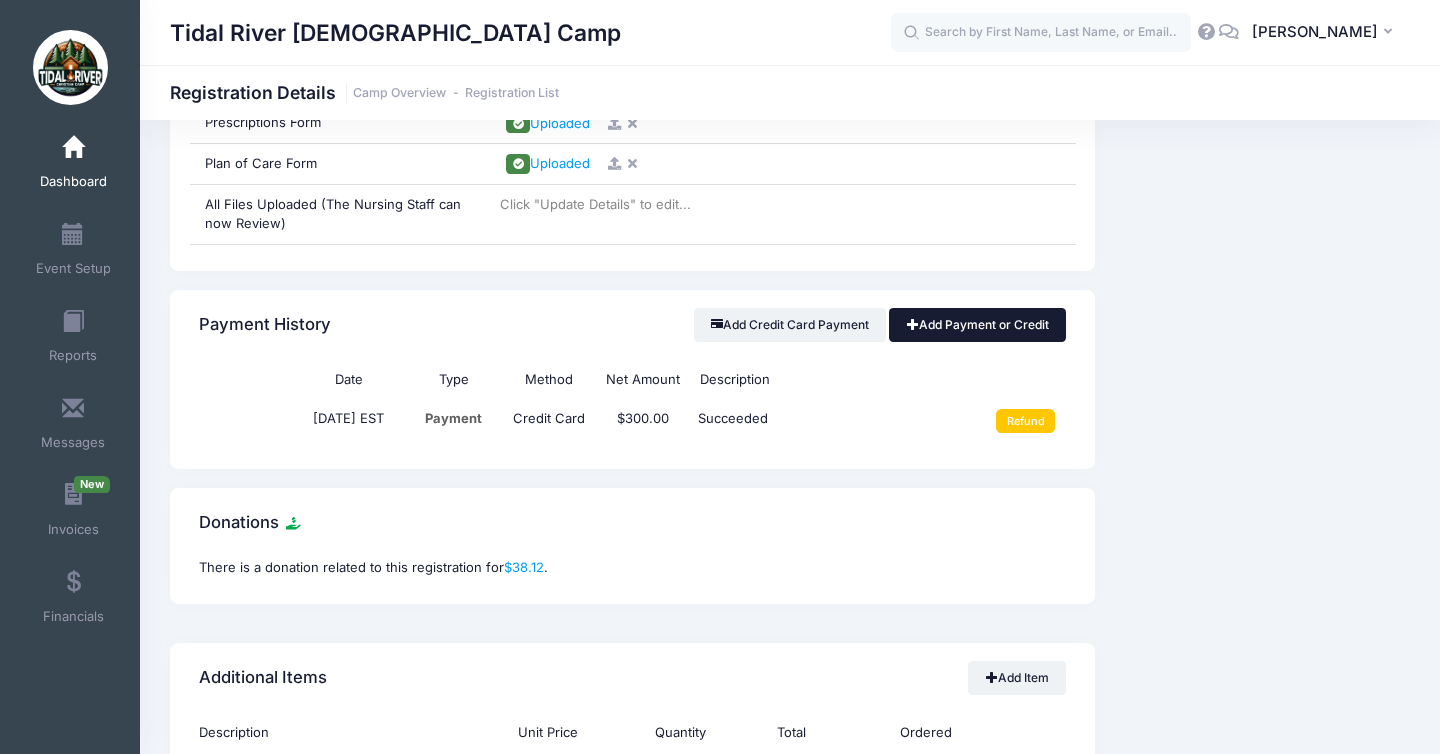click on "Add Payment or Credit" at bounding box center (977, 325) 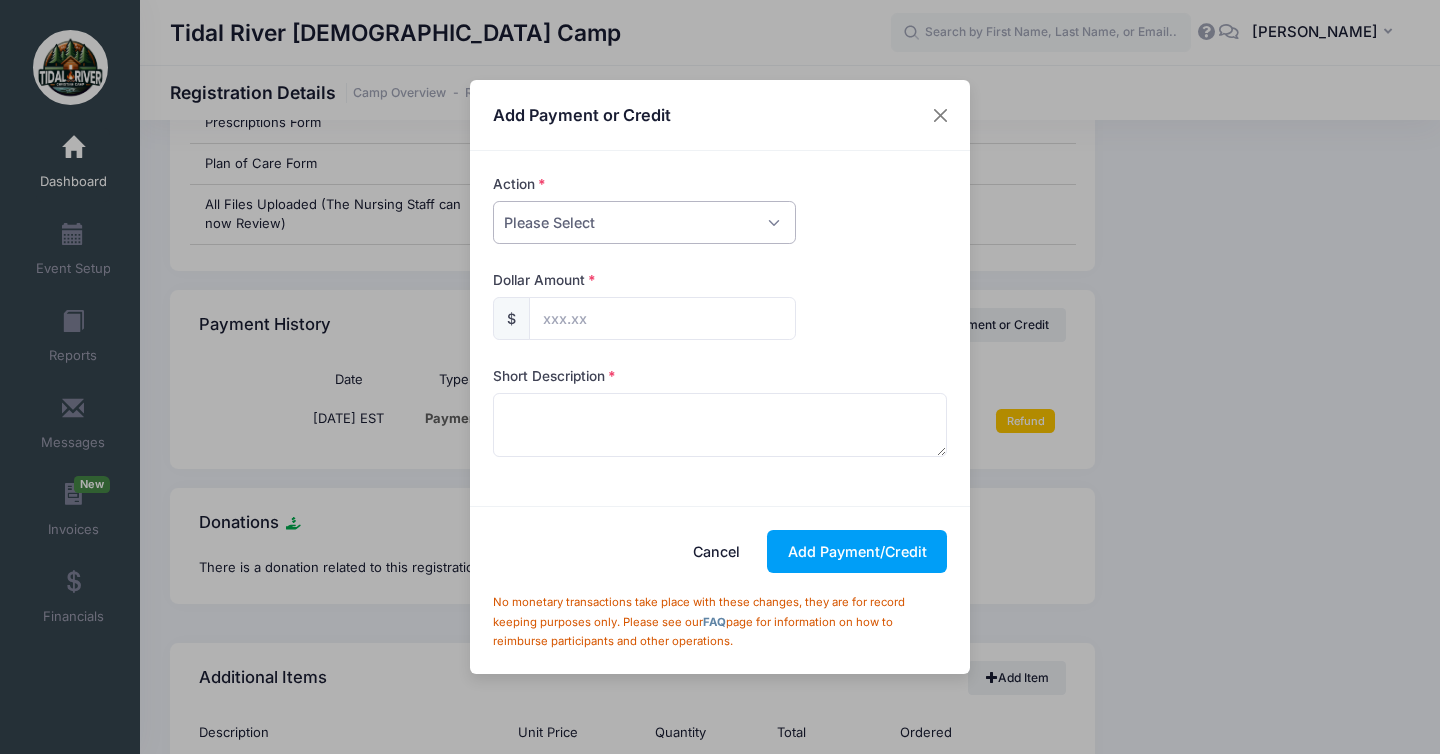 click on "Please Select
Payment
Credit
Refund (Offline)" at bounding box center (644, 222) 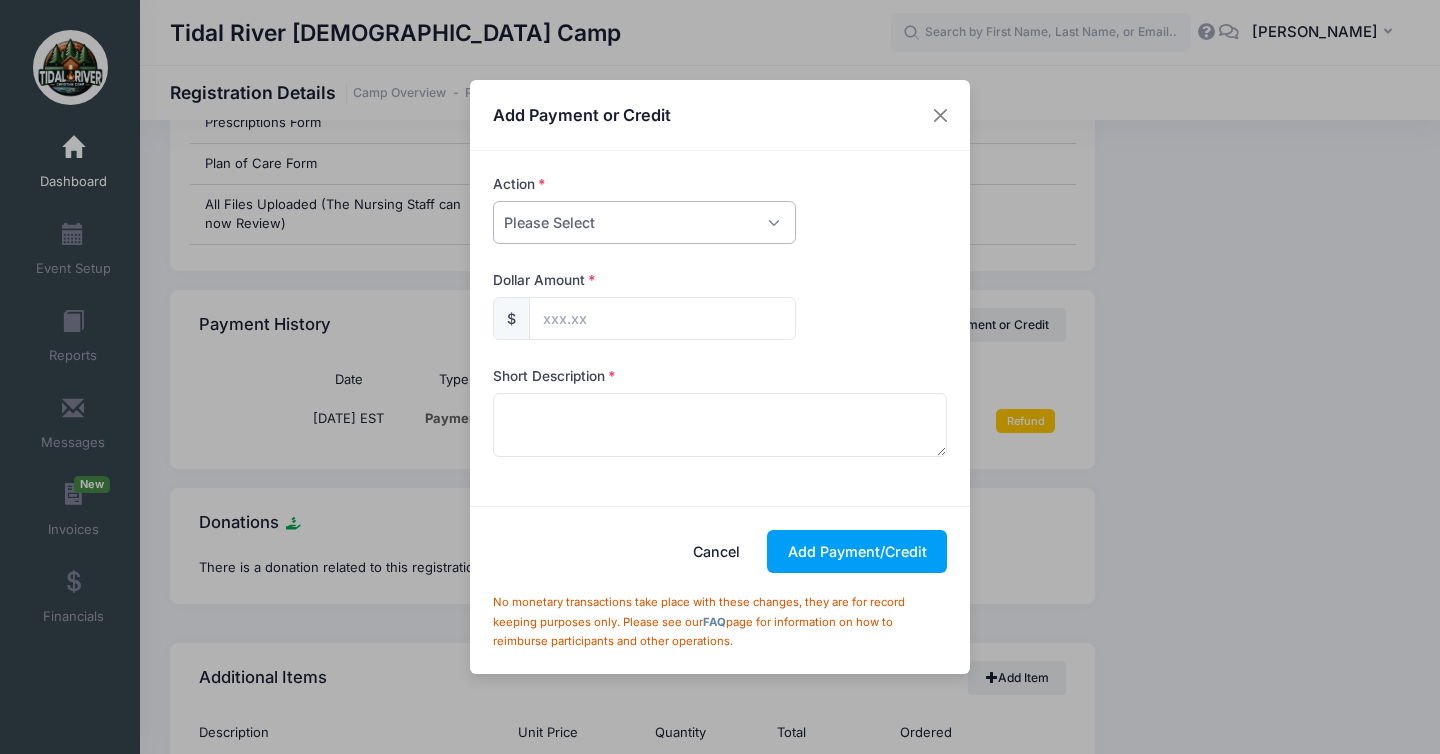 select on "payment" 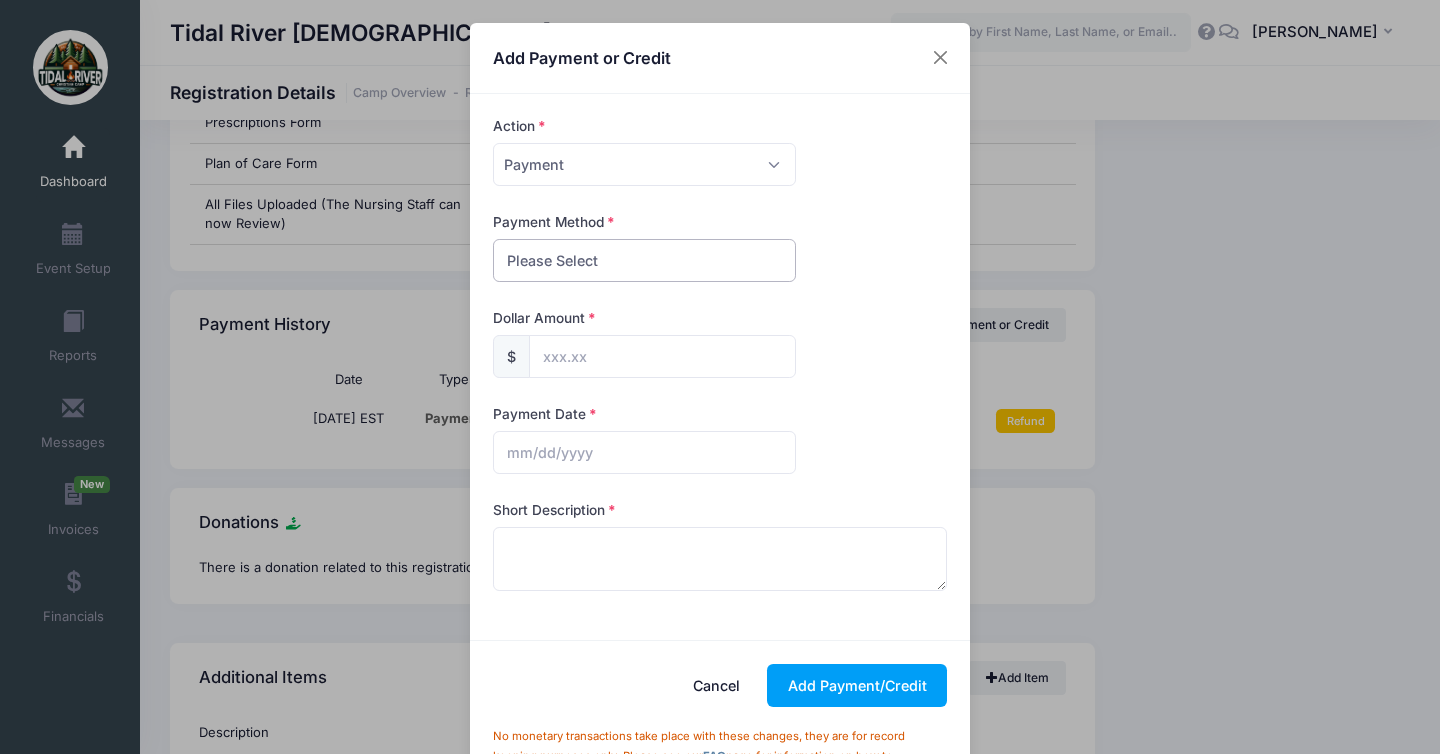 click on "Please Select
PayPal
Cash
Check
Bank Transfer
Other" at bounding box center [644, 260] 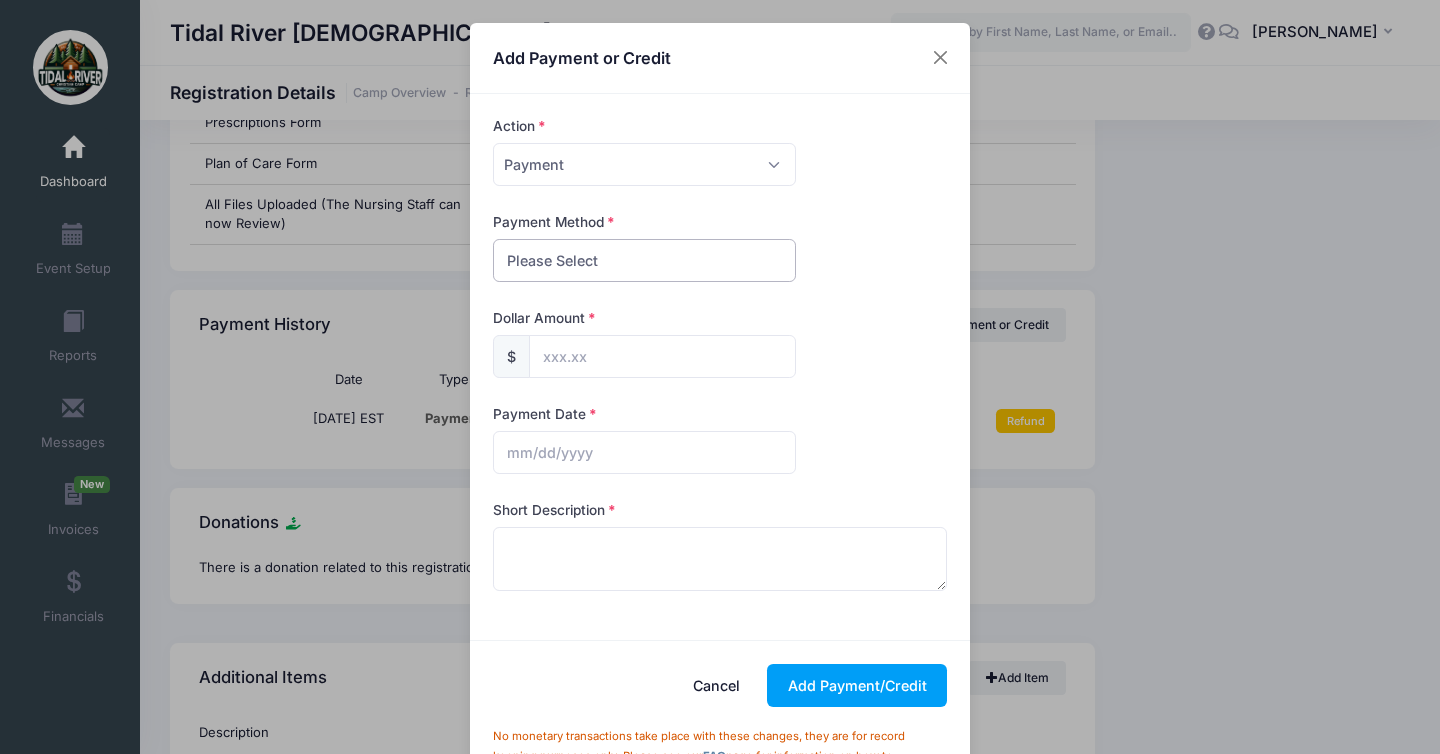 select on "check" 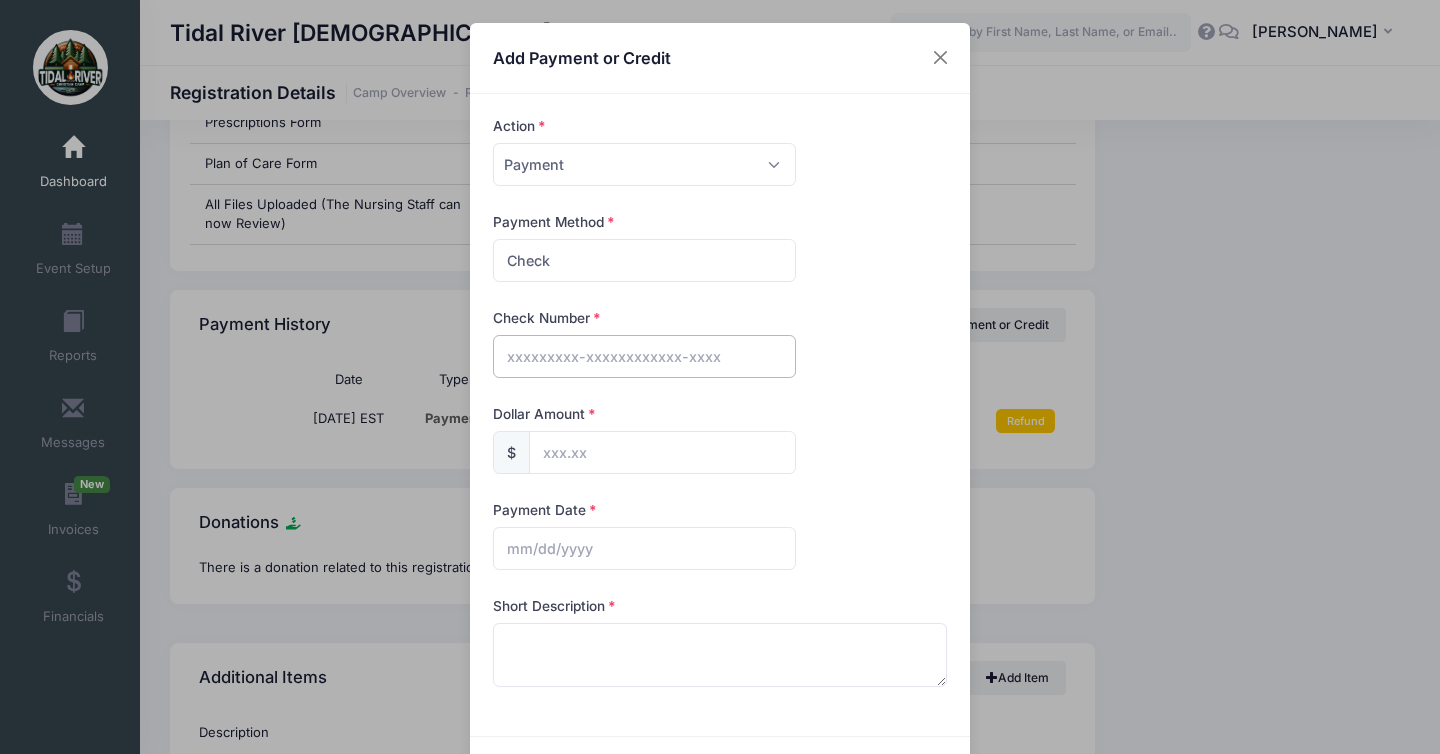 click at bounding box center (644, 356) 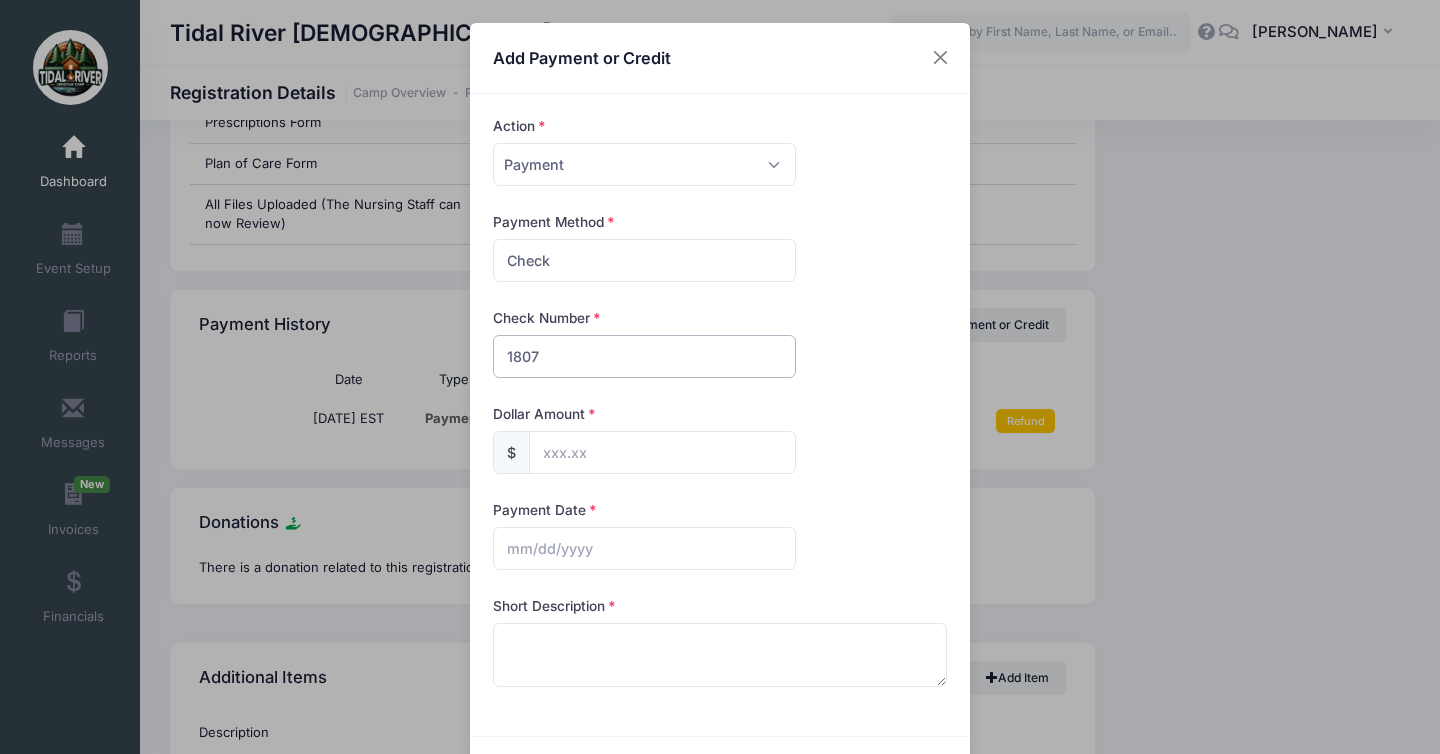 type on "1807" 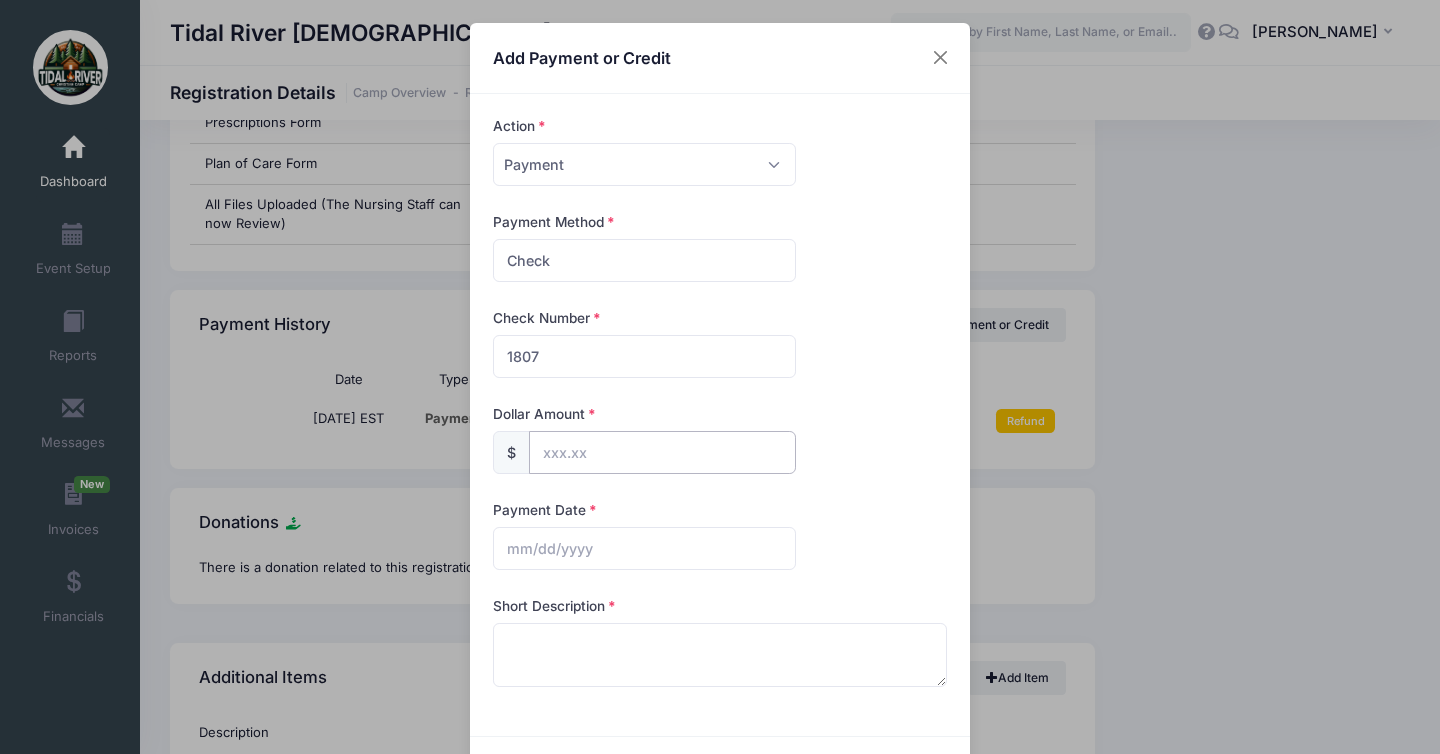 click at bounding box center [662, 452] 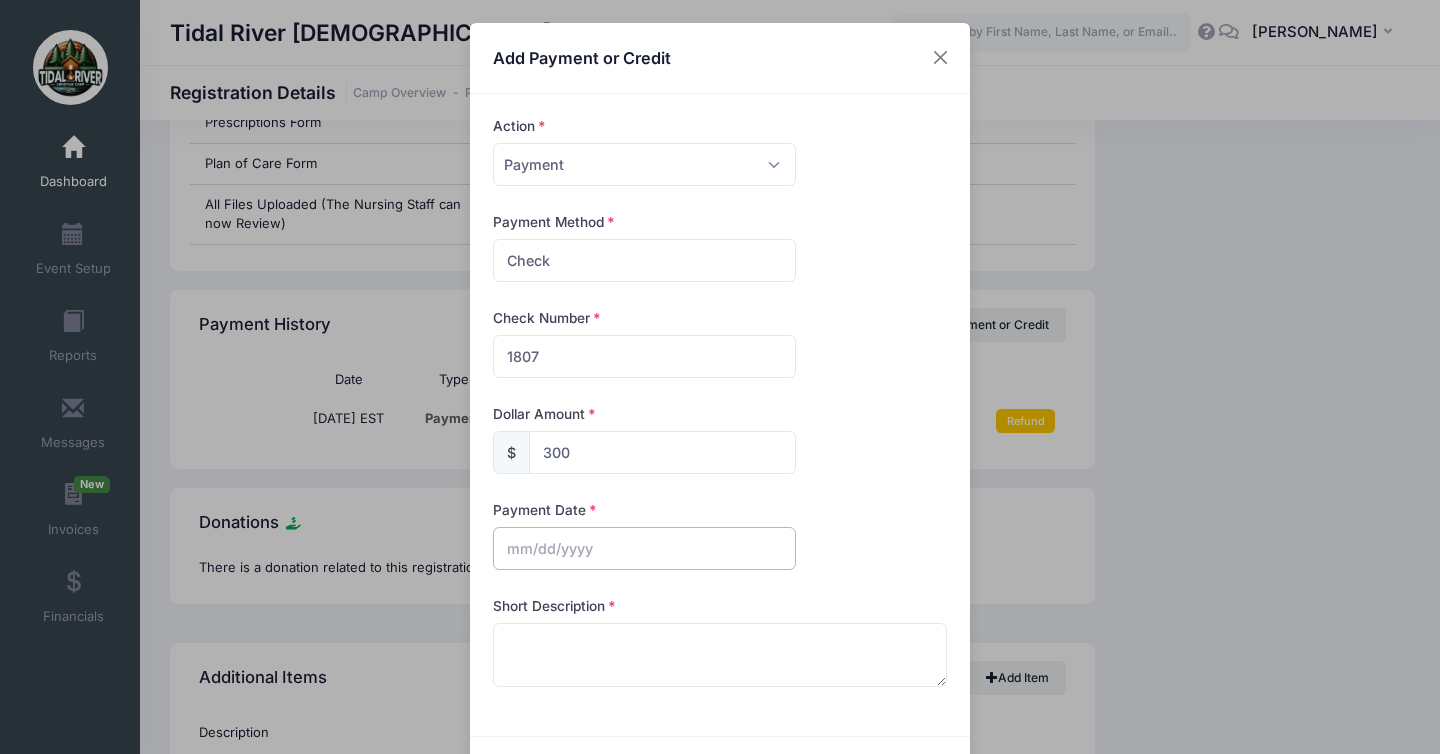 type on "300.00" 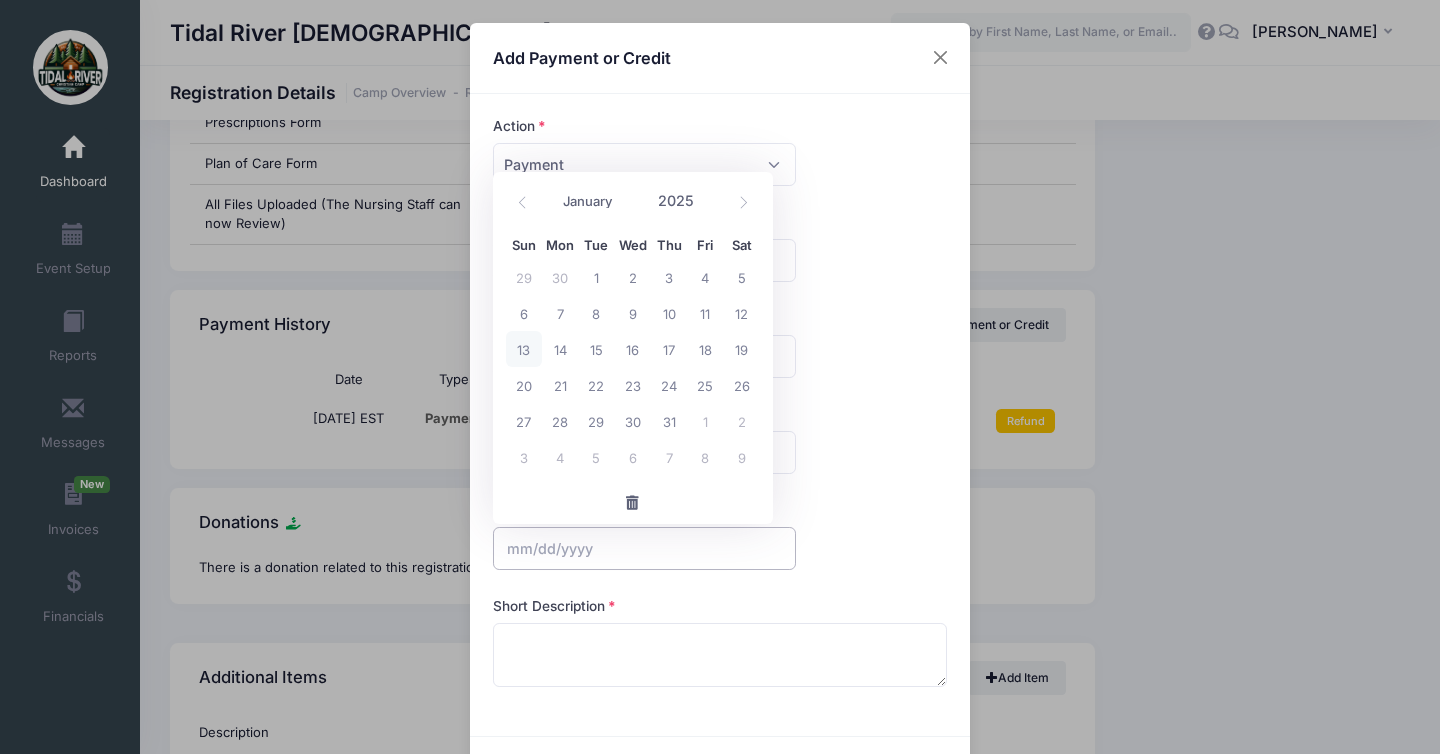 click at bounding box center (644, 548) 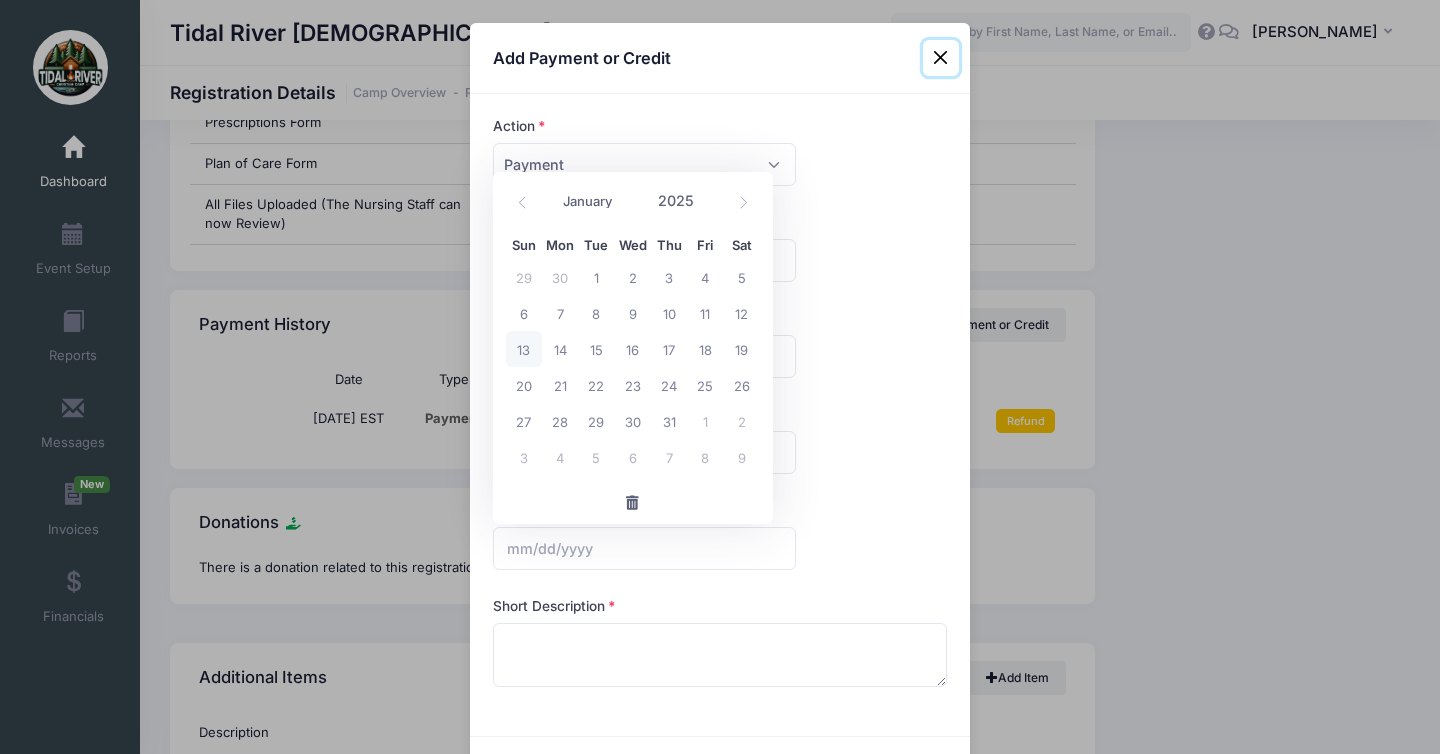 click on "13" at bounding box center (524, 349) 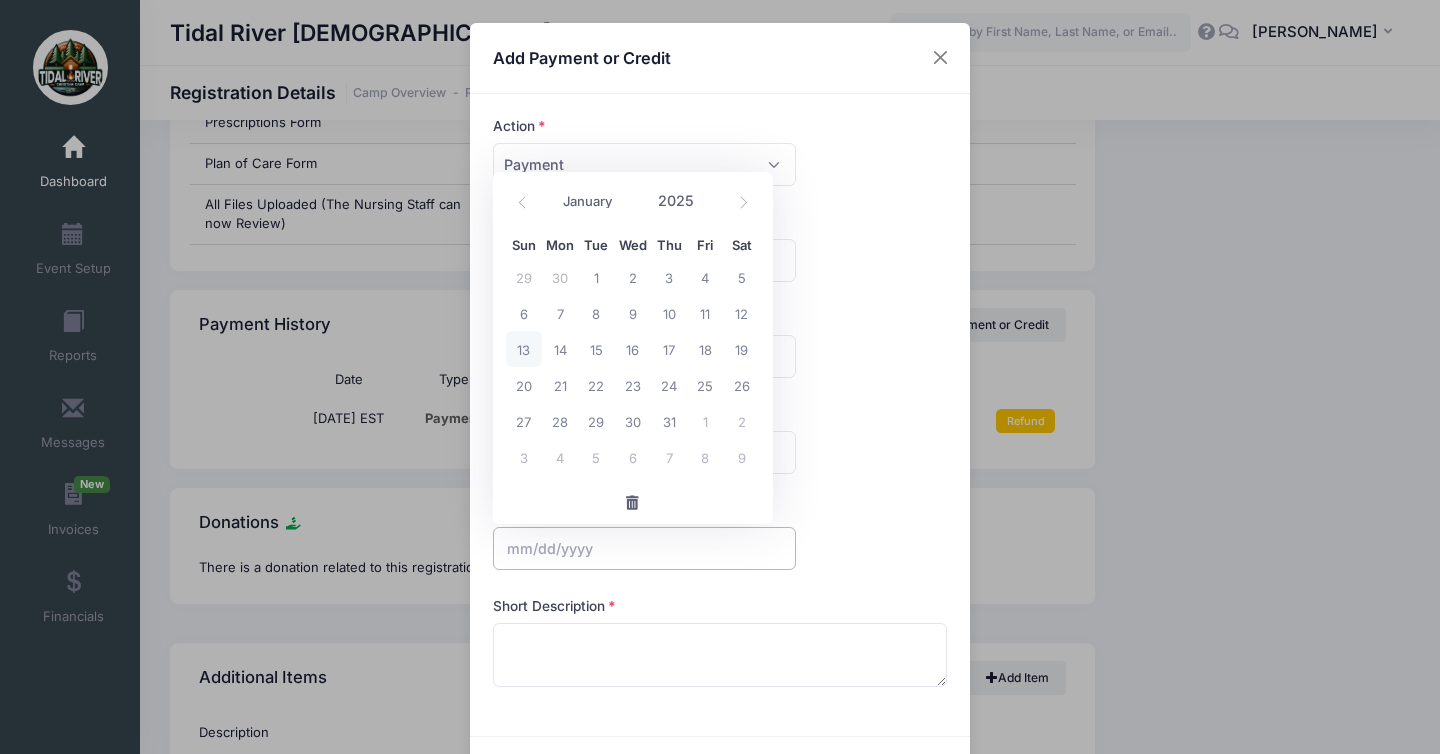 type on "07/13/2025" 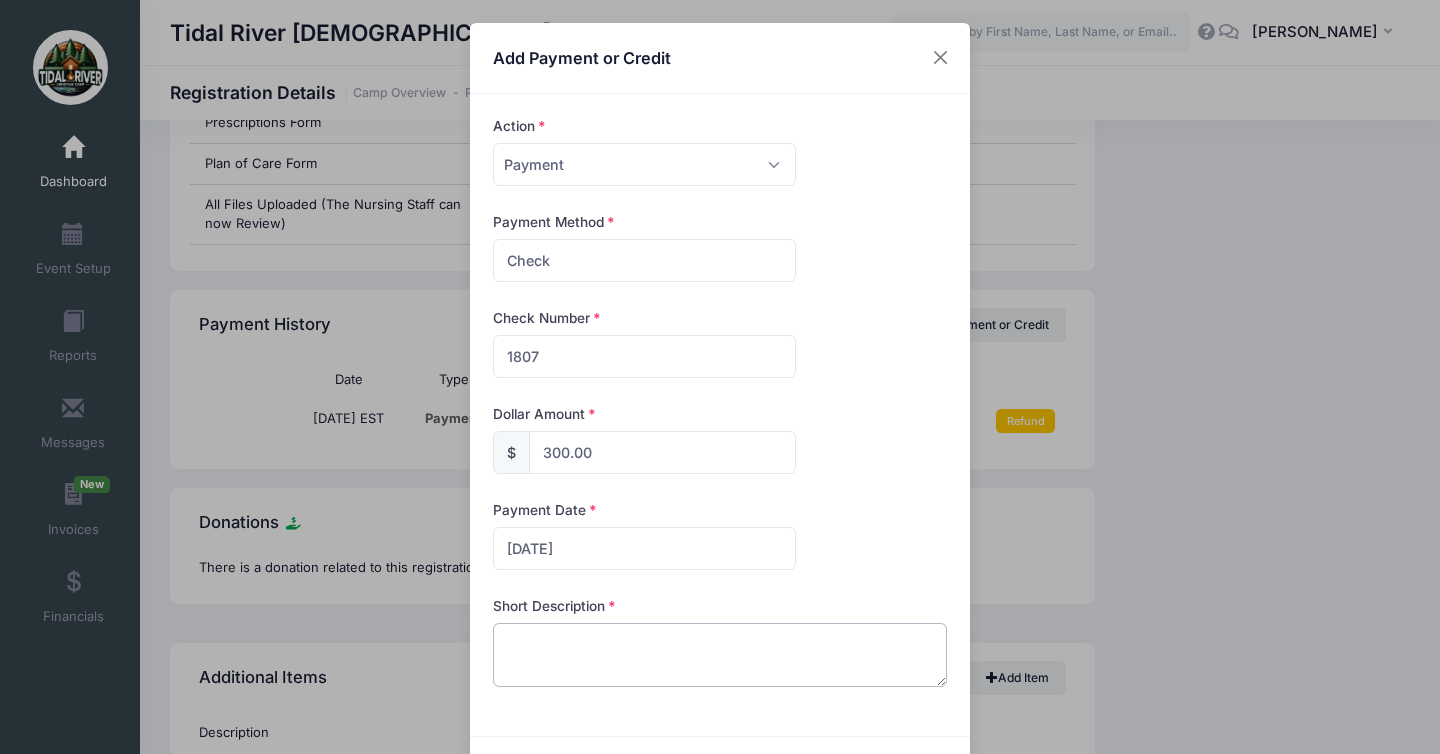 click at bounding box center [720, 655] 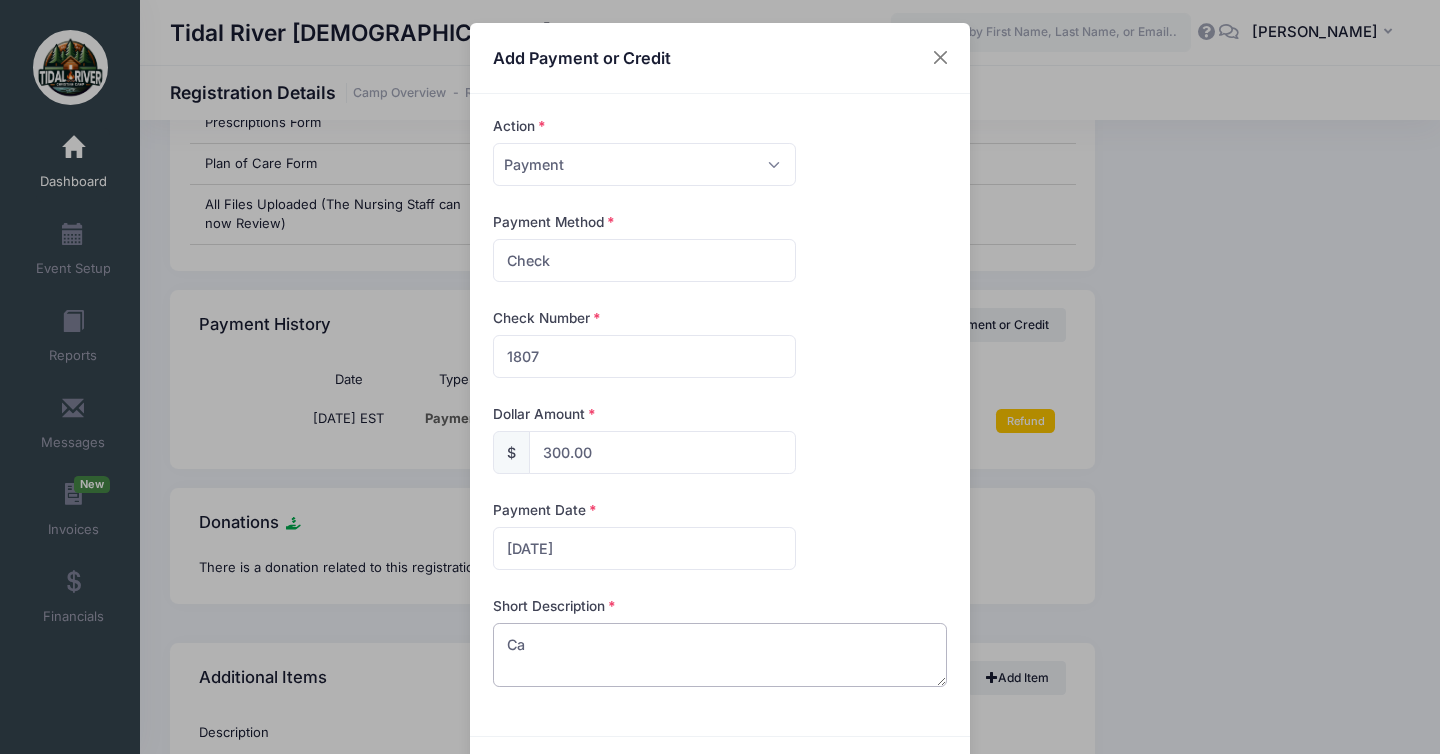 type on "C" 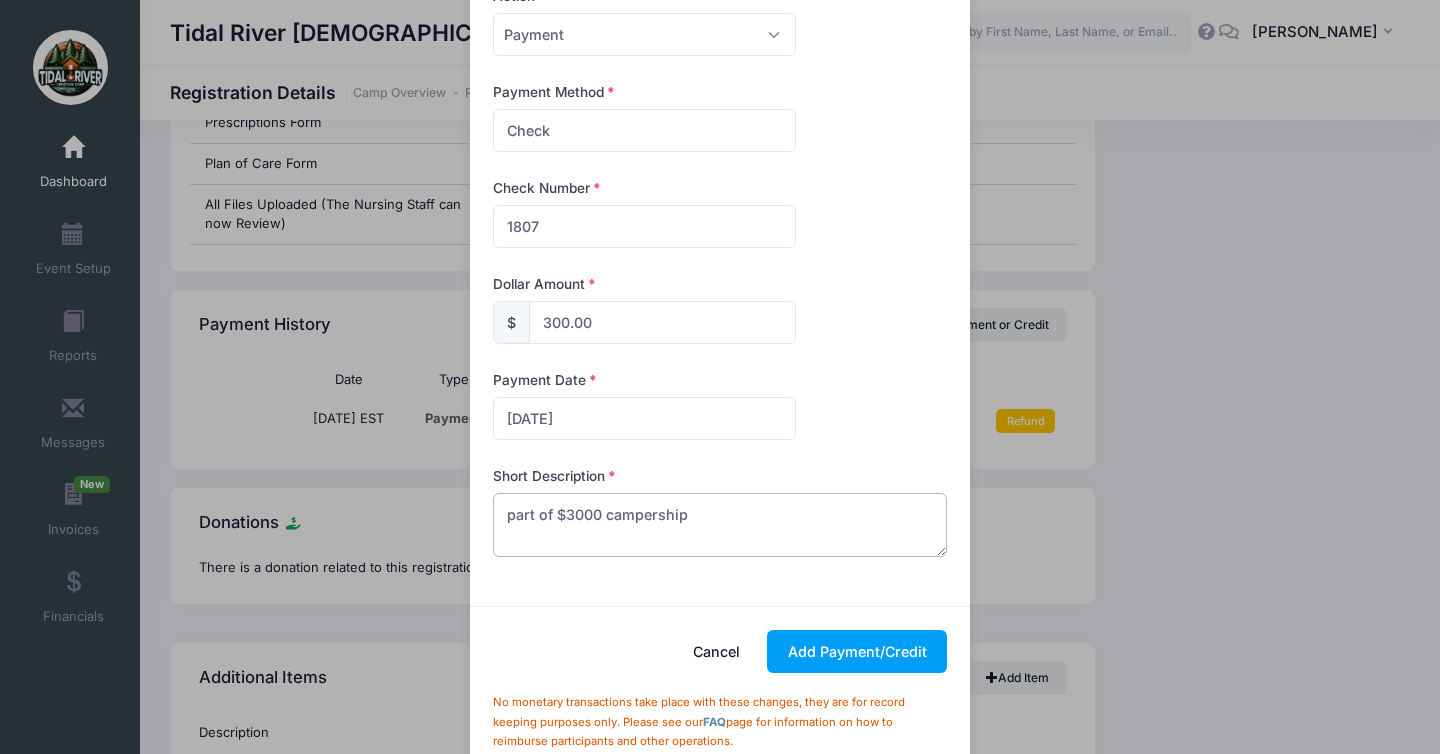 scroll, scrollTop: 172, scrollLeft: 0, axis: vertical 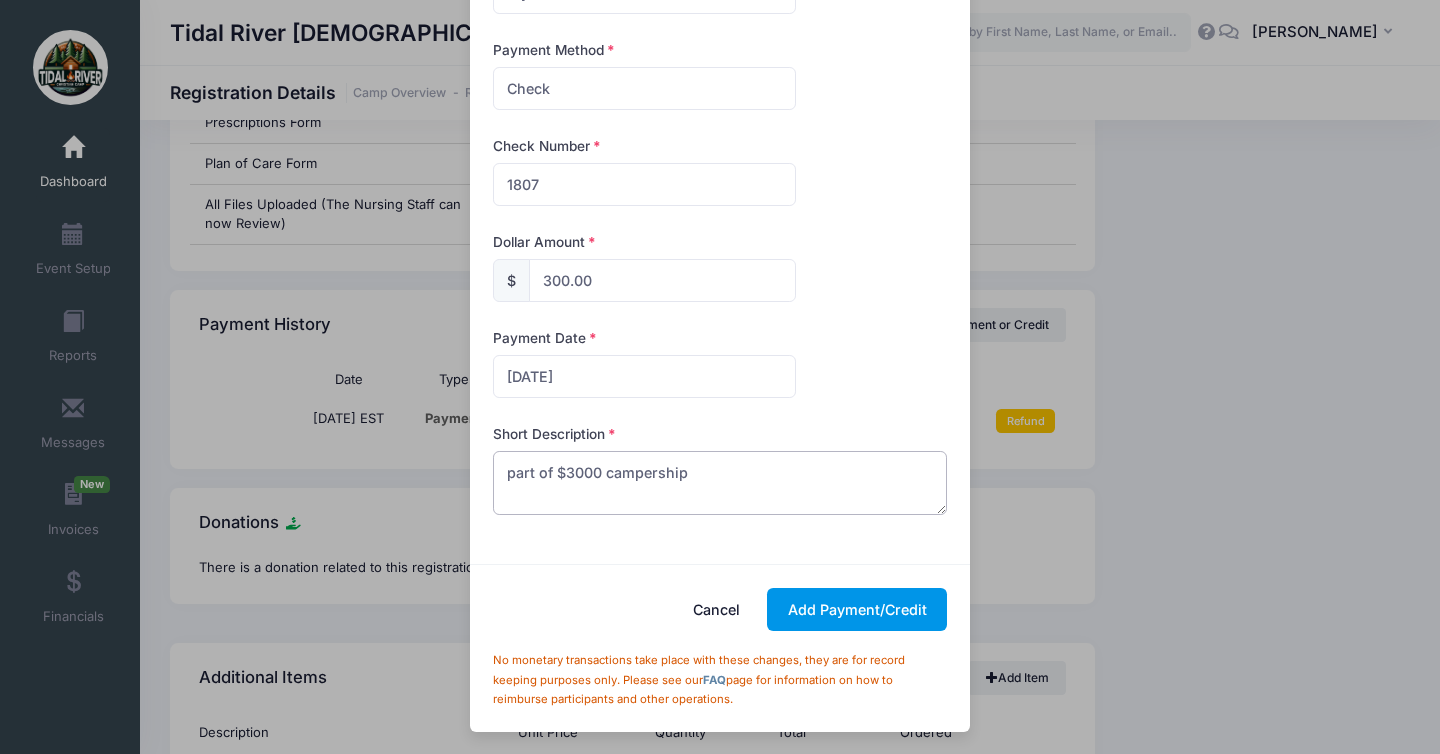 type on "part of $3000 campership" 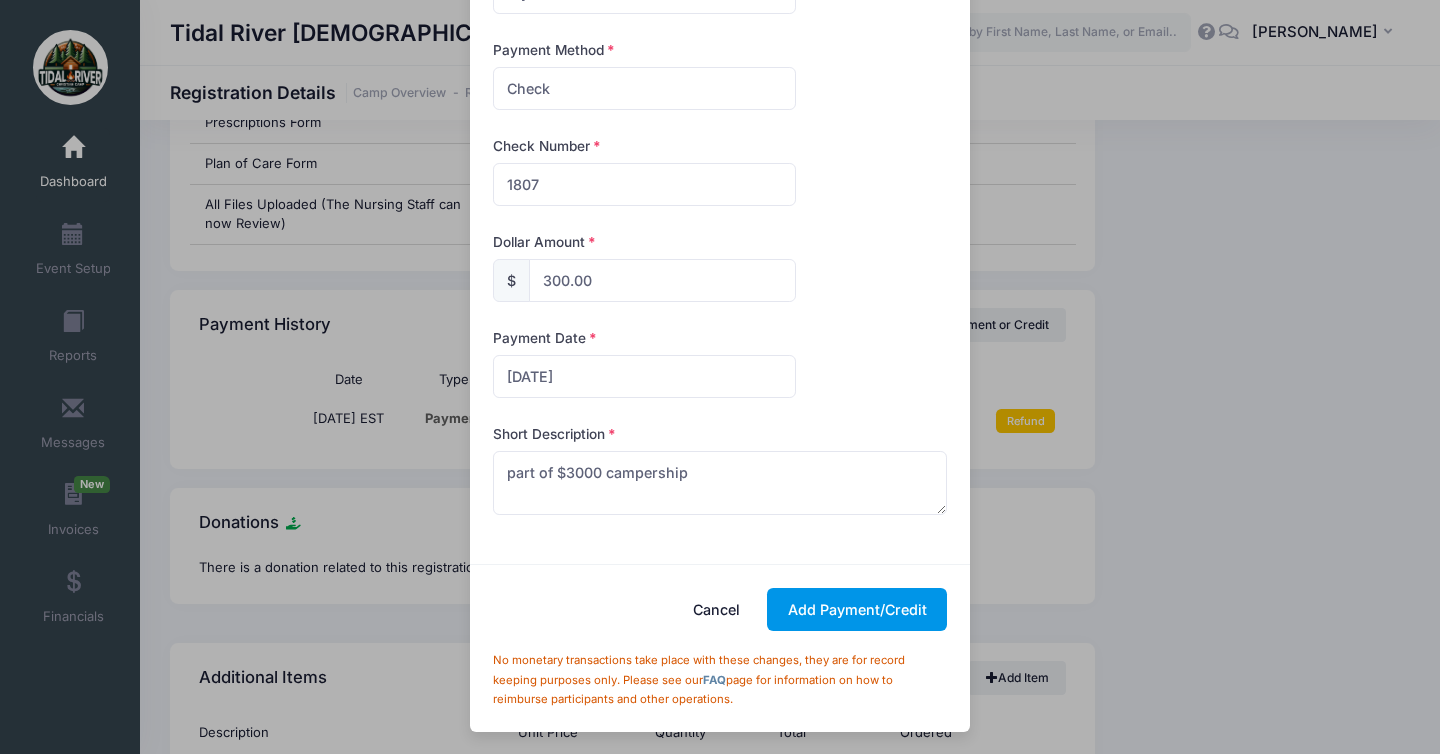 click on "Add Payment/Credit" at bounding box center [857, 609] 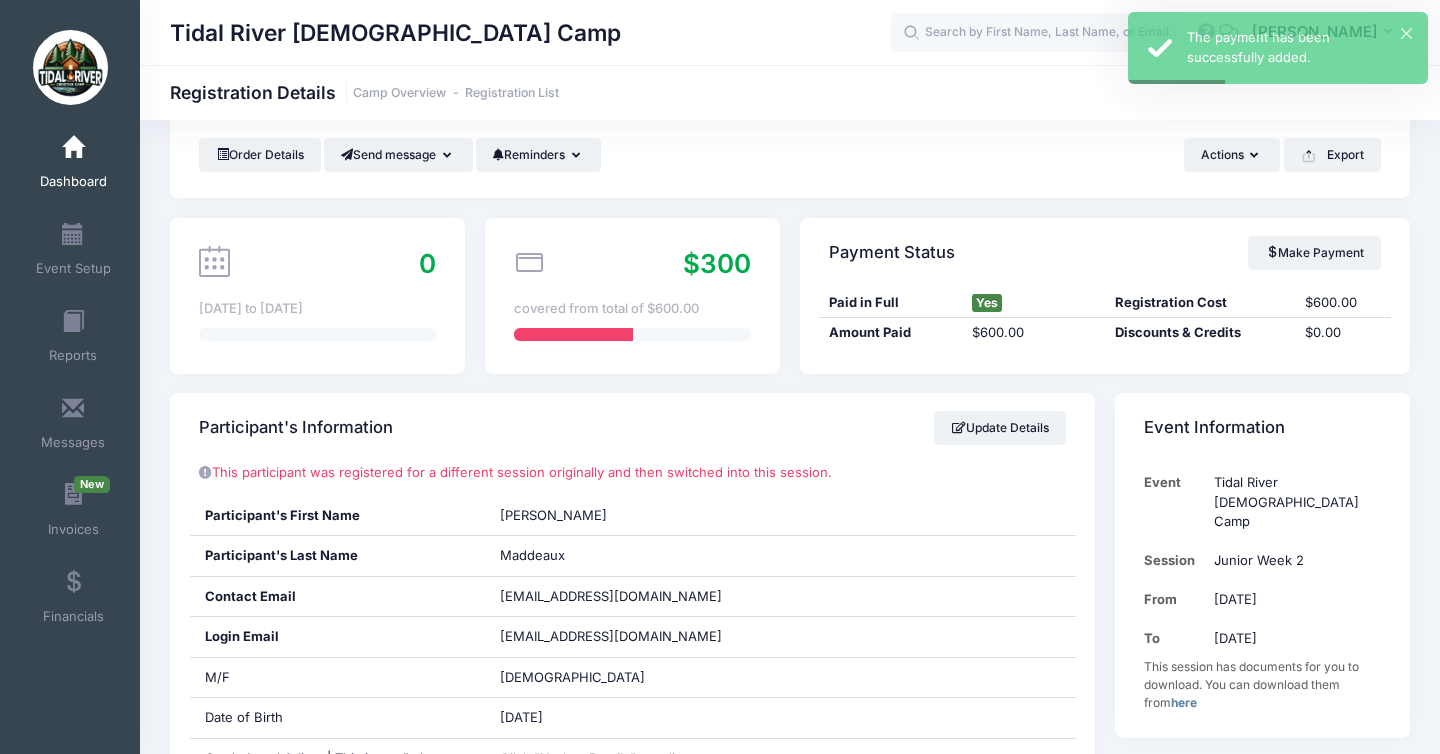 scroll, scrollTop: 0, scrollLeft: 0, axis: both 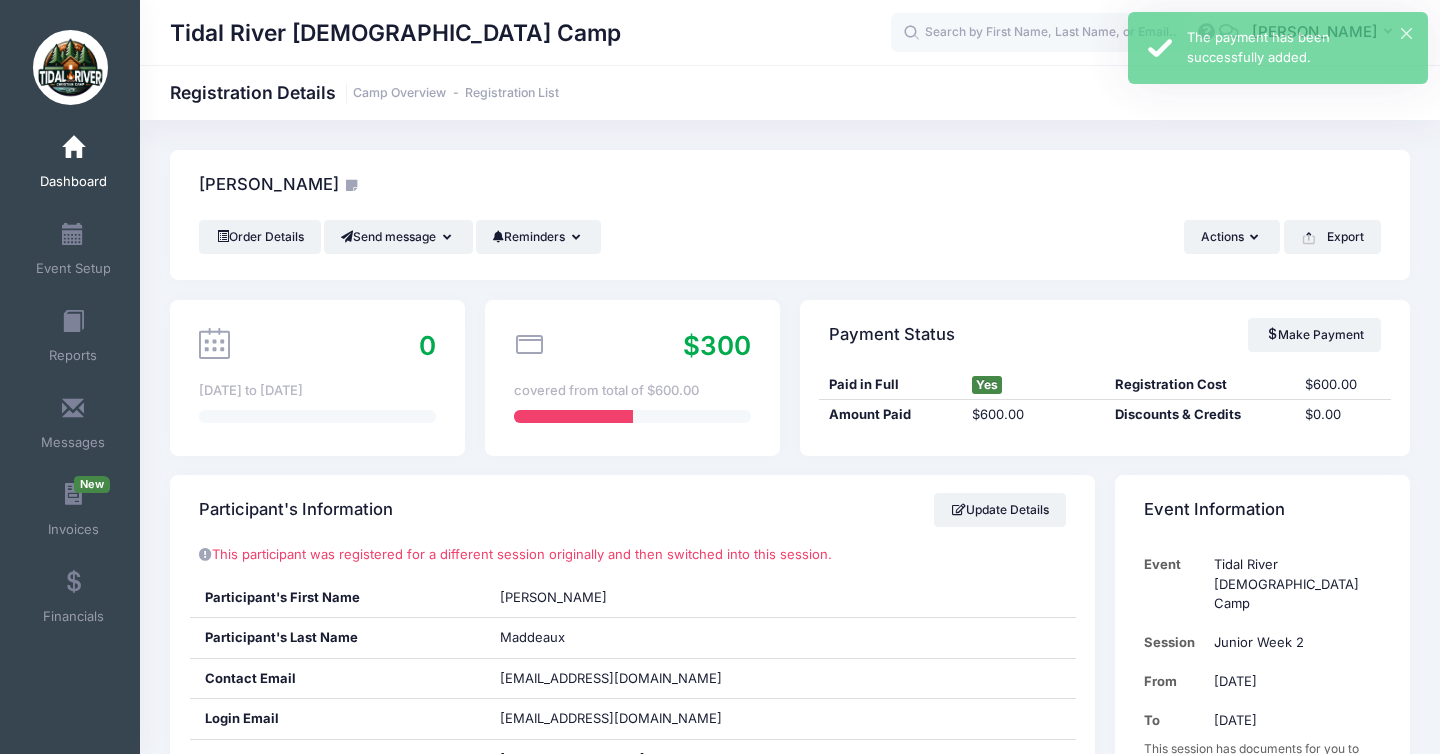 click on "Dashboard" at bounding box center [73, 182] 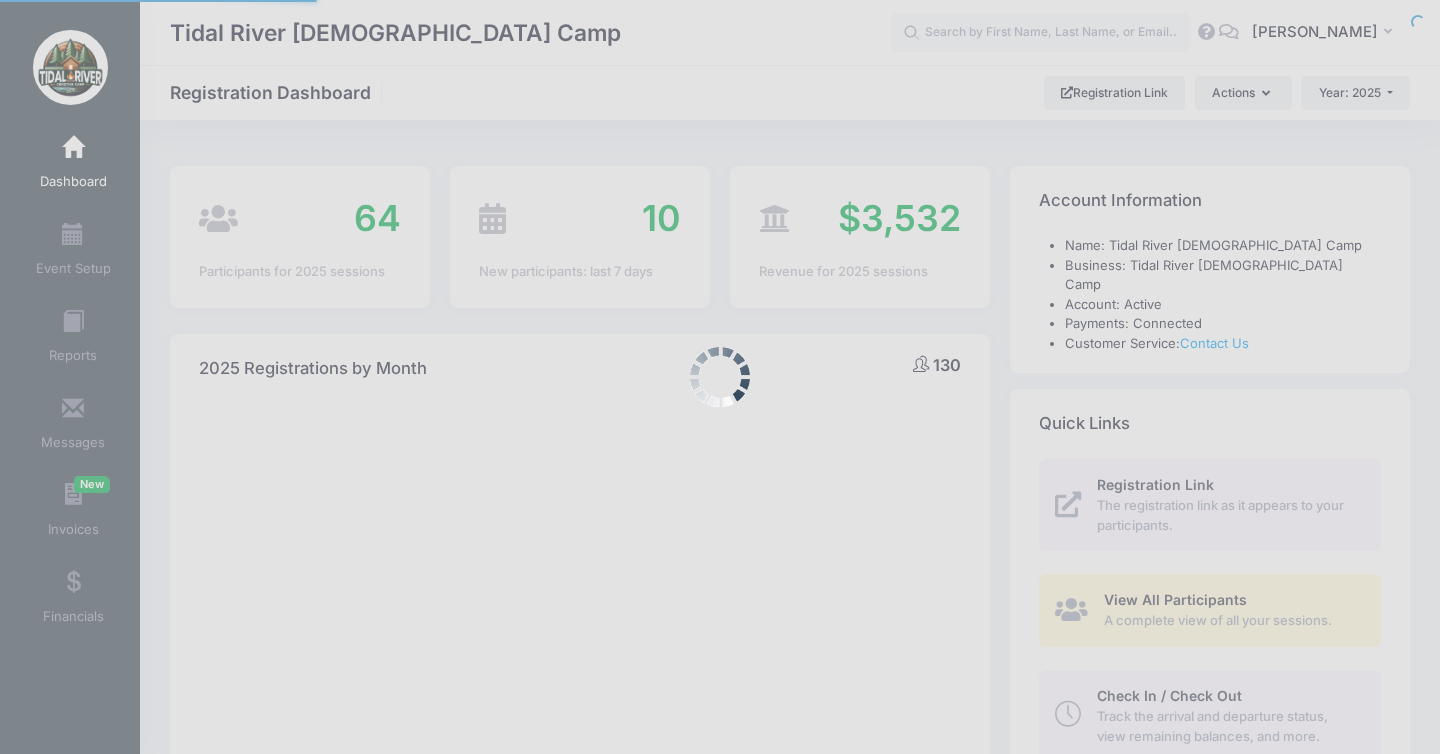 select 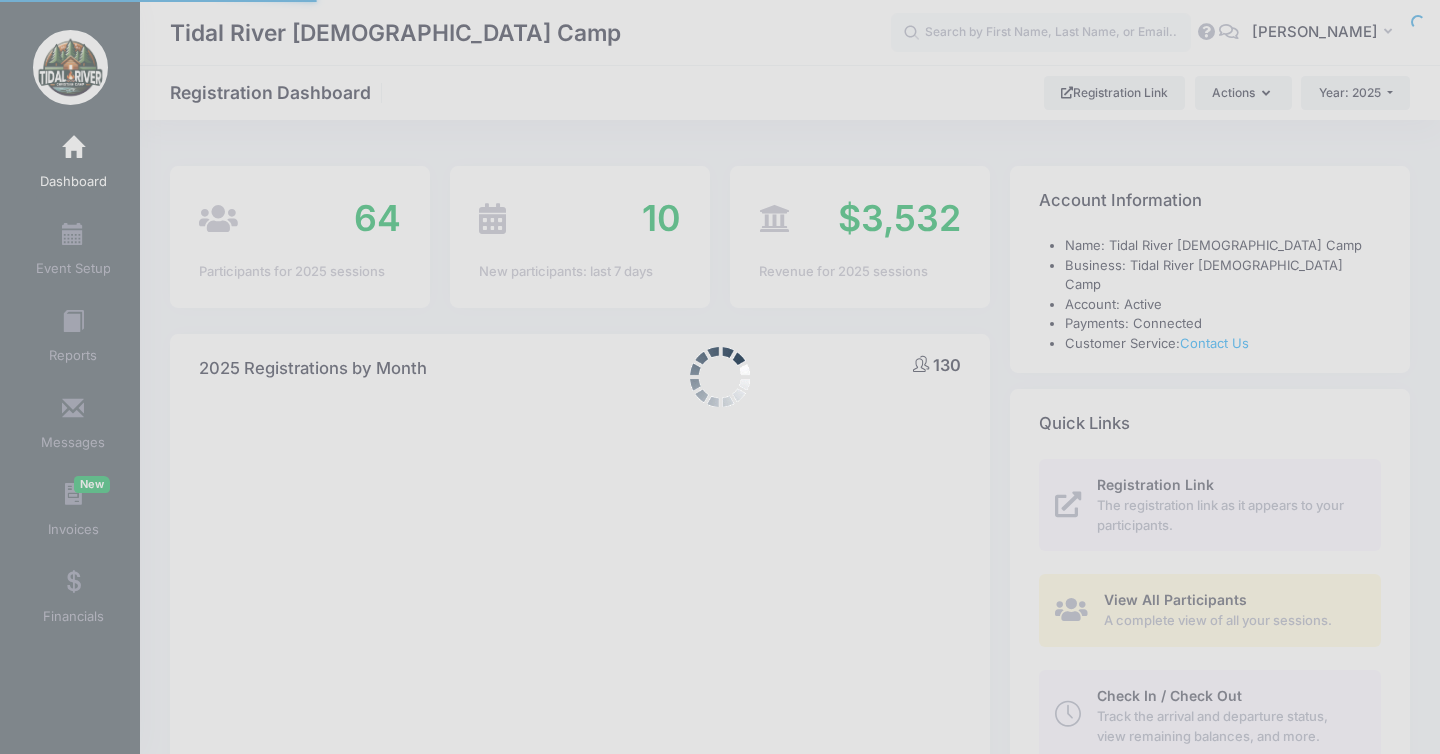scroll, scrollTop: 0, scrollLeft: 0, axis: both 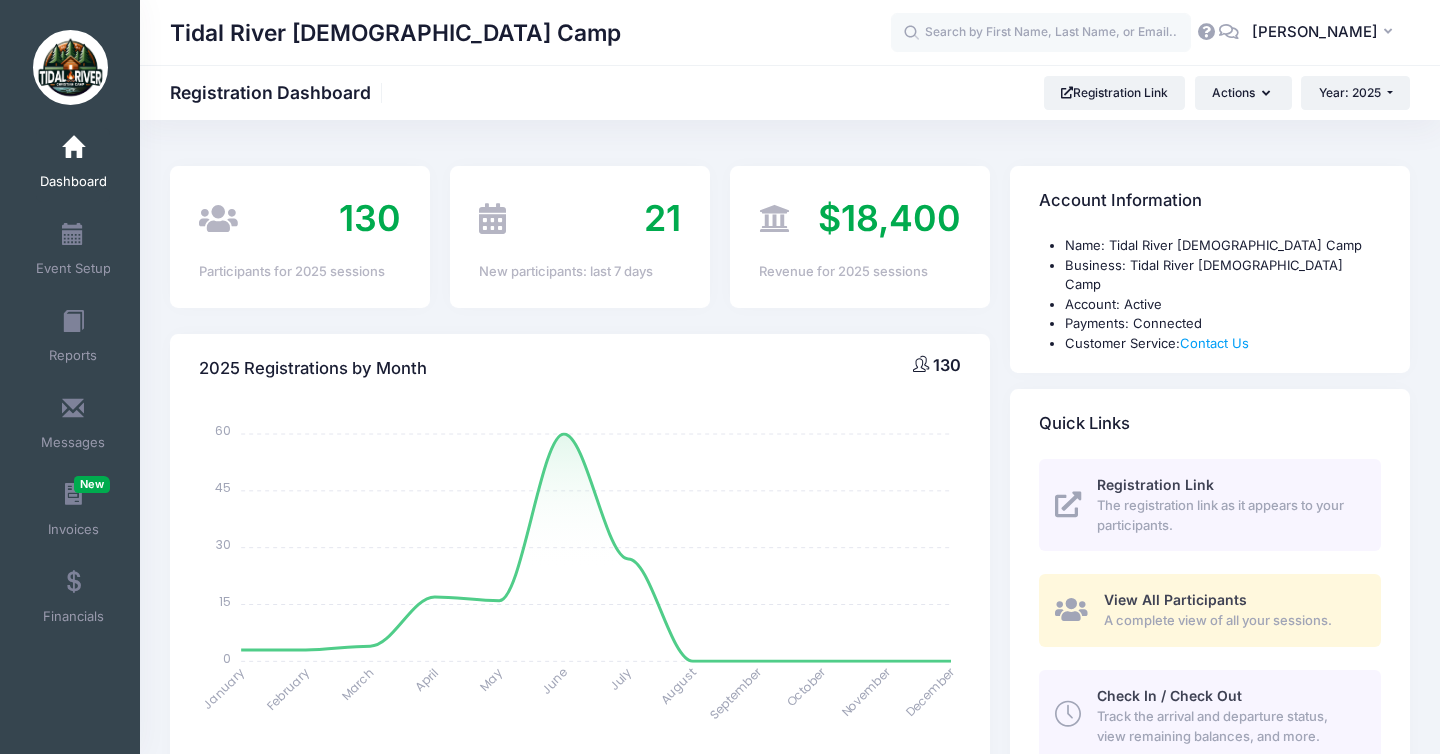 click on "Check In / Check Out" at bounding box center [1169, 695] 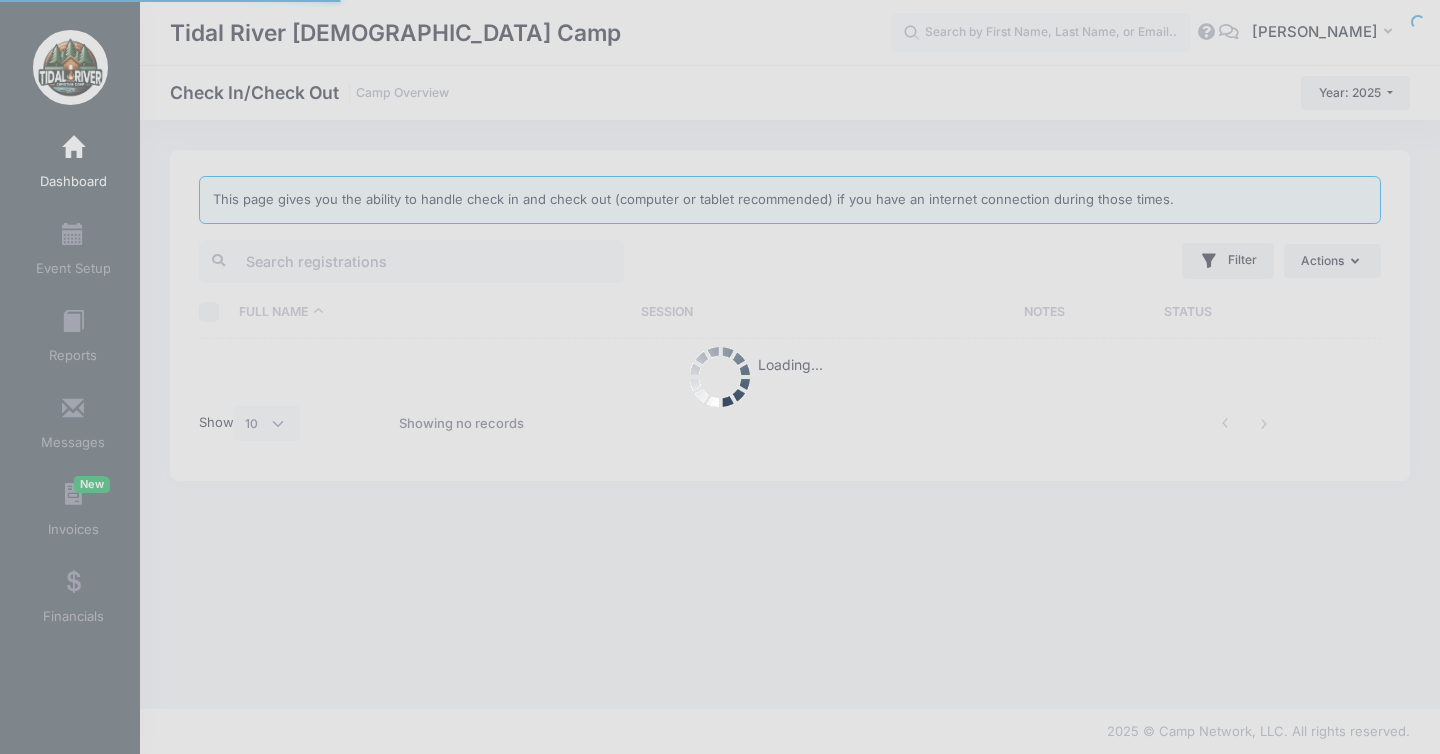 select on "10" 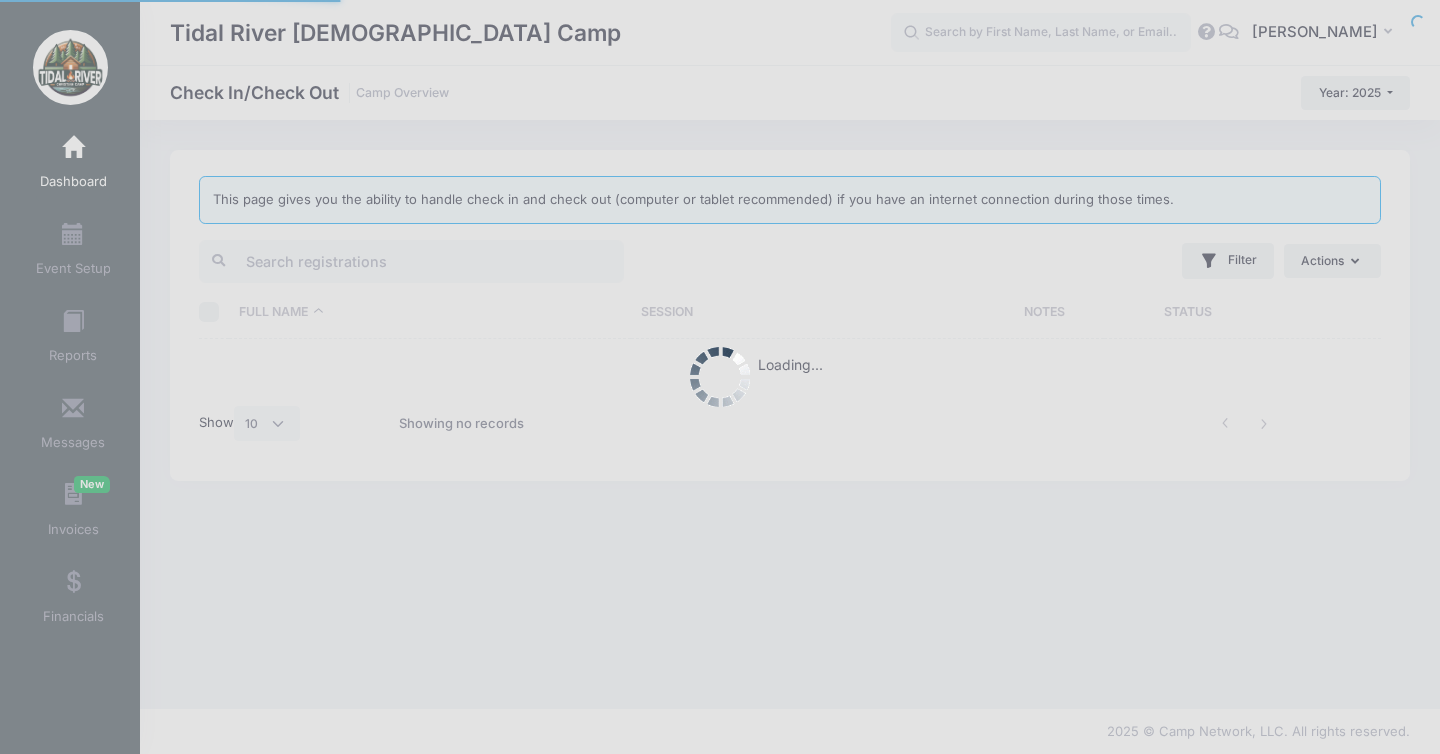 scroll, scrollTop: 0, scrollLeft: 0, axis: both 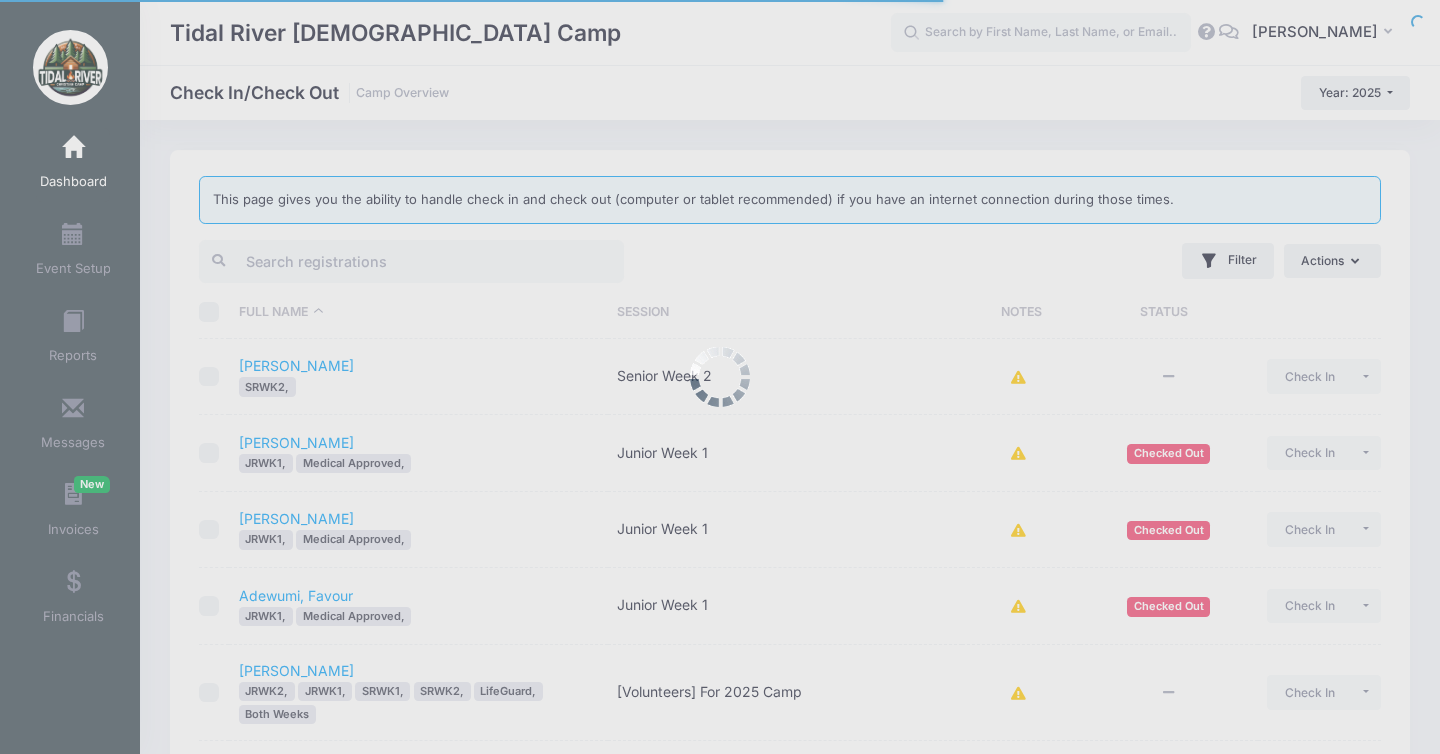 click at bounding box center (720, 377) 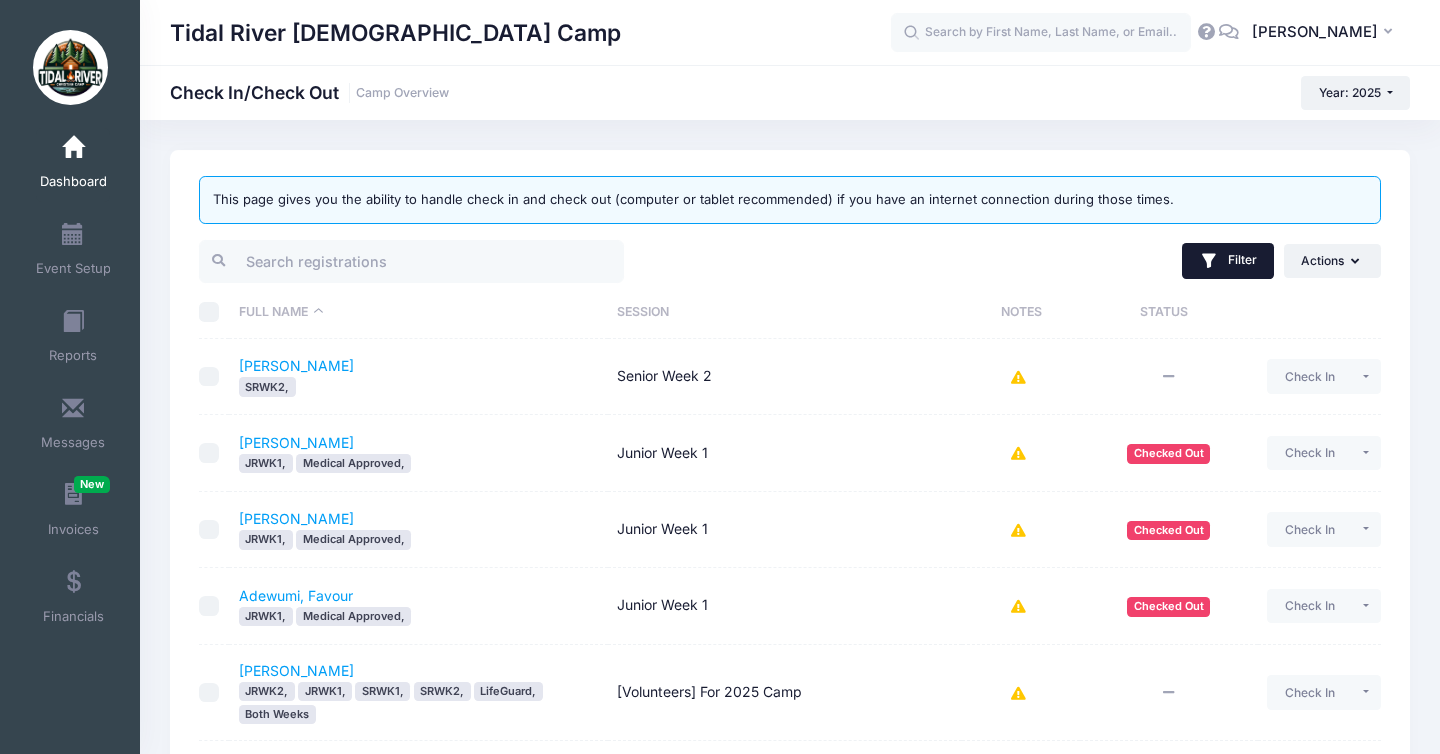 click on "Filter" at bounding box center (1228, 261) 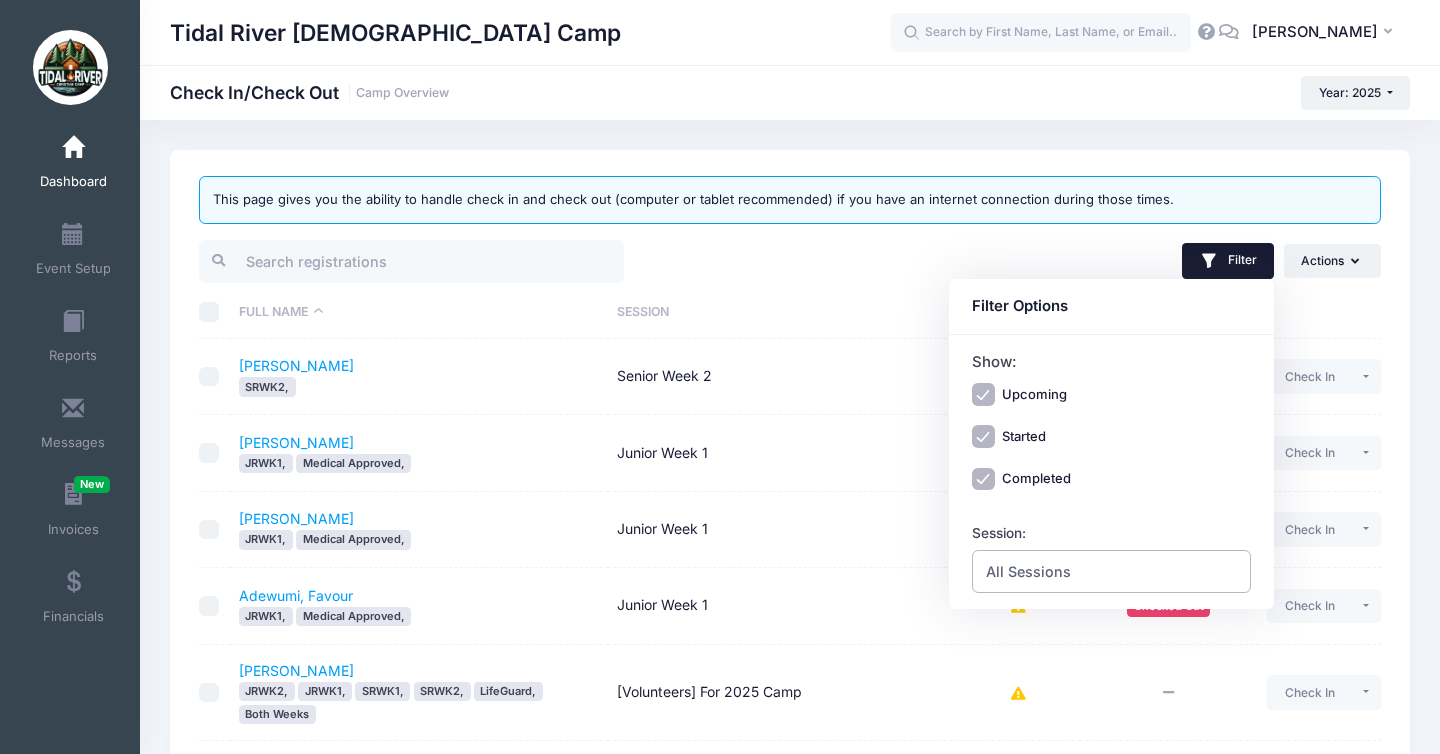 click on "All Sessions" at bounding box center (1028, 571) 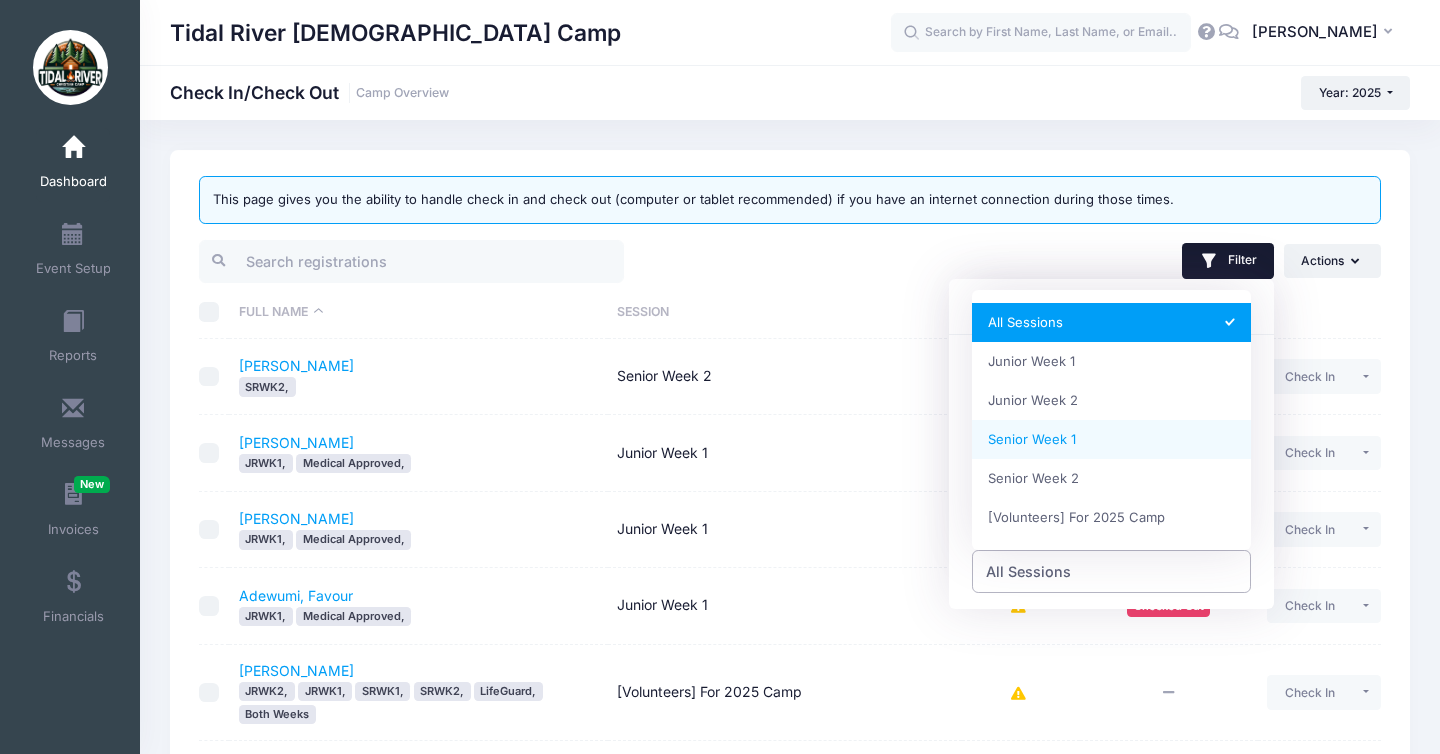 select on "Senior Week 1" 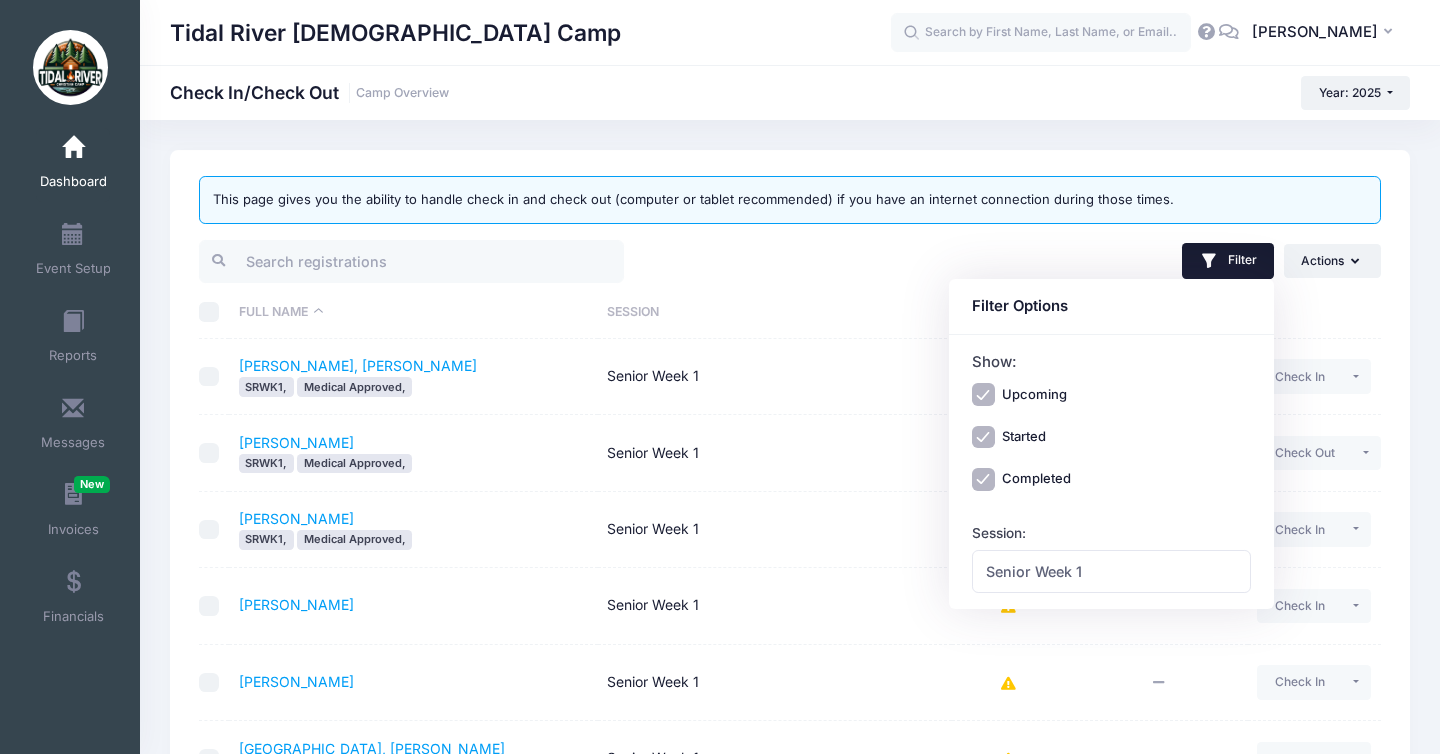 click on "Senior Week 1" at bounding box center (775, 453) 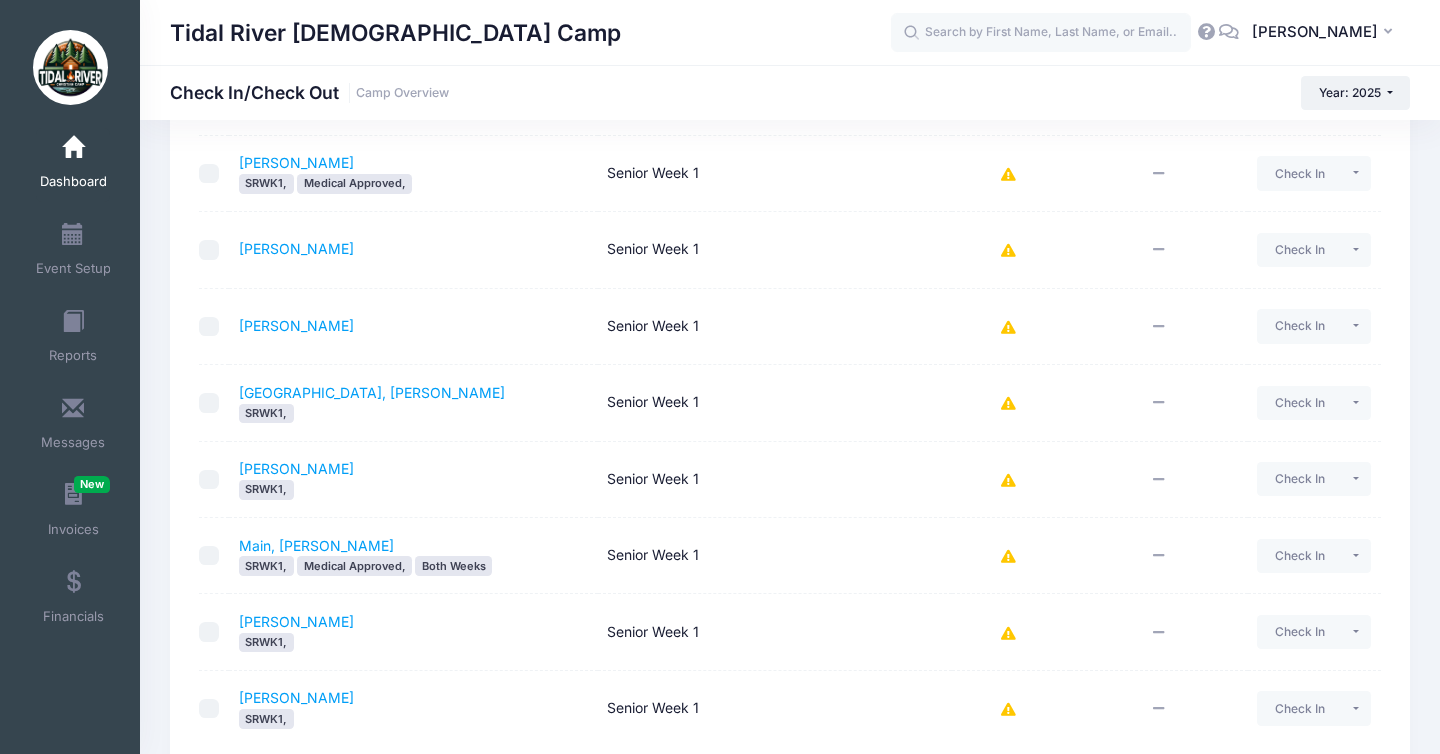 scroll, scrollTop: 358, scrollLeft: 0, axis: vertical 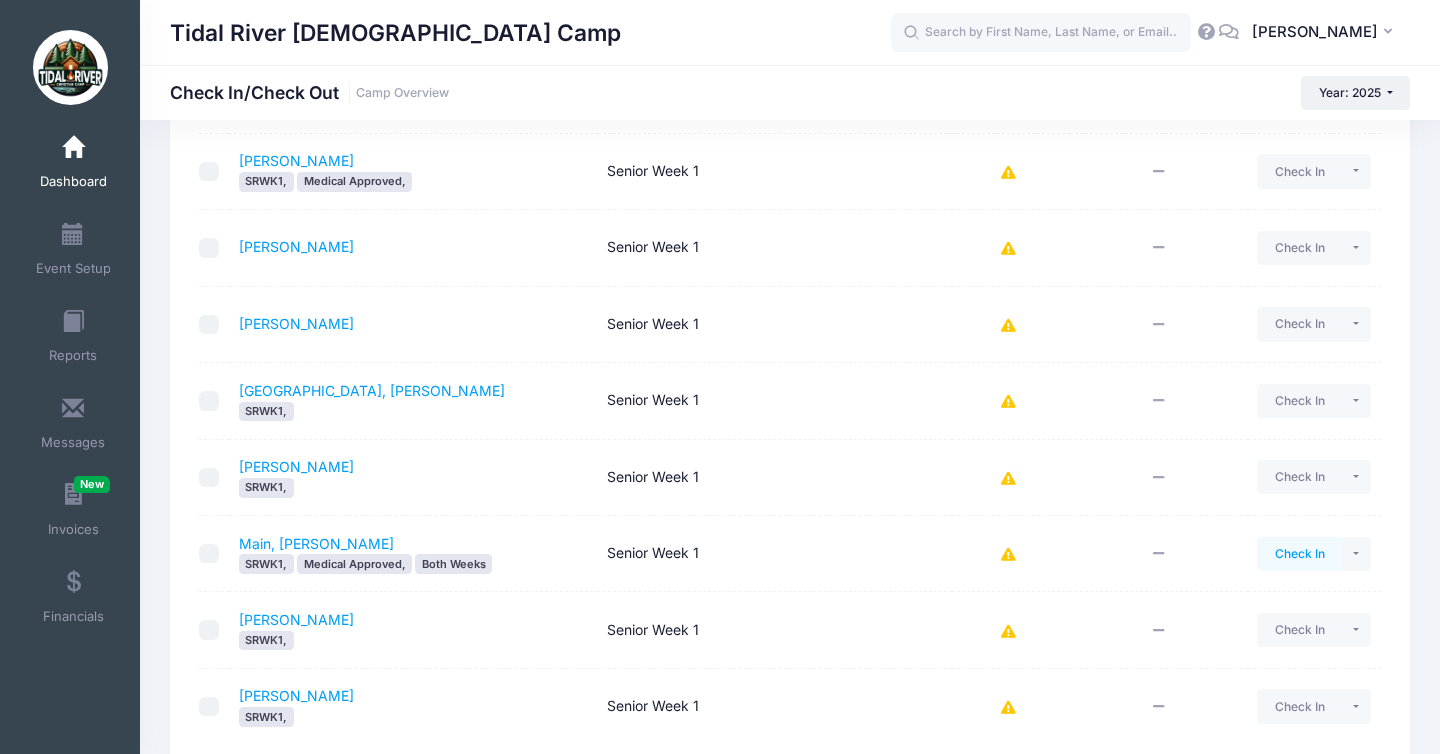 click on "Check In" at bounding box center (1299, 554) 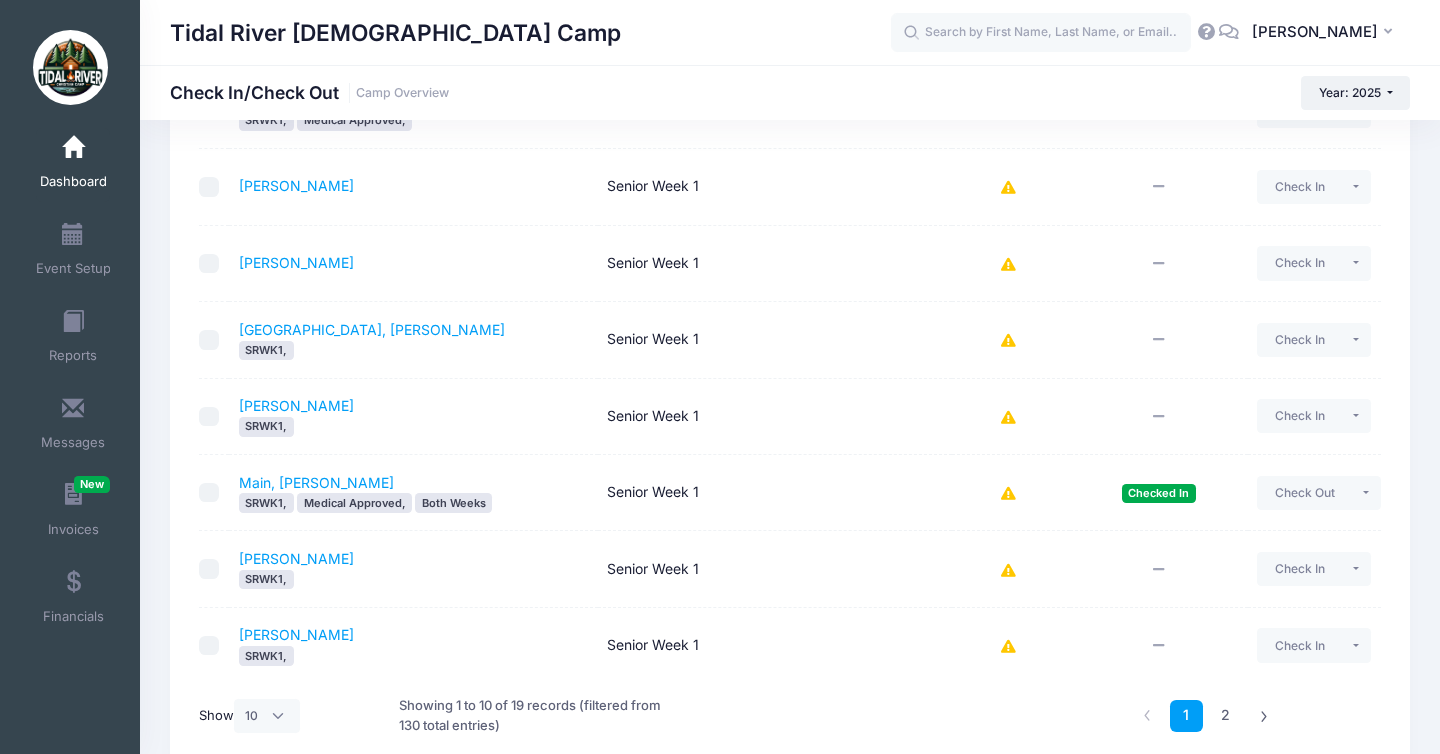 scroll, scrollTop: 420, scrollLeft: 0, axis: vertical 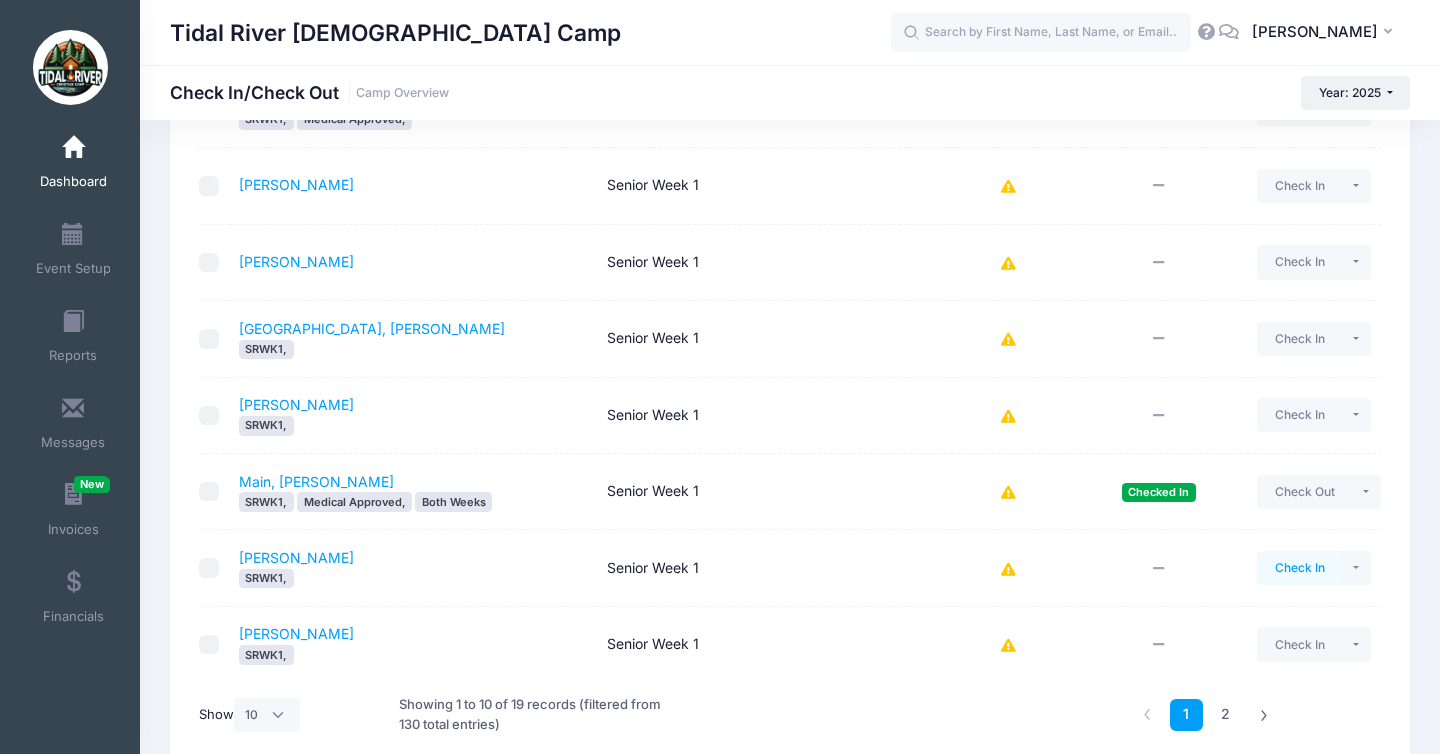 click on "Check In" at bounding box center [1299, 568] 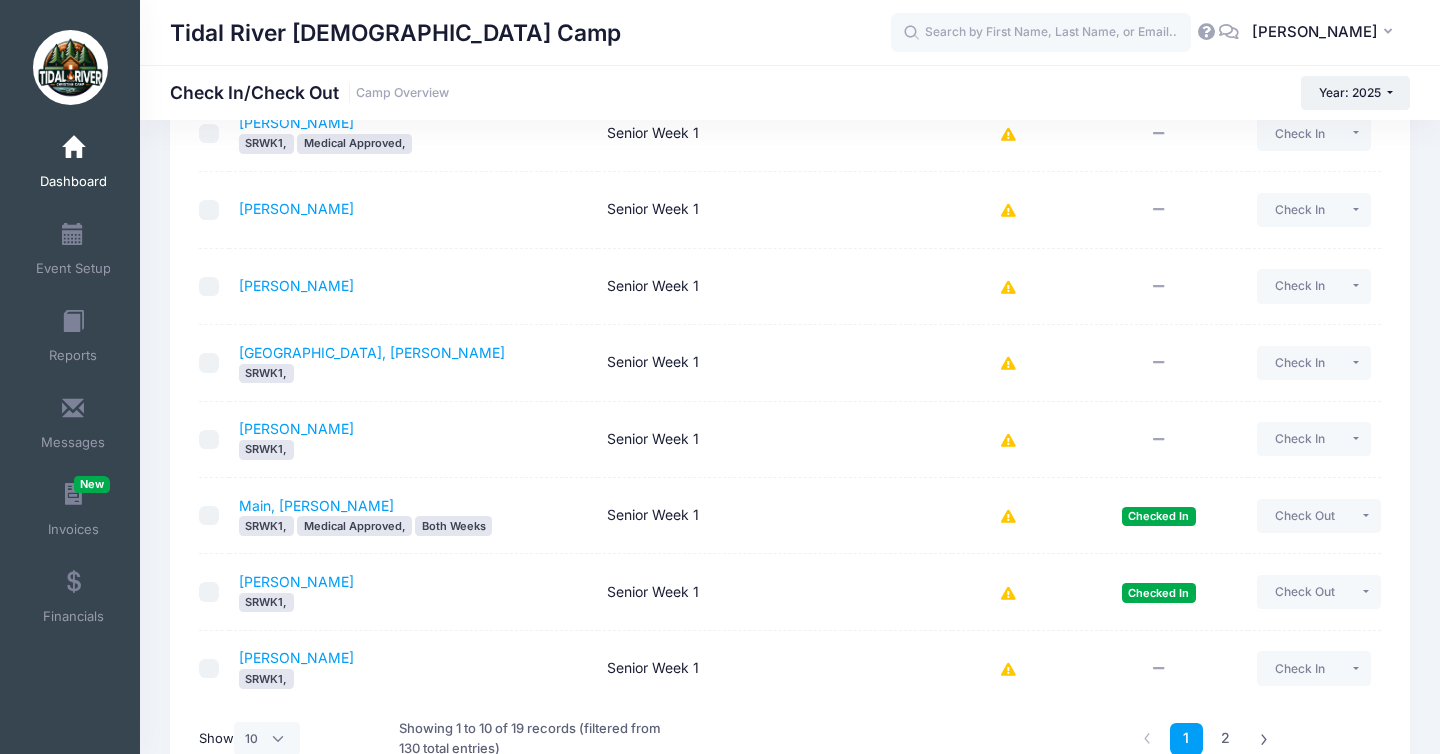 scroll, scrollTop: 515, scrollLeft: 0, axis: vertical 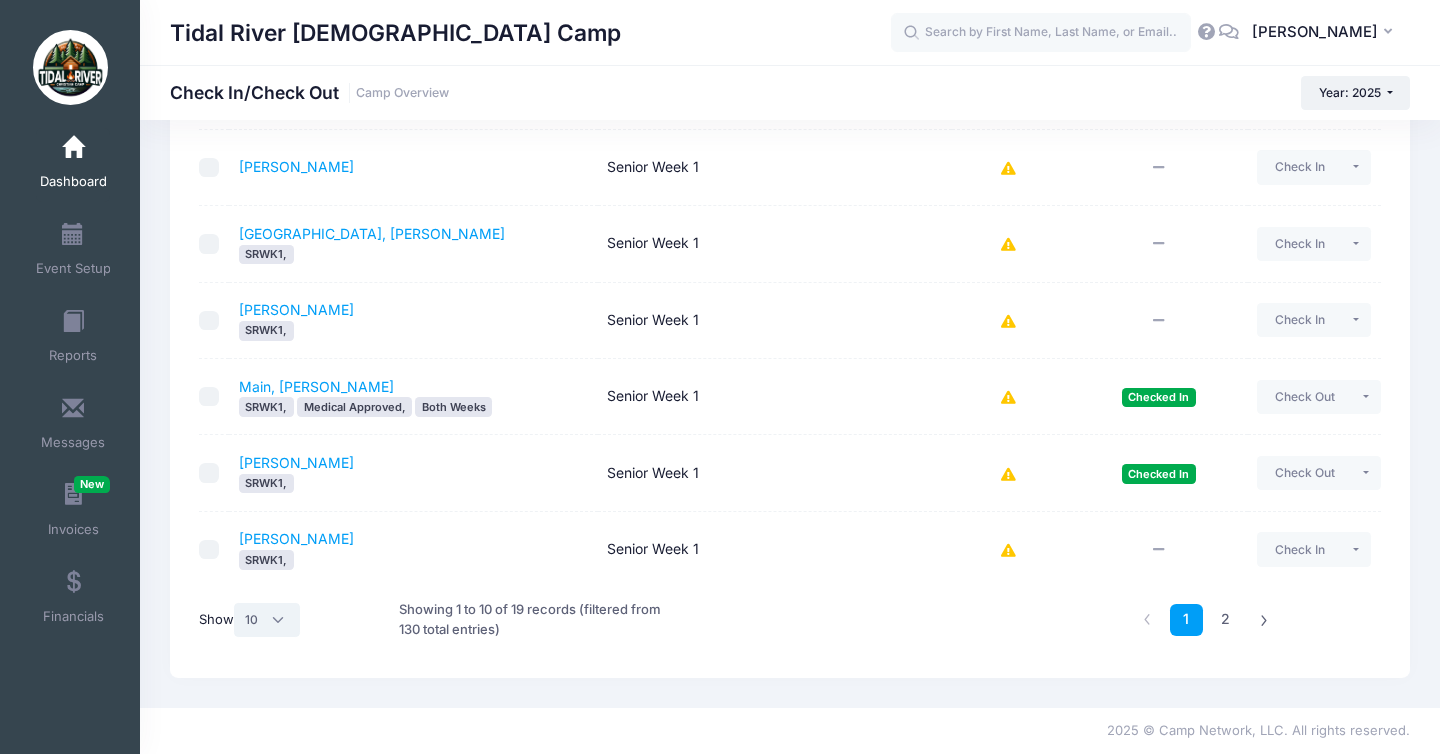 click on "All 10 25 50" at bounding box center (267, 620) 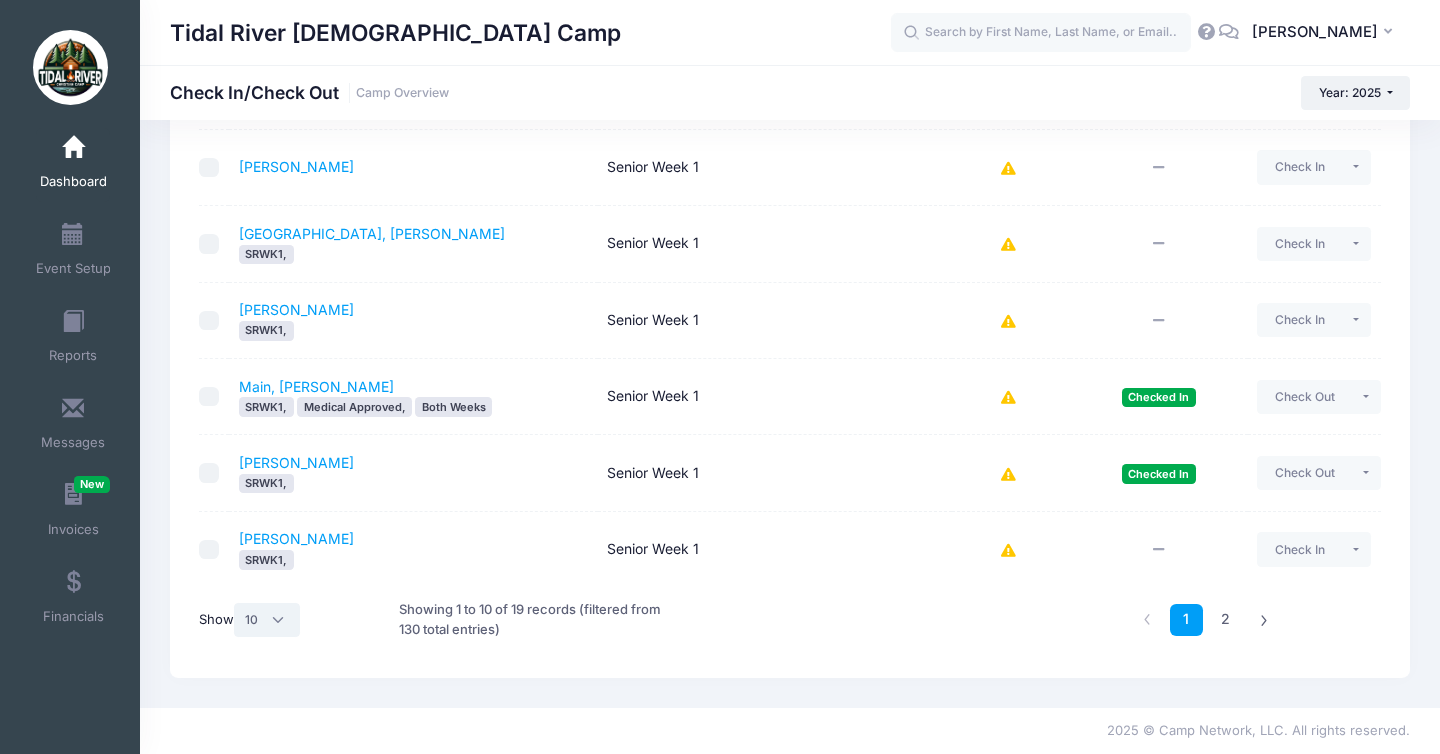 select on "-1" 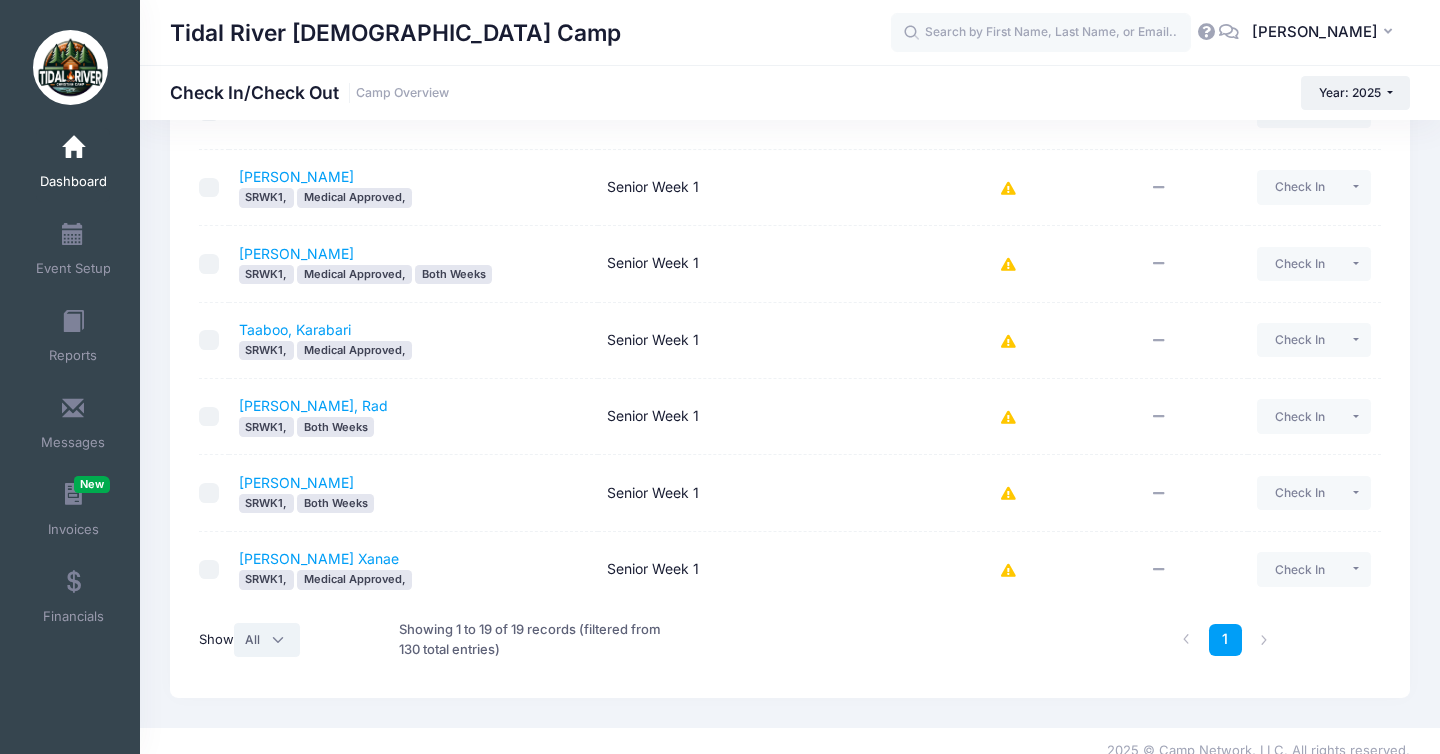 scroll, scrollTop: 1192, scrollLeft: 0, axis: vertical 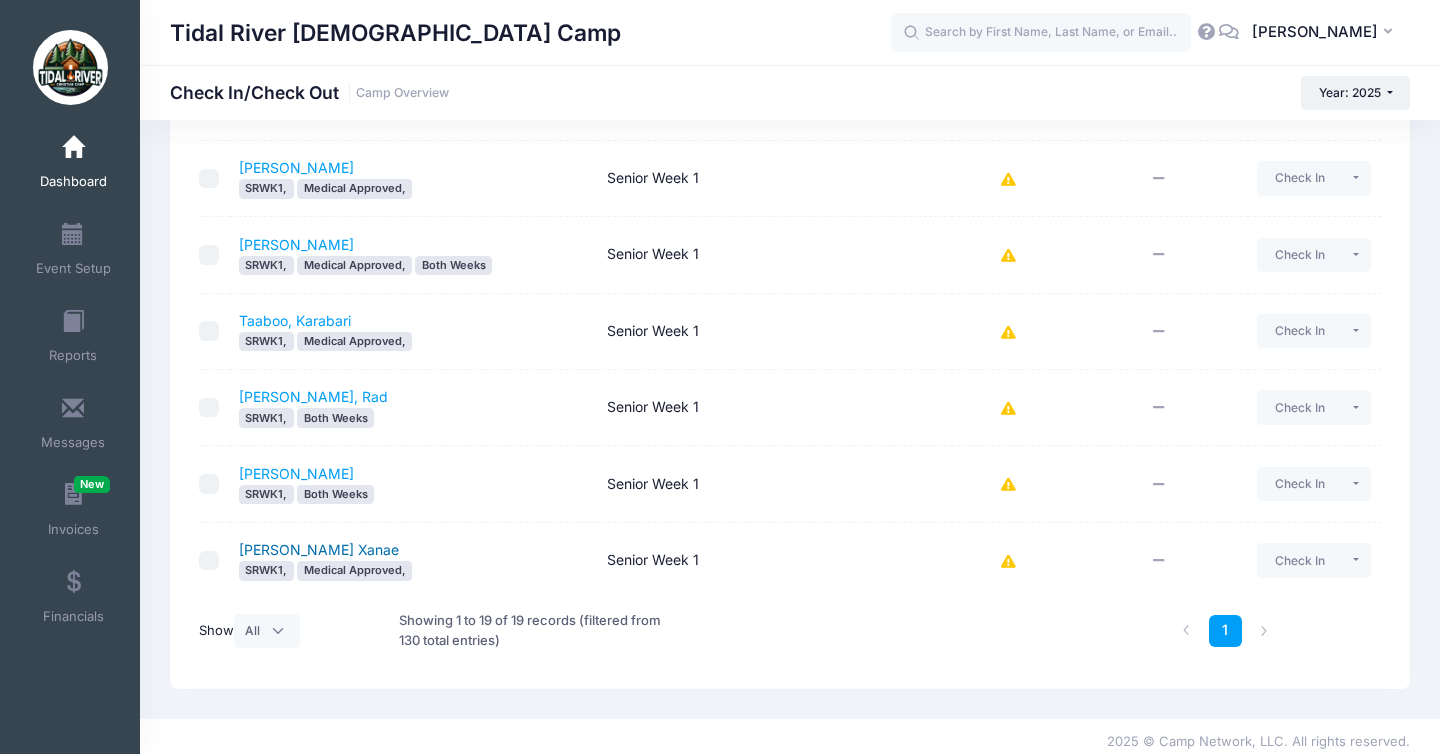 click on "Walker, R. Xanae" at bounding box center (319, 549) 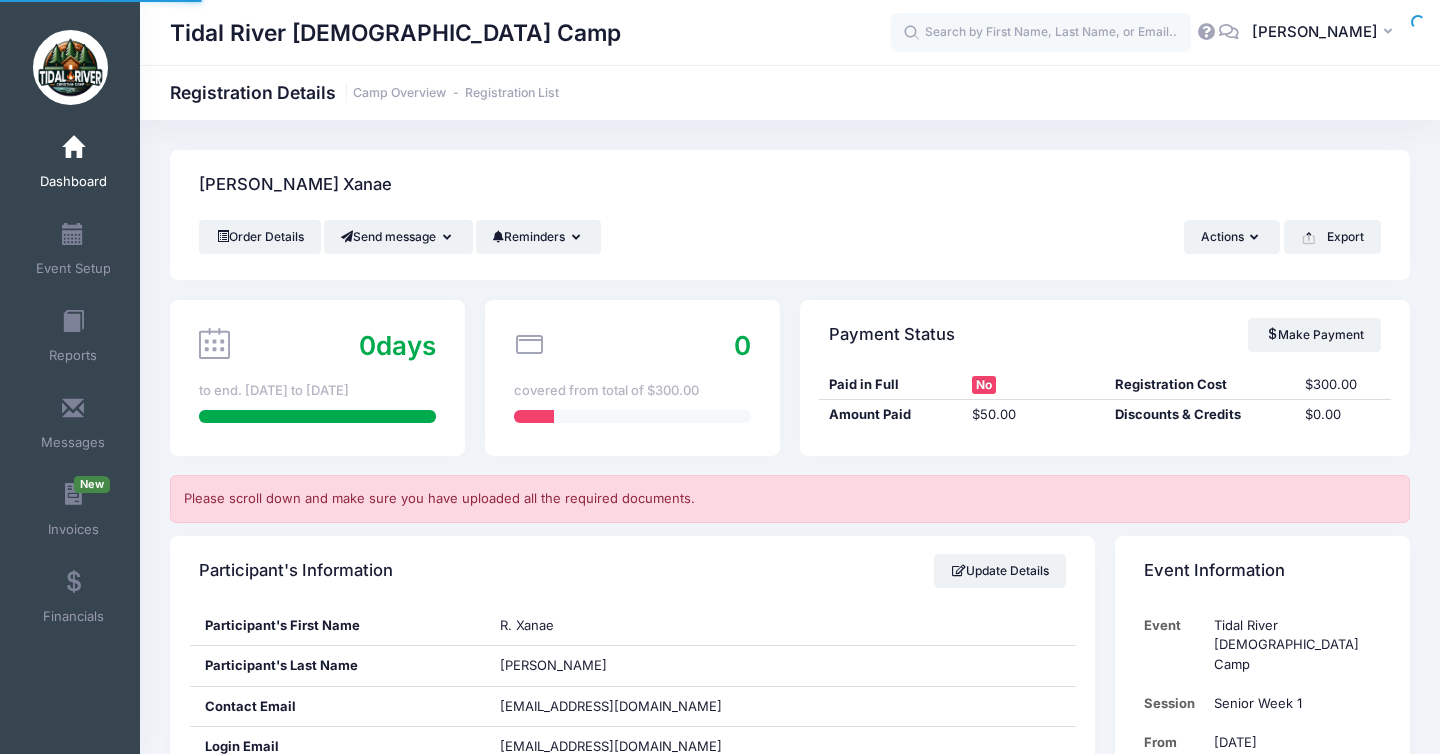 scroll, scrollTop: 0, scrollLeft: 0, axis: both 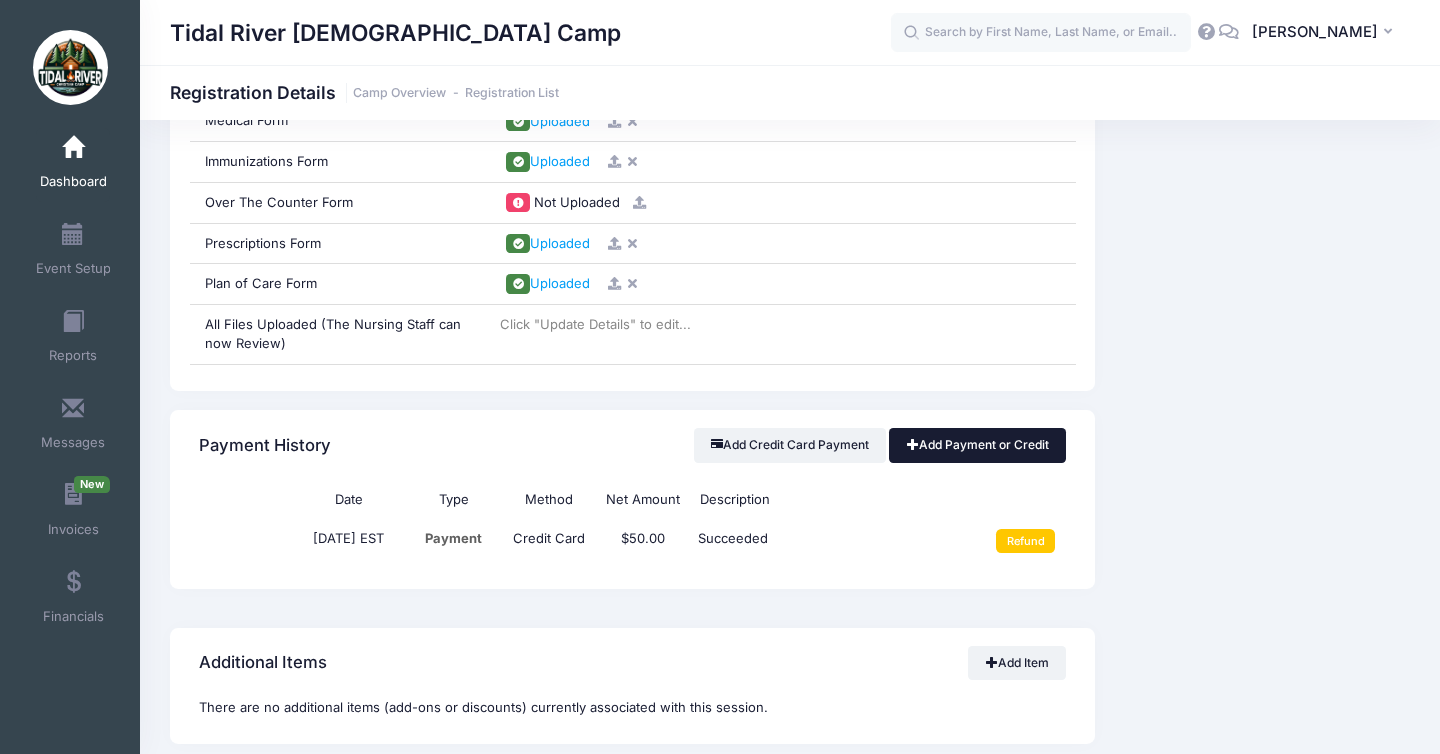 click on "Add Payment or Credit" at bounding box center (977, 445) 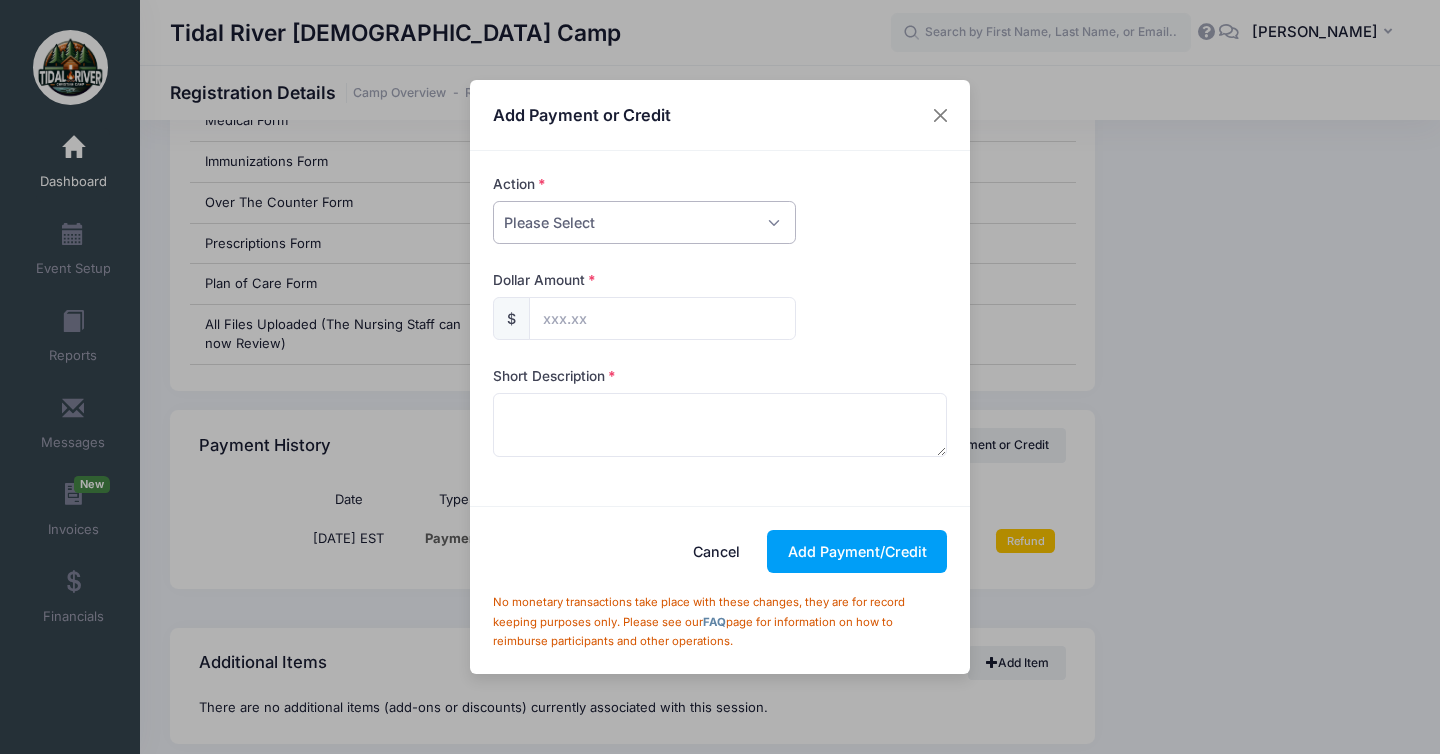 click on "Please Select
Payment
Credit
Refund (Offline)" at bounding box center [644, 222] 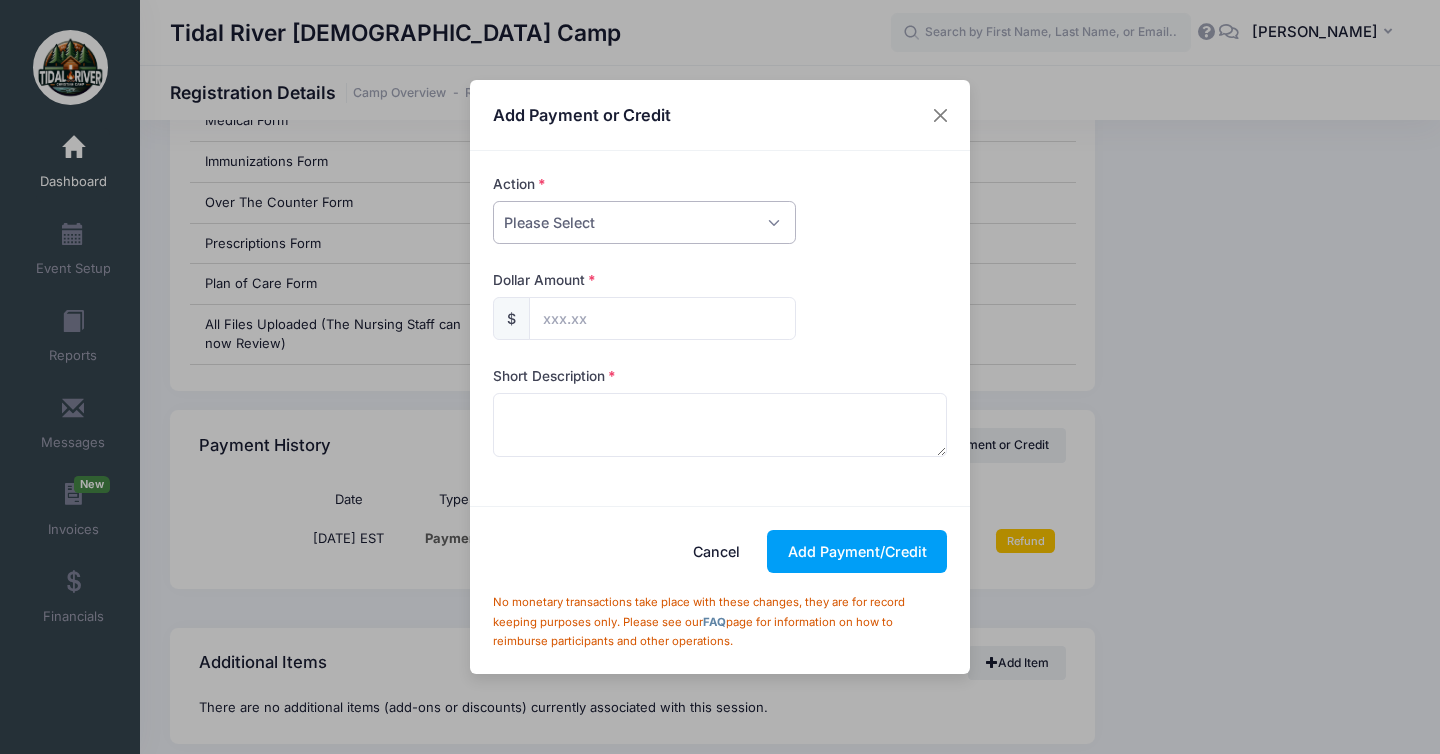 select on "payment" 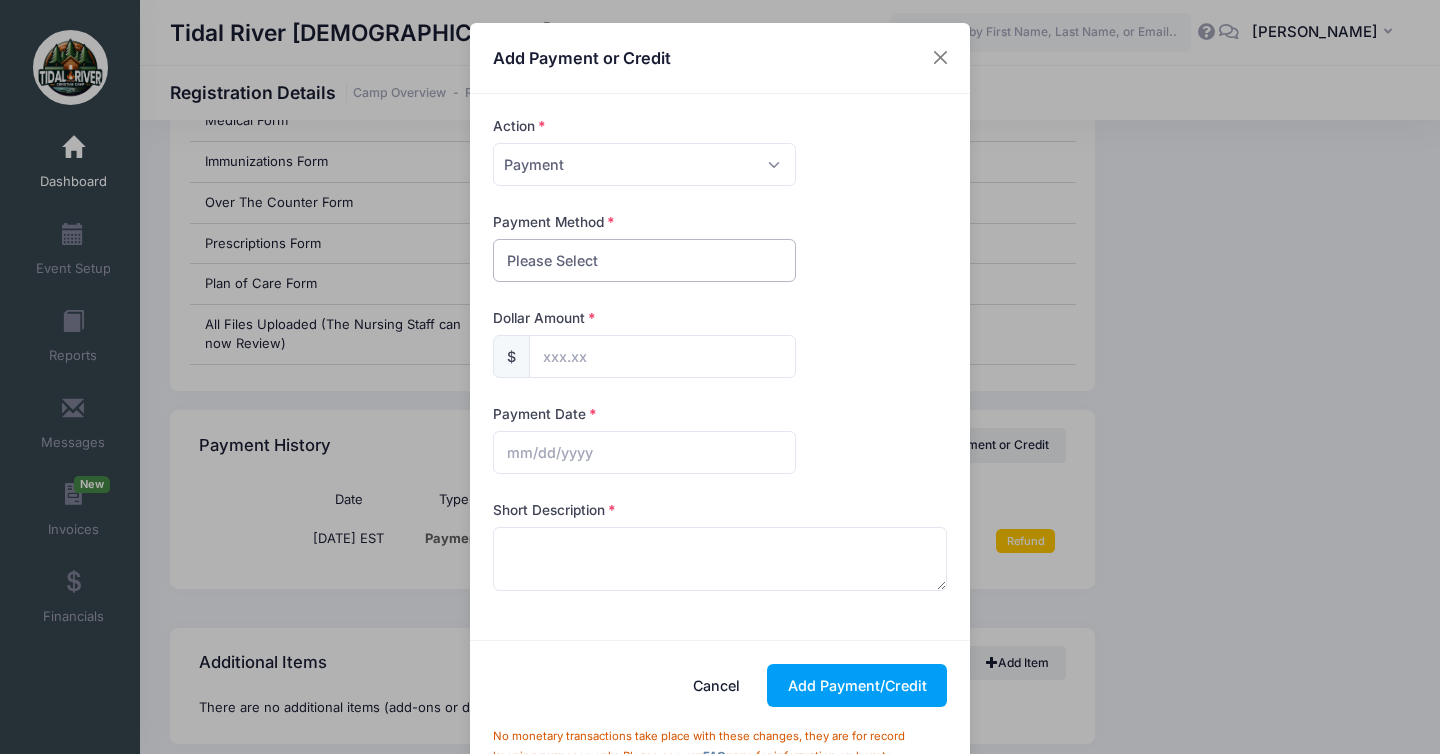 click on "Please Select
PayPal
Cash
Check
Bank Transfer
Other" at bounding box center (644, 260) 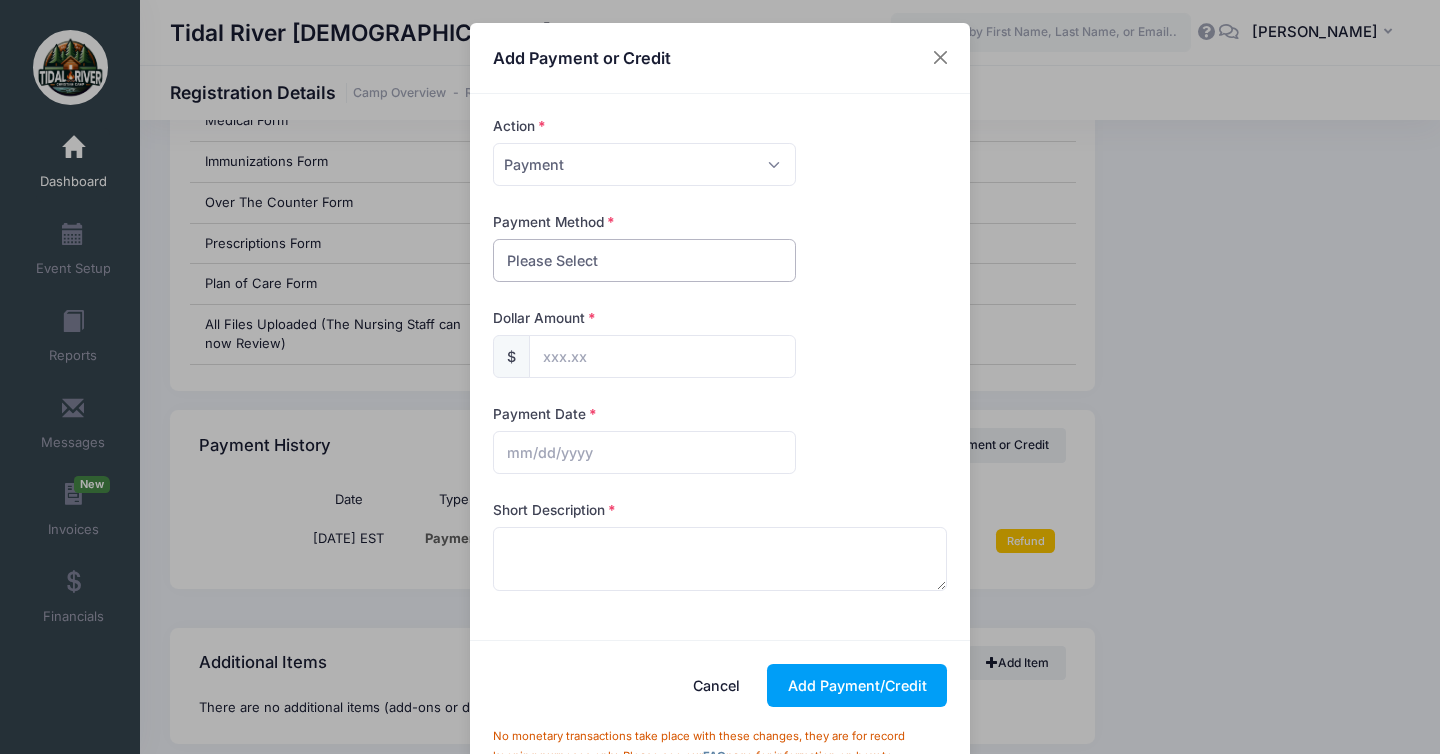select on "check" 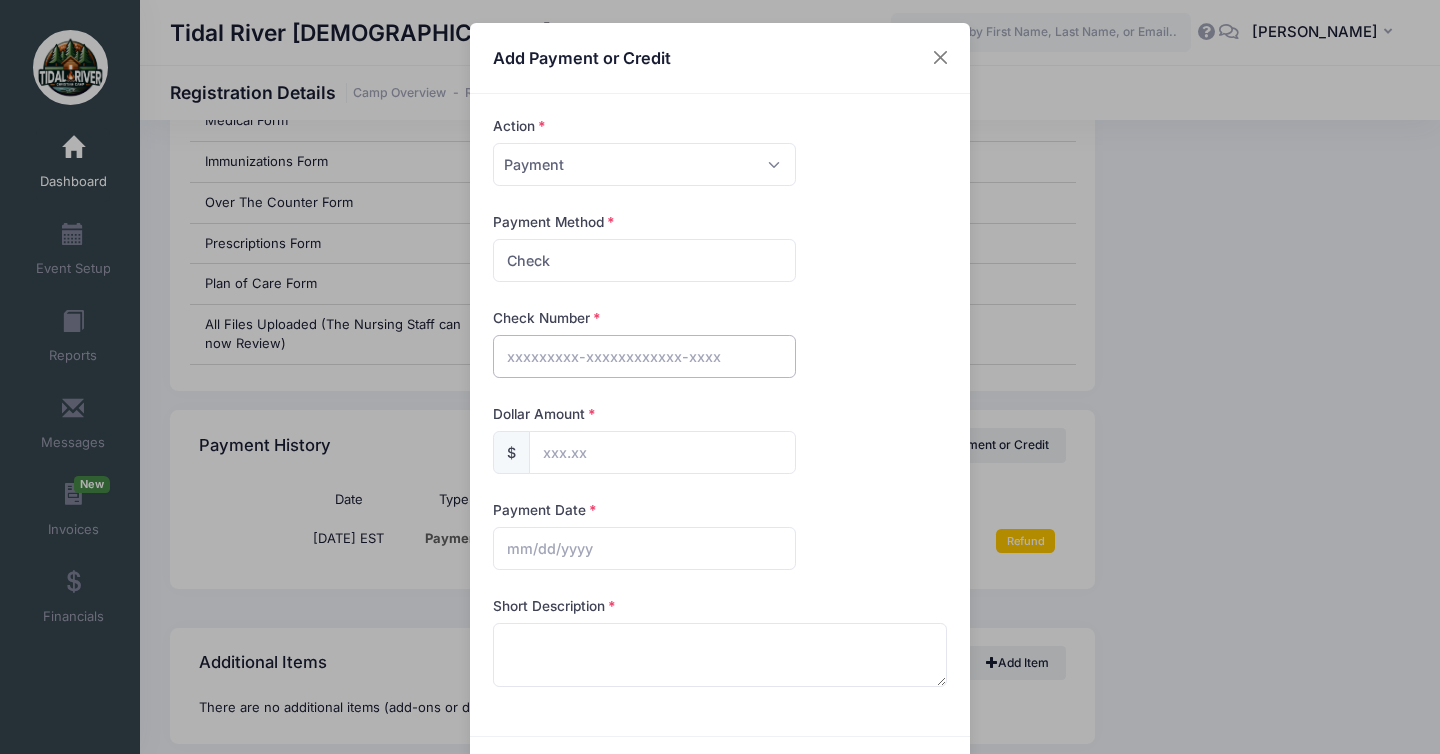 click at bounding box center [644, 356] 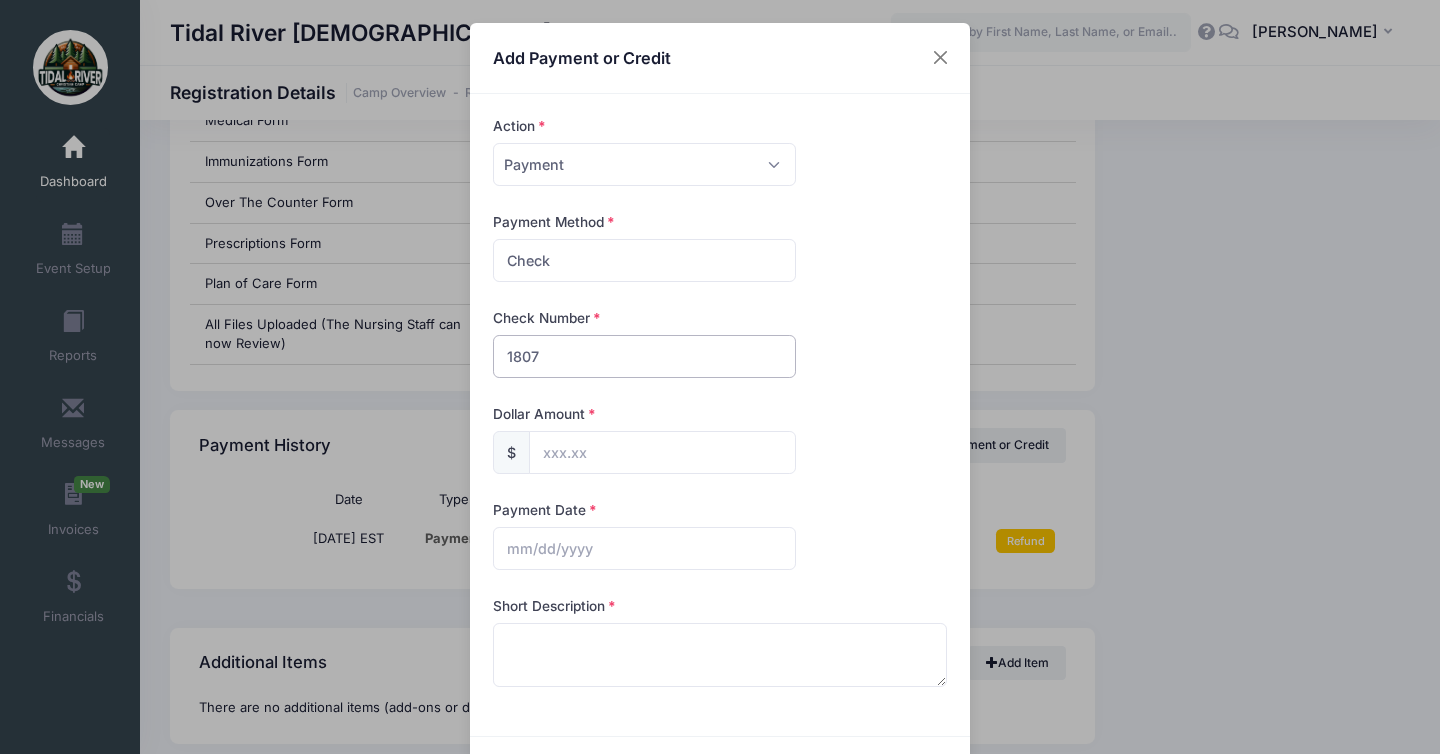 type on "1807" 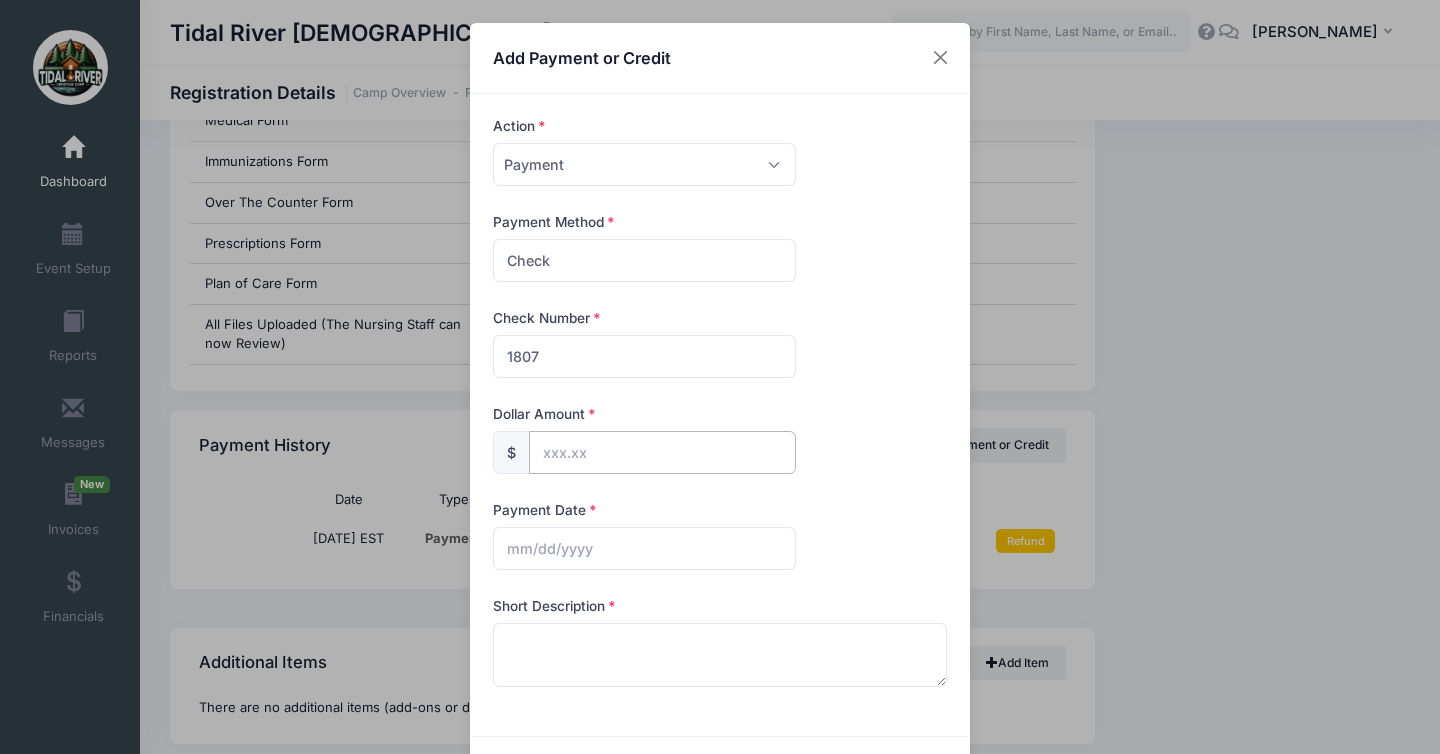 click at bounding box center [662, 452] 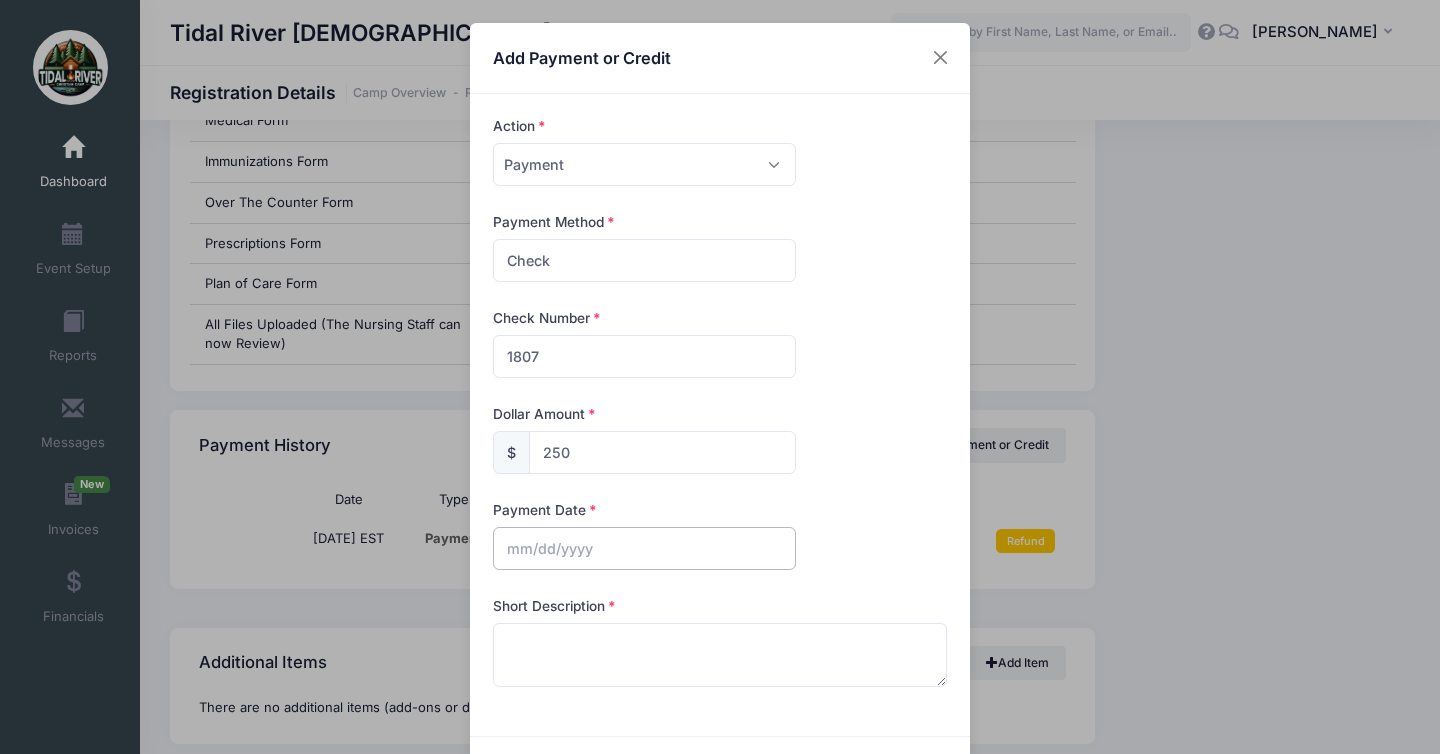 type on "250.00" 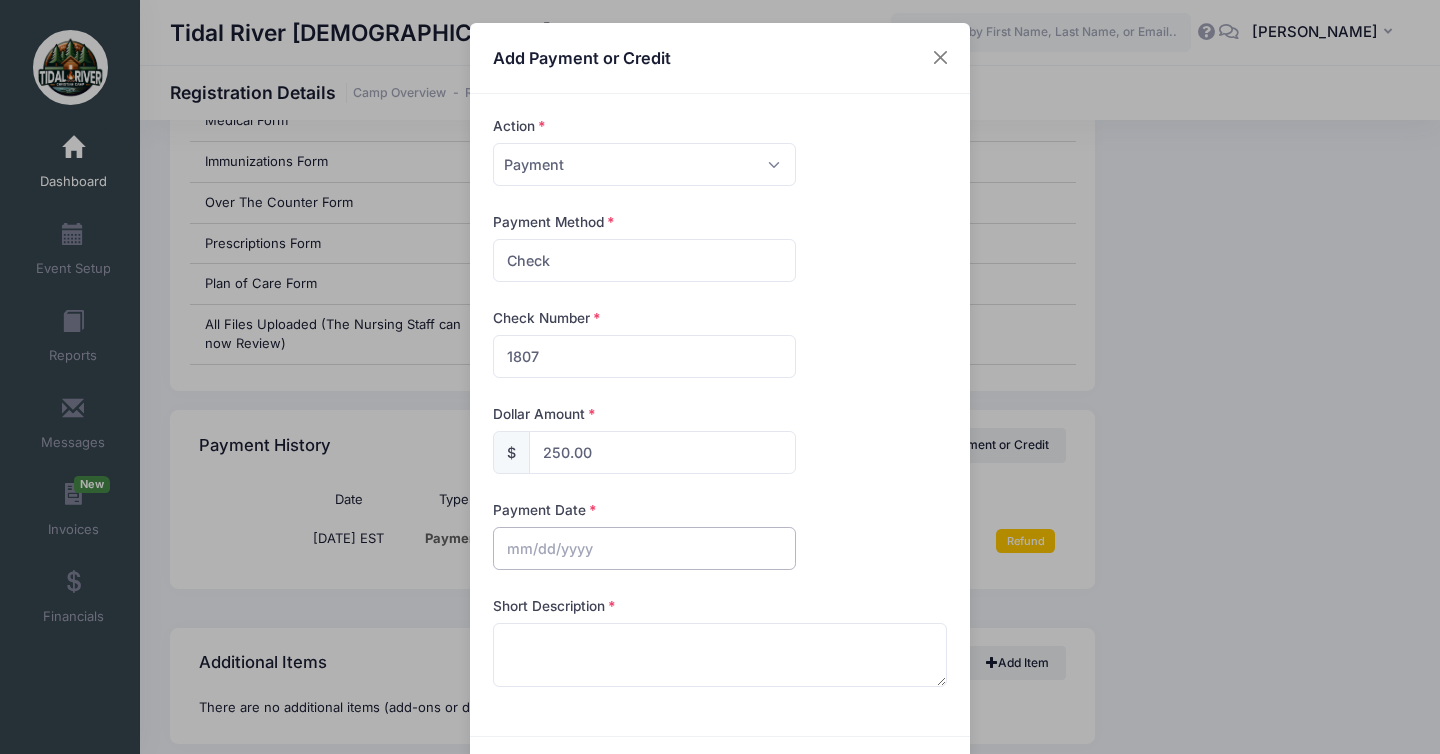 click at bounding box center [644, 548] 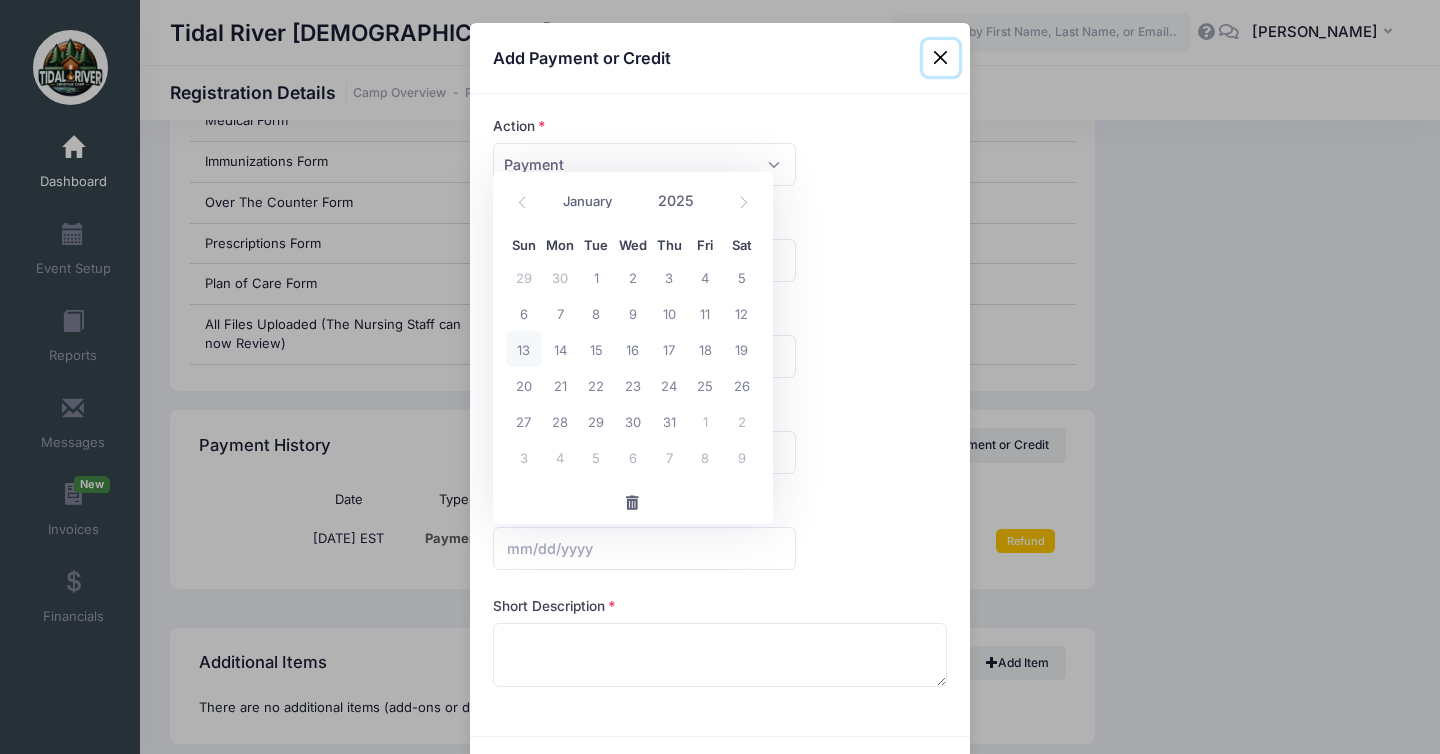 click on "13" at bounding box center (524, 349) 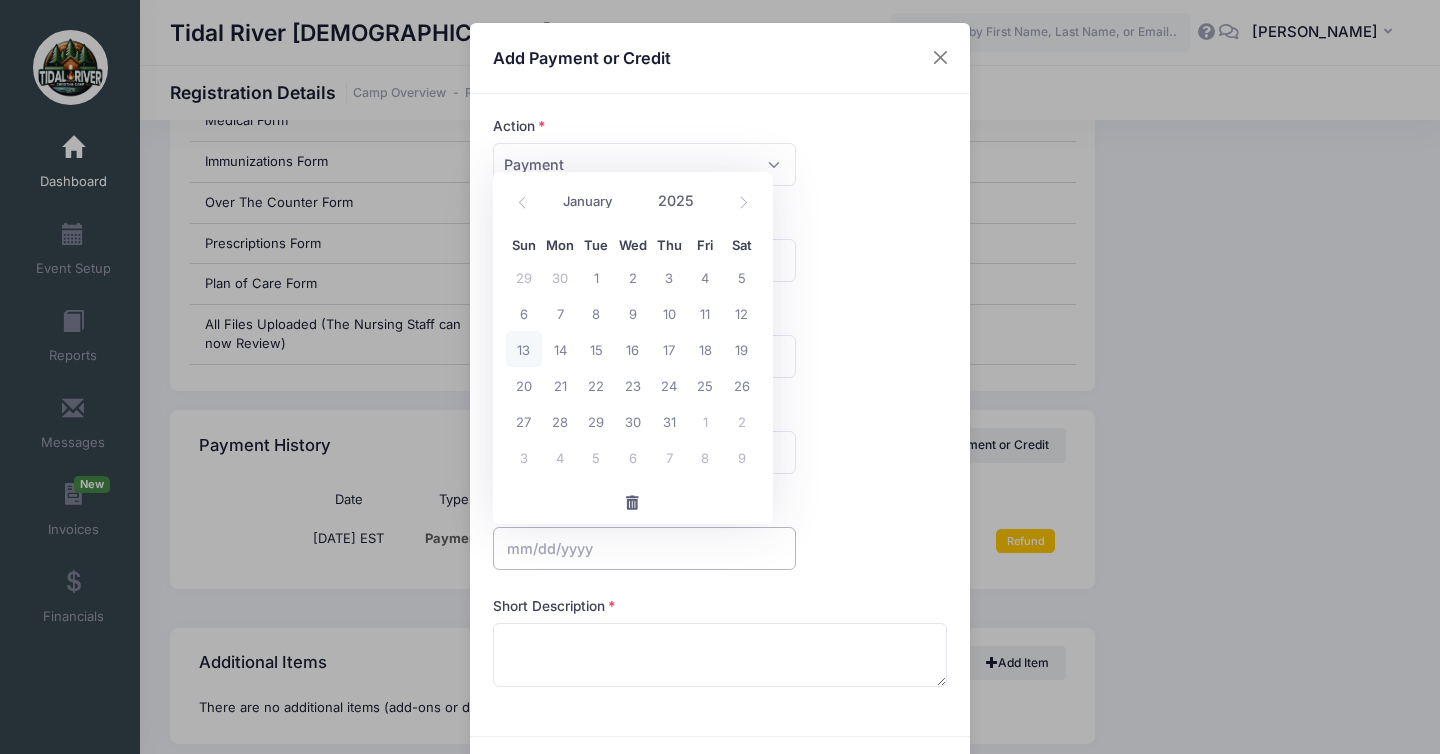 type on "07/13/2025" 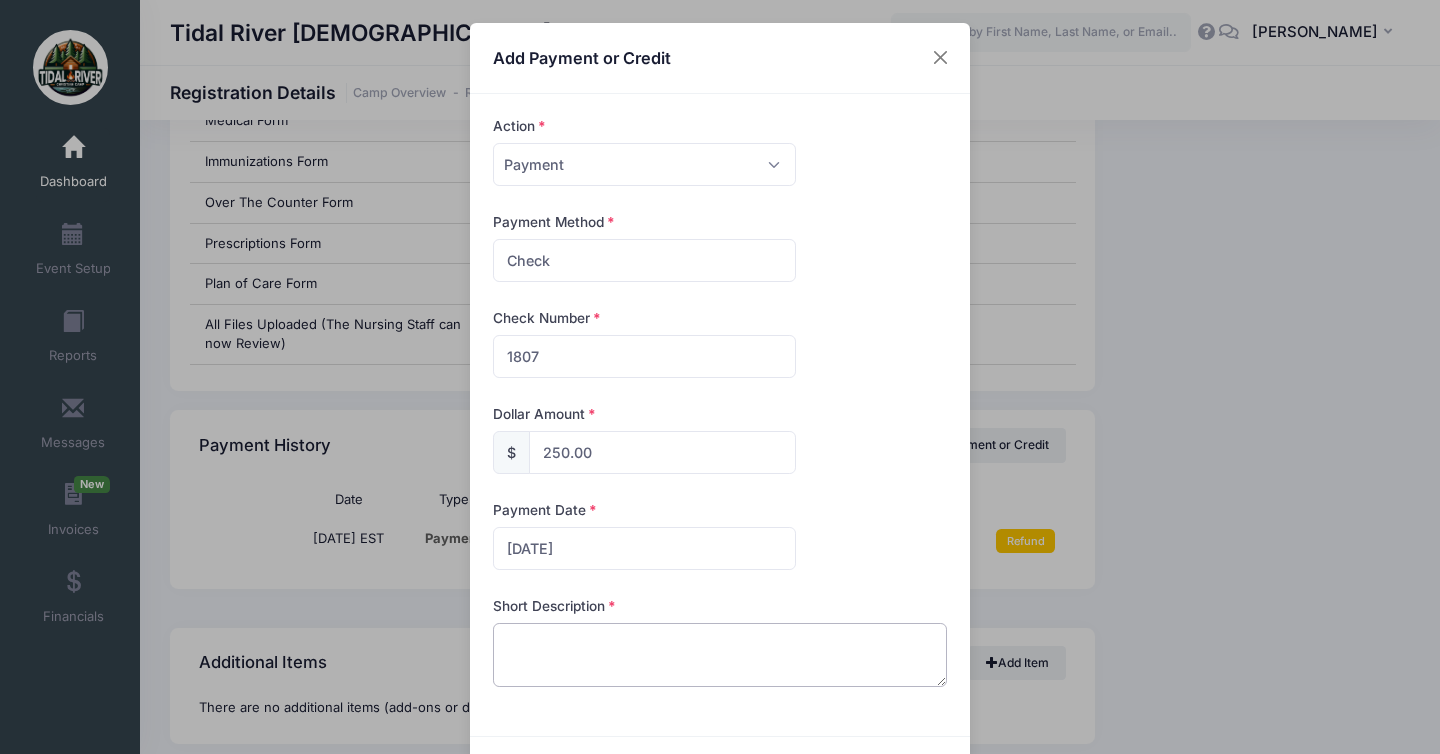 click at bounding box center (720, 655) 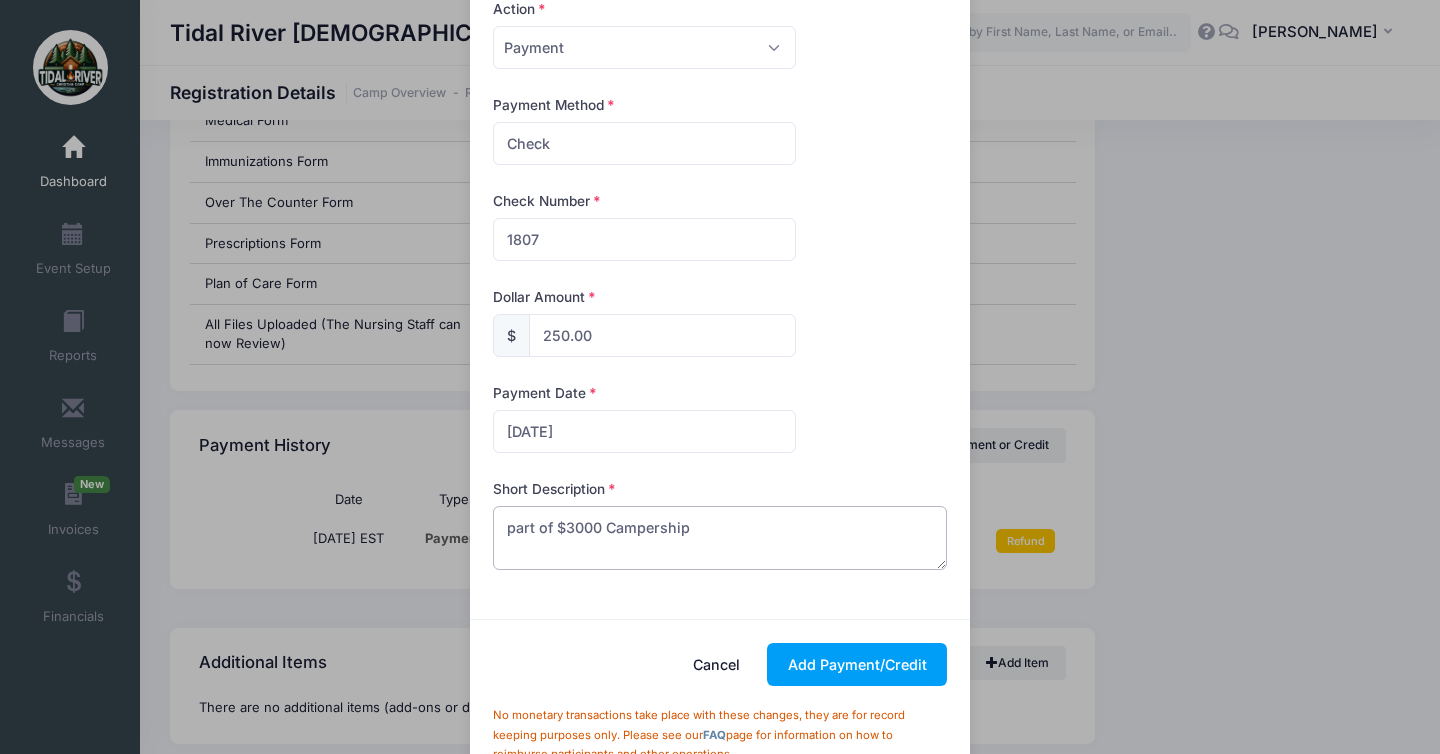 scroll, scrollTop: 172, scrollLeft: 0, axis: vertical 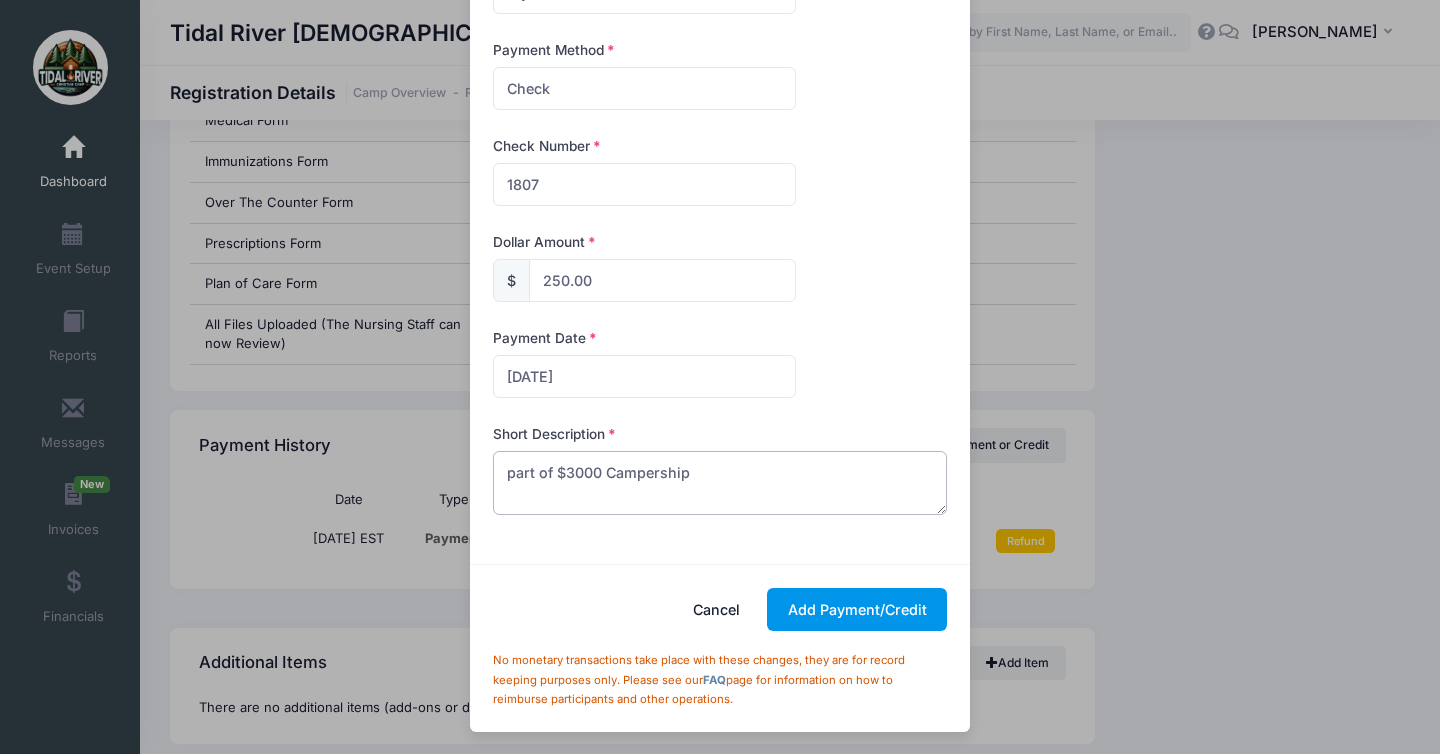 type on "part of $3000 Campership" 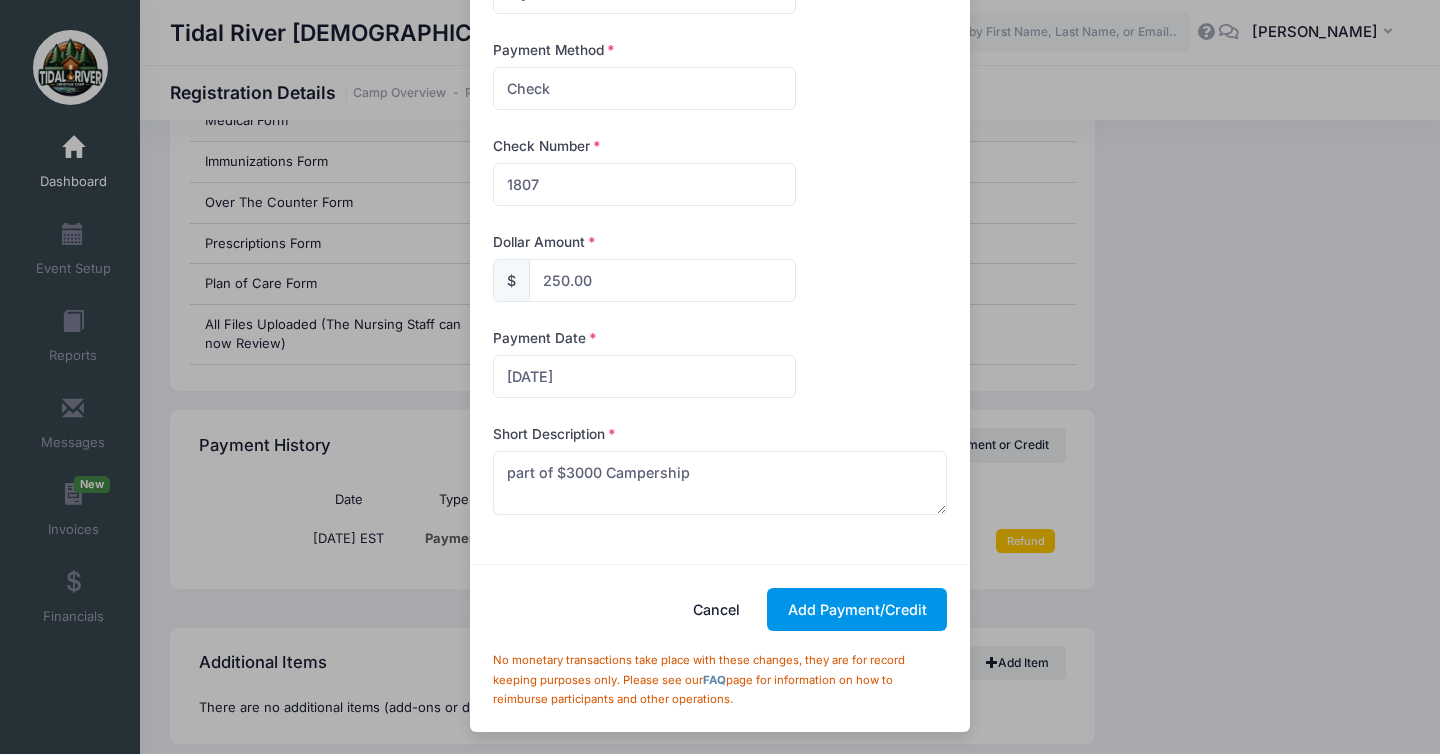 click on "Add Payment/Credit" at bounding box center [857, 609] 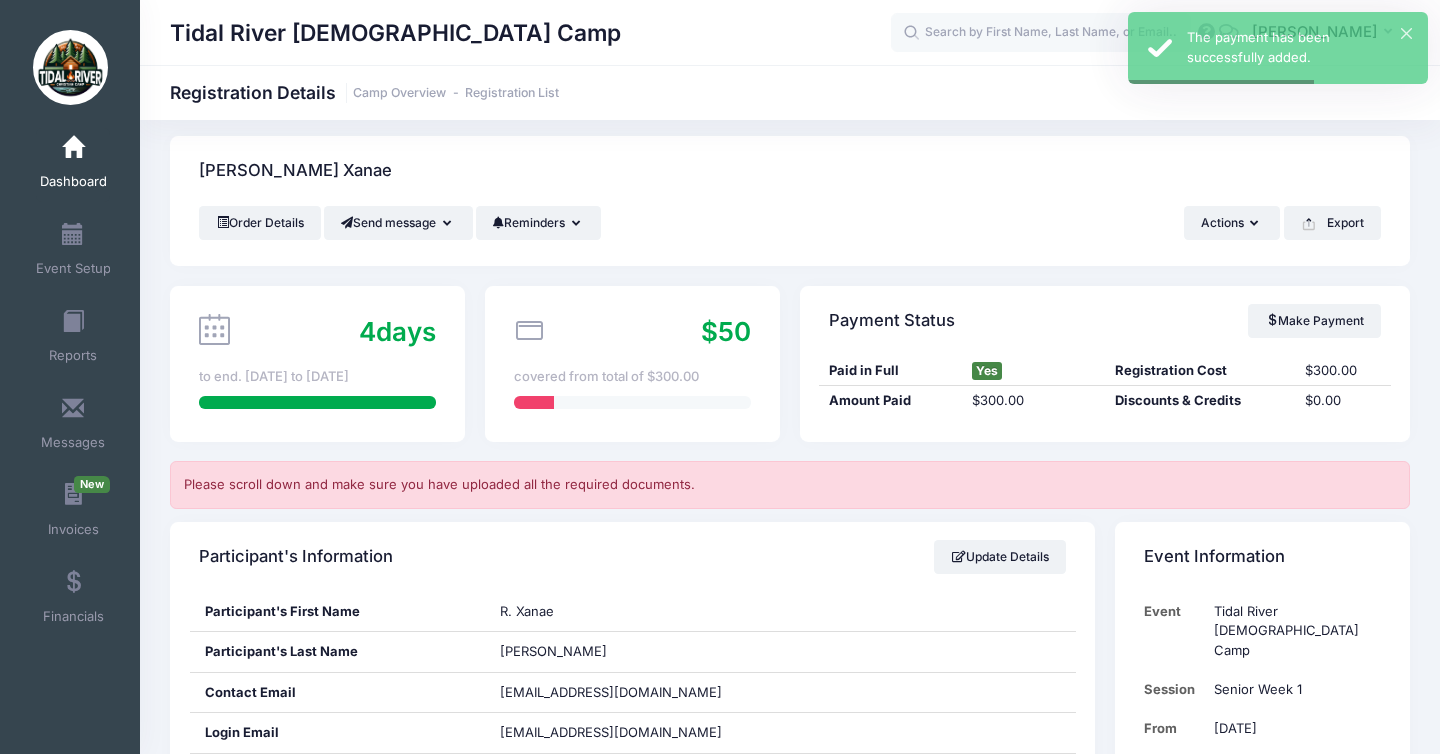 scroll, scrollTop: 0, scrollLeft: 0, axis: both 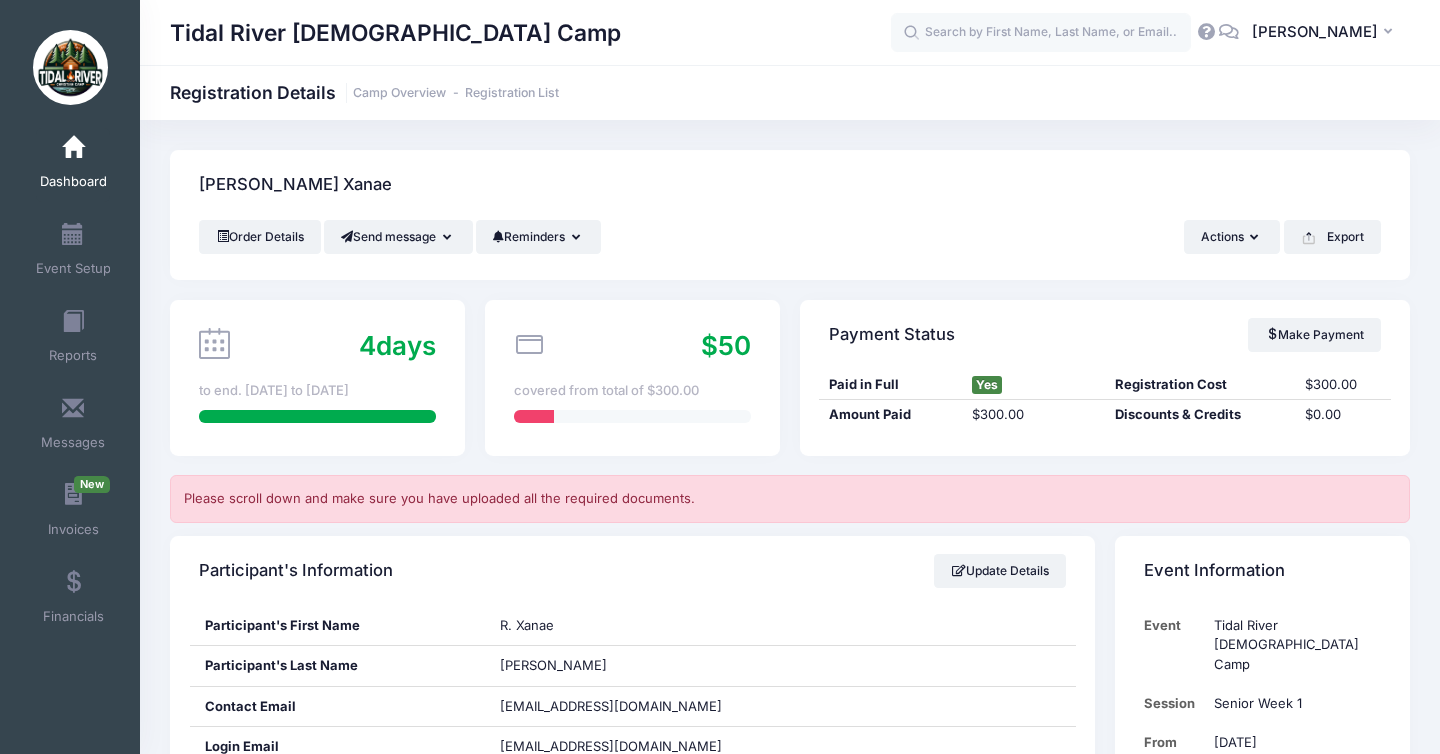 click on "Dashboard" at bounding box center (73, 165) 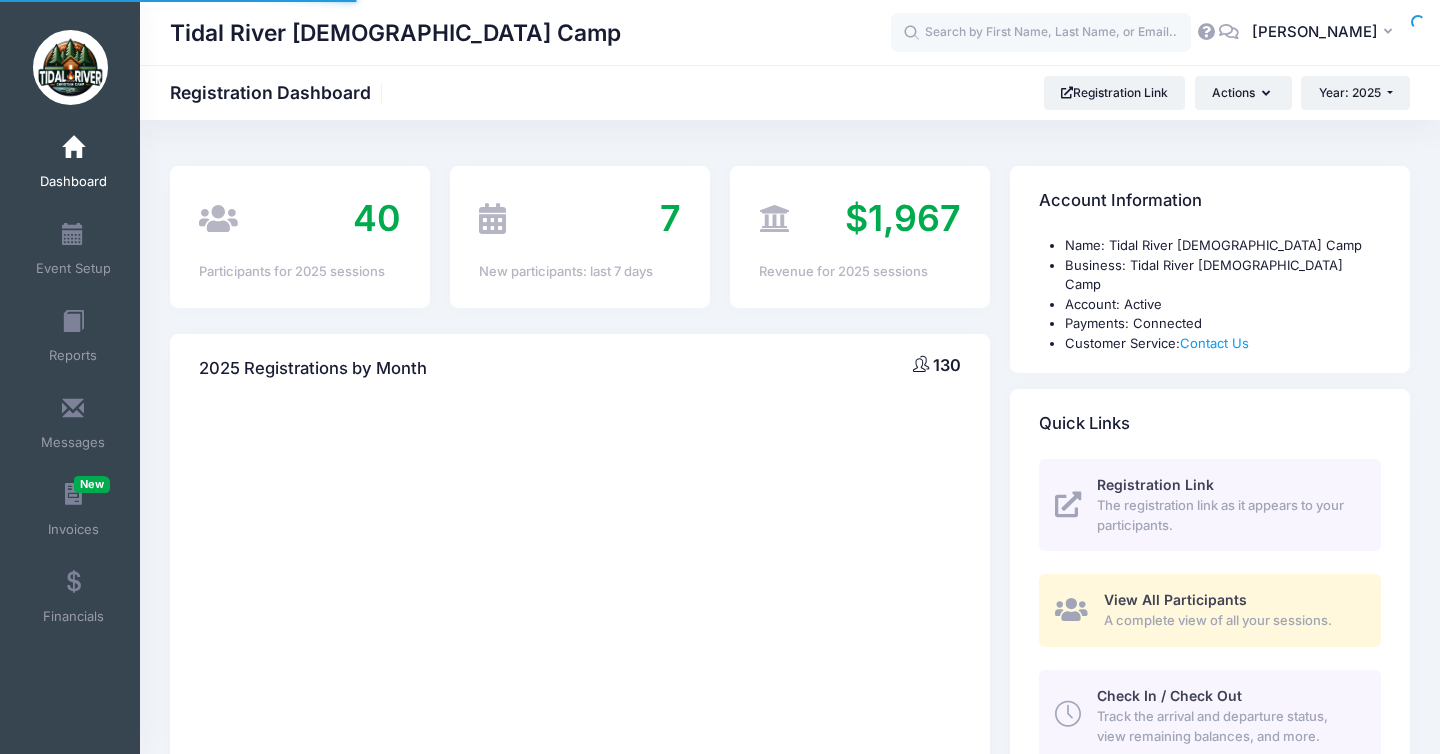 scroll, scrollTop: 0, scrollLeft: 0, axis: both 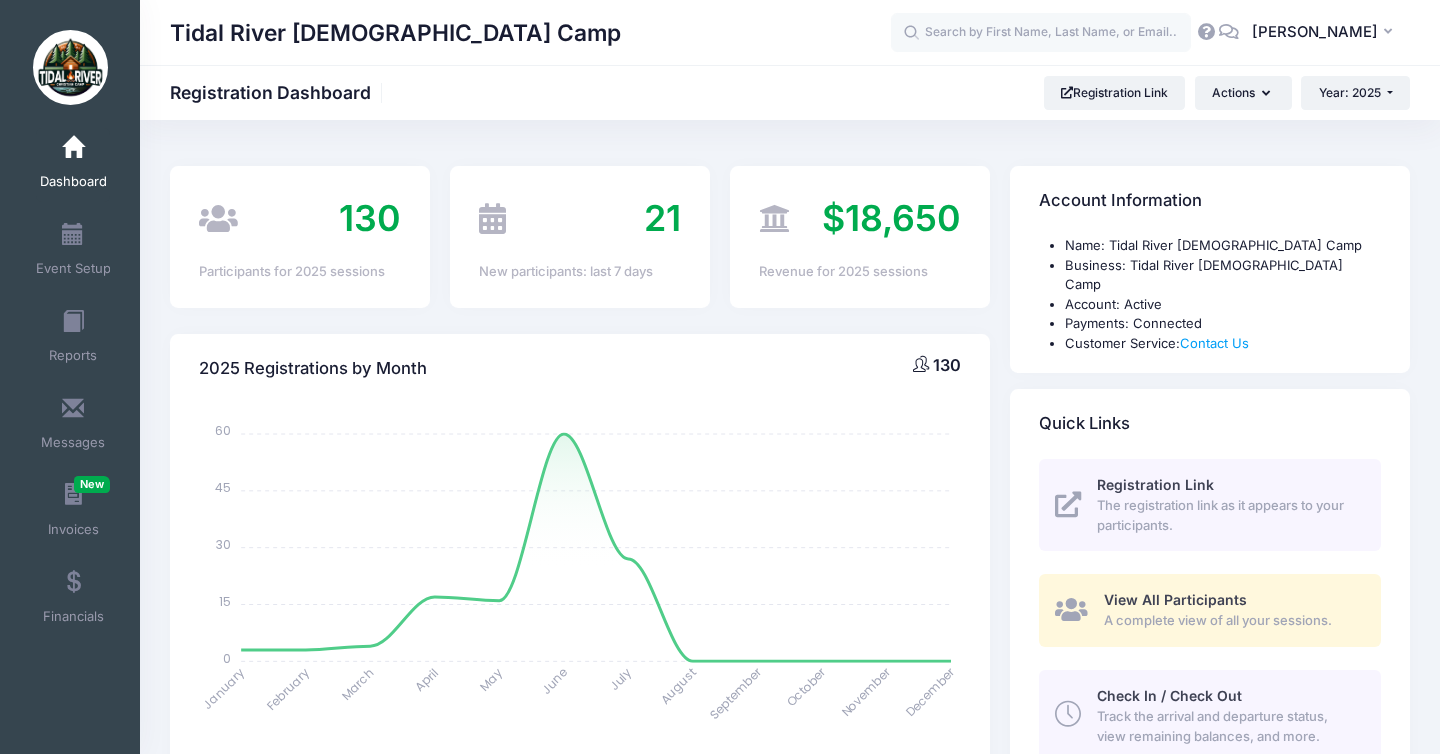 click on "Dashboard" at bounding box center [73, 182] 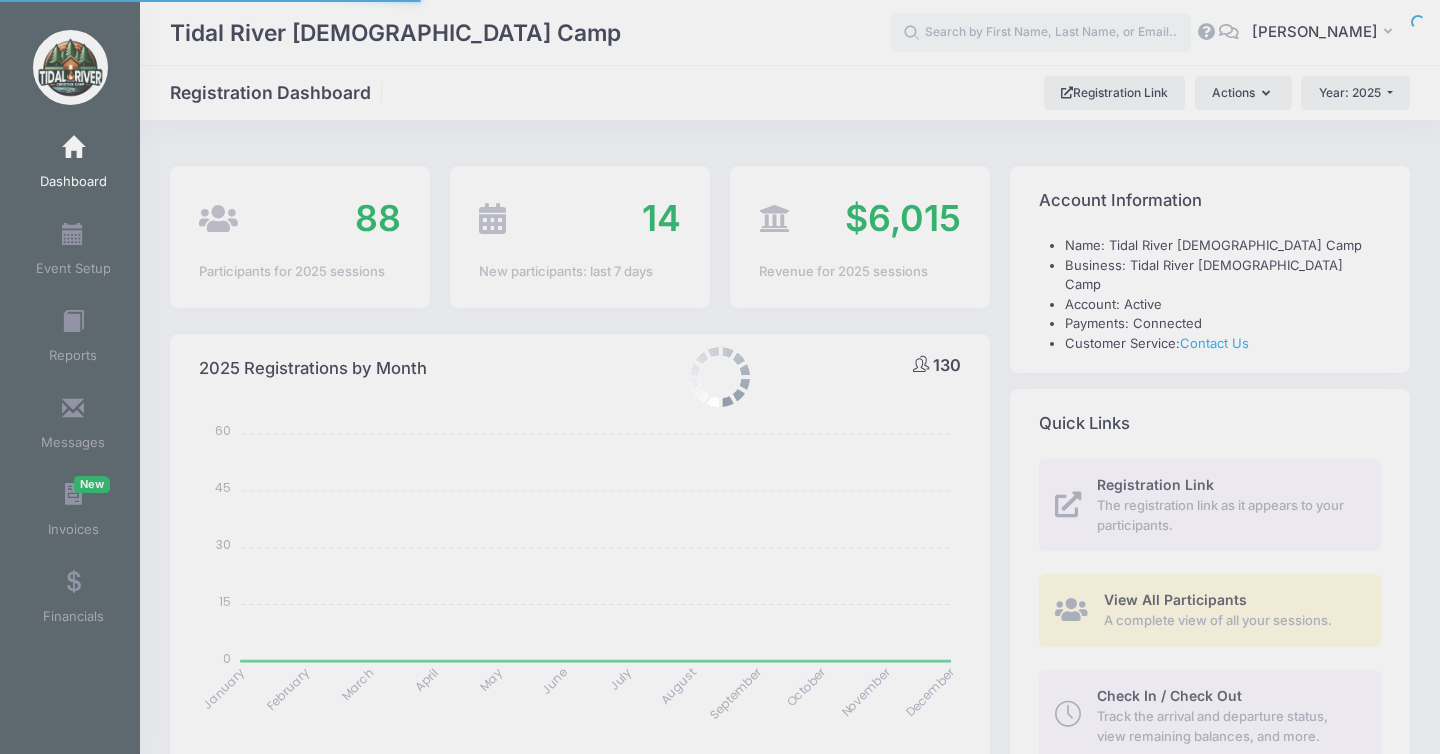 select 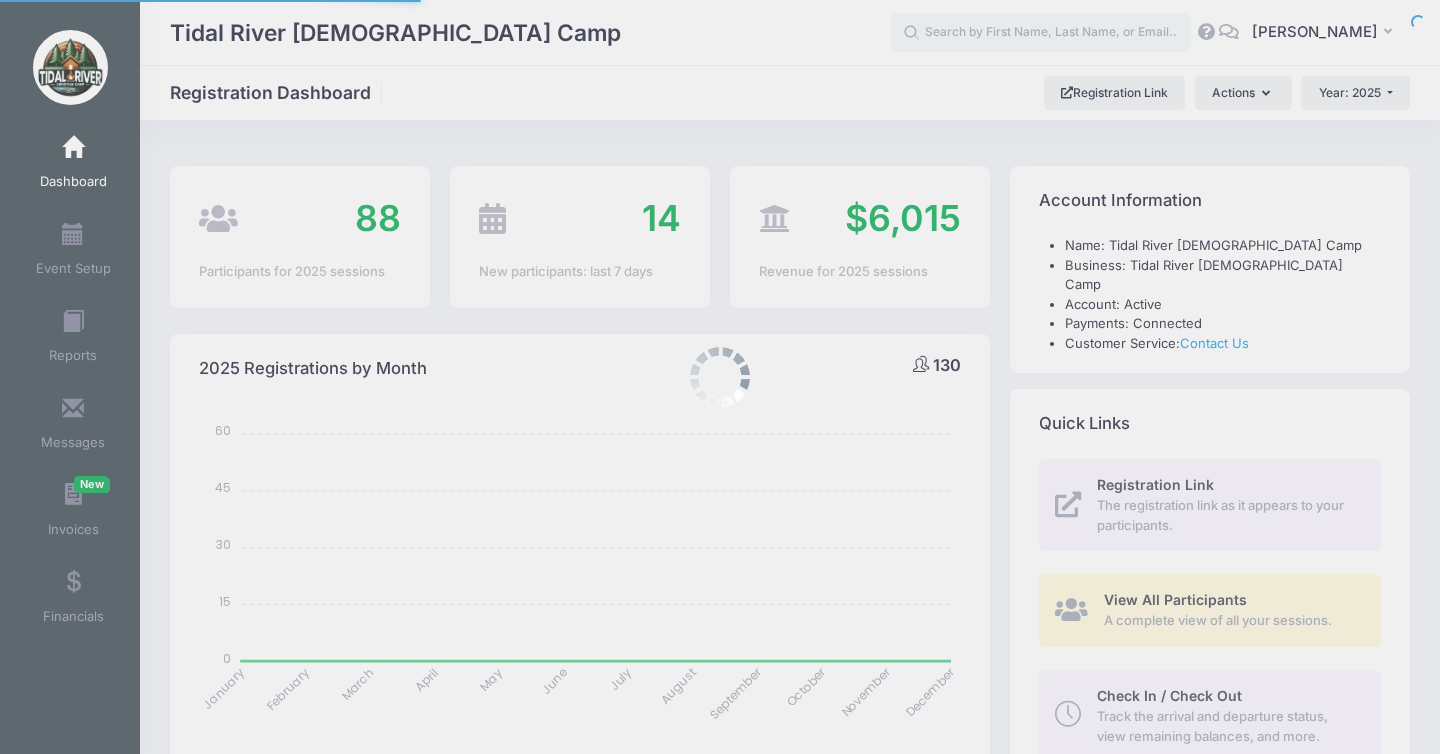 scroll, scrollTop: 0, scrollLeft: 0, axis: both 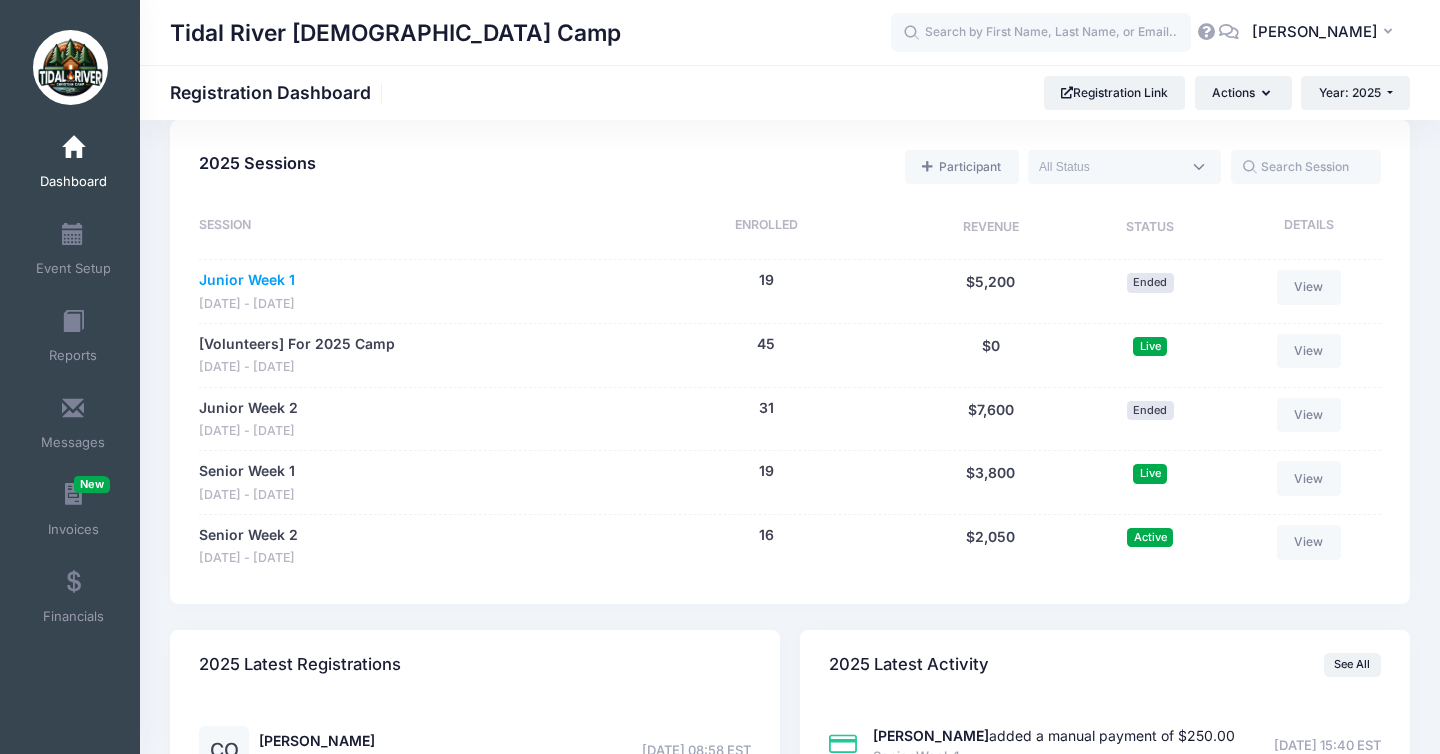 click on "Junior Week 1" at bounding box center (247, 280) 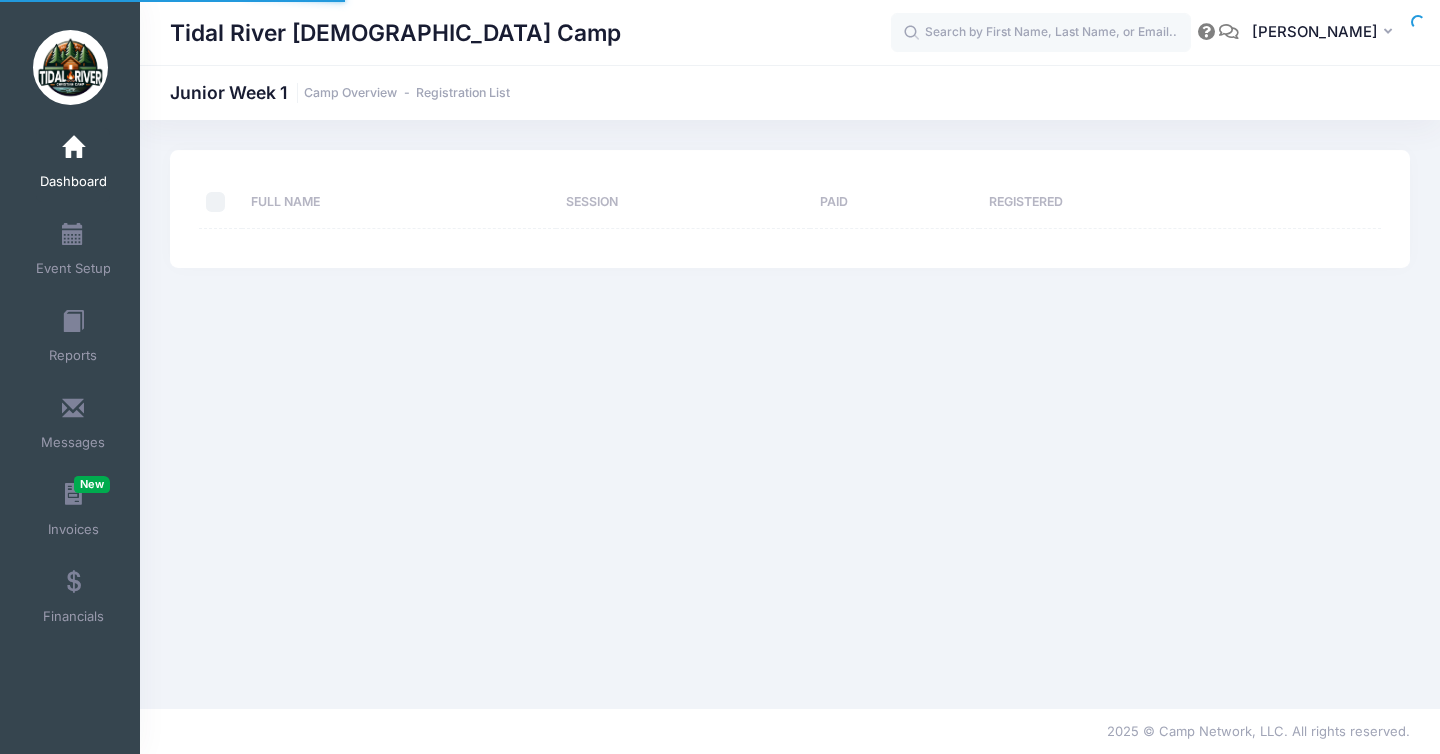 scroll, scrollTop: 0, scrollLeft: 0, axis: both 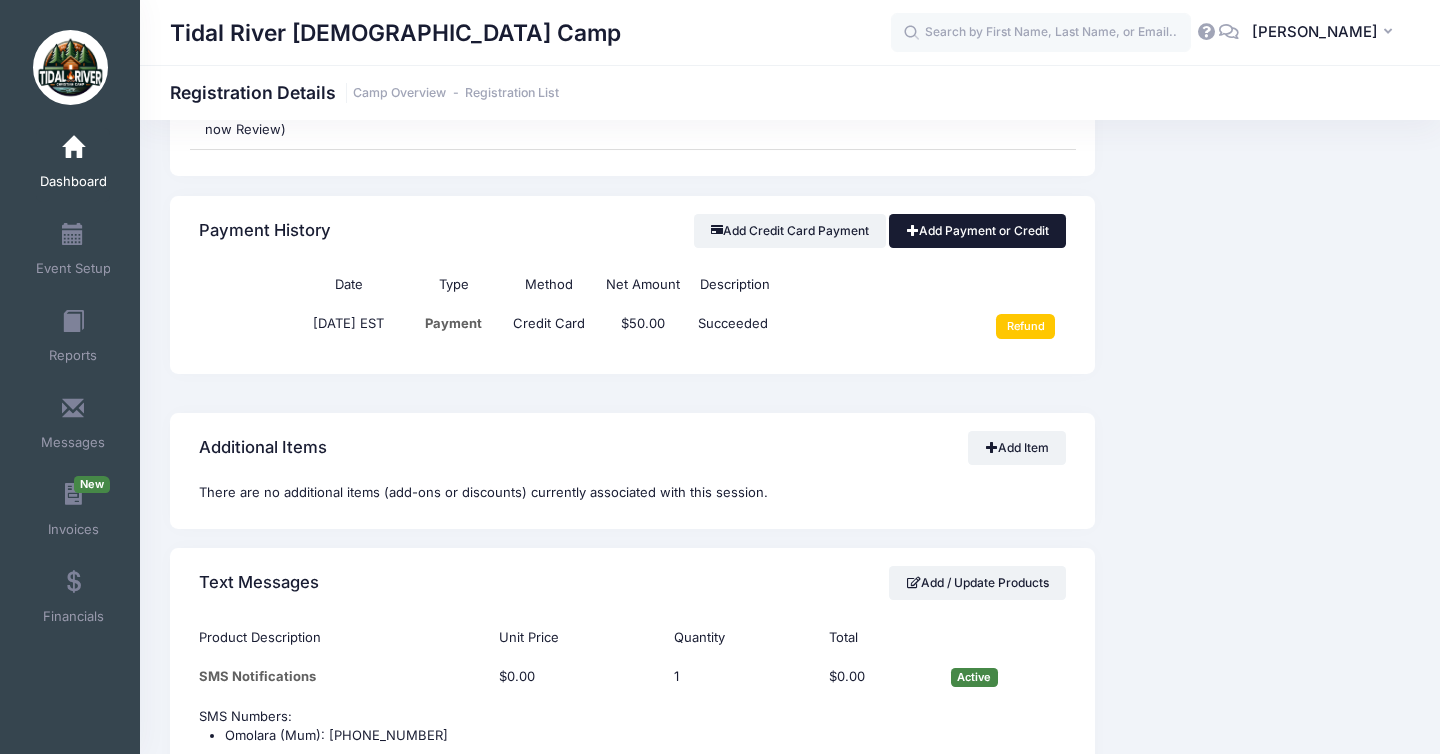 click on "Add Payment or Credit" at bounding box center [977, 231] 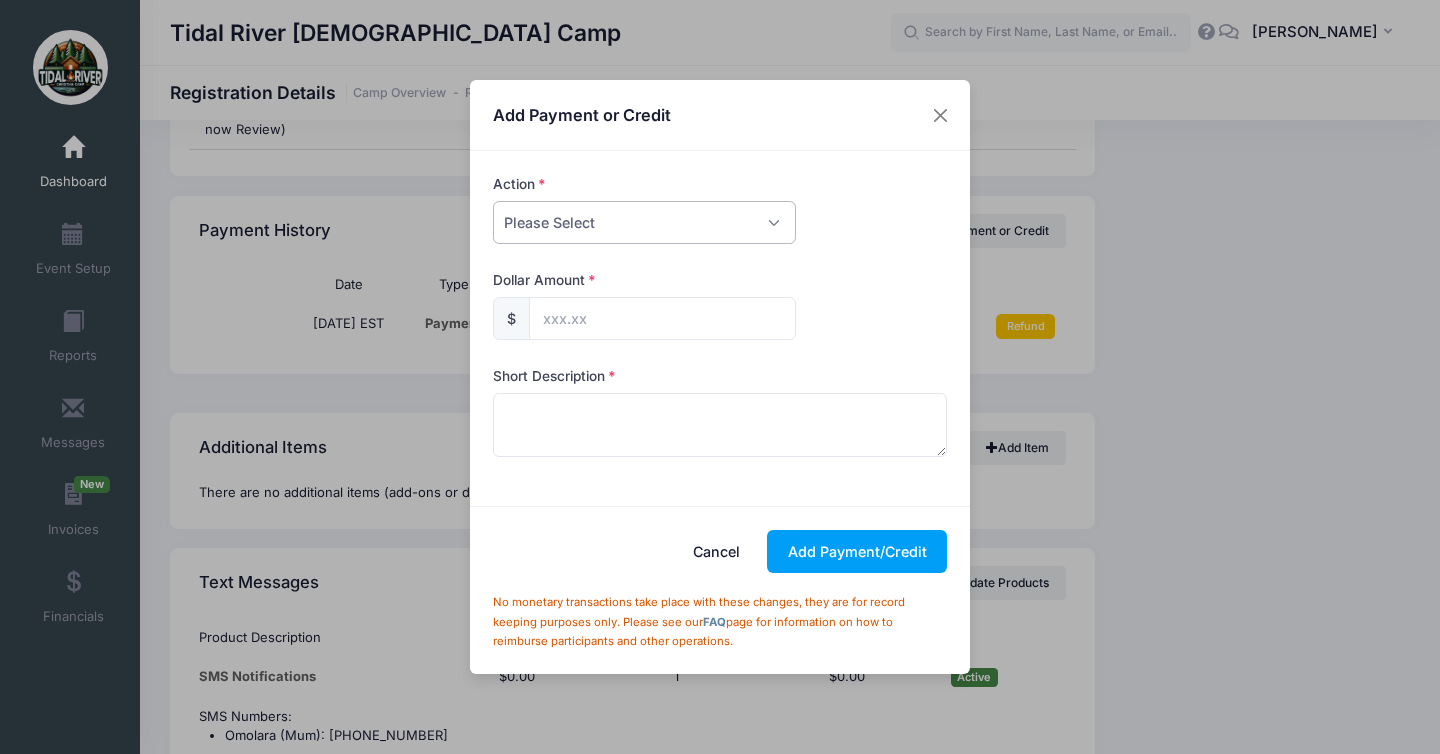 click on "Please Select
Payment
Credit
Refund (Offline)" at bounding box center [644, 222] 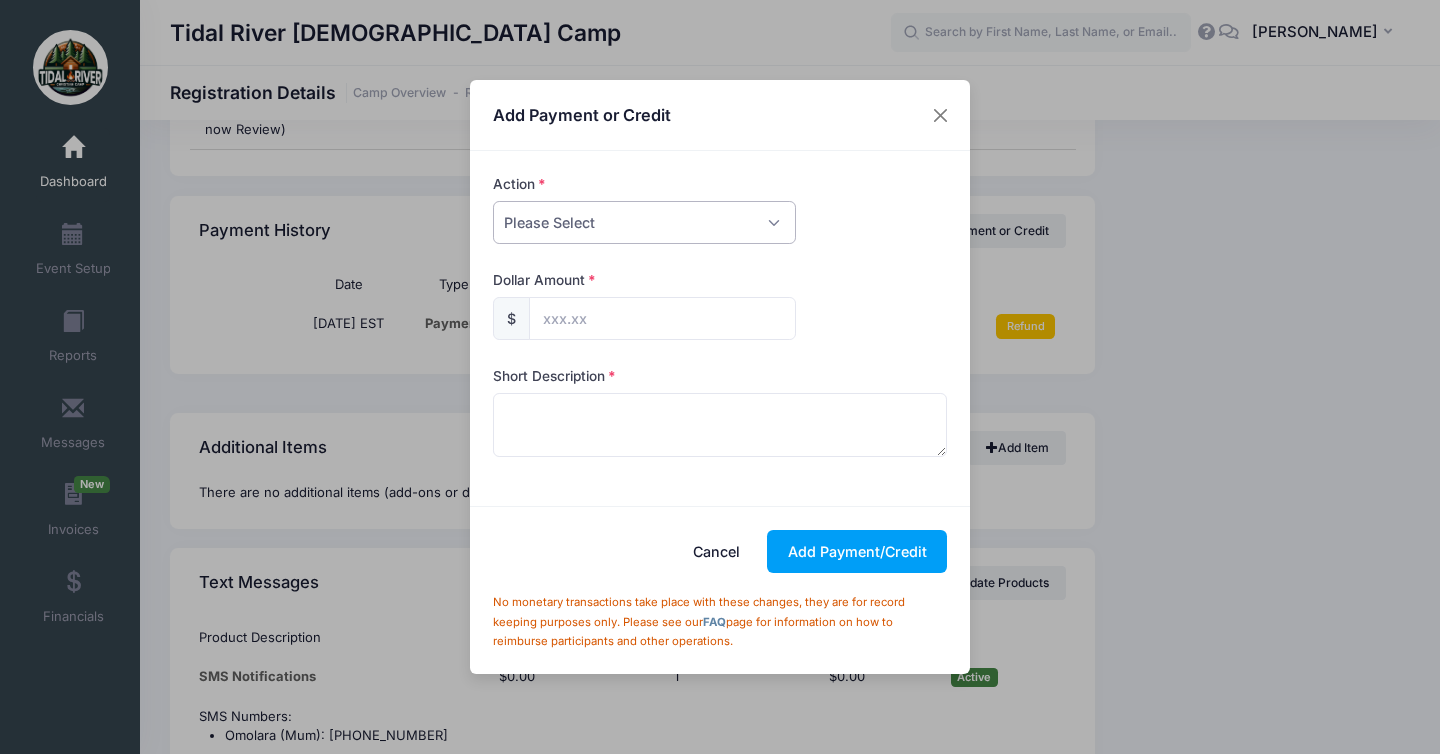 select on "payment" 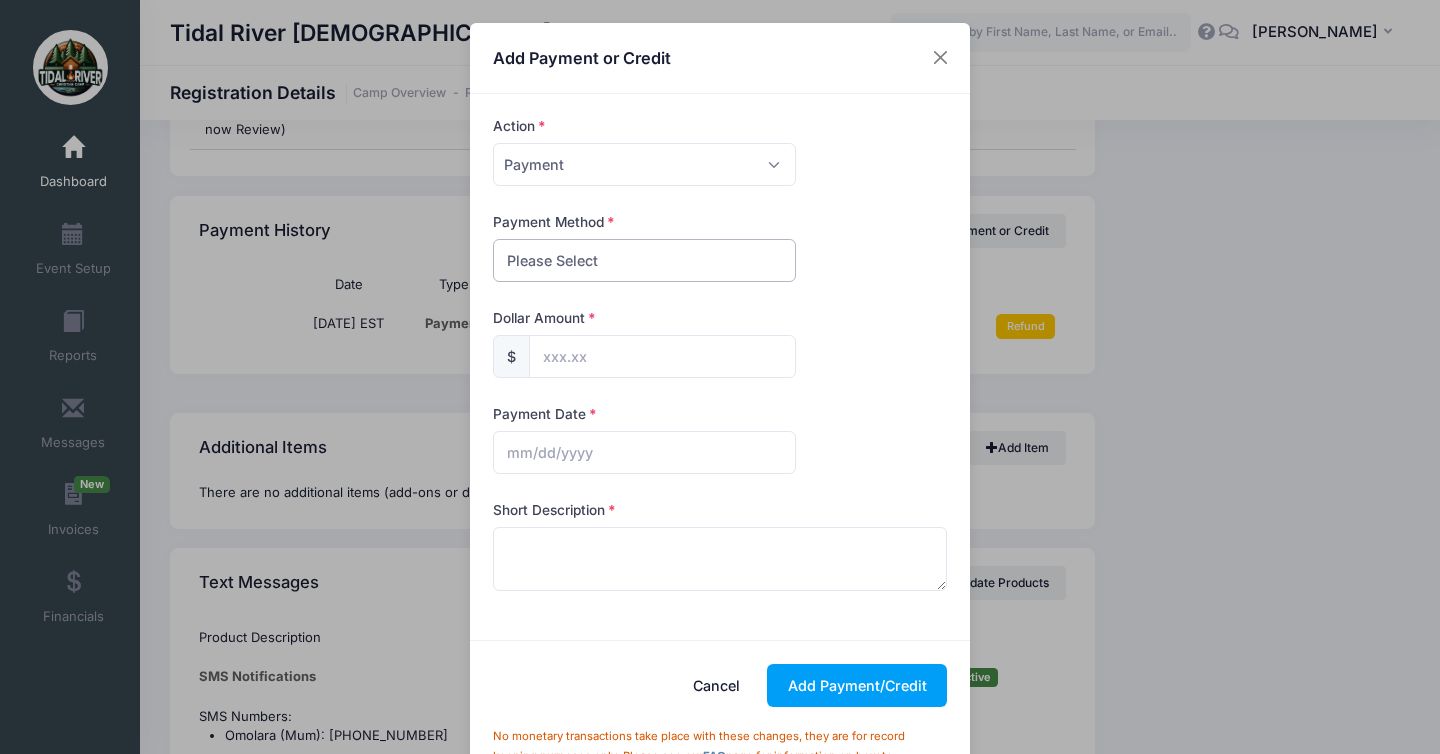 click on "Please Select
PayPal
Cash
Check
Bank Transfer
Other" at bounding box center (644, 260) 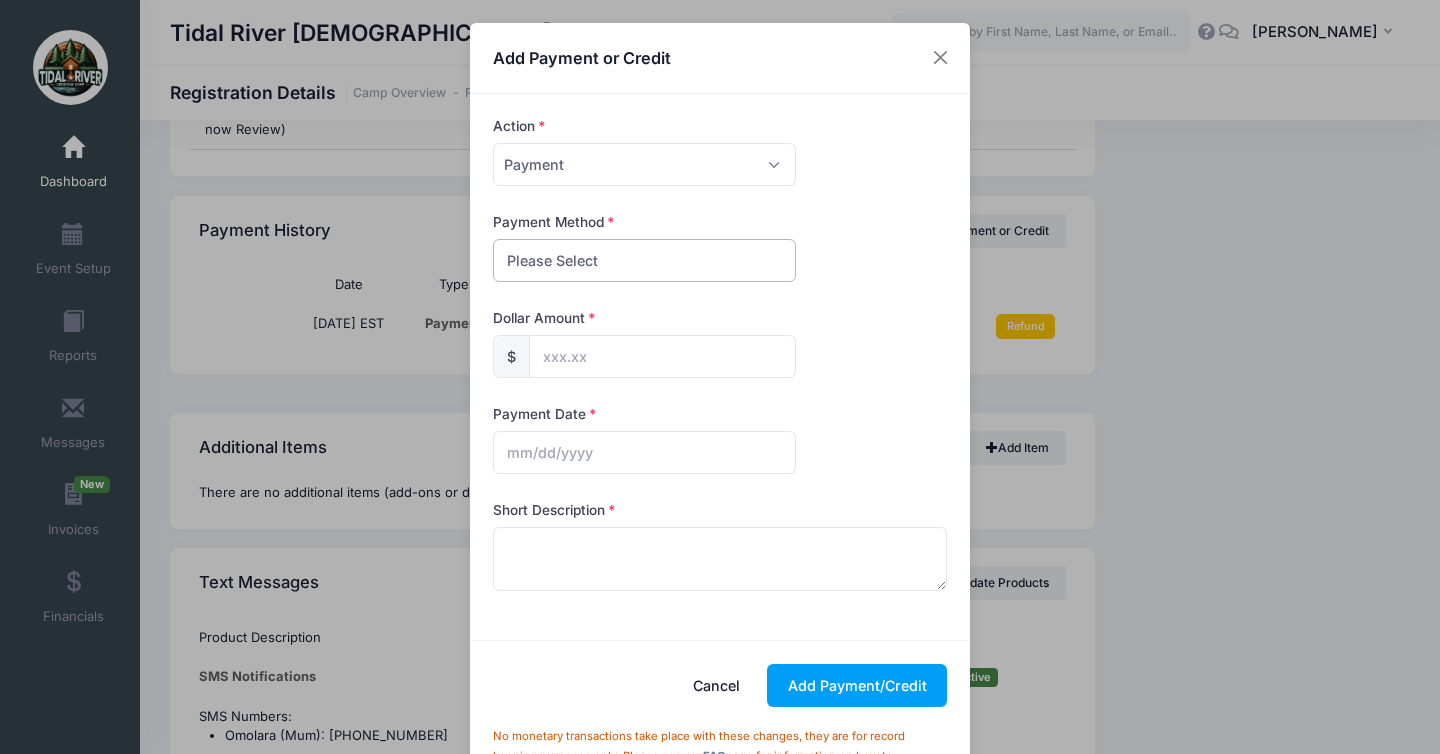 select on "check" 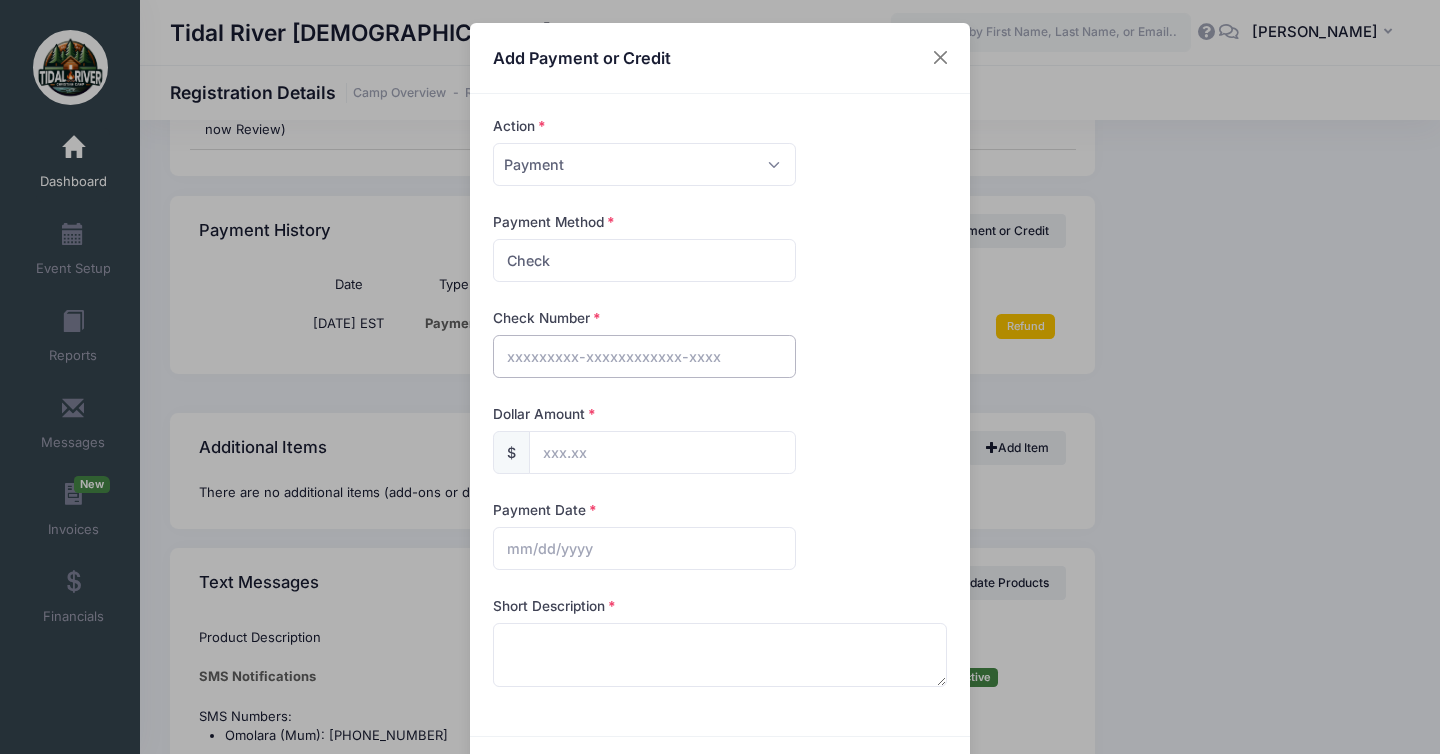 click at bounding box center (644, 356) 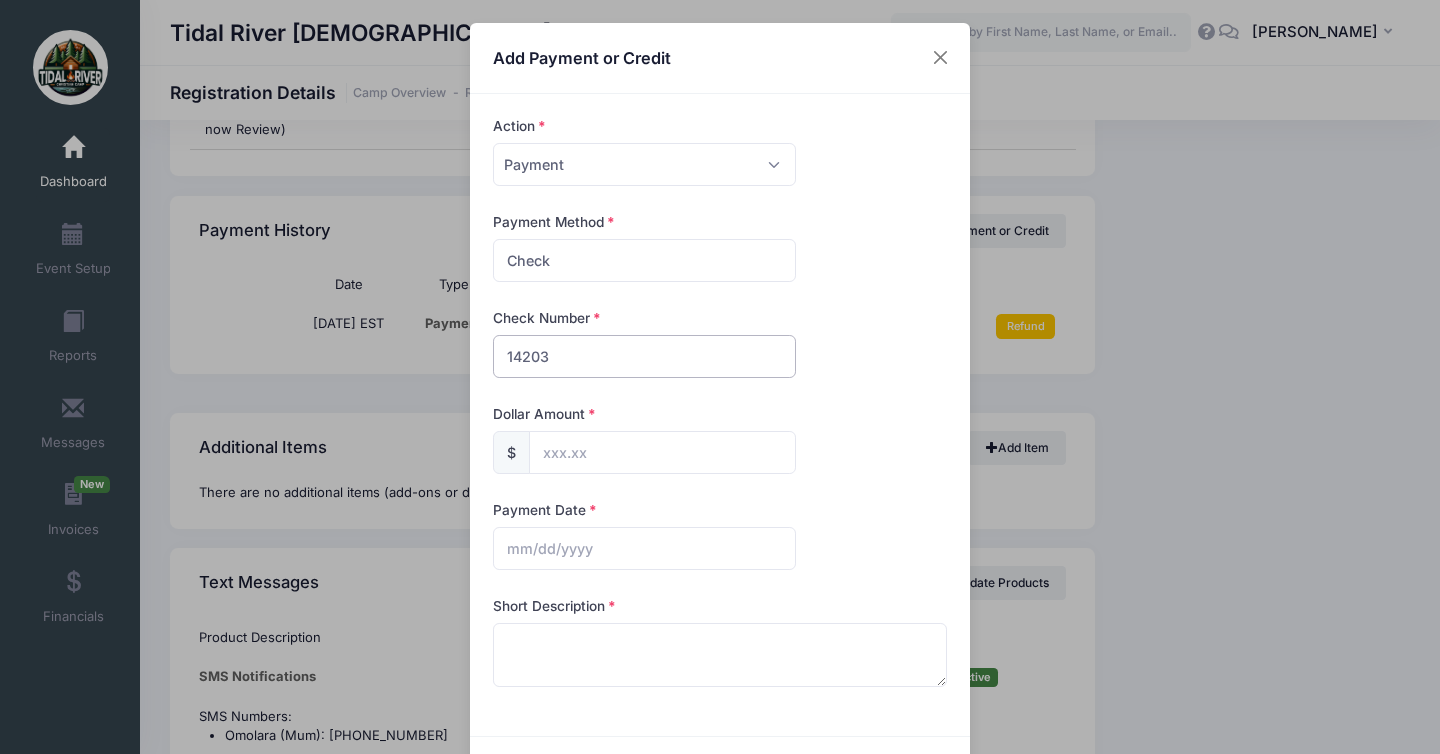 type on "14203" 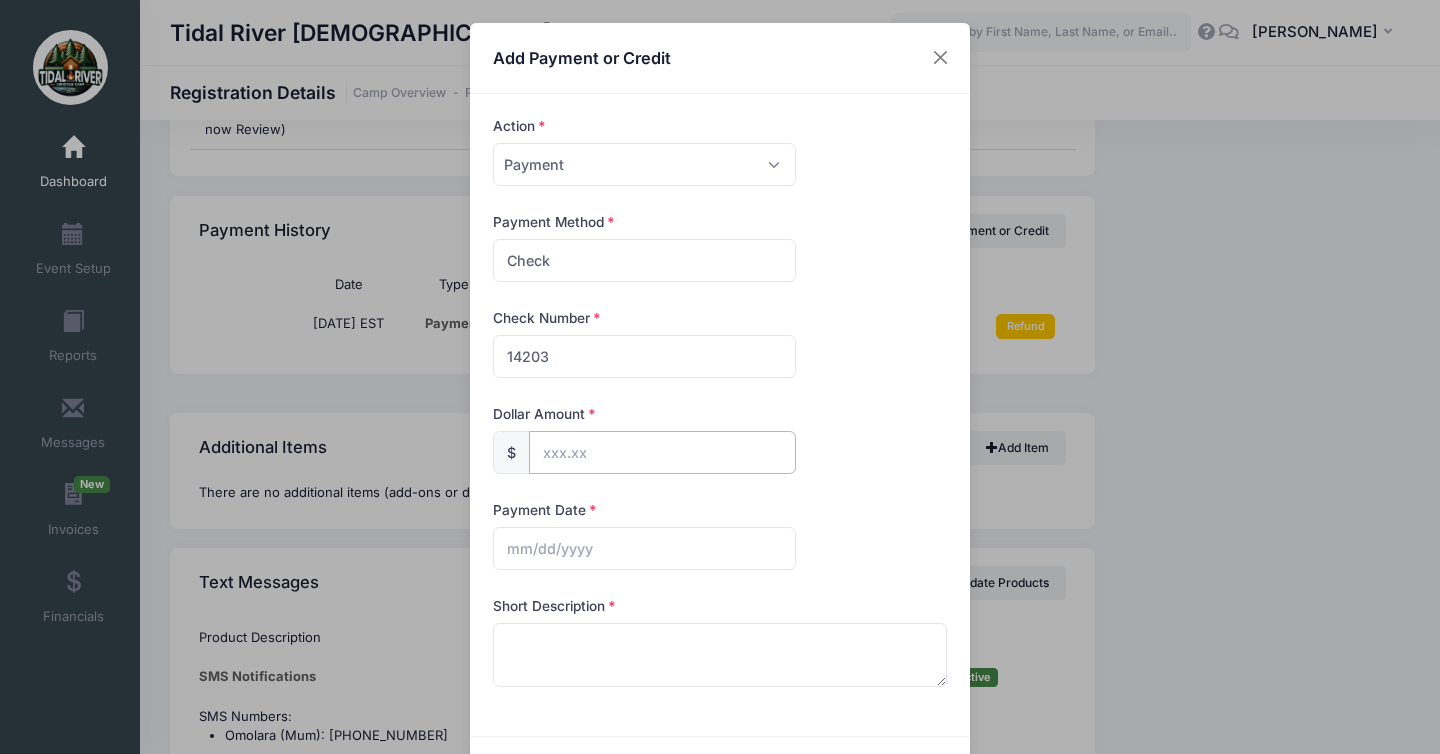 click at bounding box center [662, 452] 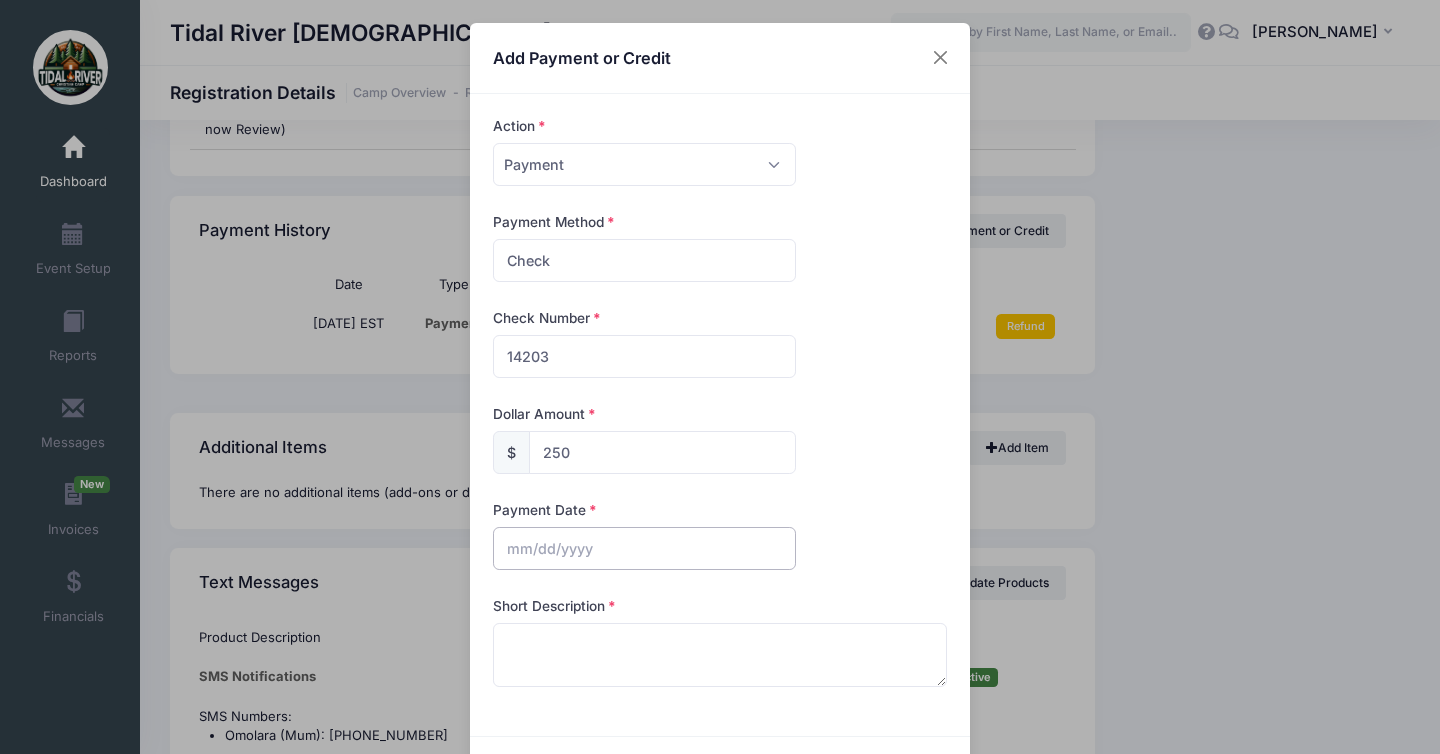 type on "250.00" 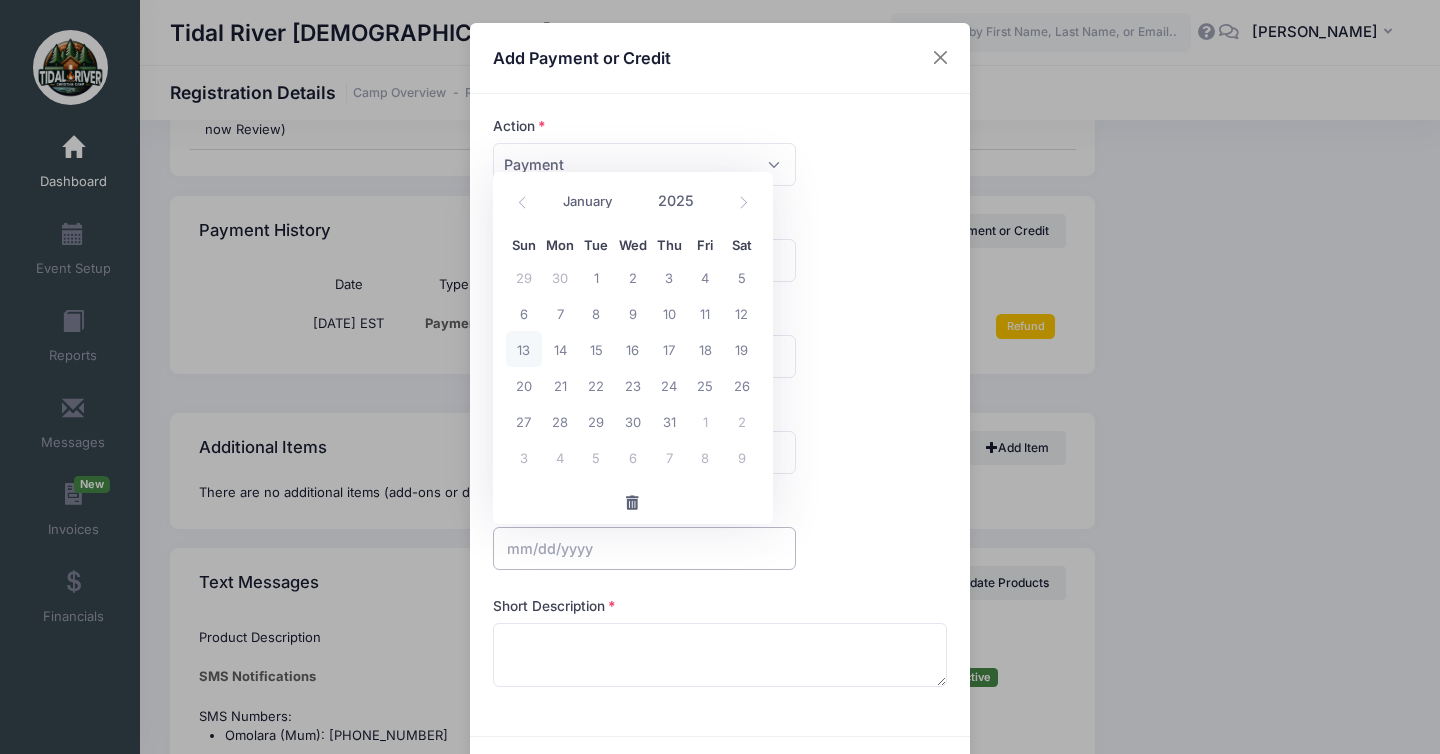 click at bounding box center [644, 548] 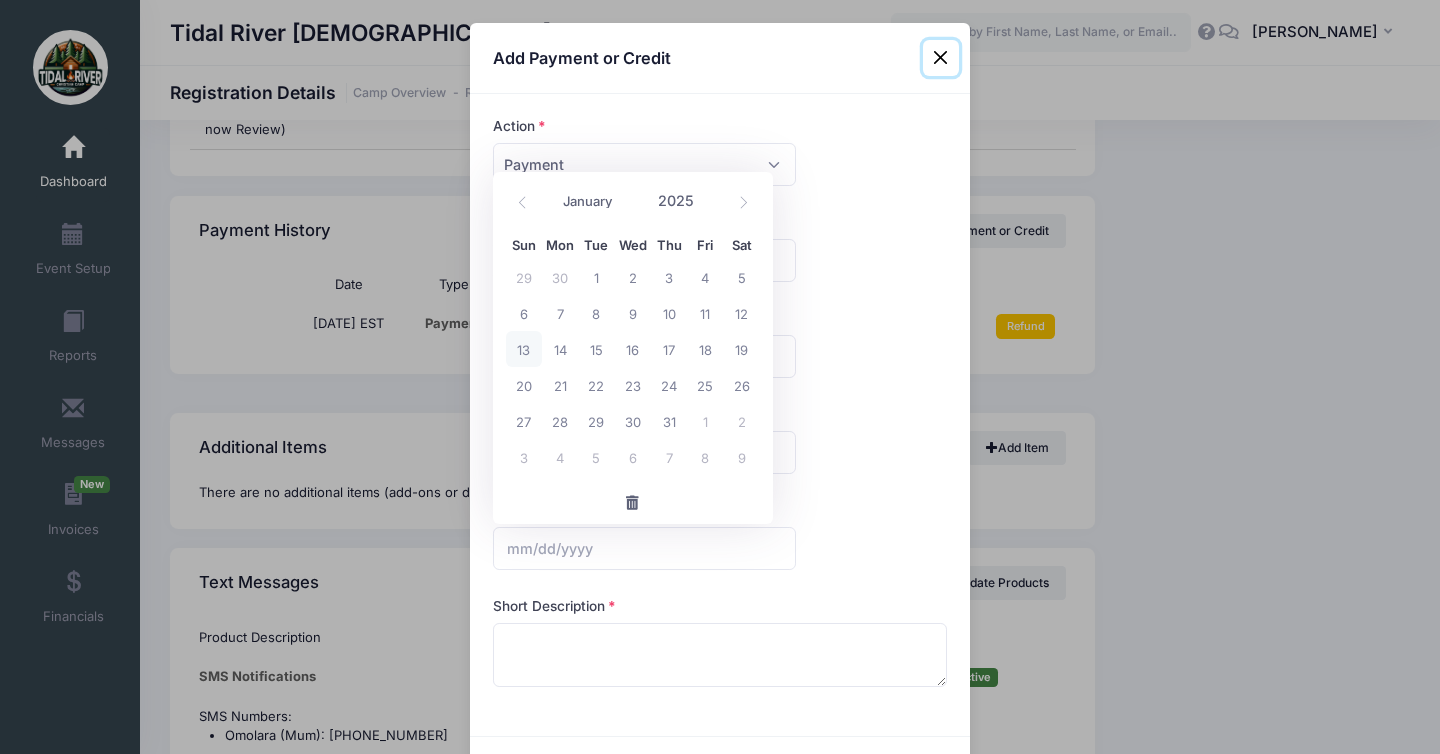 click on "13" at bounding box center [524, 349] 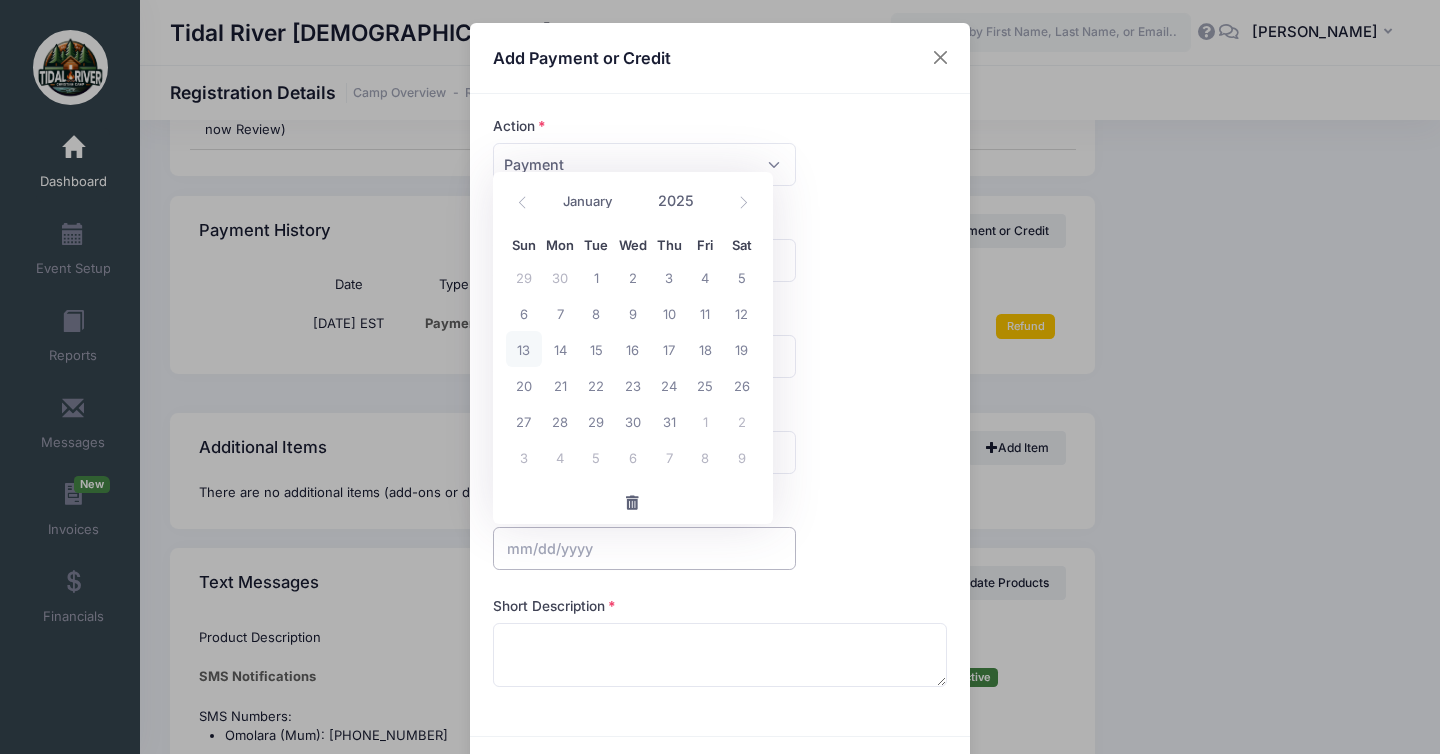 type on "[DATE]" 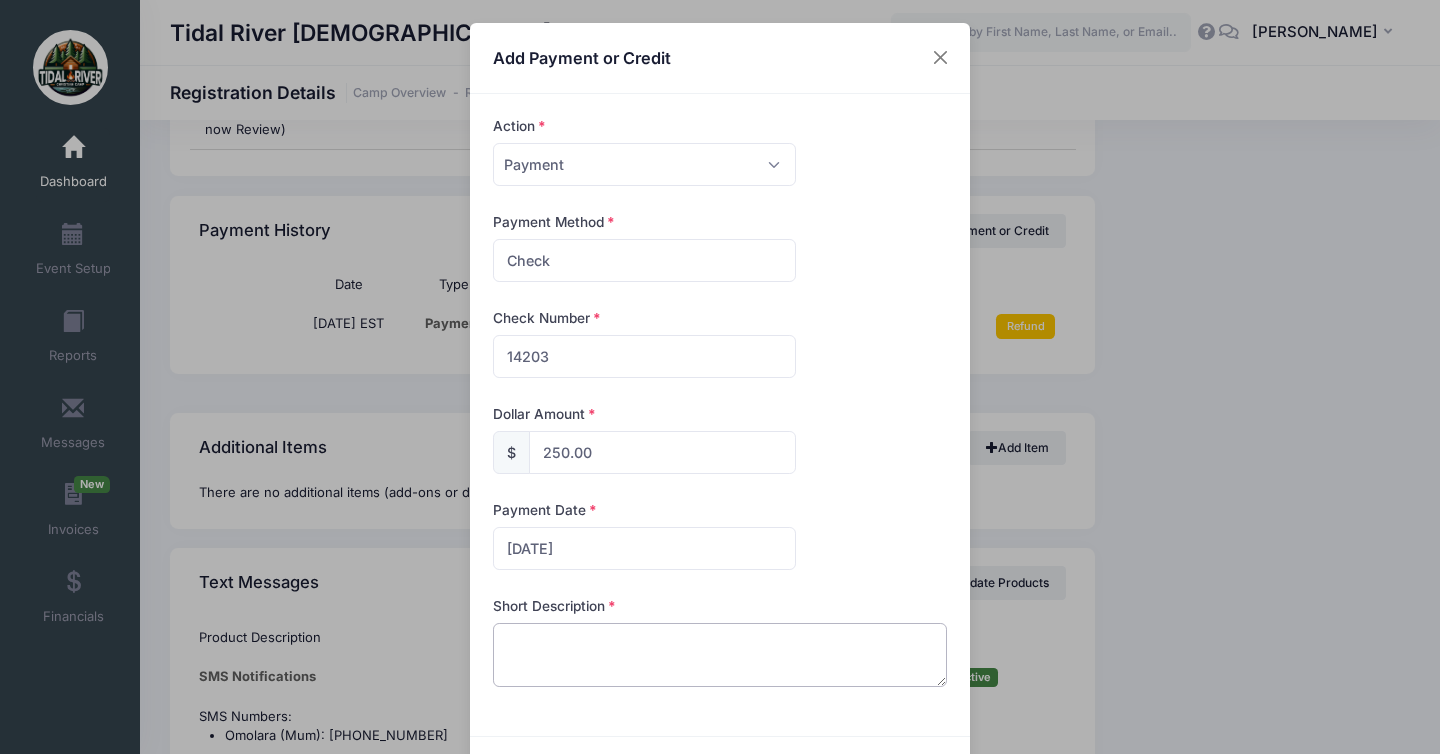 click at bounding box center (720, 655) 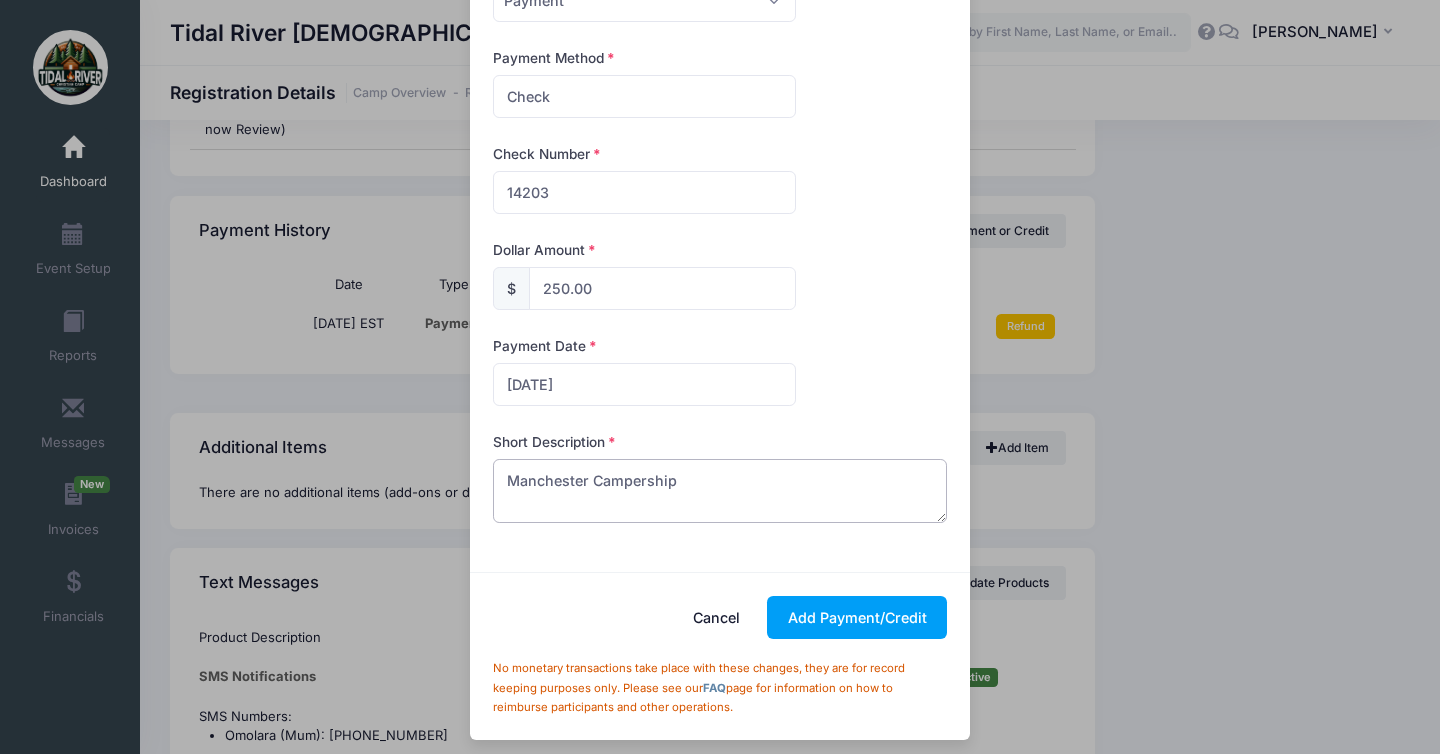 scroll, scrollTop: 172, scrollLeft: 0, axis: vertical 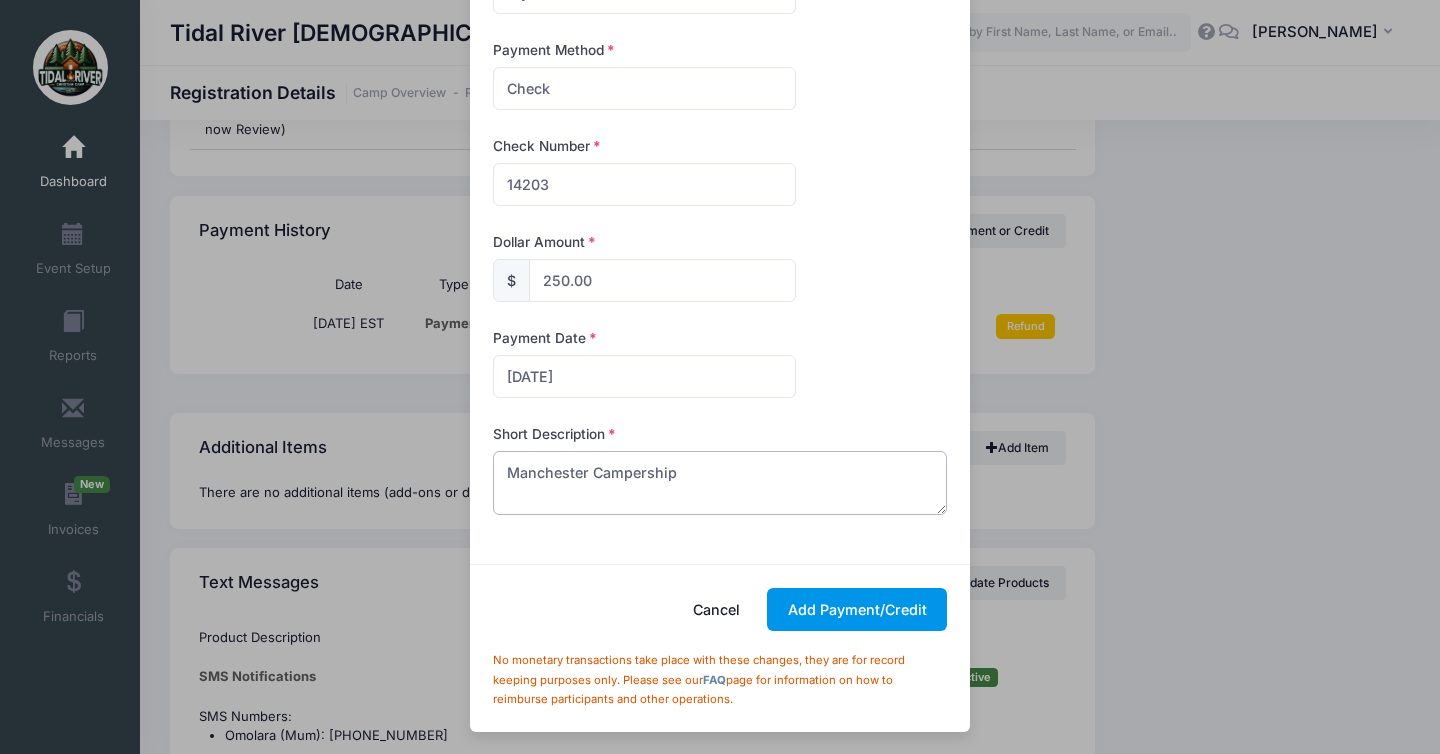 type on "Manchester Campership" 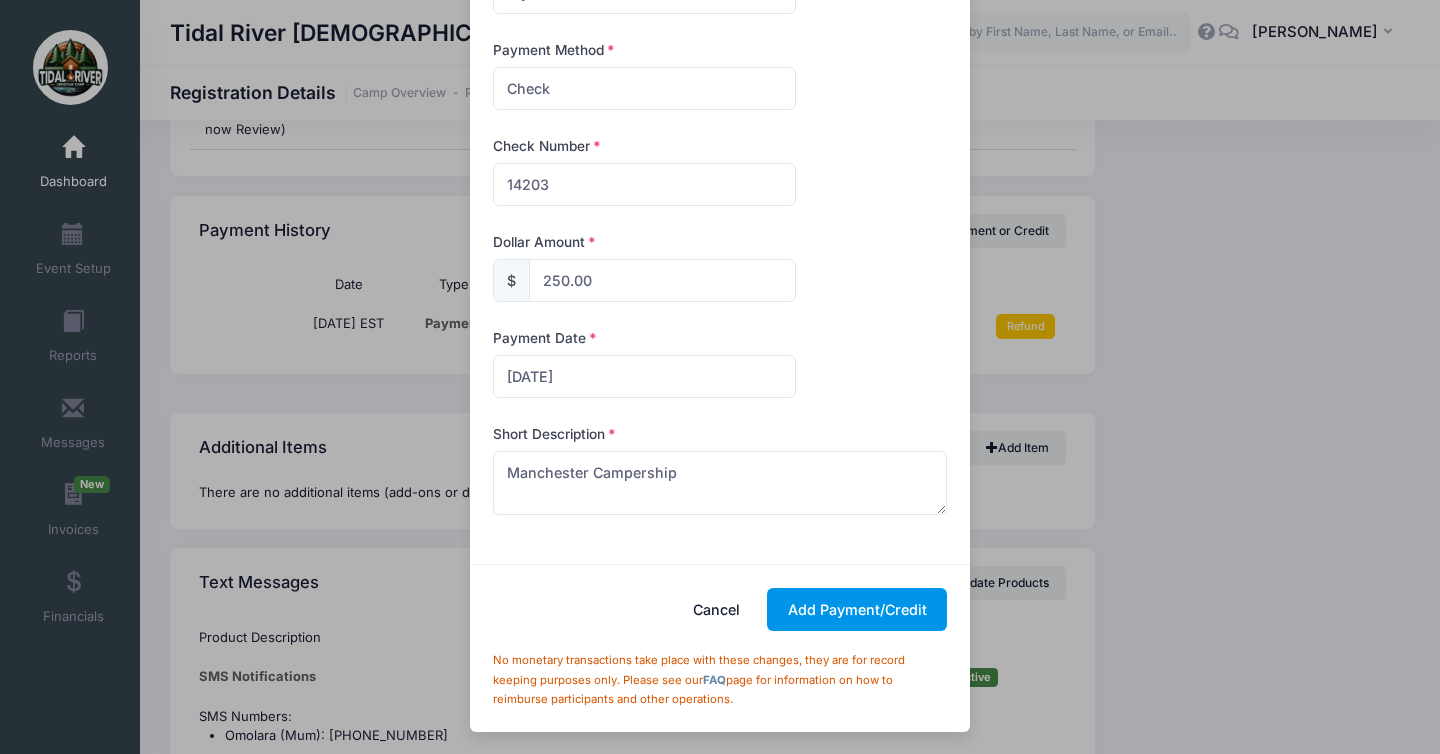 click on "Add Payment/Credit" at bounding box center (857, 609) 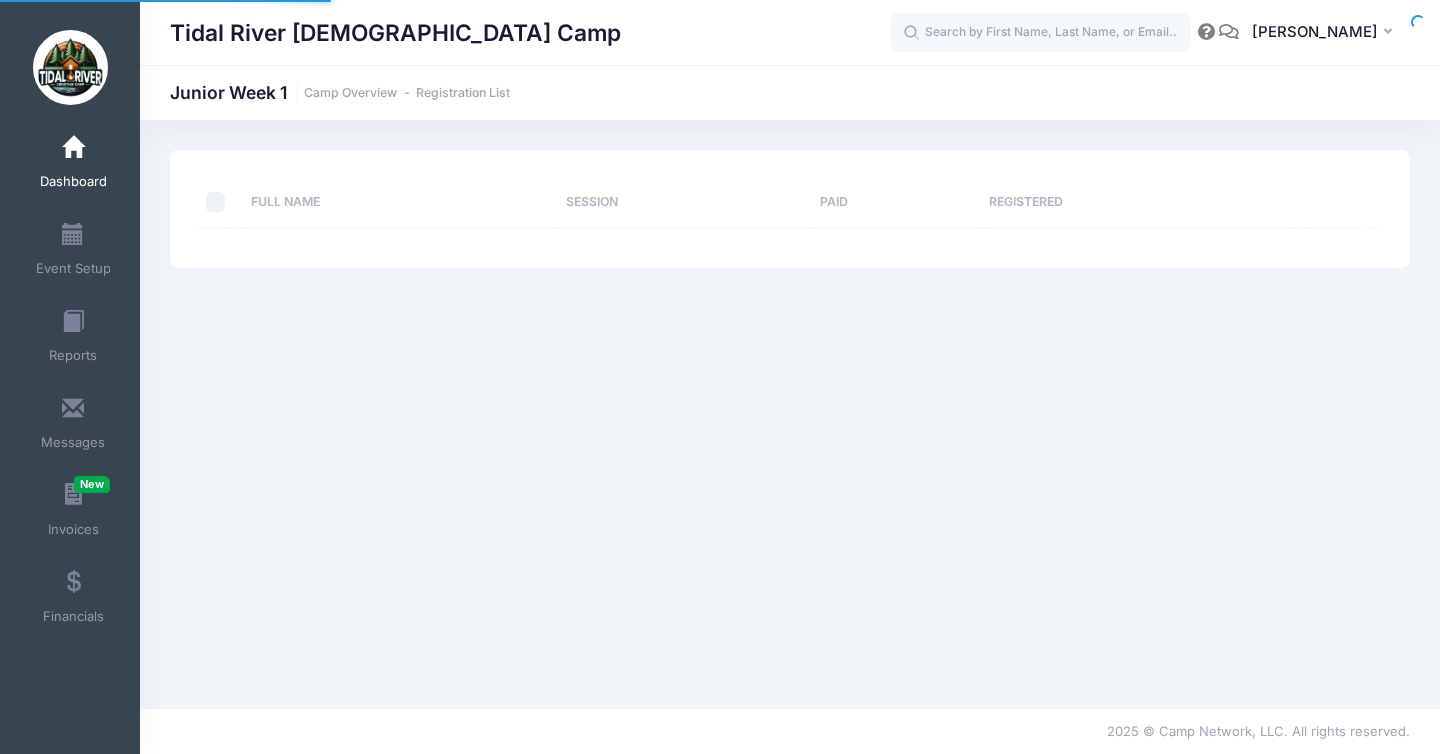 scroll, scrollTop: 0, scrollLeft: 0, axis: both 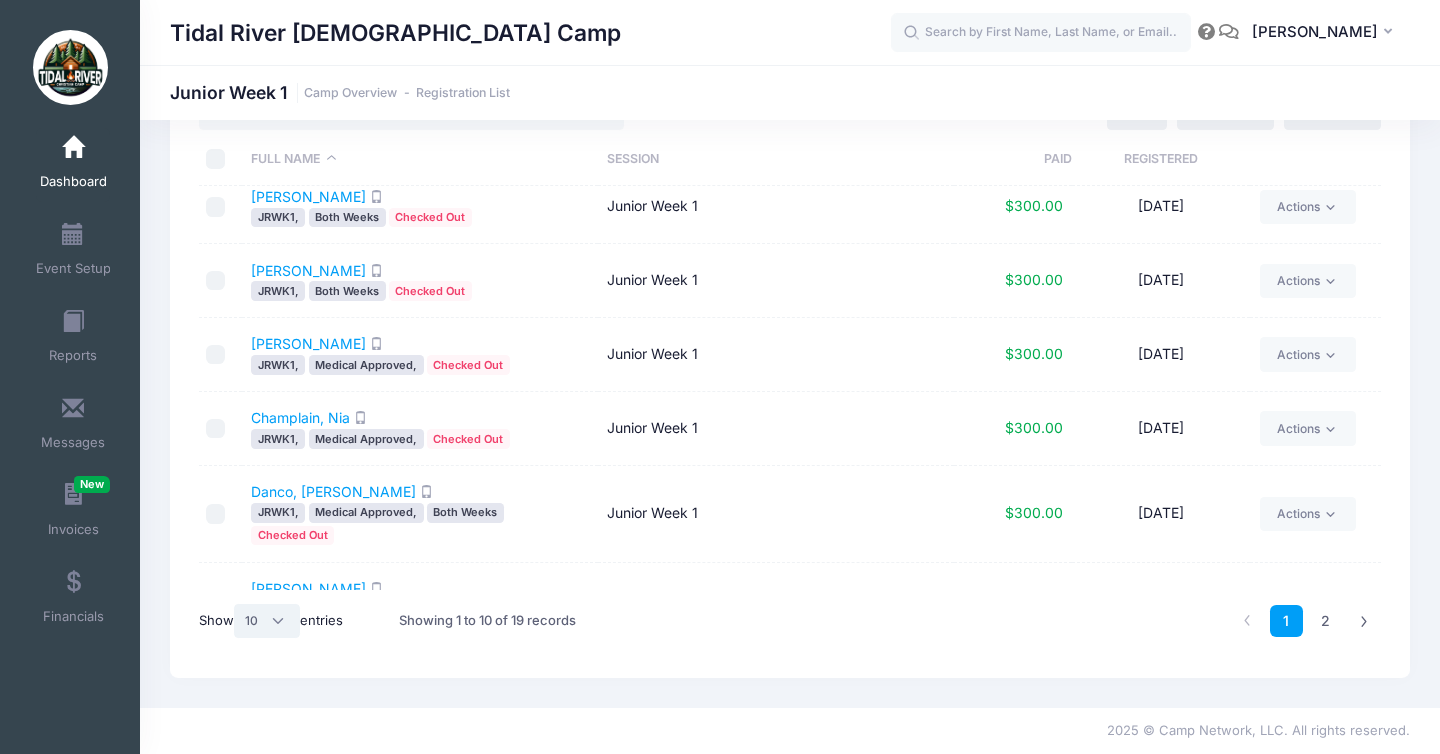 click on "All 10 25 50" at bounding box center [267, 621] 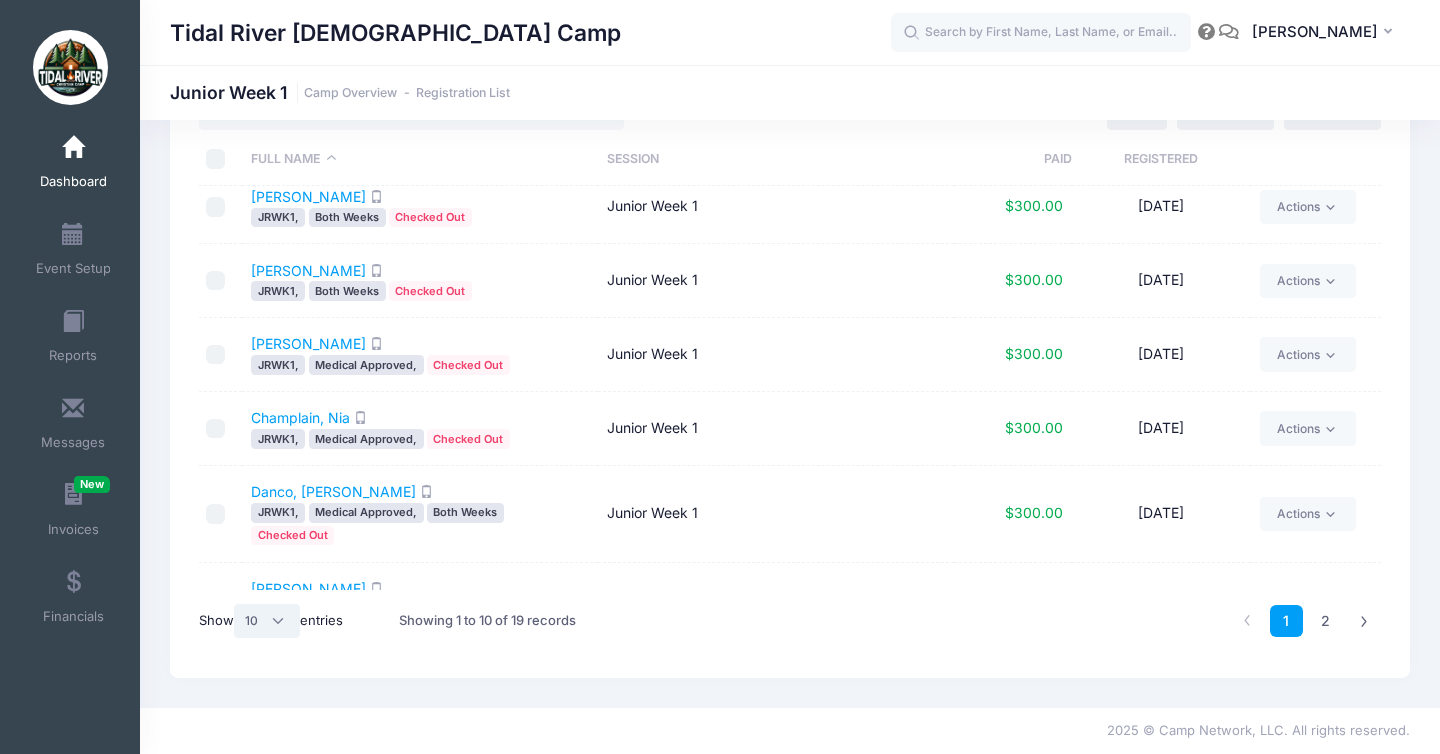 select on "-1" 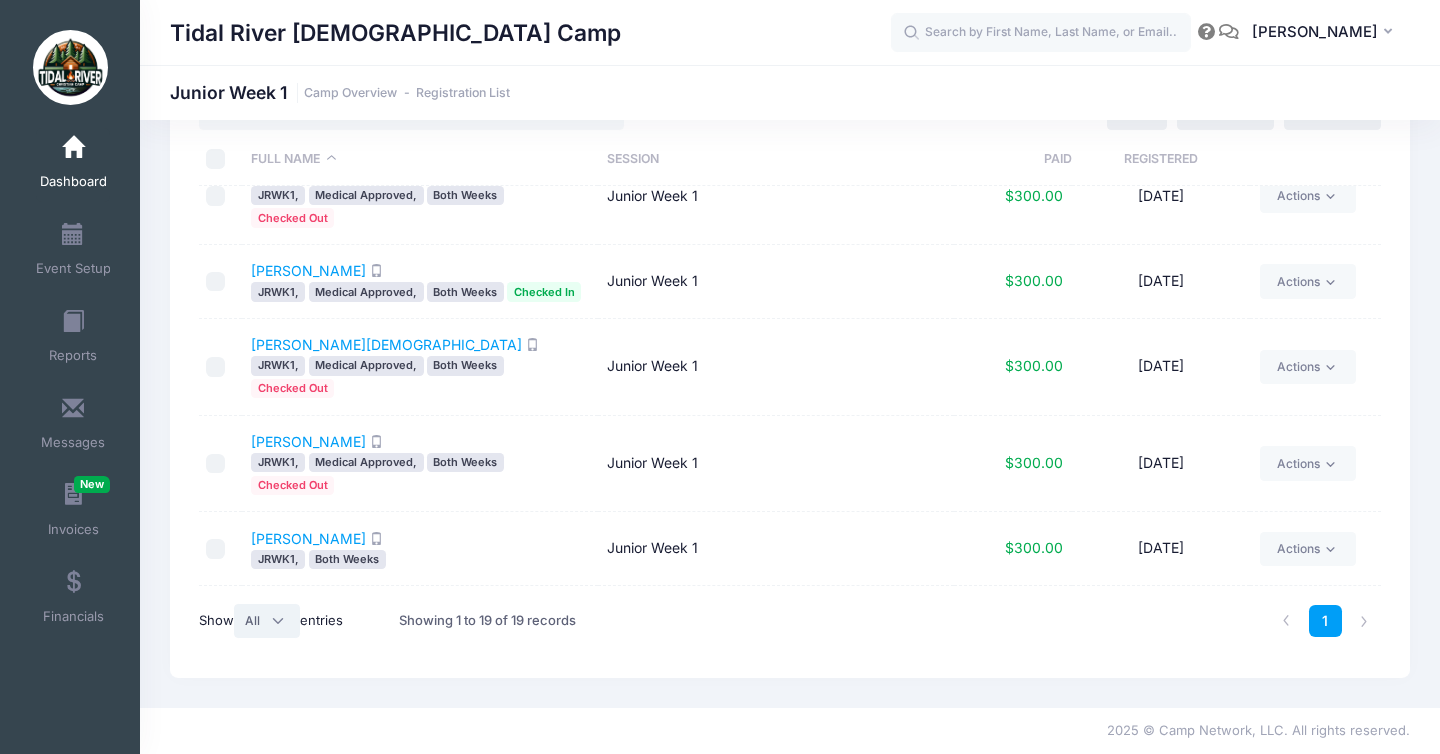 scroll, scrollTop: 1000, scrollLeft: 0, axis: vertical 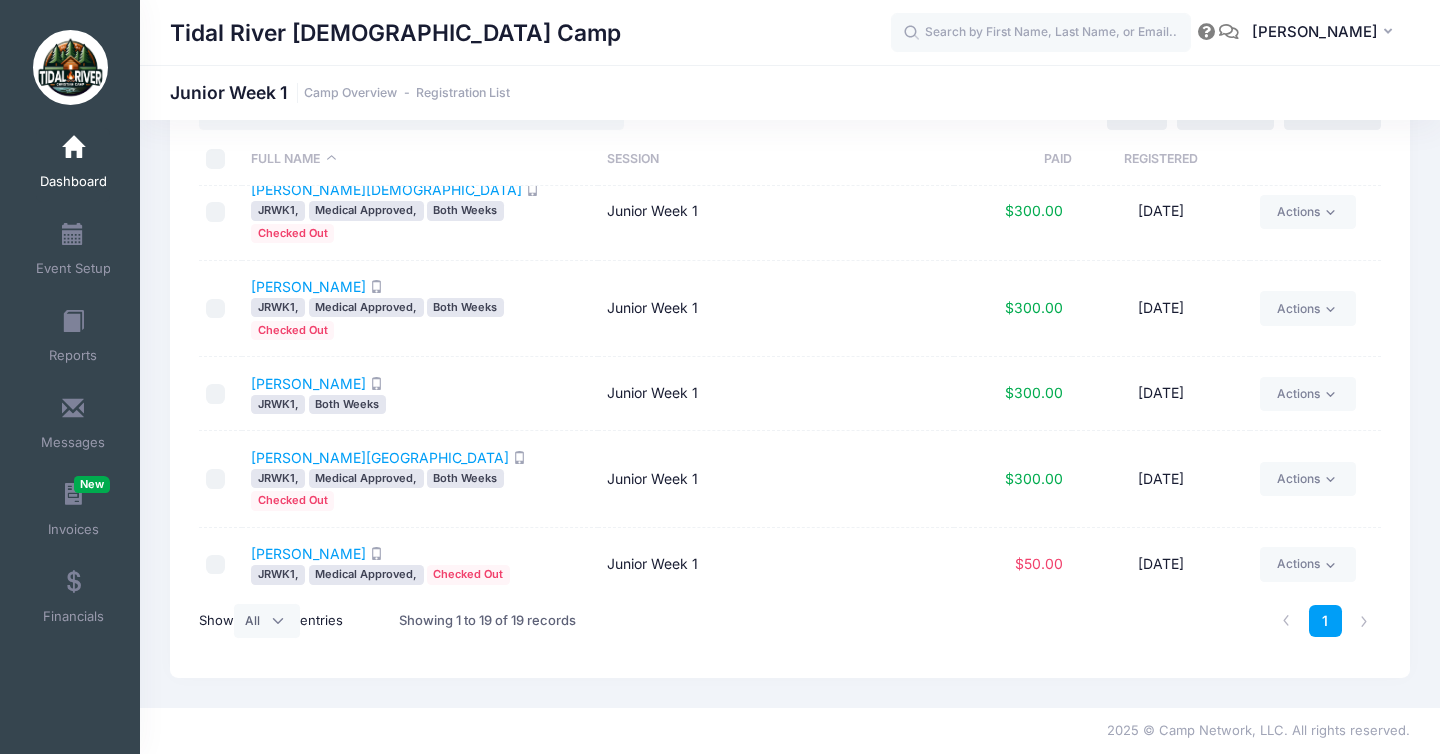 drag, startPoint x: 285, startPoint y: 392, endPoint x: 722, endPoint y: 0, distance: 587.0545 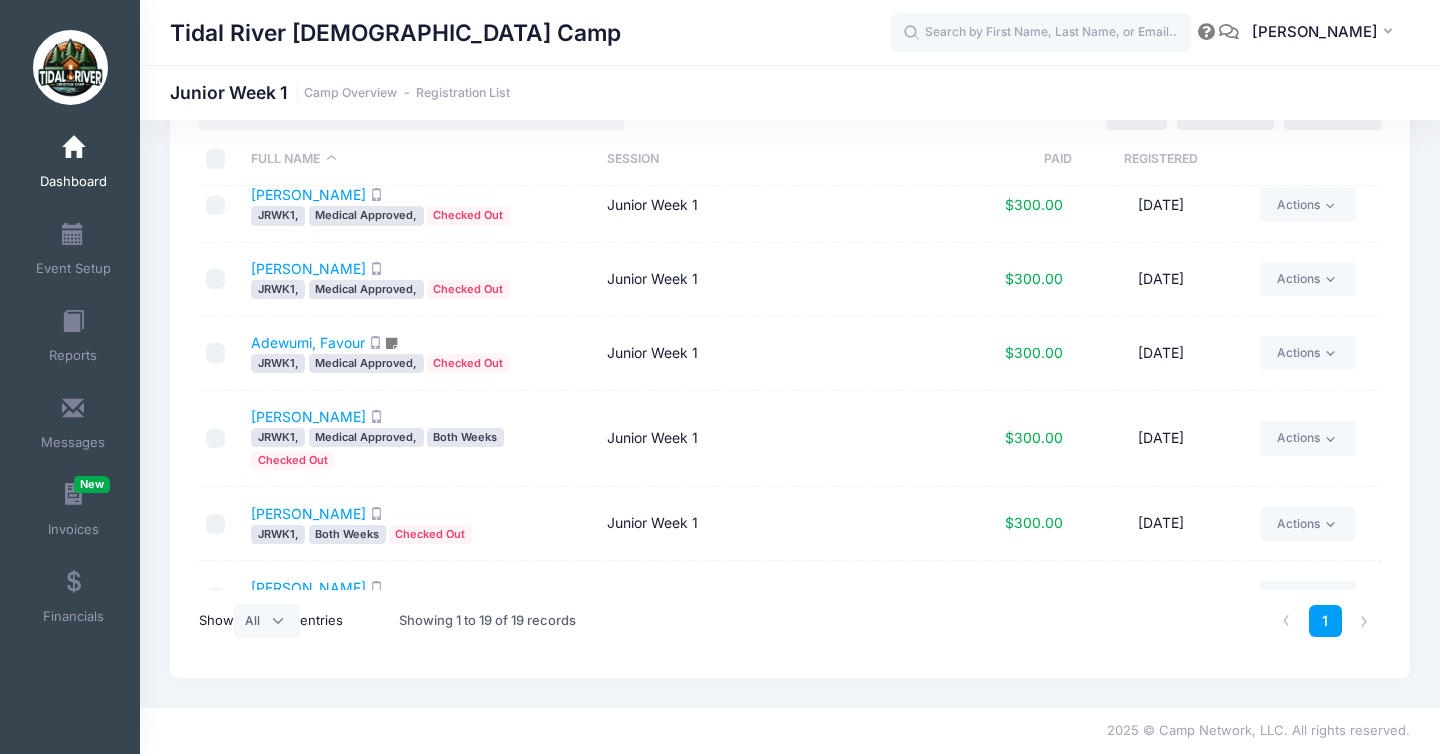 scroll, scrollTop: 0, scrollLeft: 0, axis: both 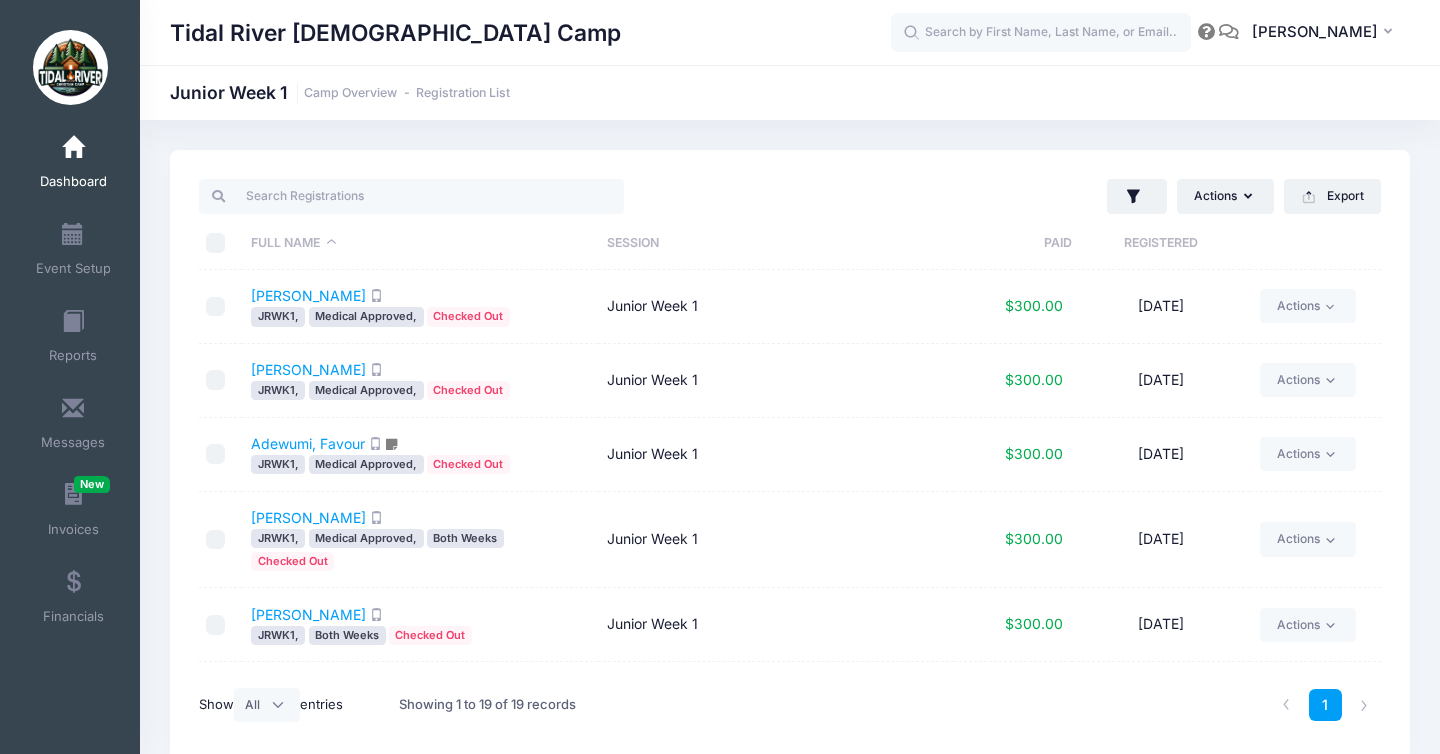 click on "Dashboard" at bounding box center [73, 182] 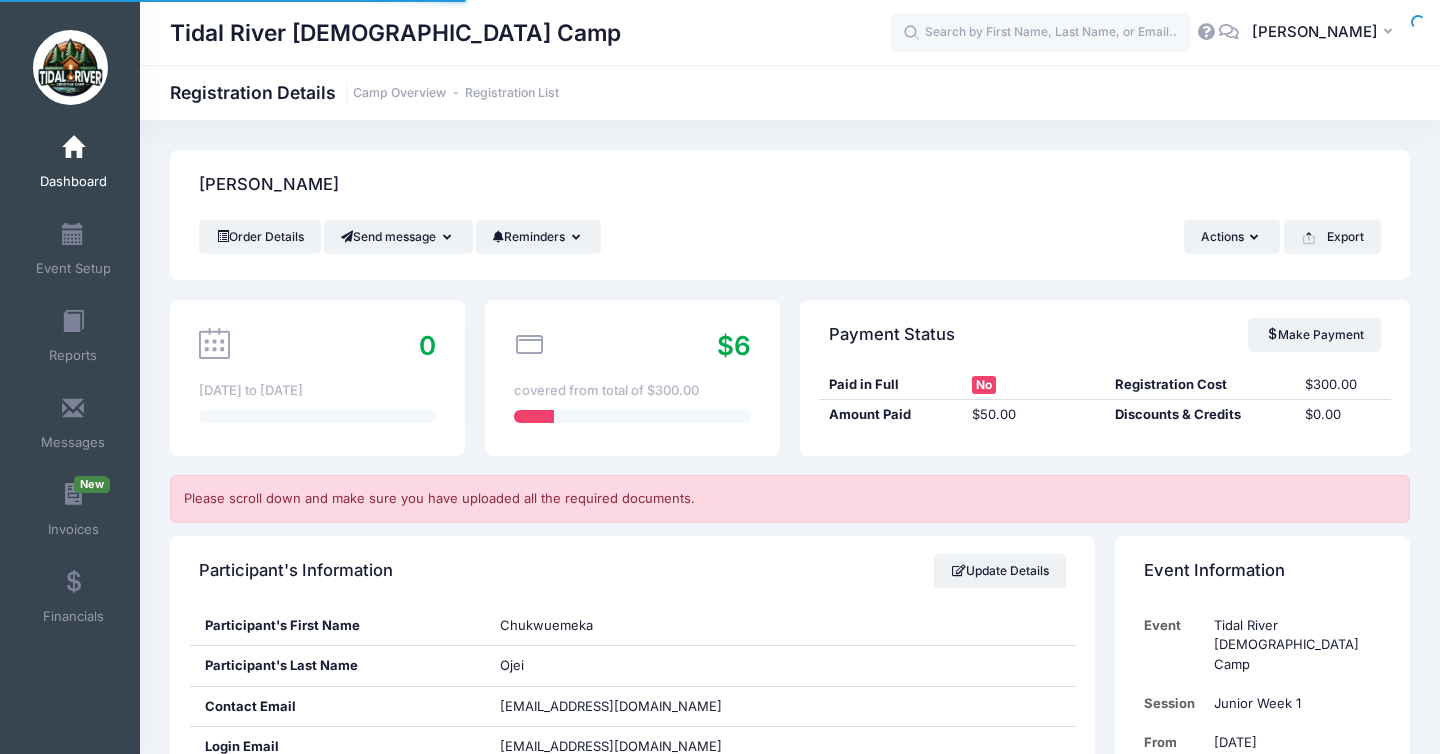 scroll, scrollTop: 0, scrollLeft: 0, axis: both 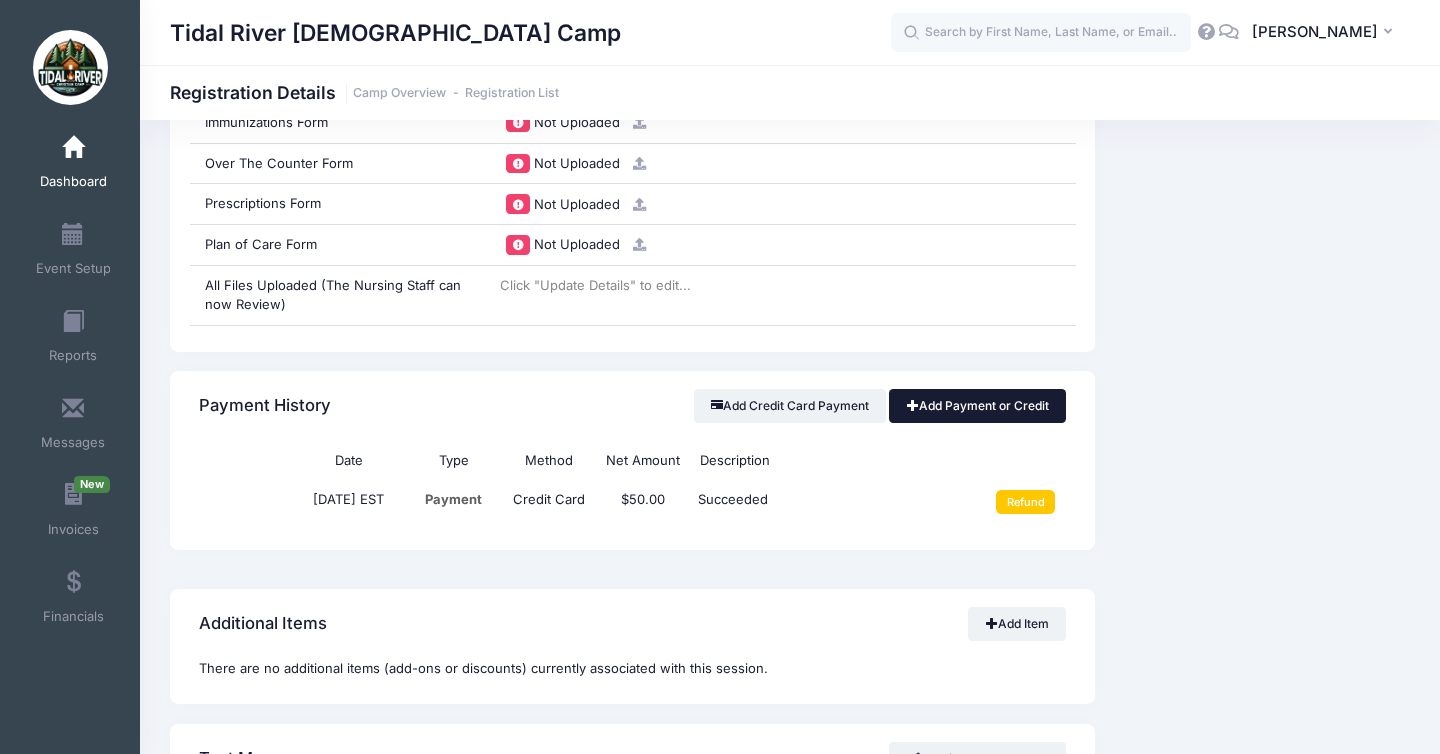 click on "Add Payment or Credit" at bounding box center [977, 406] 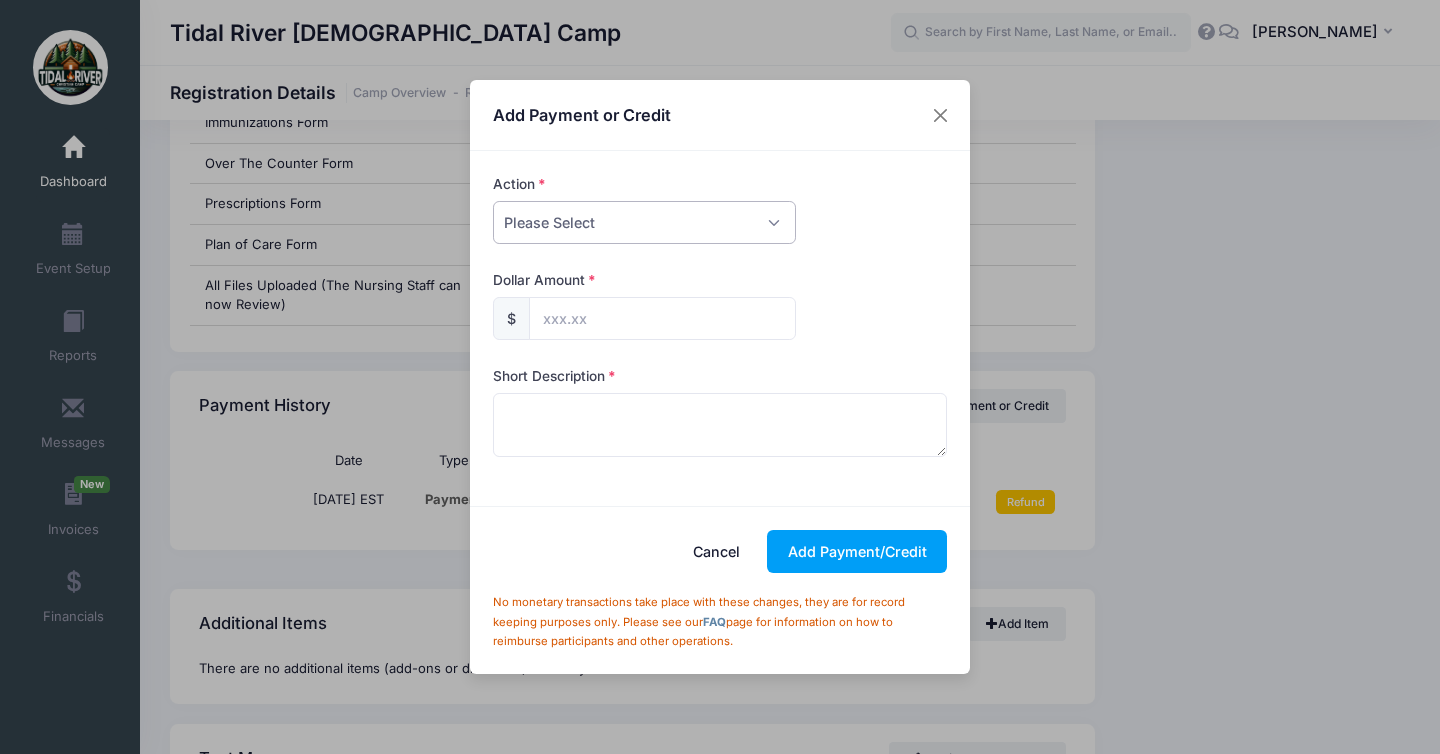 click on "Please Select
Payment
Credit
Refund (Offline)" at bounding box center [644, 222] 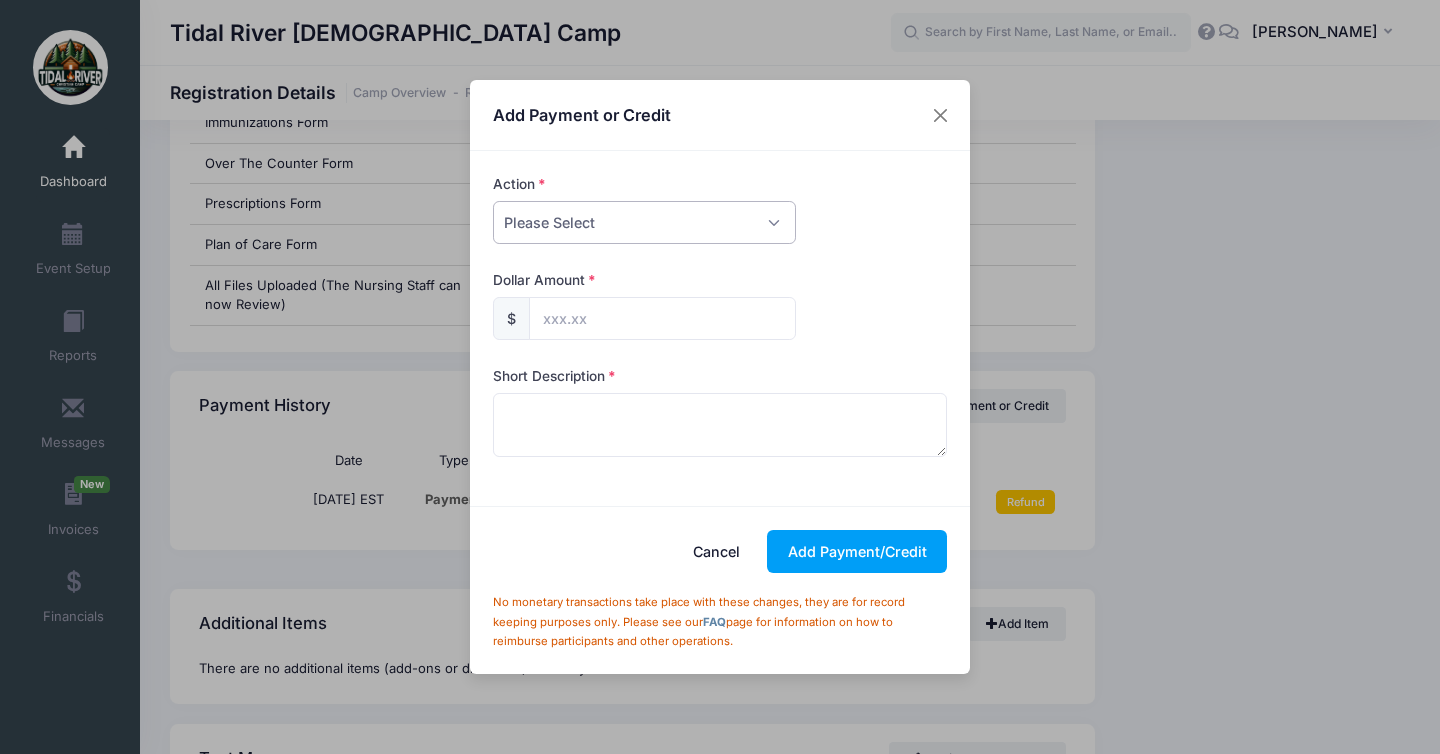 select on "payment" 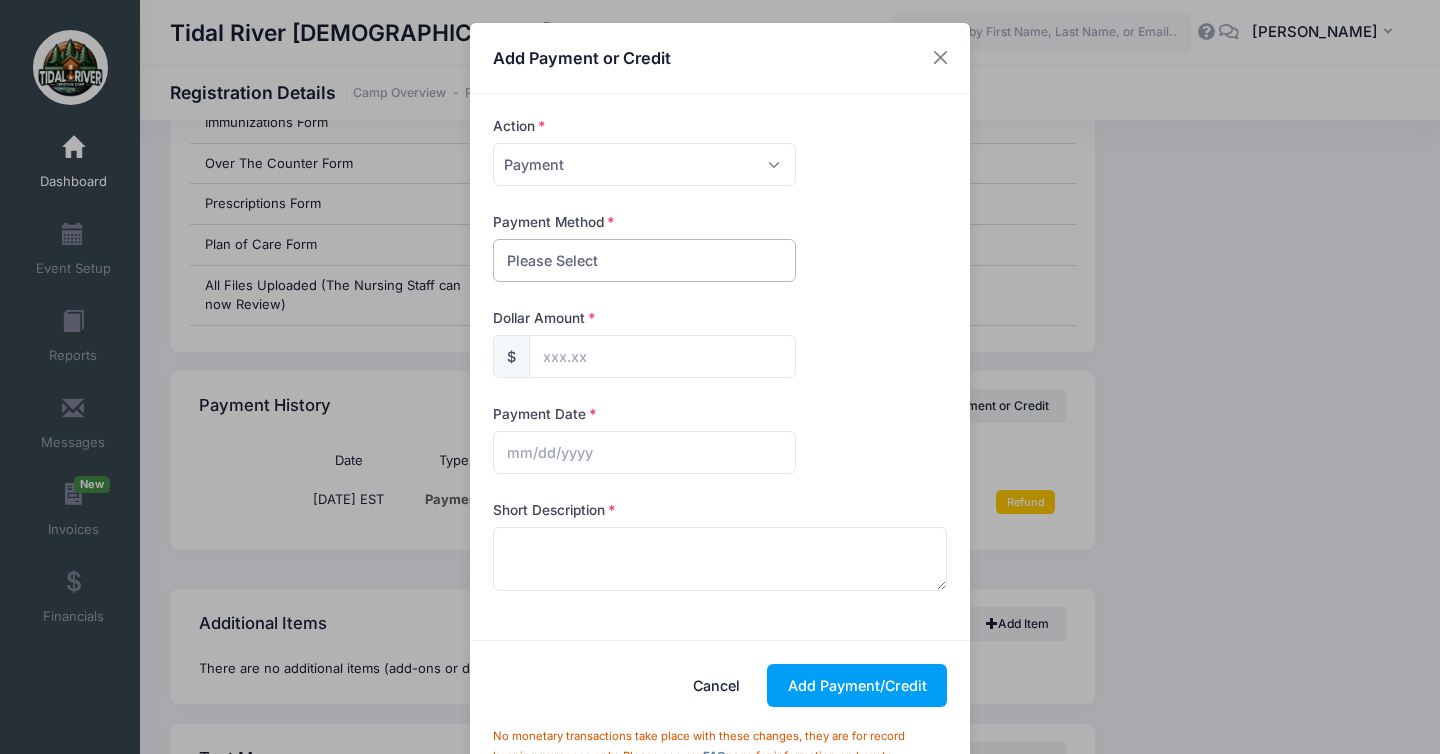 click on "Please Select
PayPal
Cash
Check
Bank Transfer
Other" at bounding box center (644, 260) 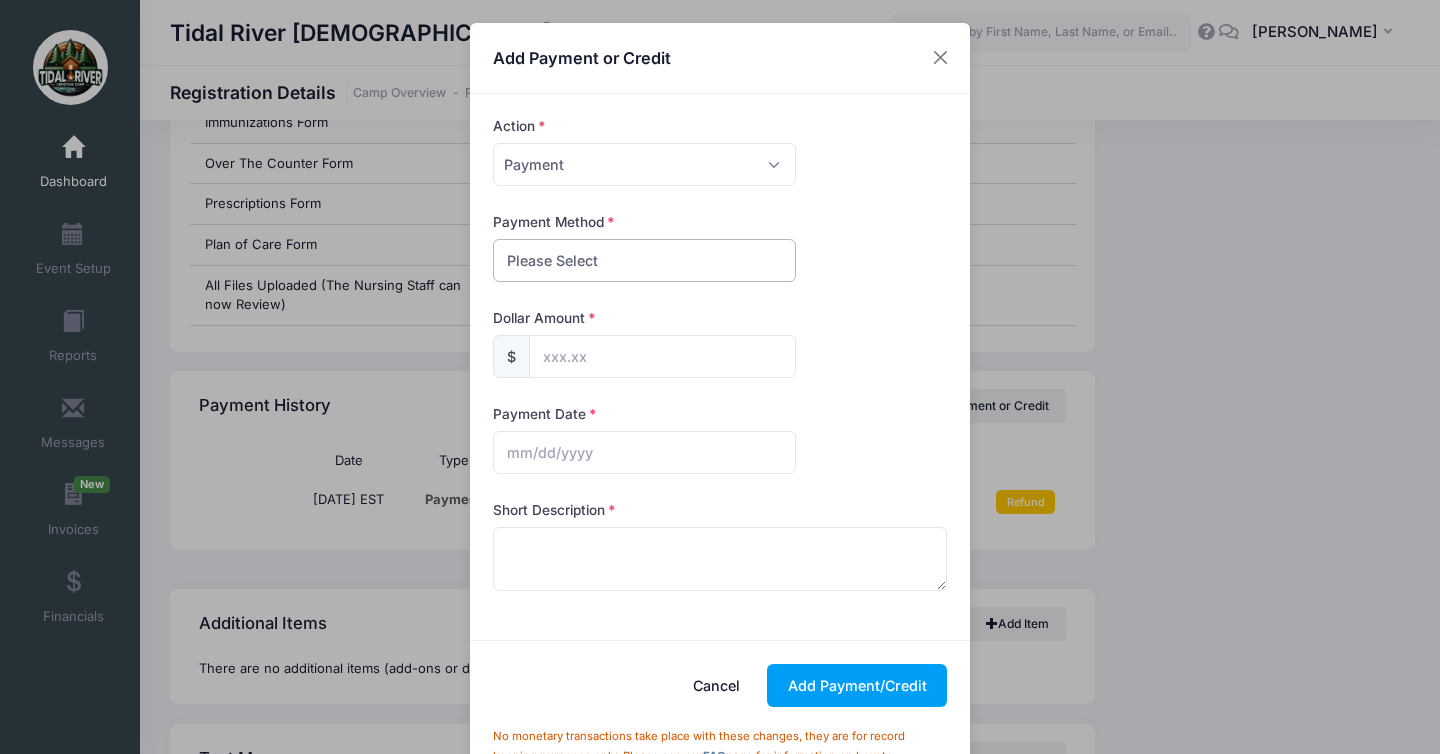select on "check" 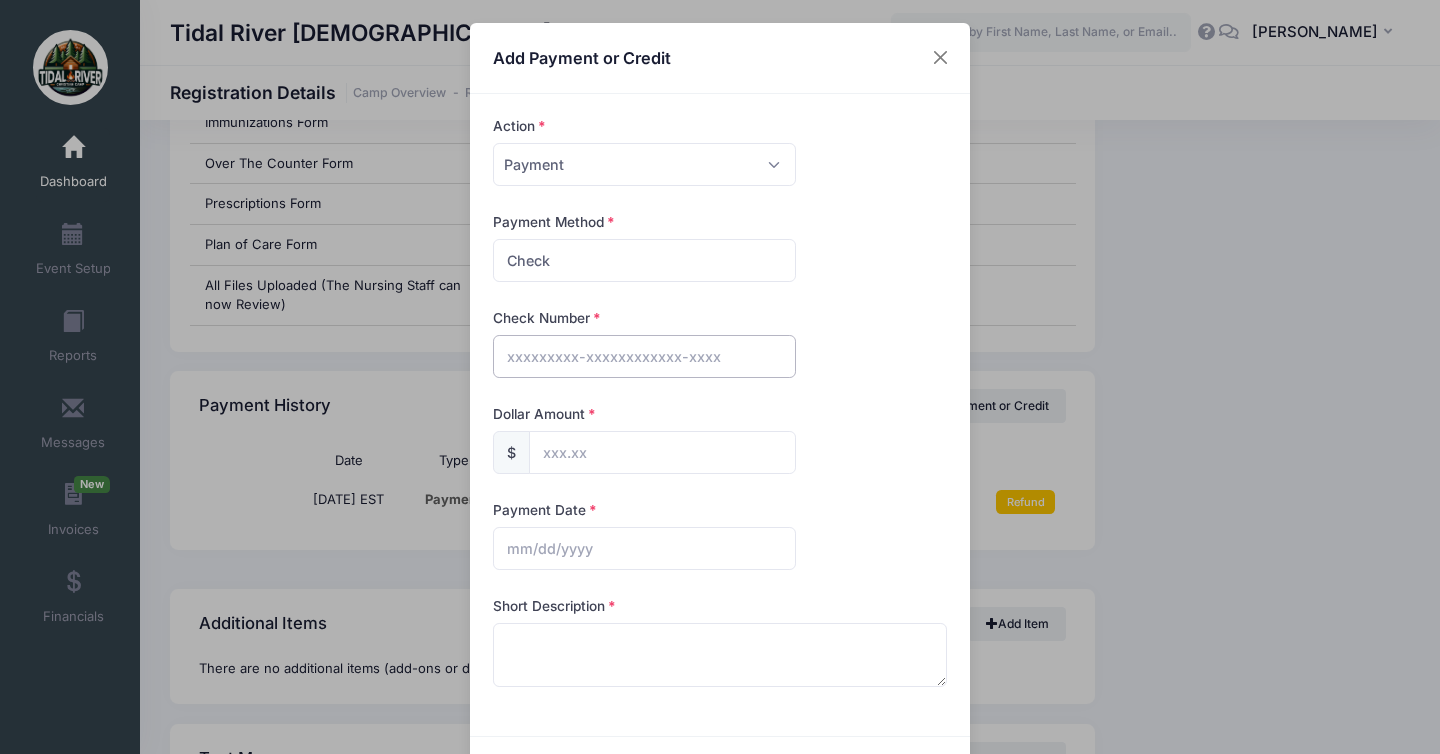 click at bounding box center [644, 356] 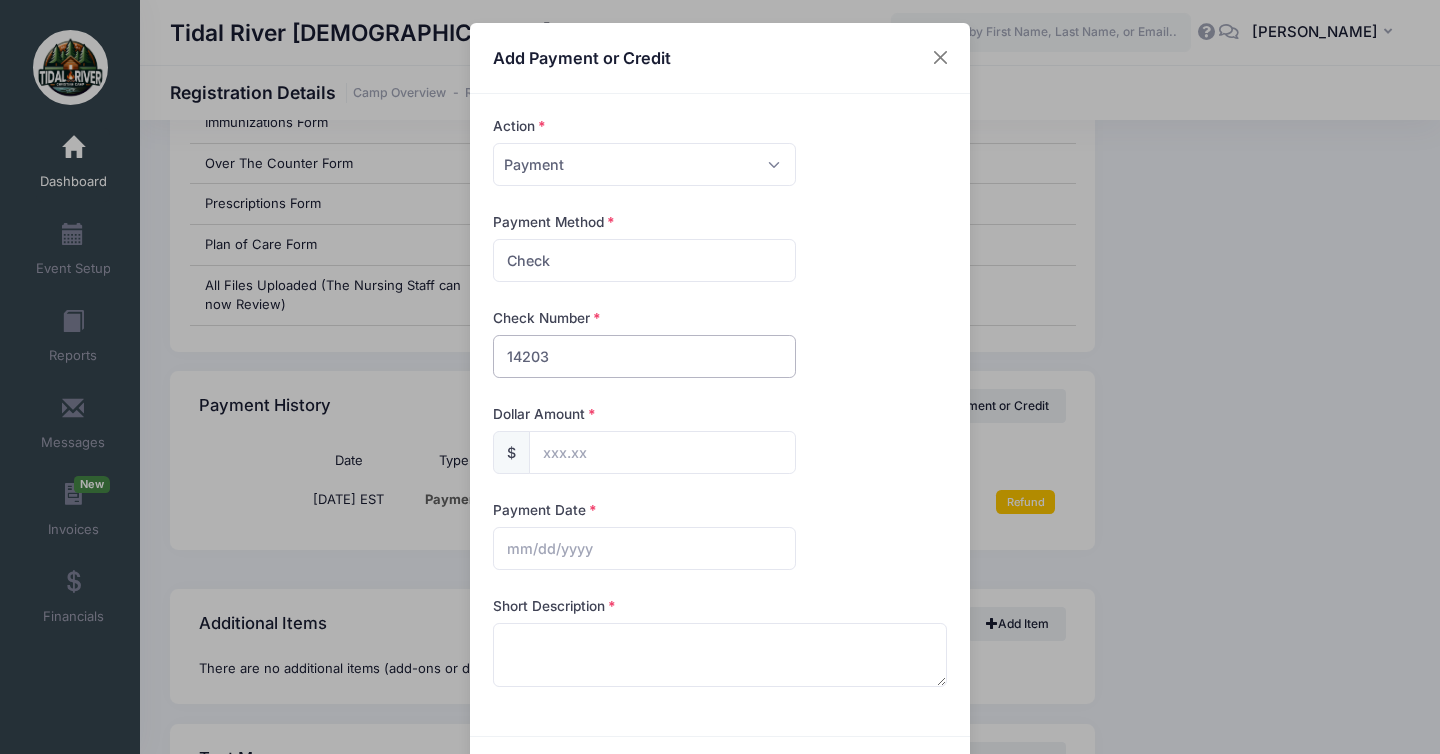 type on "14203" 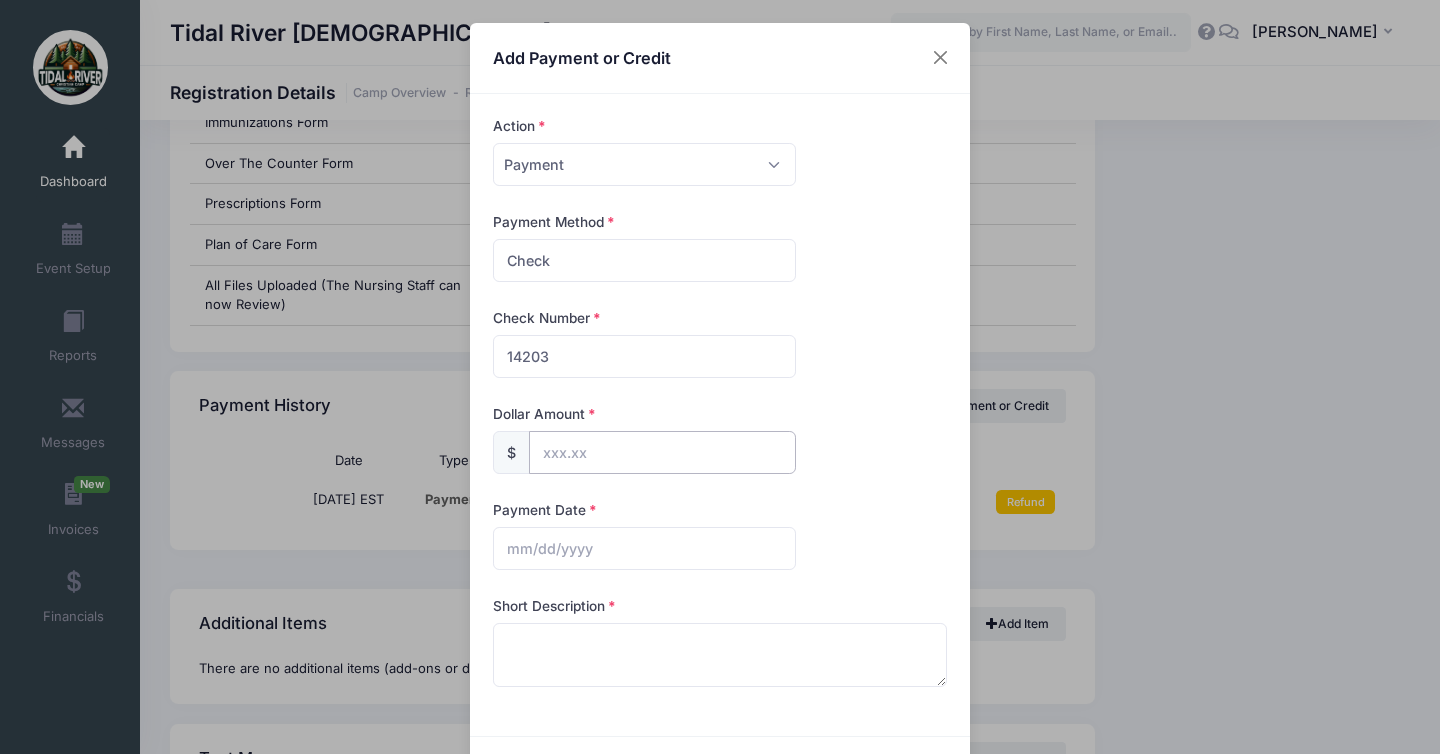 click at bounding box center (662, 452) 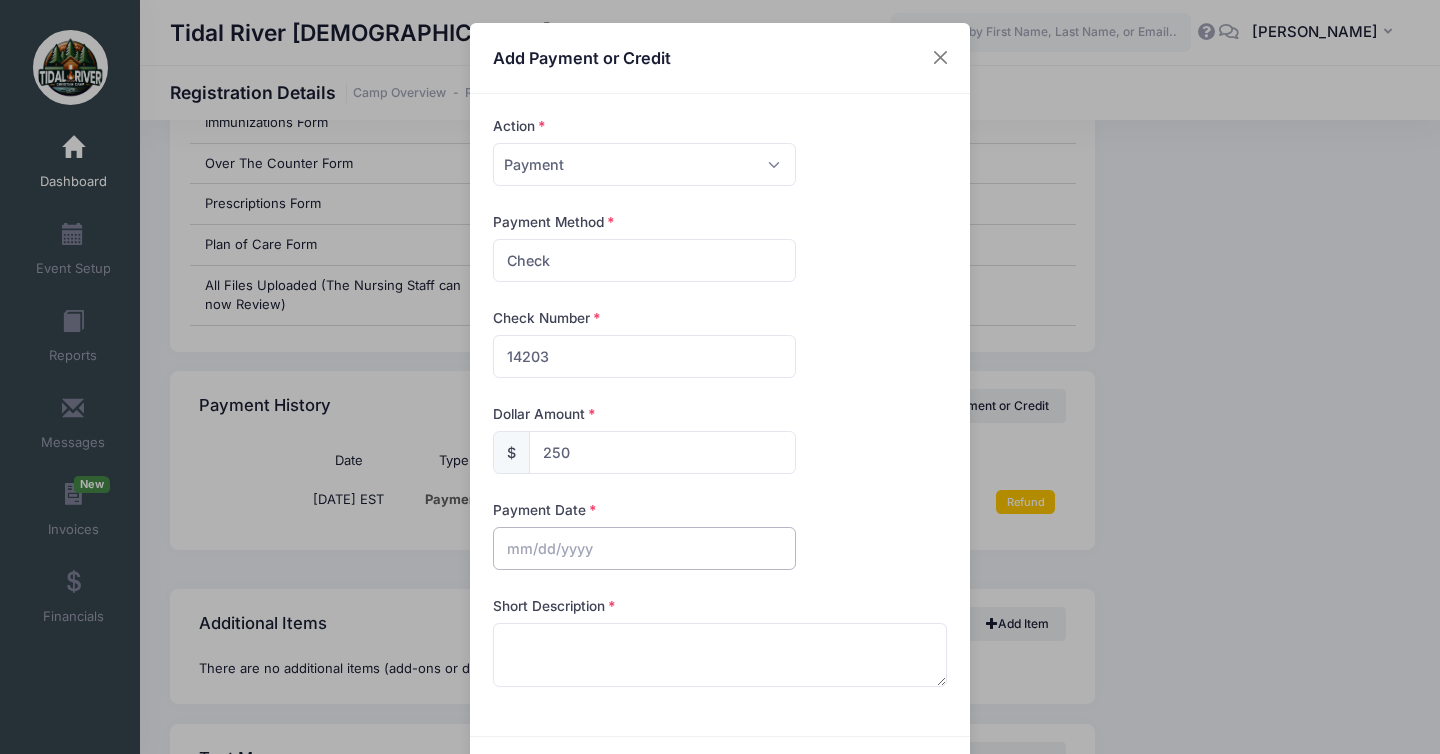 type on "250.00" 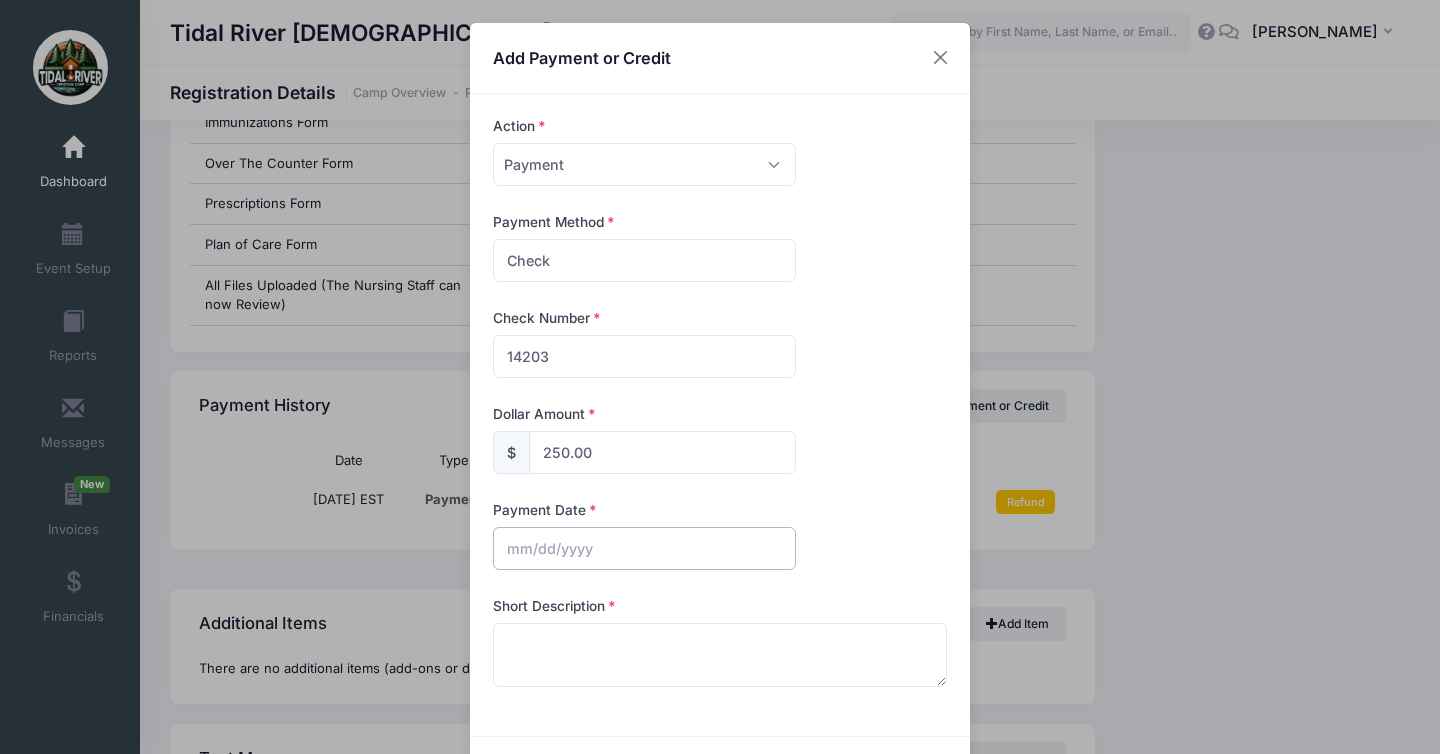 click at bounding box center [644, 548] 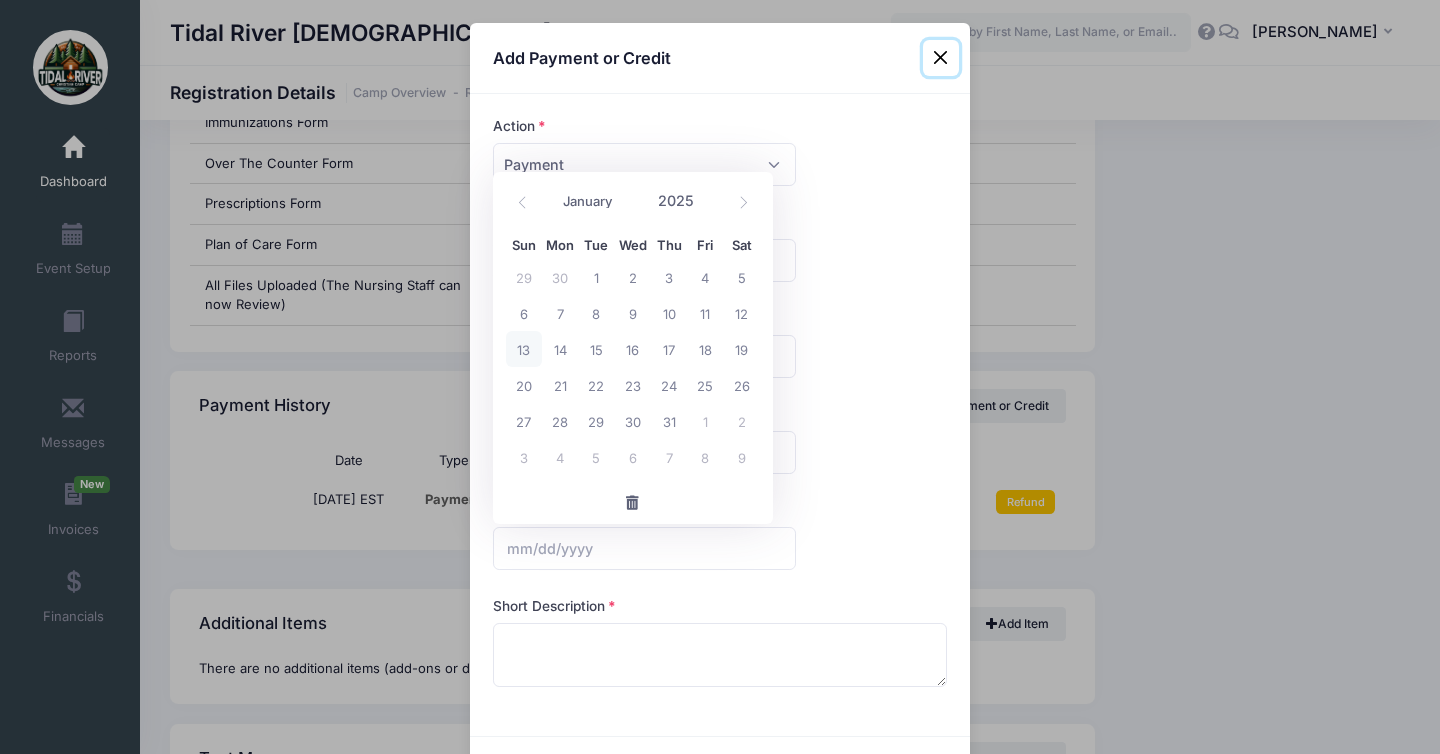 click on "13" at bounding box center [524, 349] 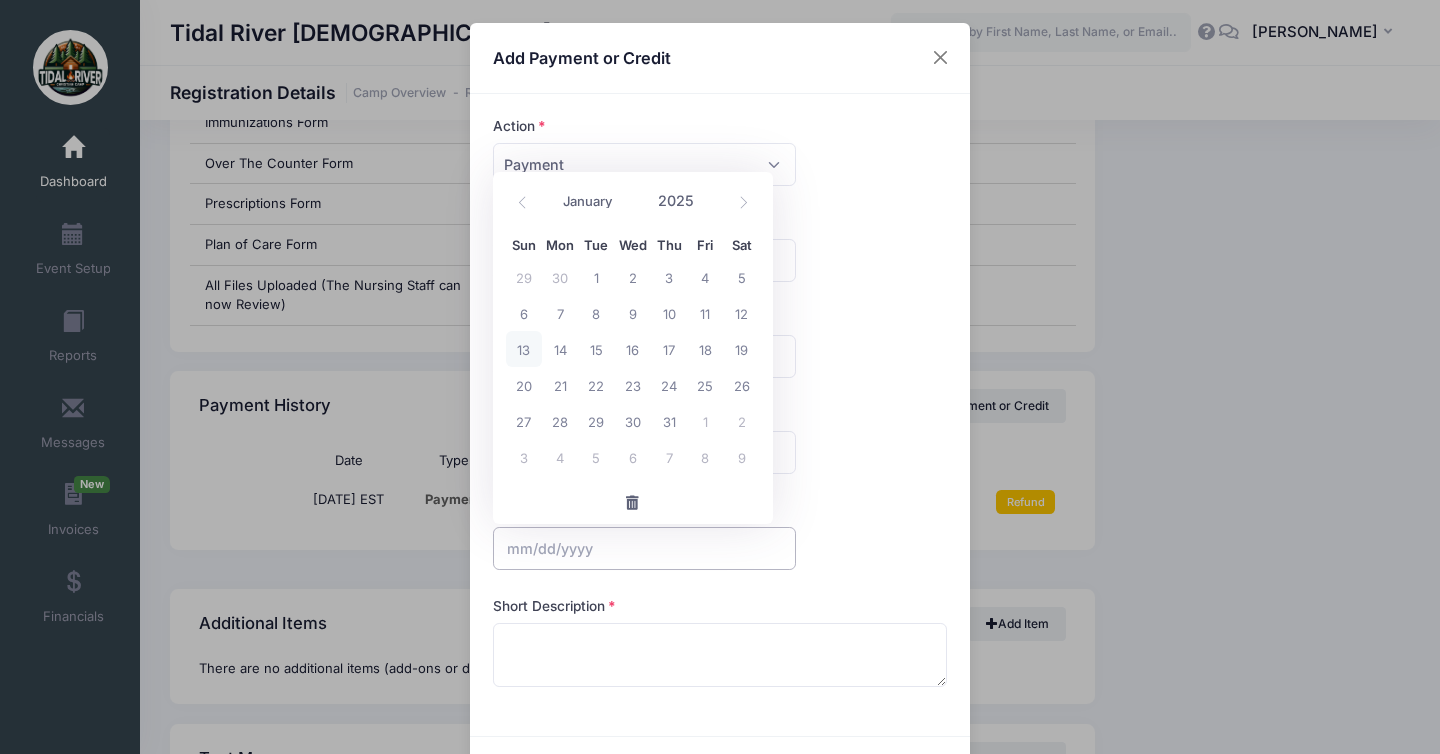 type on "07/13/2025" 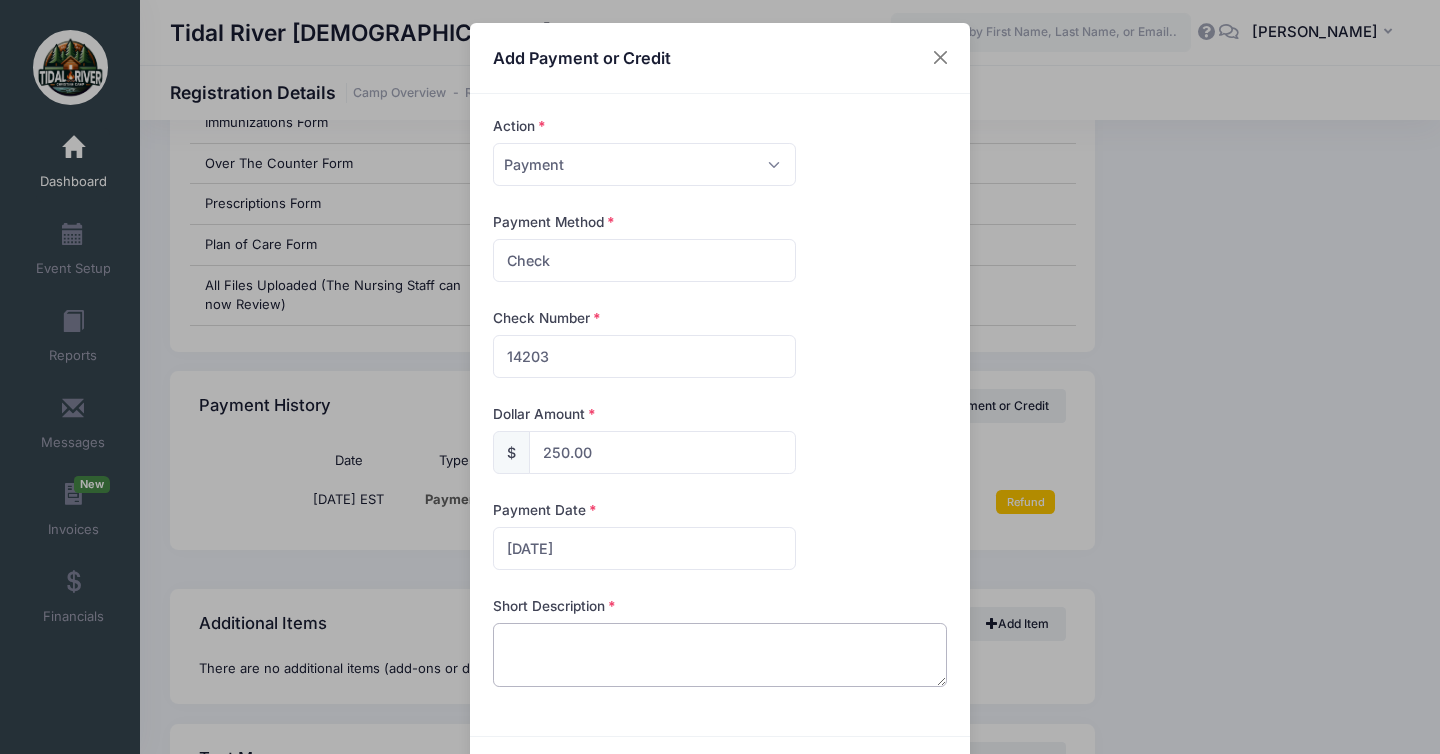 click at bounding box center (720, 655) 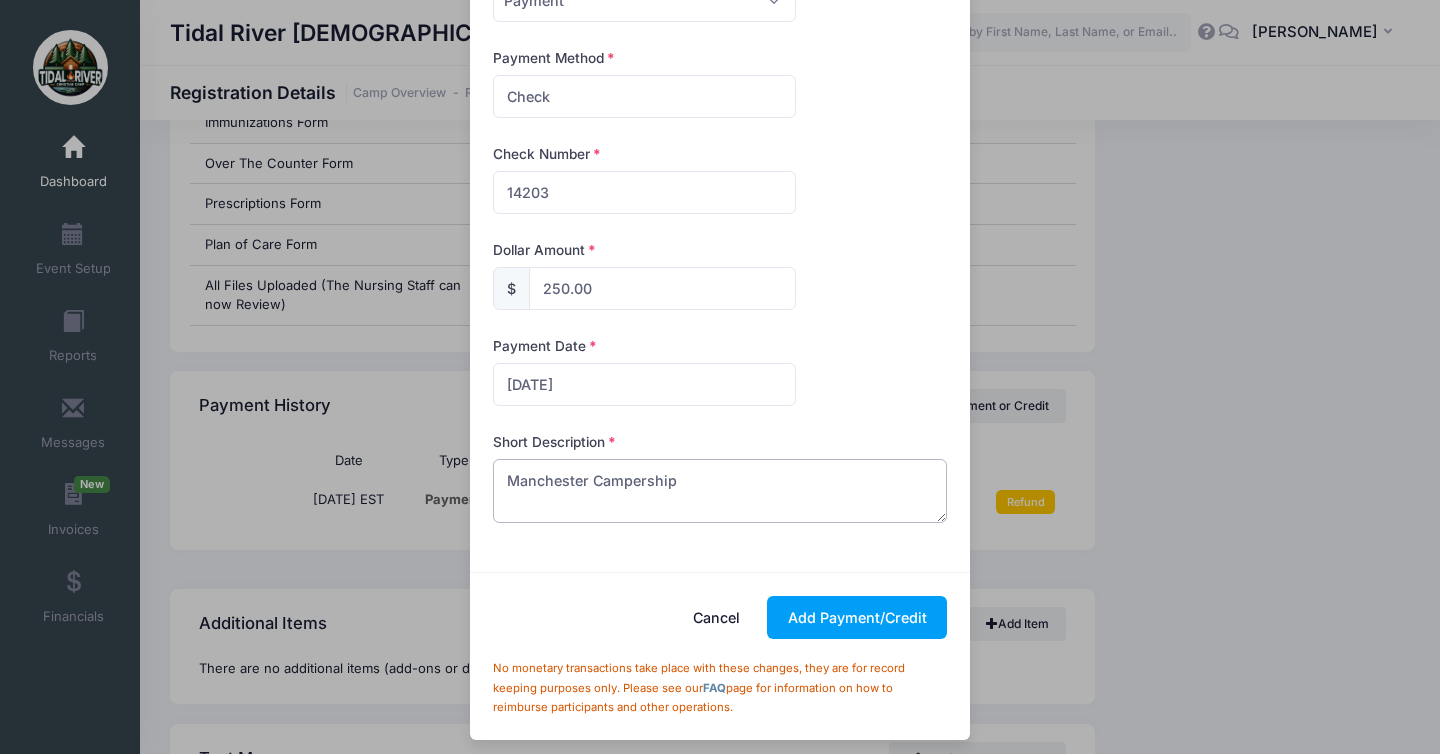 scroll, scrollTop: 172, scrollLeft: 0, axis: vertical 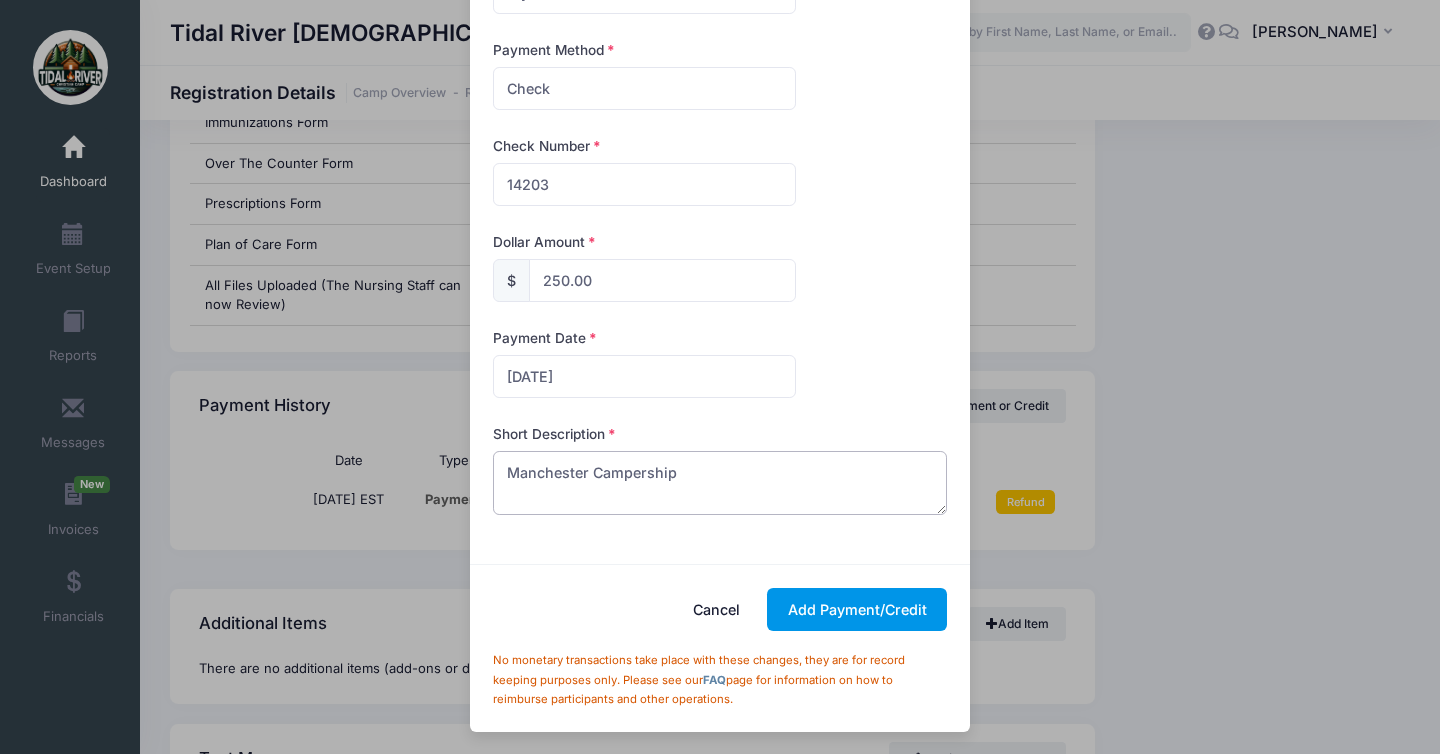 type on "Manchester Campership" 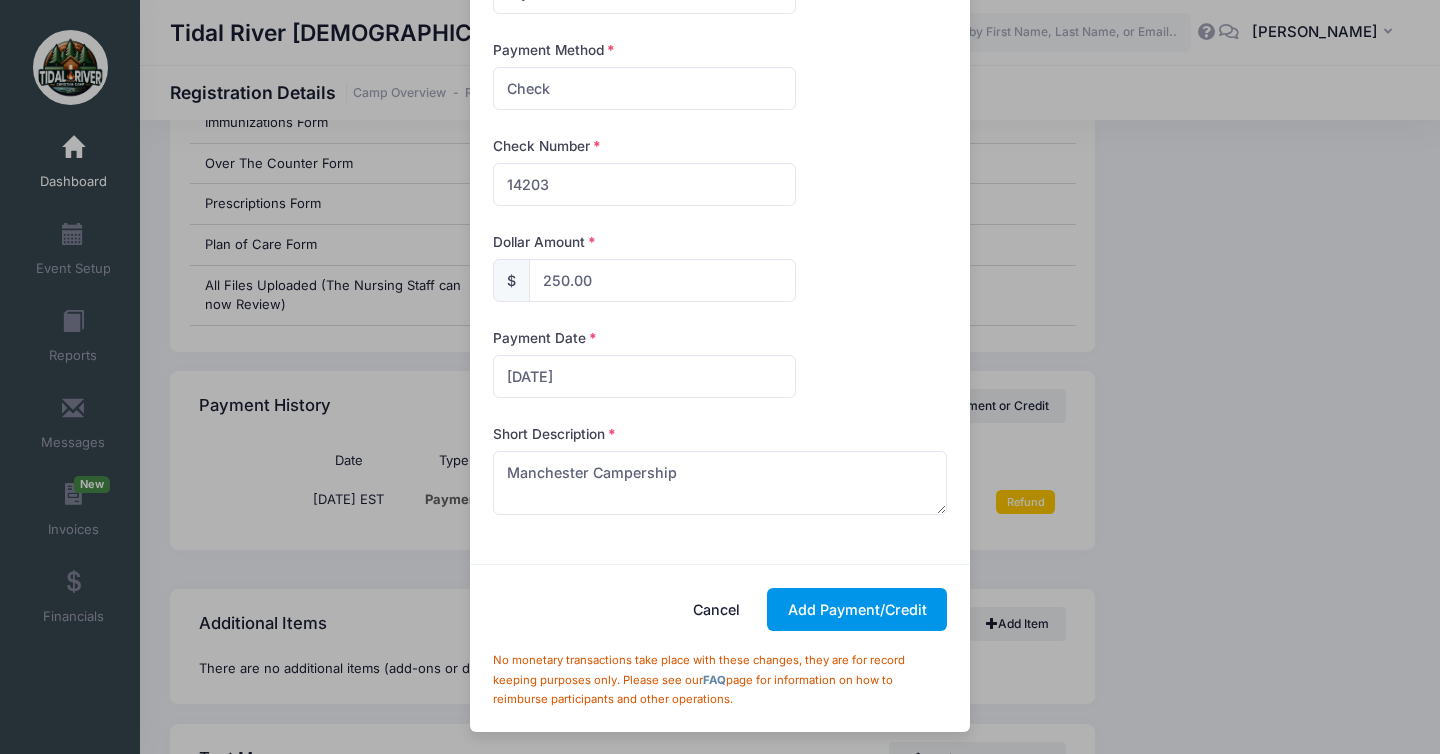 click on "Add Payment/Credit" at bounding box center [857, 609] 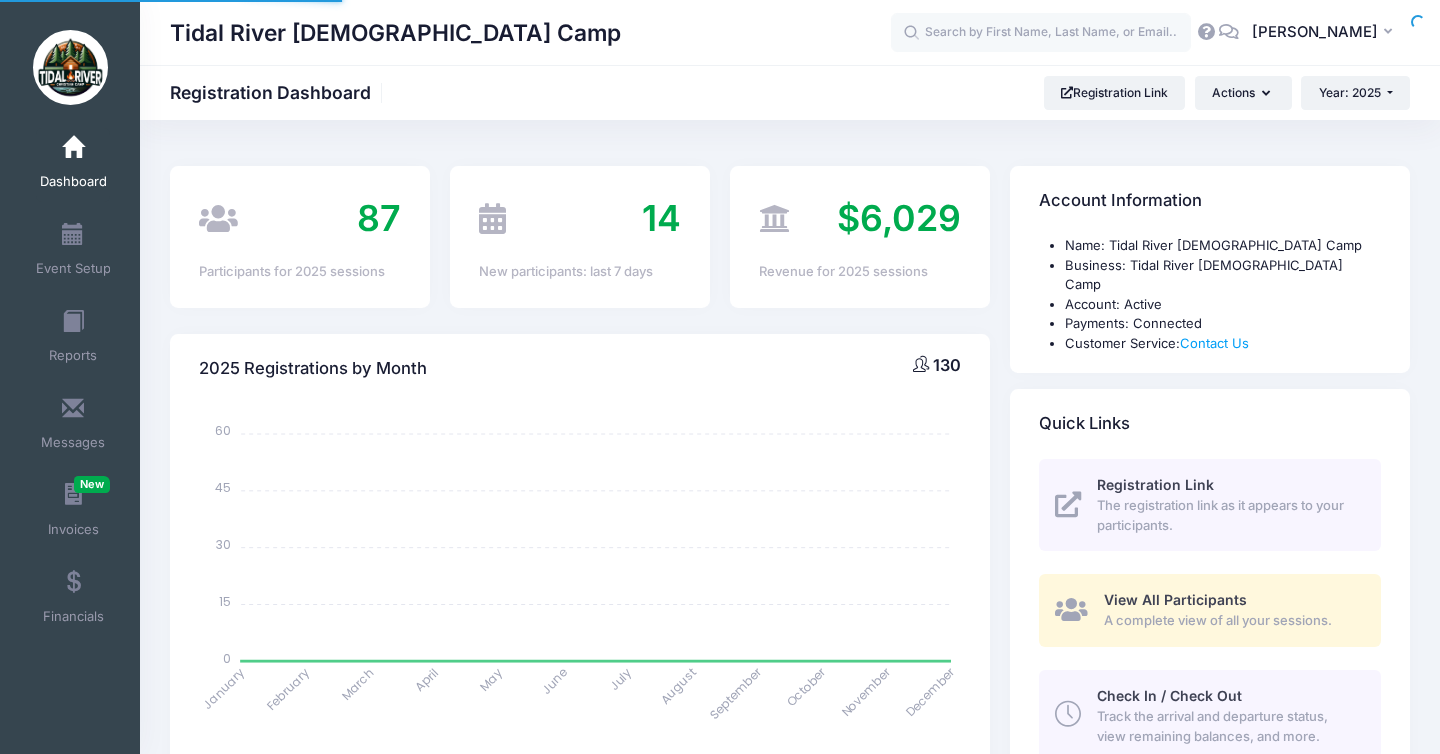 scroll, scrollTop: 0, scrollLeft: 0, axis: both 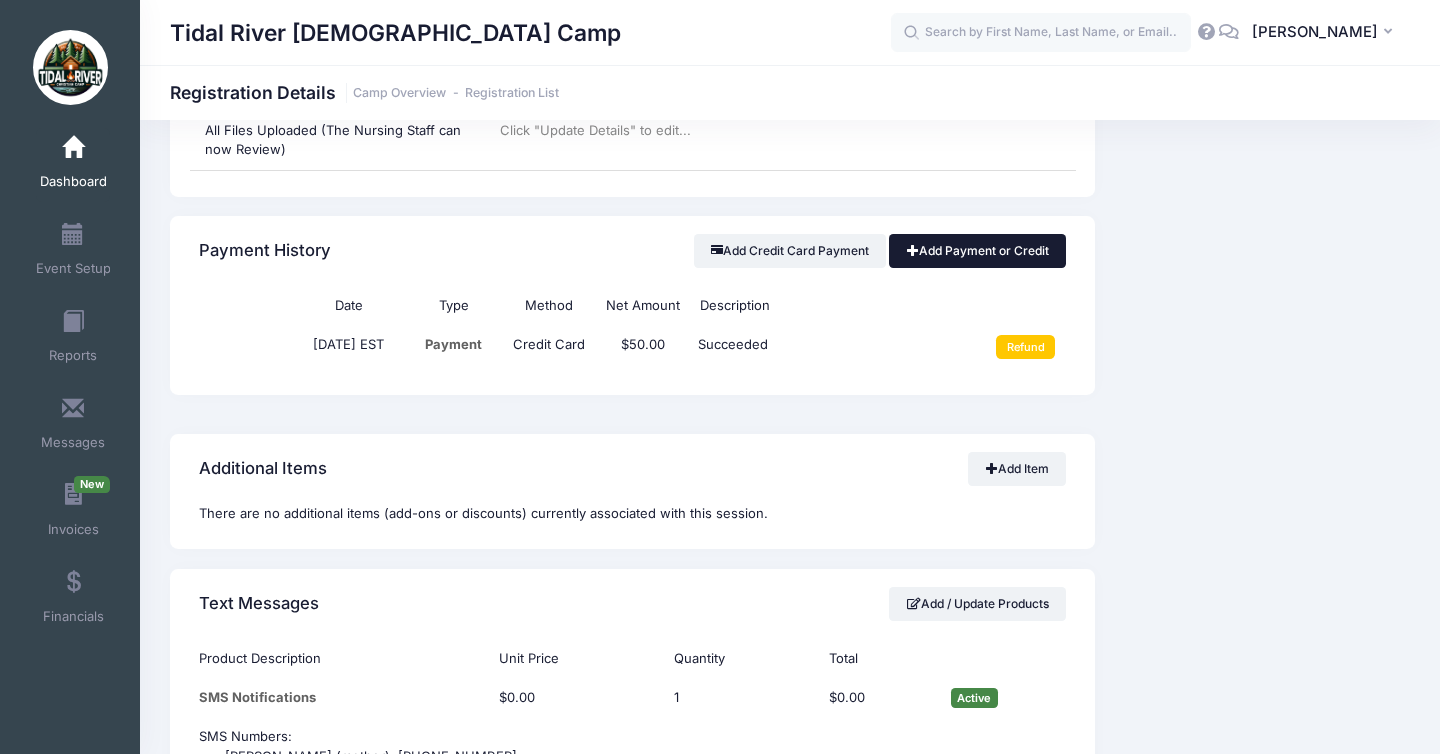 click on "Add Payment or Credit" at bounding box center [977, 251] 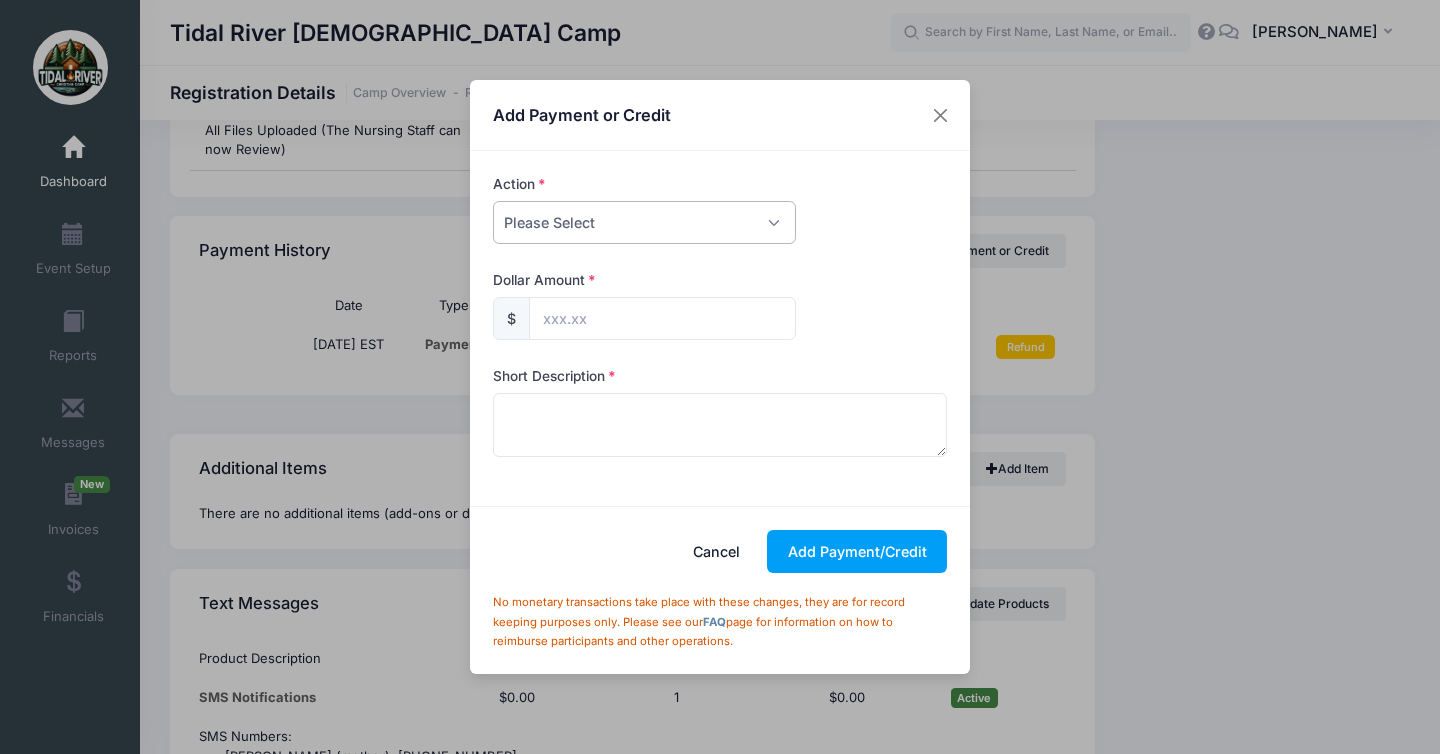 click on "Please Select
Payment
Credit
Refund (Offline)" at bounding box center (644, 222) 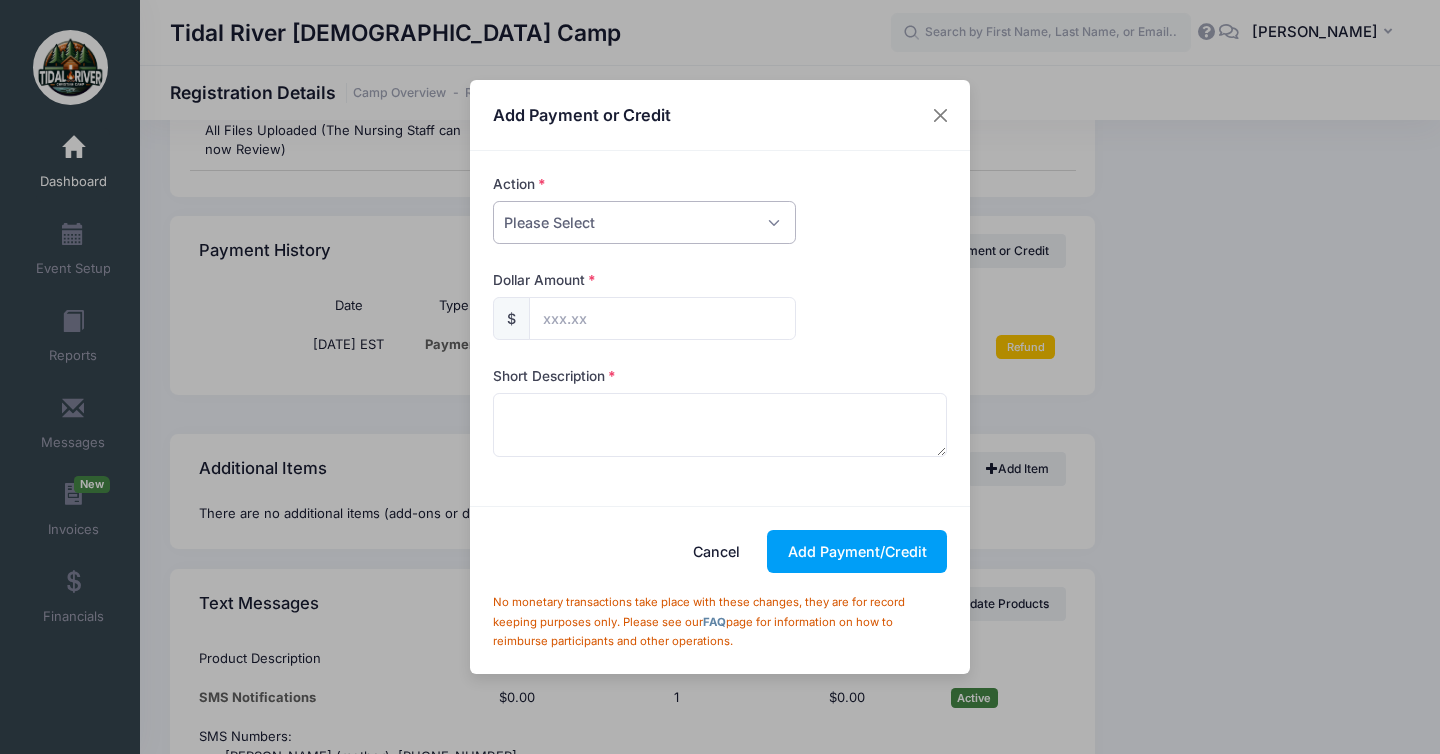 select on "payment" 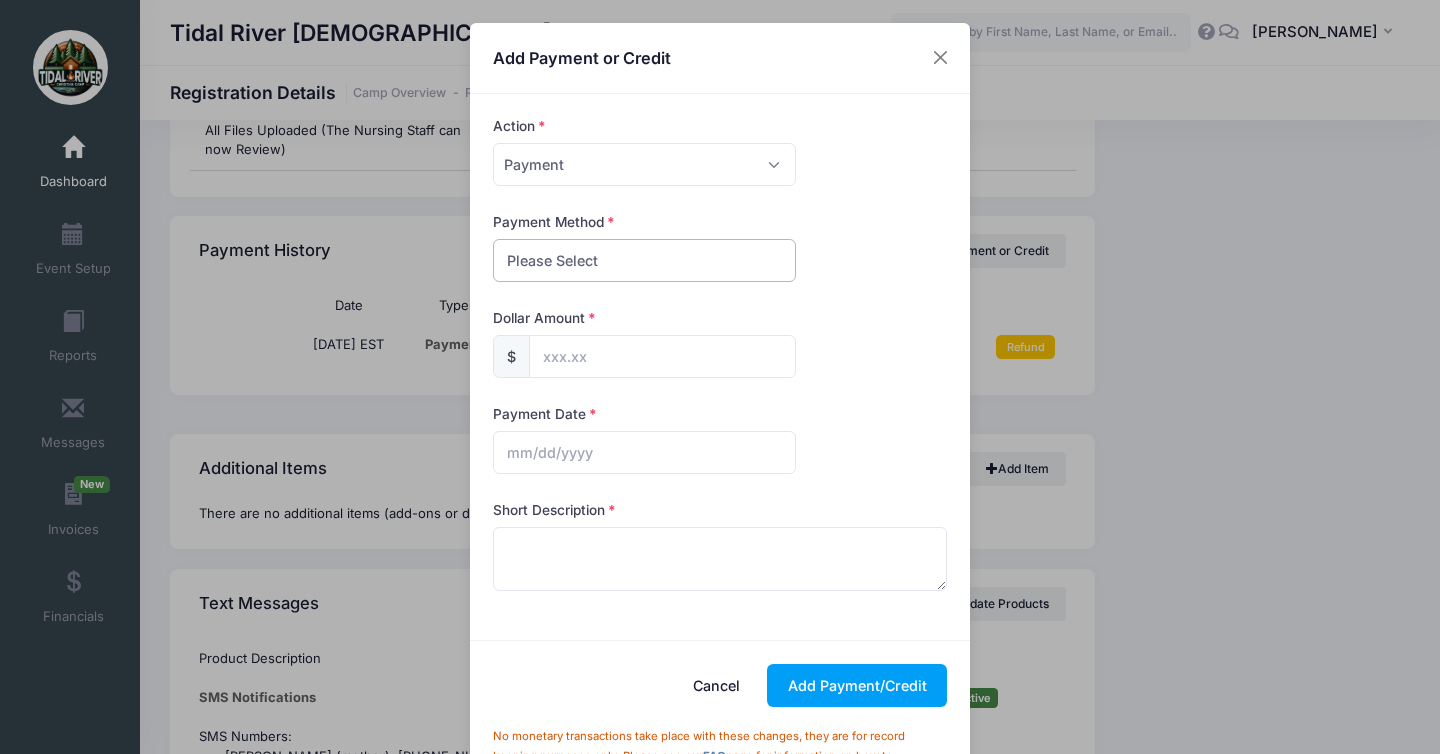 click on "Please Select
PayPal
Cash
Check
Bank Transfer
Other" at bounding box center [644, 260] 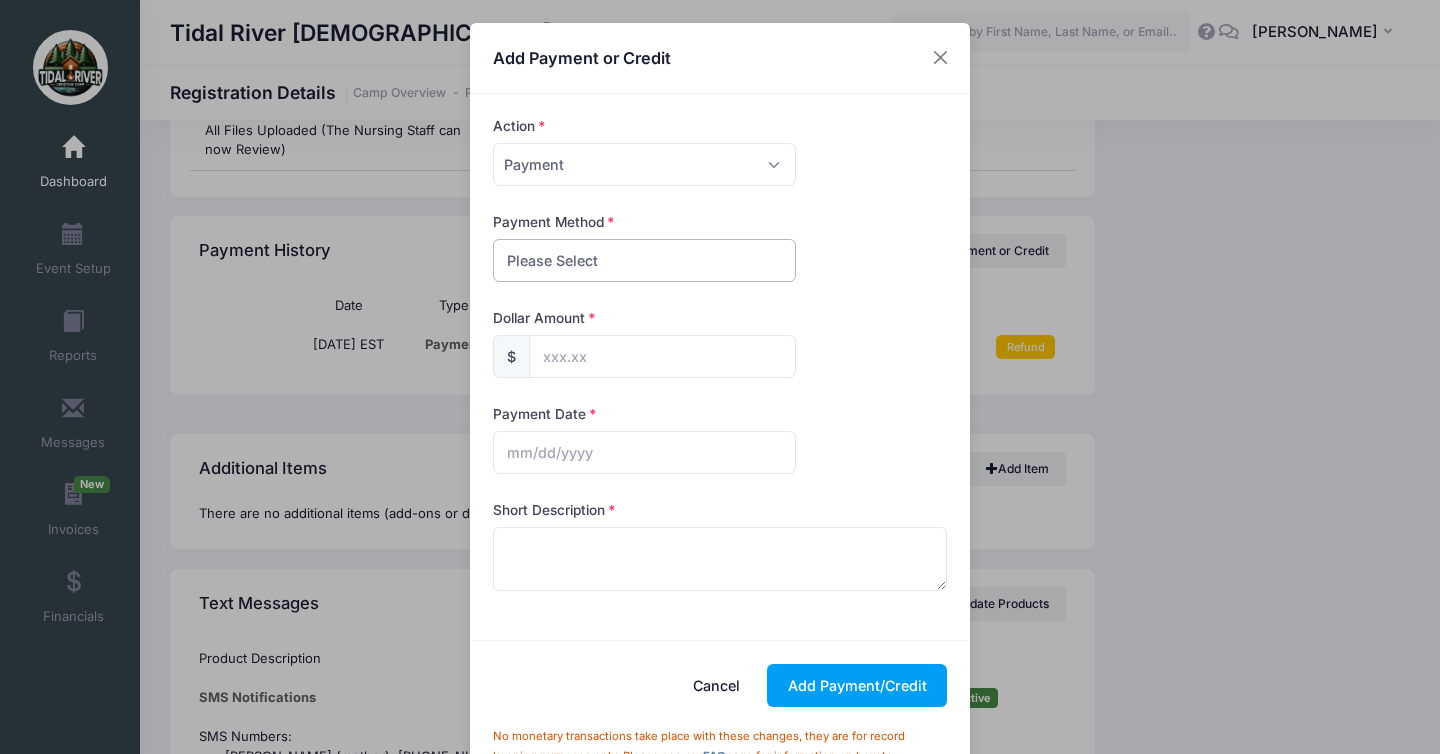 select on "check" 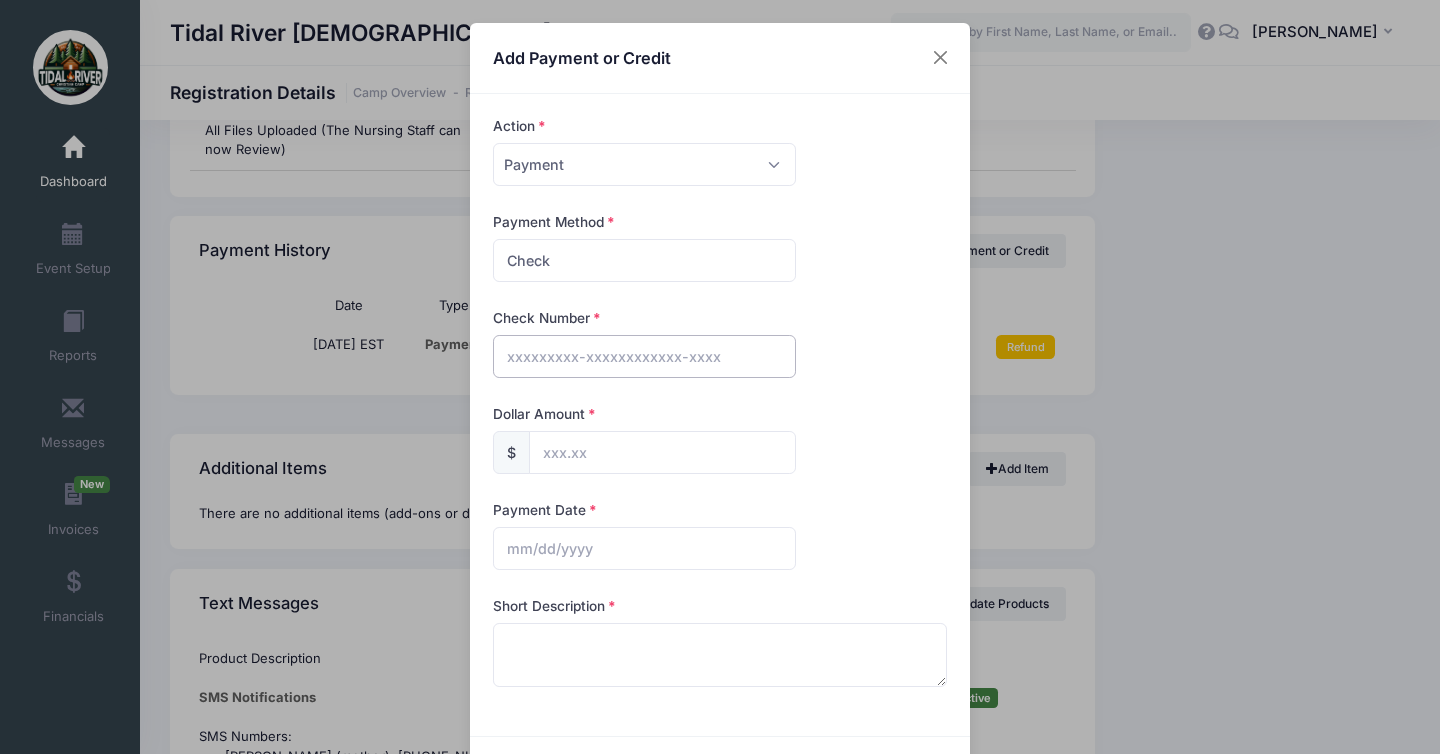 click at bounding box center (644, 356) 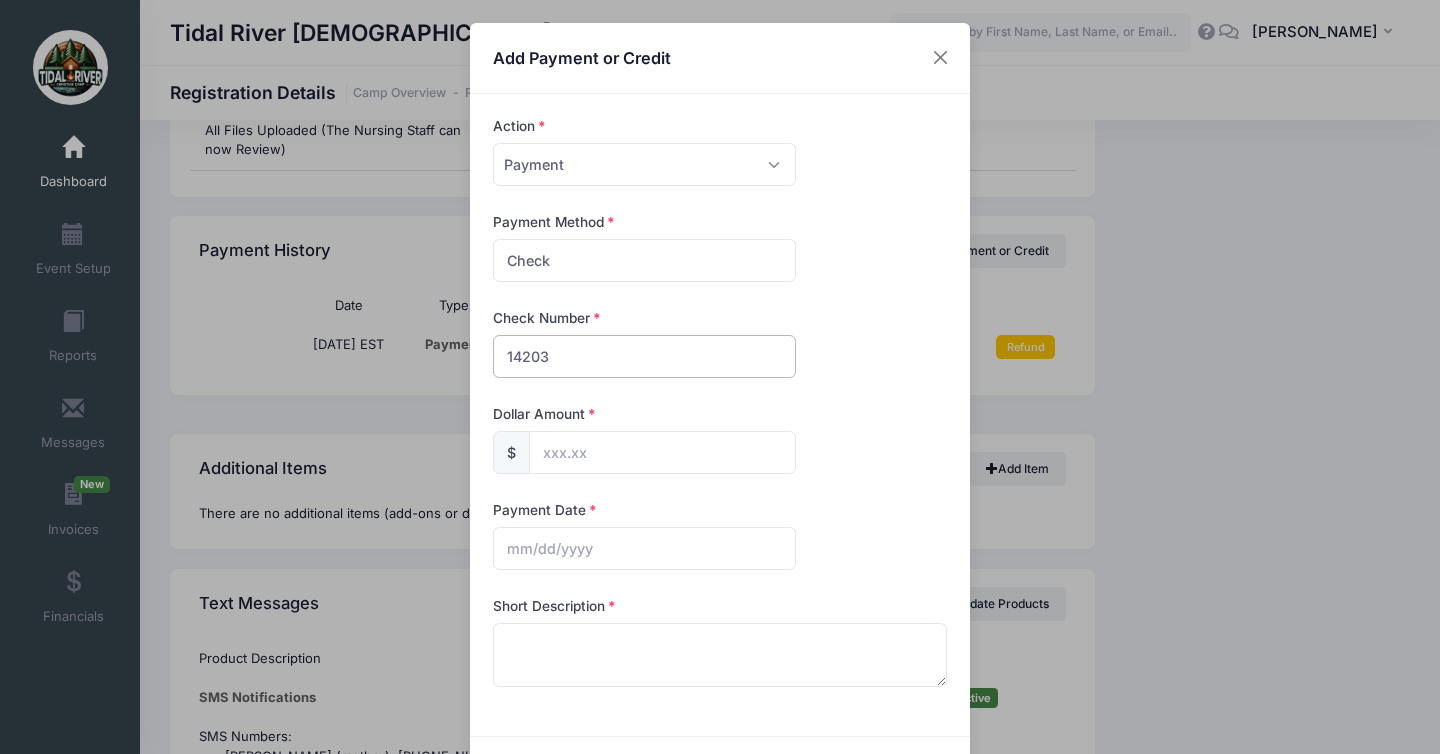 type on "14203" 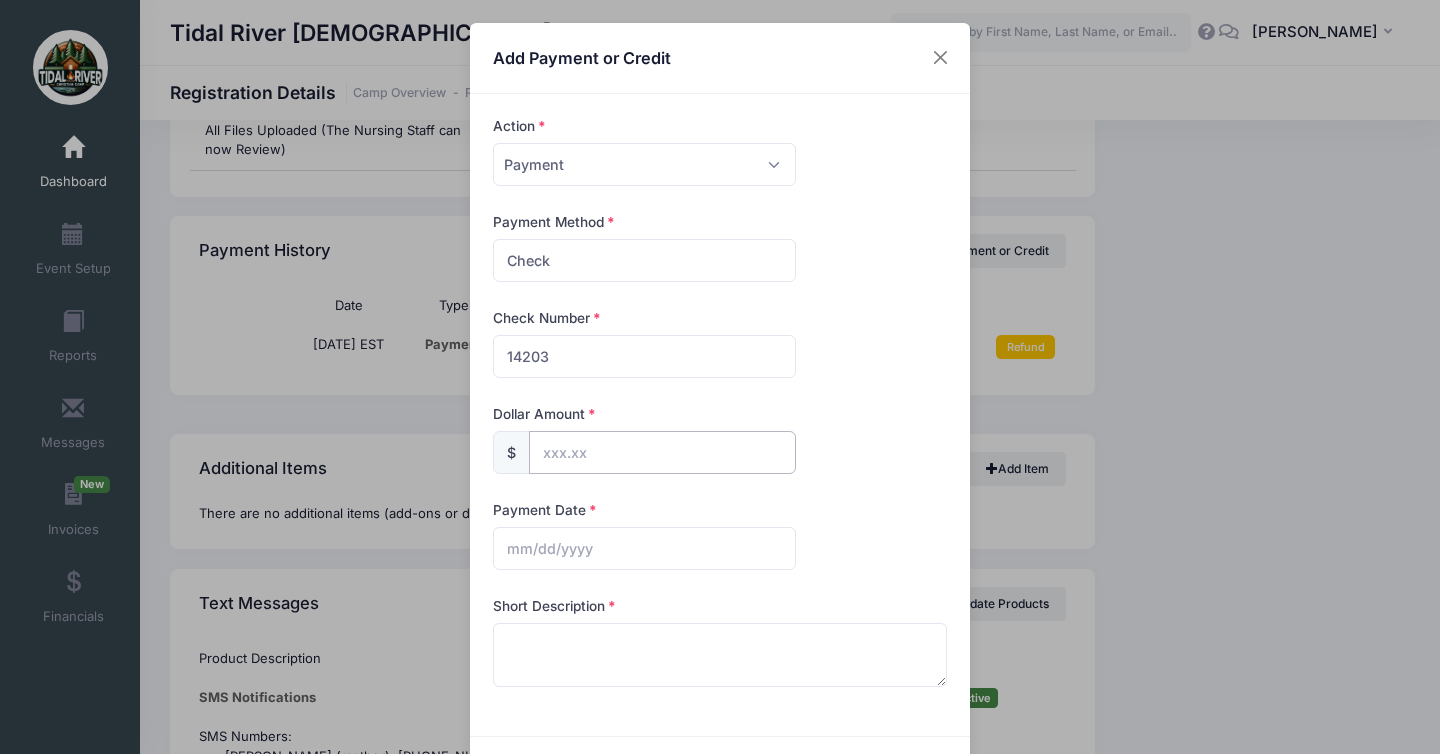 click at bounding box center (662, 452) 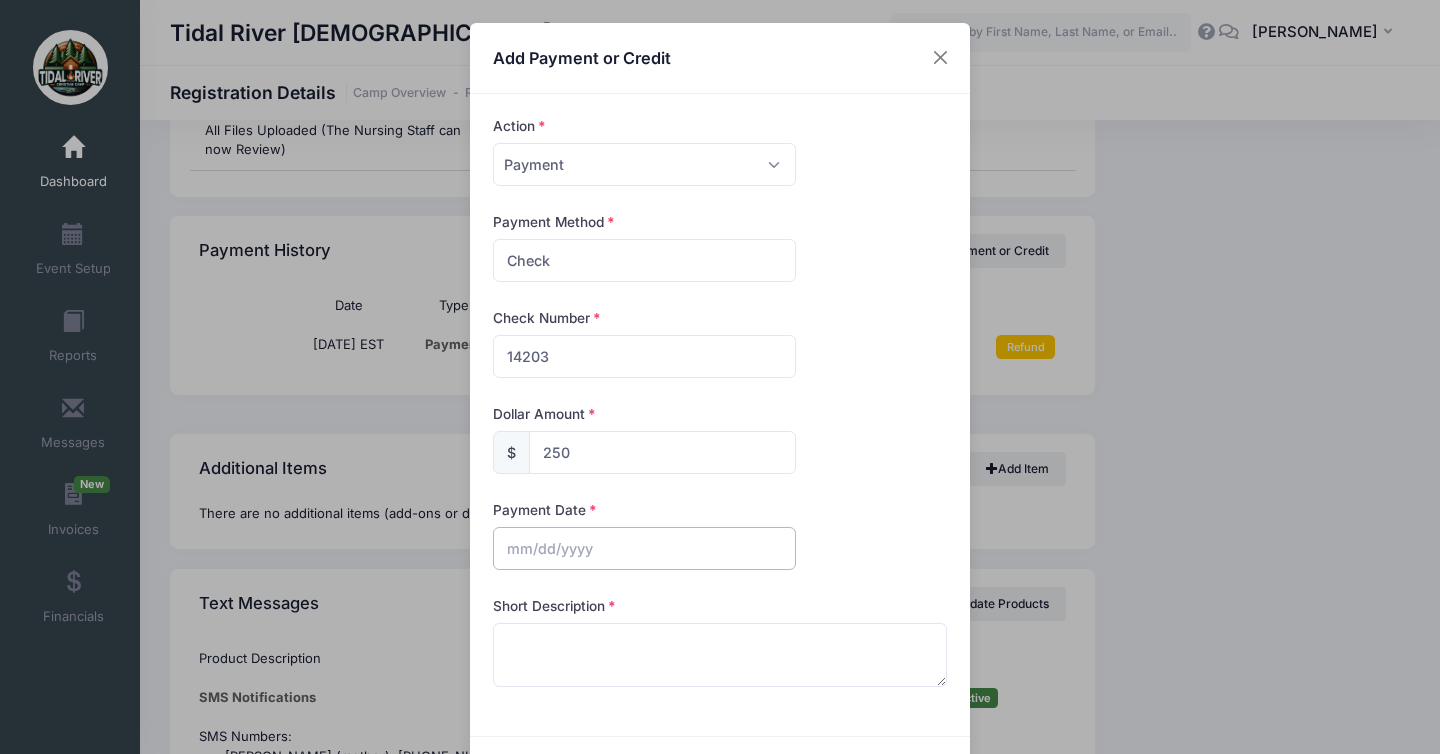 type on "250.00" 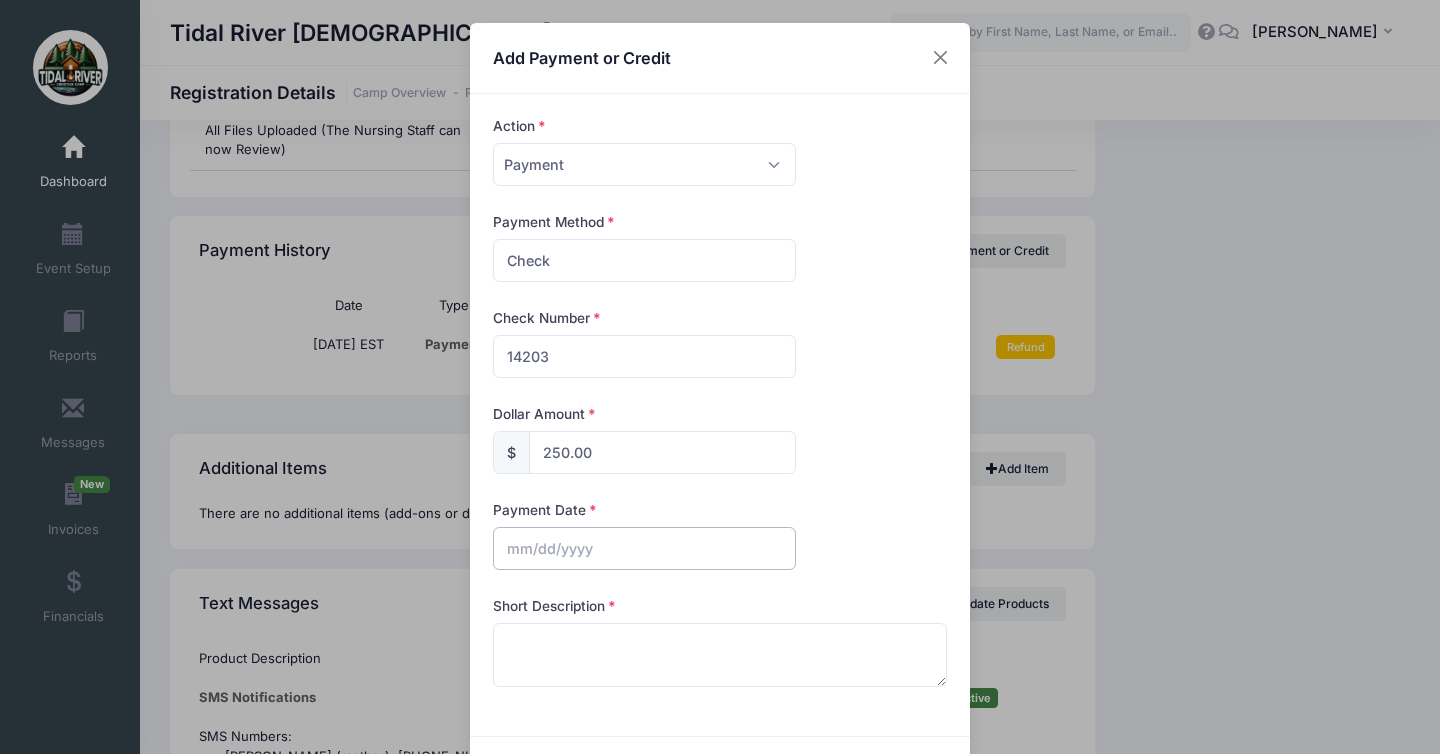 click at bounding box center (644, 548) 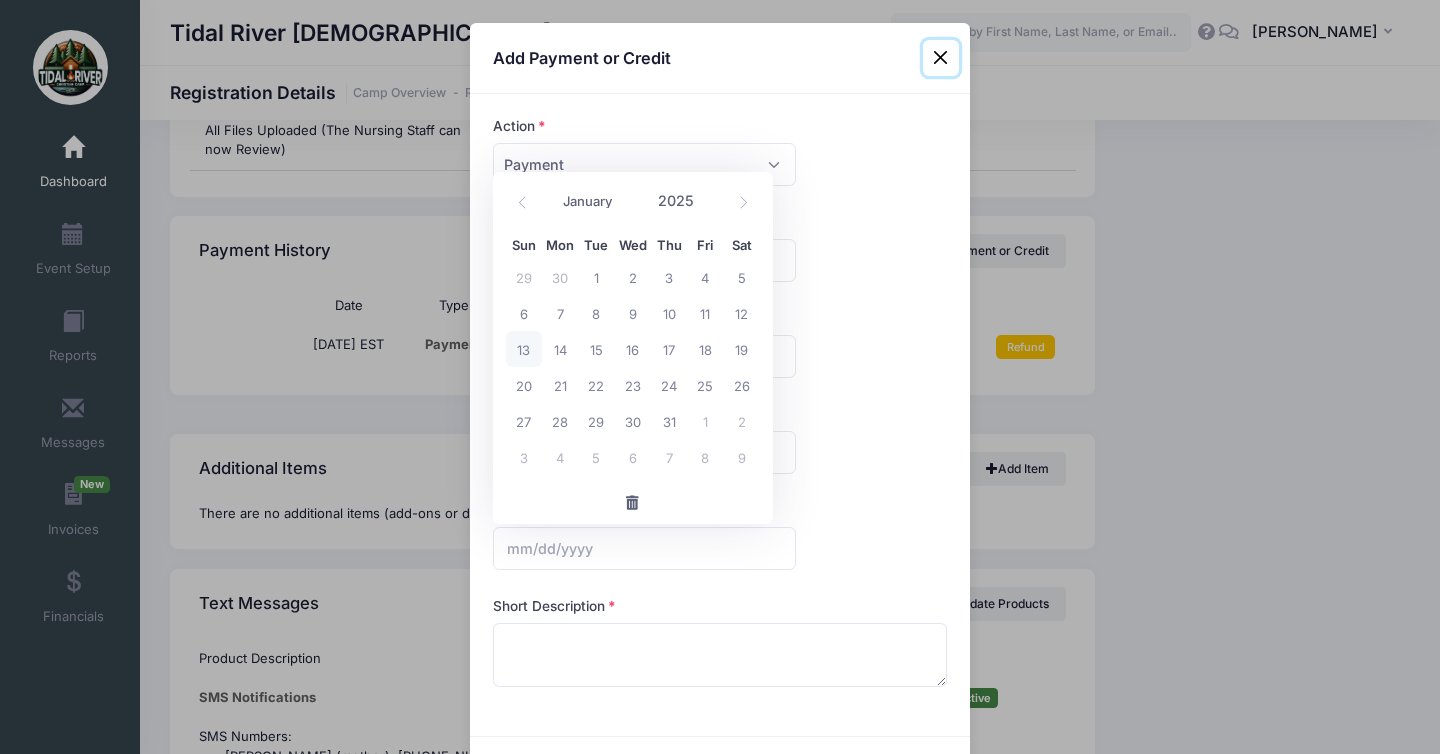 click on "13" at bounding box center [524, 349] 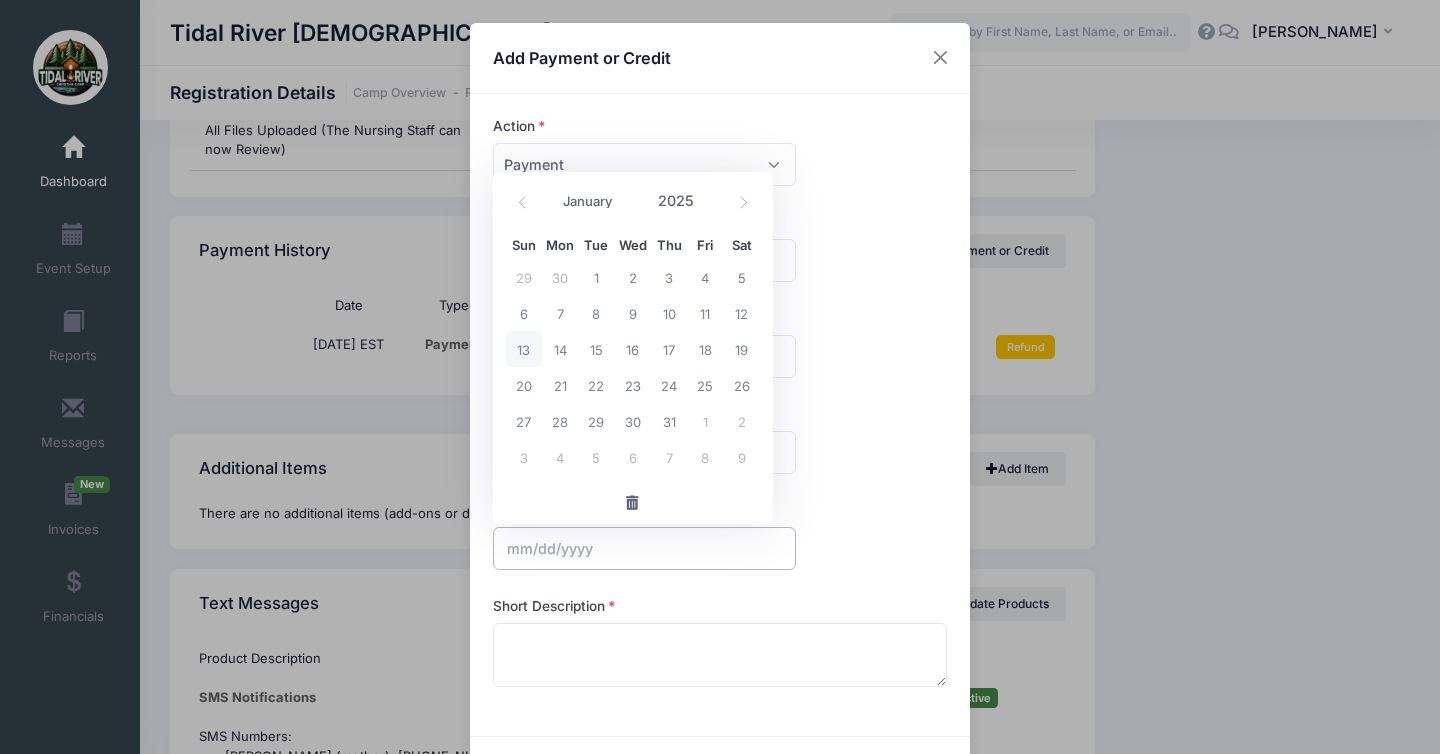 type on "[DATE]" 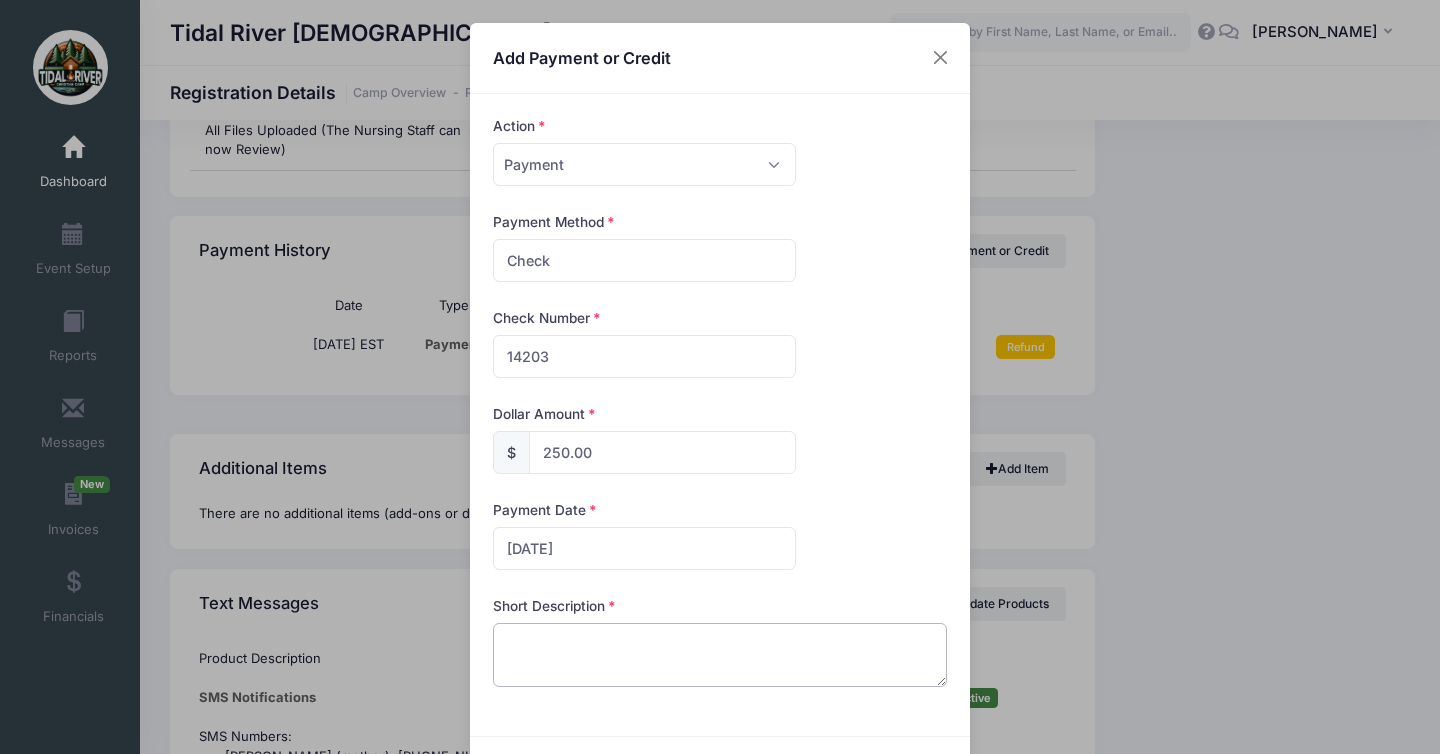 click at bounding box center (720, 655) 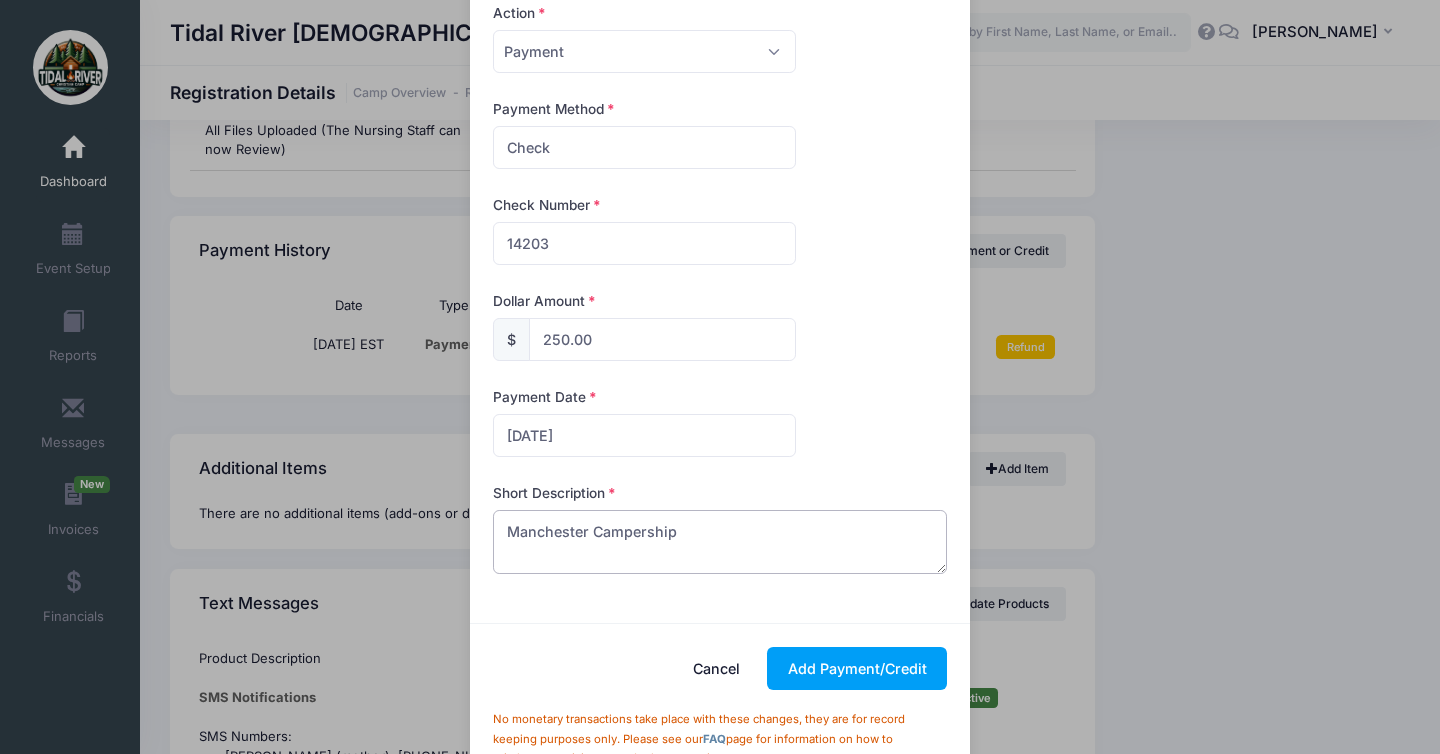 scroll, scrollTop: 172, scrollLeft: 0, axis: vertical 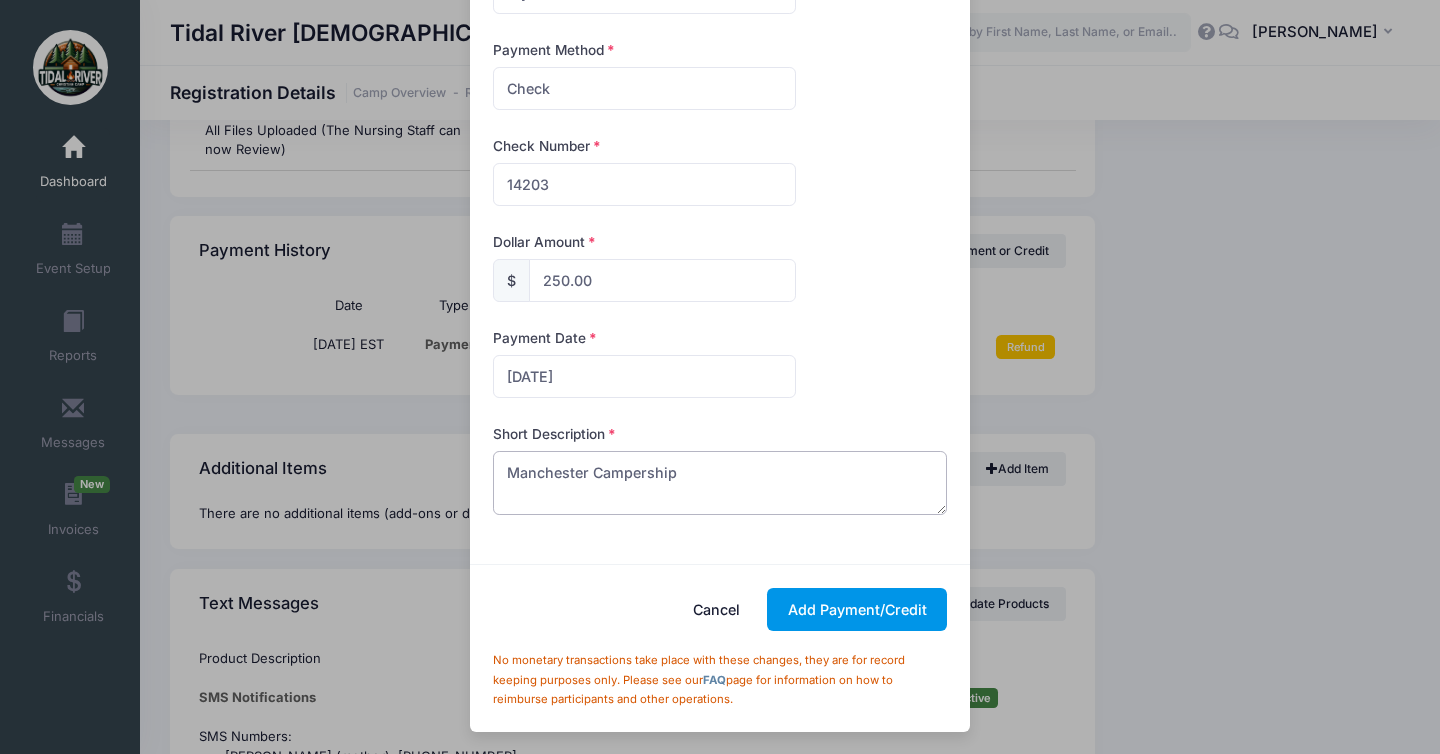 type on "Manchester Campership" 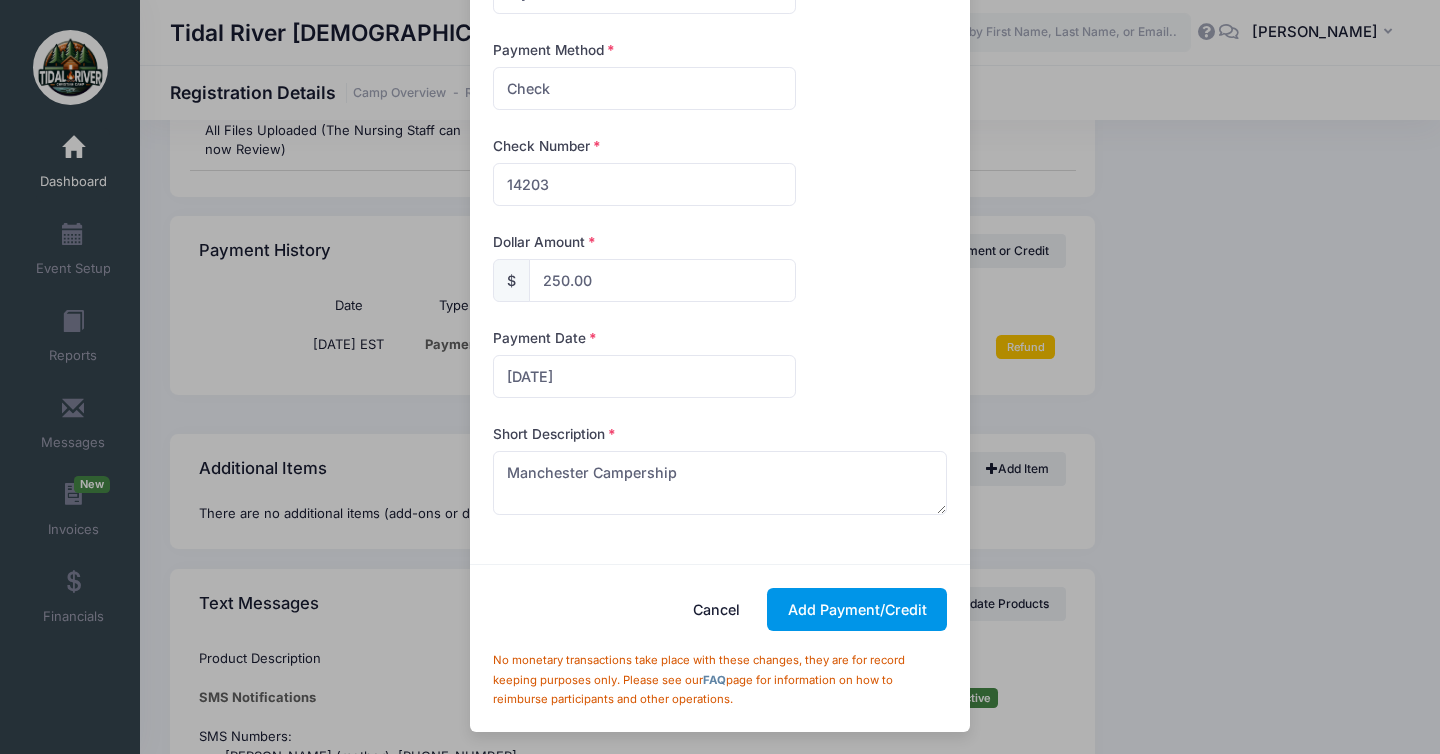 click on "Add Payment/Credit" at bounding box center (857, 609) 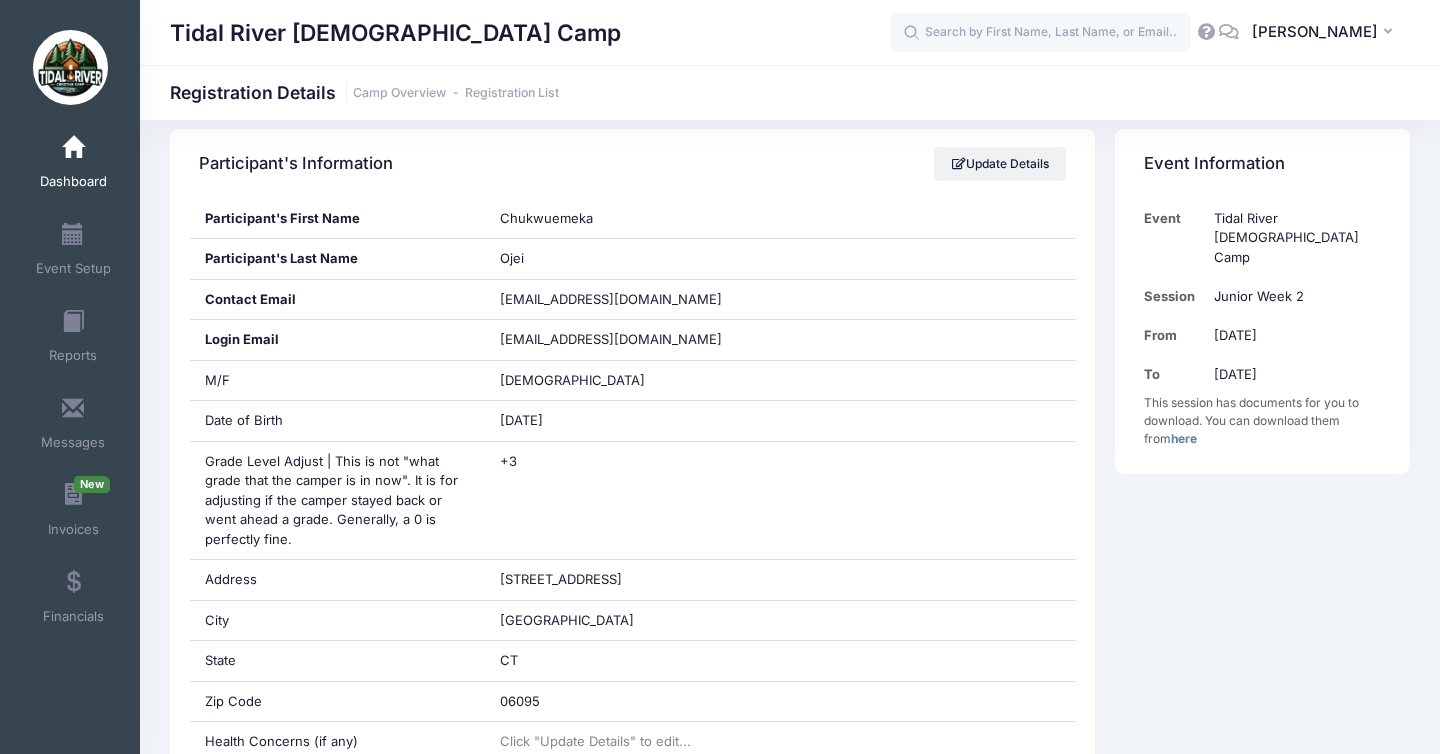 scroll, scrollTop: 0, scrollLeft: 0, axis: both 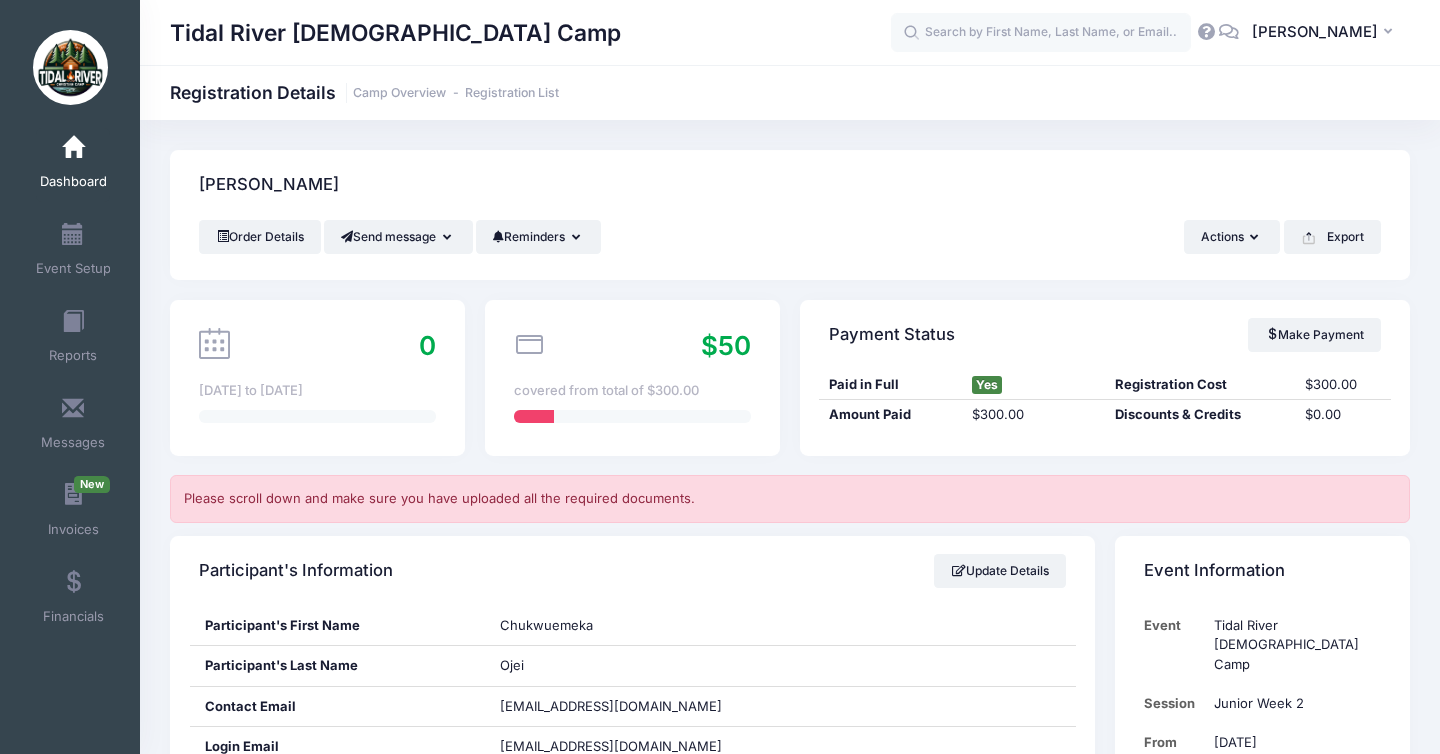 click on "Dashboard" at bounding box center [73, 165] 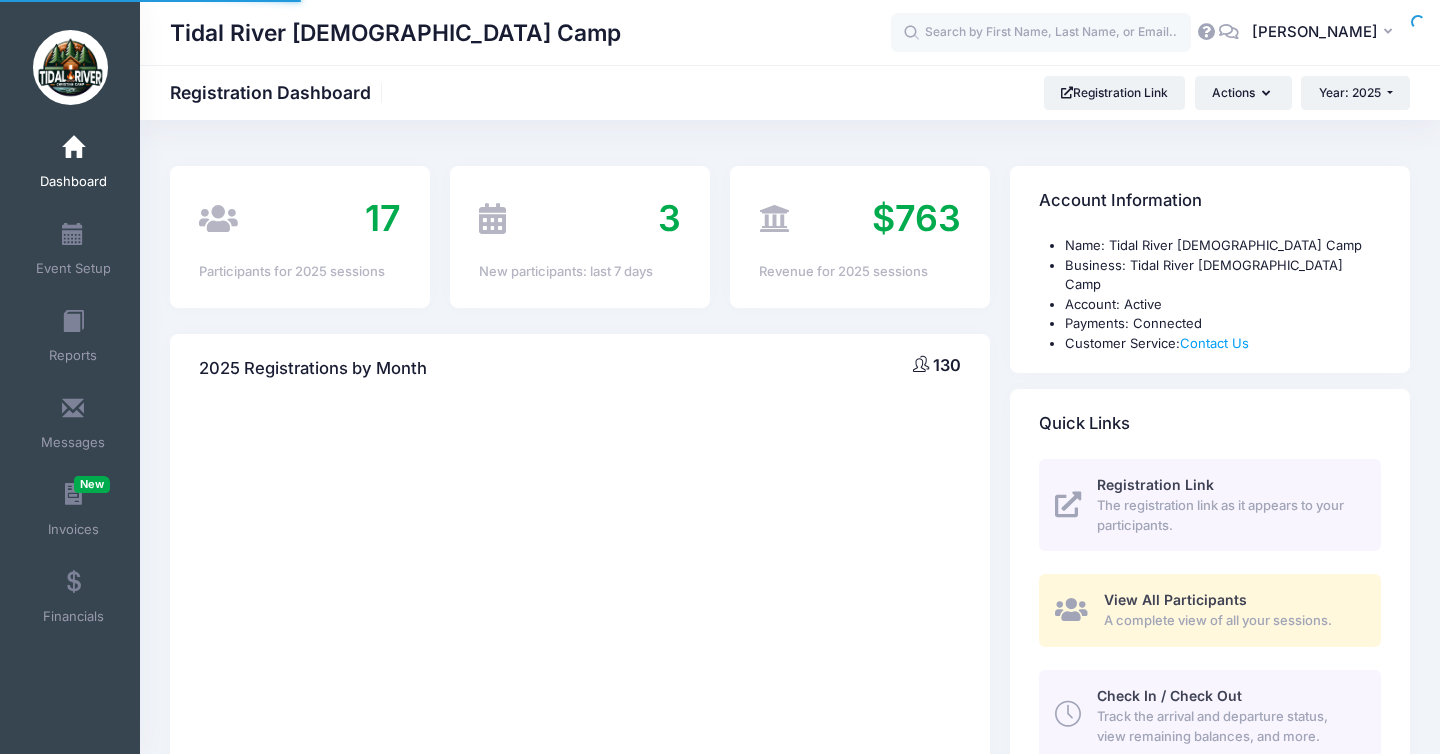 scroll, scrollTop: 0, scrollLeft: 0, axis: both 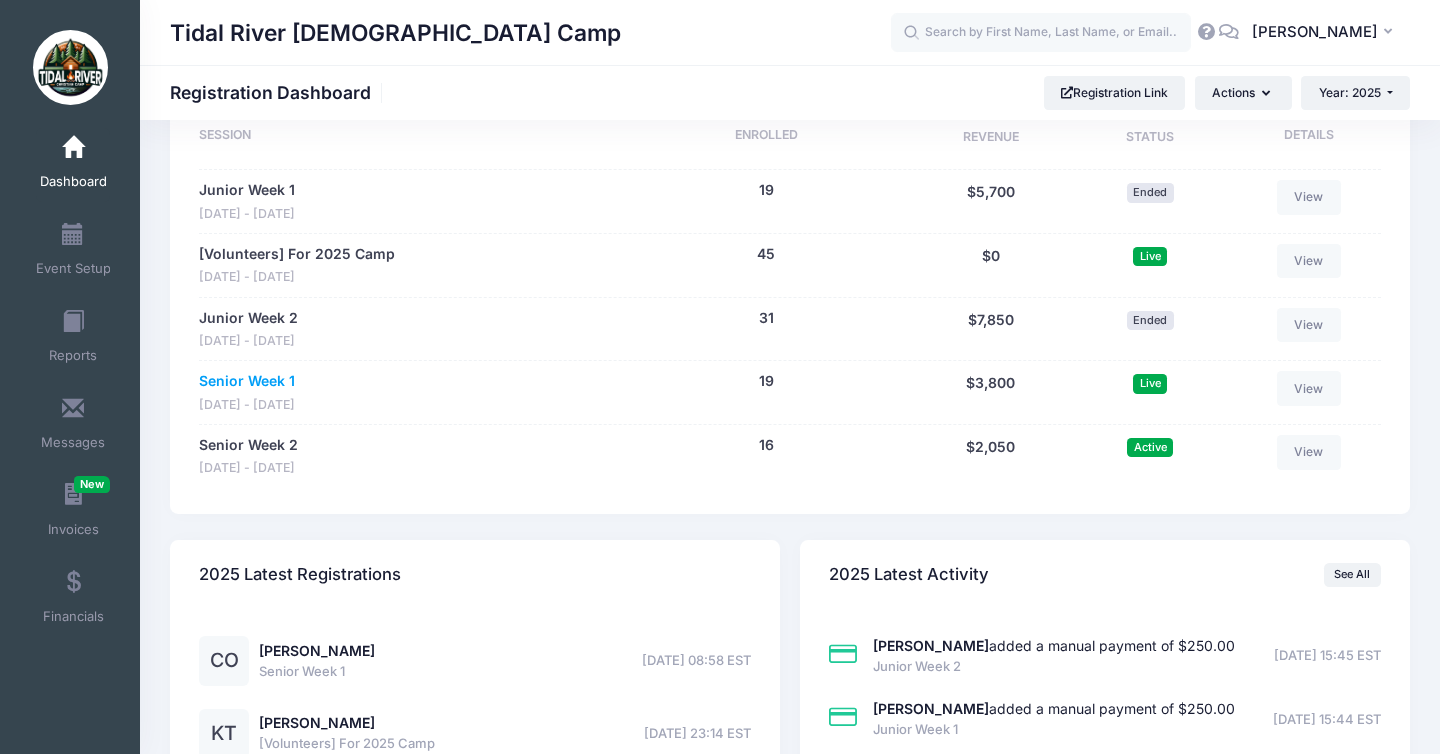 click on "Senior Week 1" at bounding box center (247, 381) 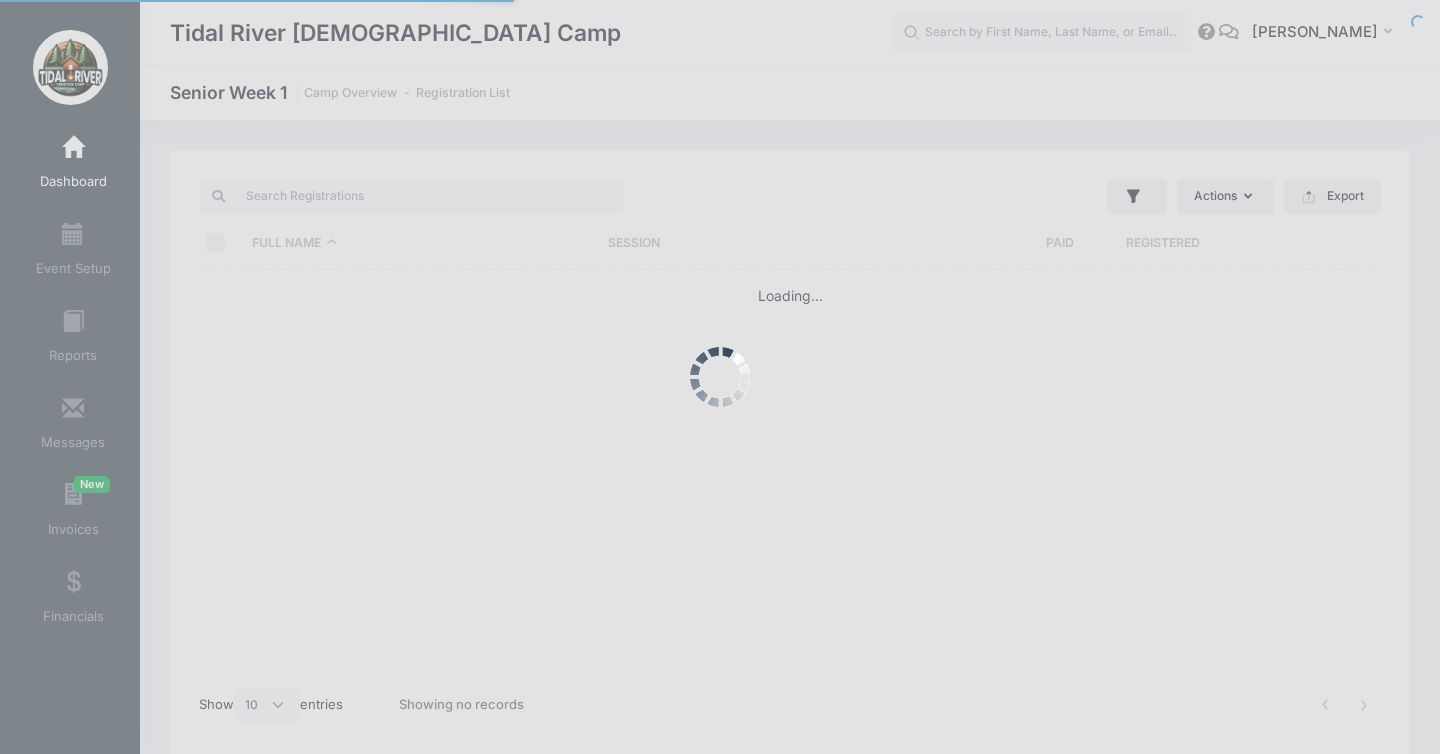 scroll, scrollTop: 0, scrollLeft: 0, axis: both 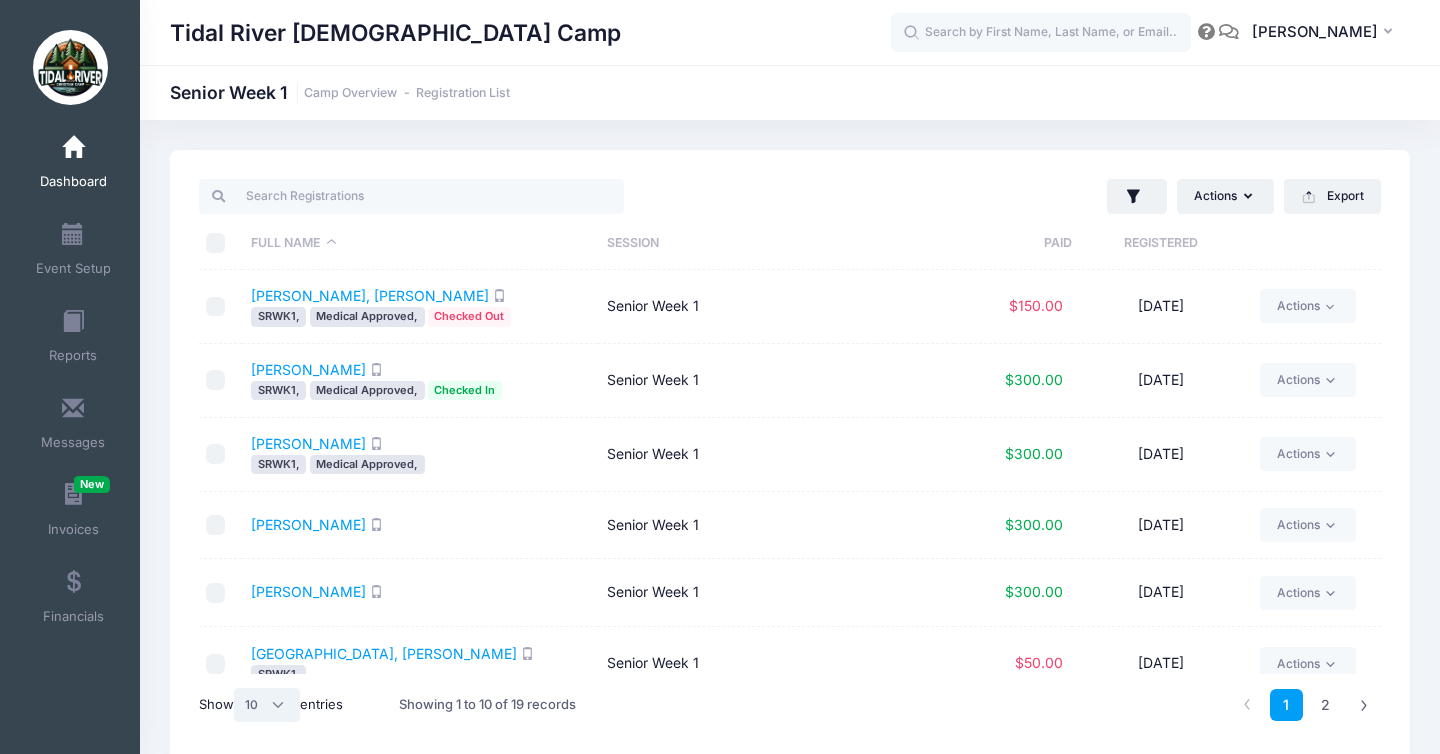 click on "All 10 25 50" at bounding box center (267, 705) 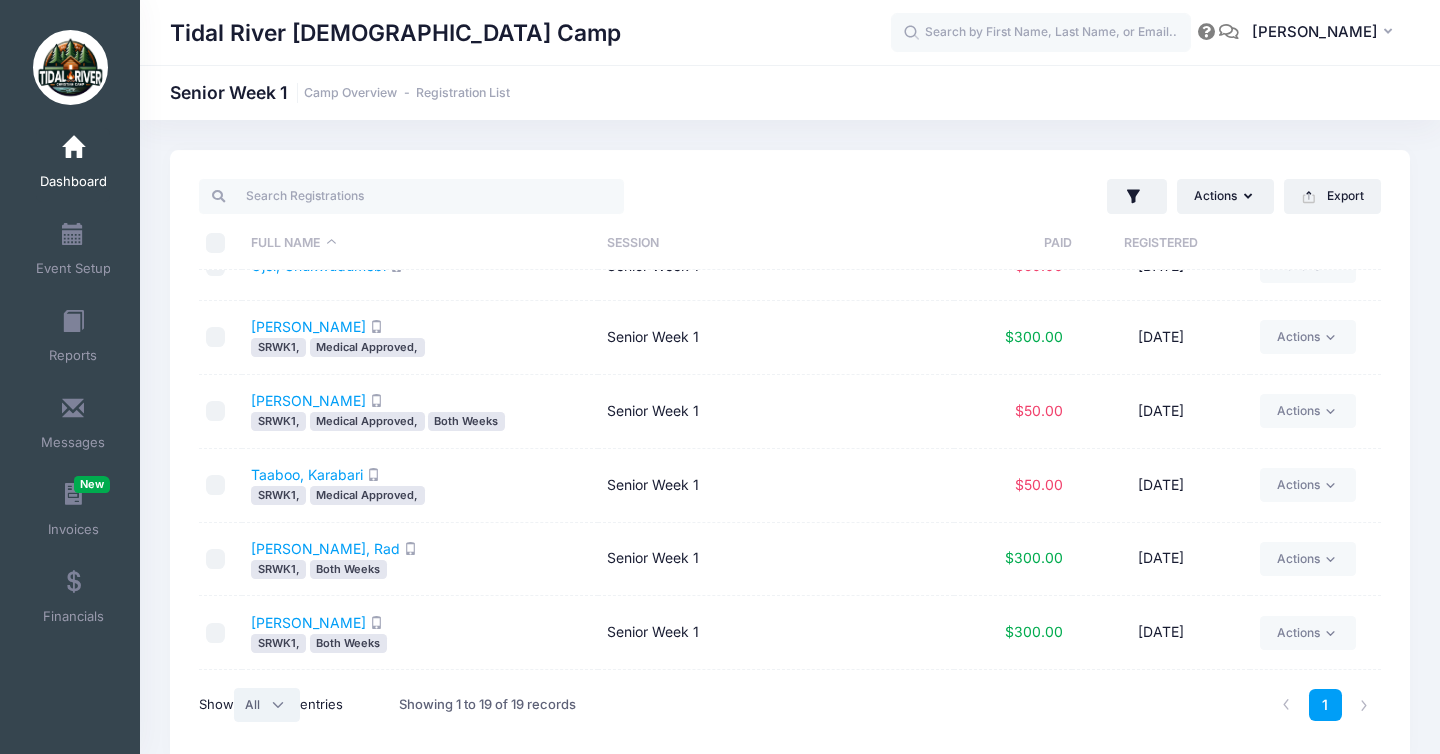 scroll, scrollTop: 927, scrollLeft: 0, axis: vertical 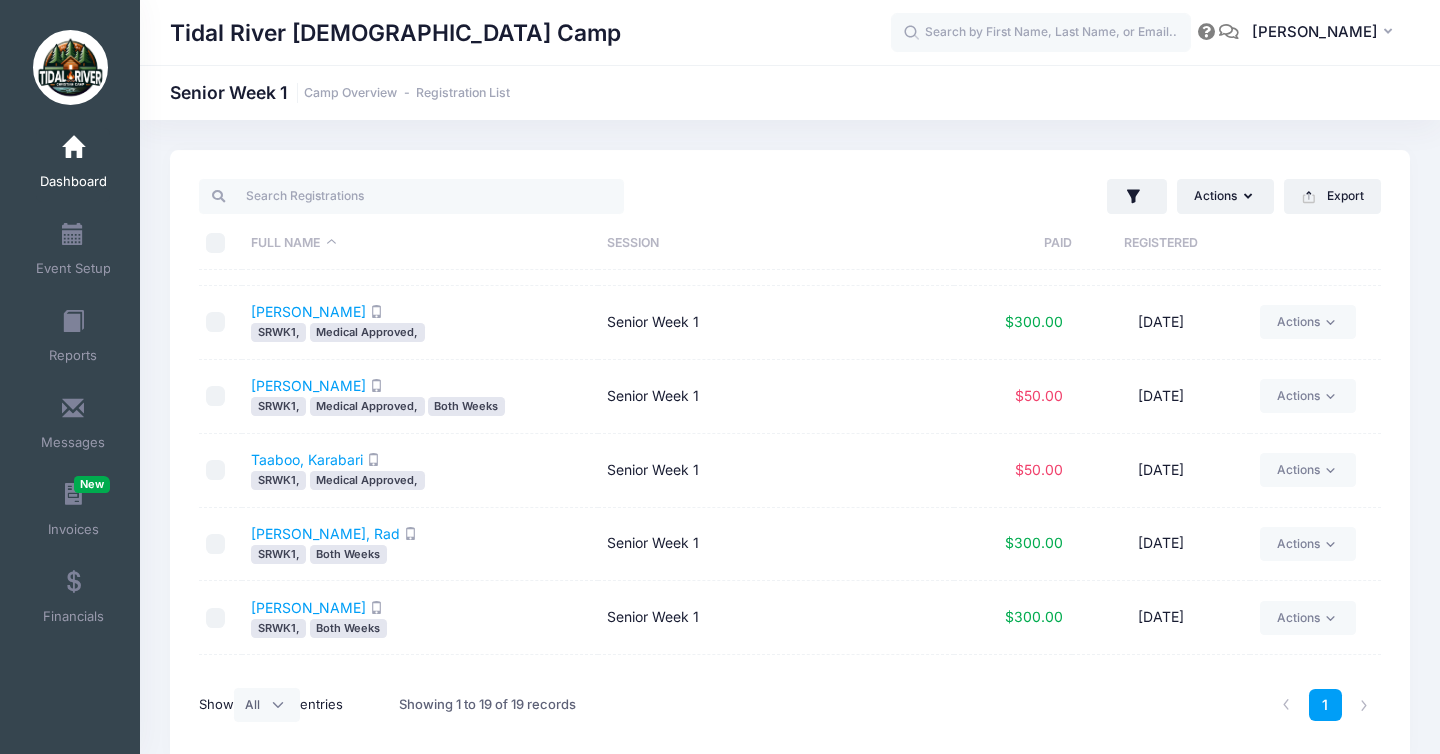 drag, startPoint x: 336, startPoint y: 383, endPoint x: 571, endPoint y: 17, distance: 434.94943 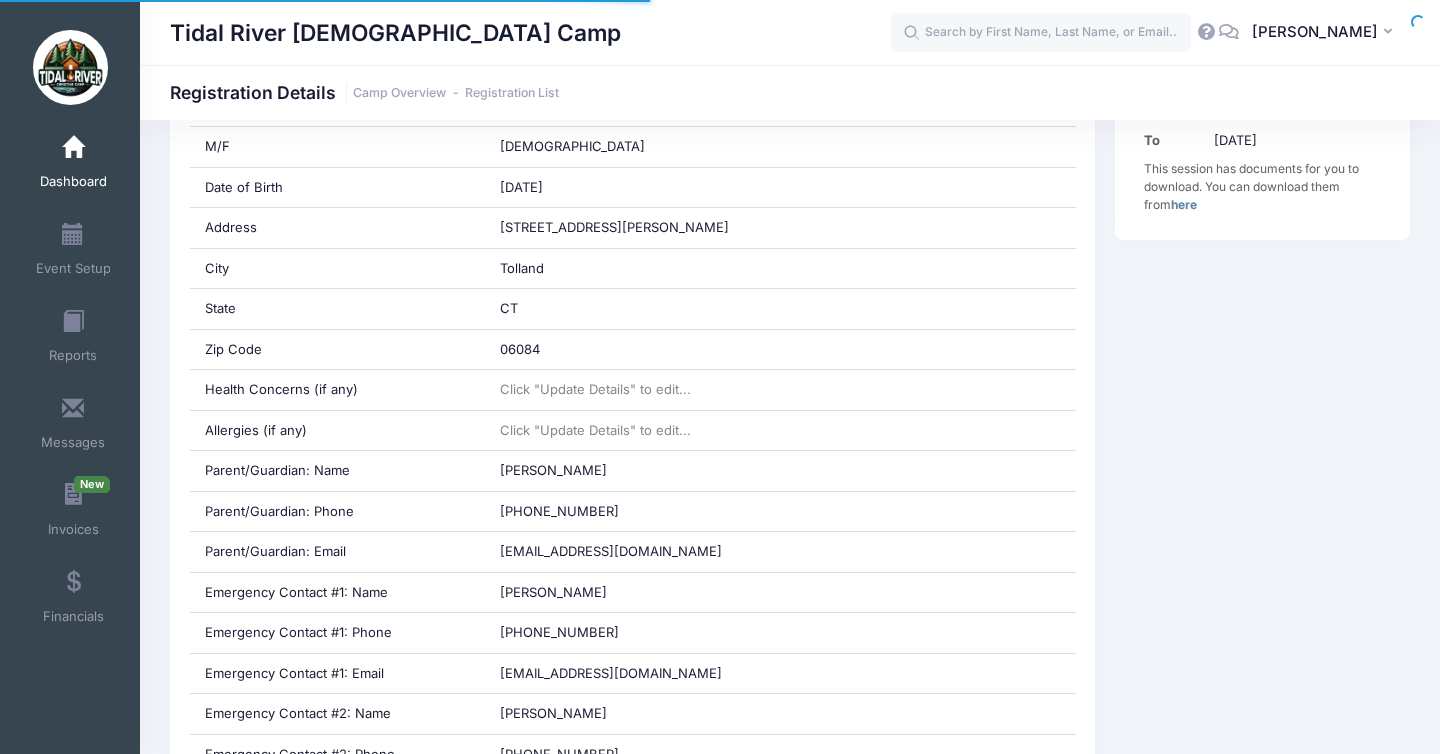 scroll, scrollTop: 0, scrollLeft: 0, axis: both 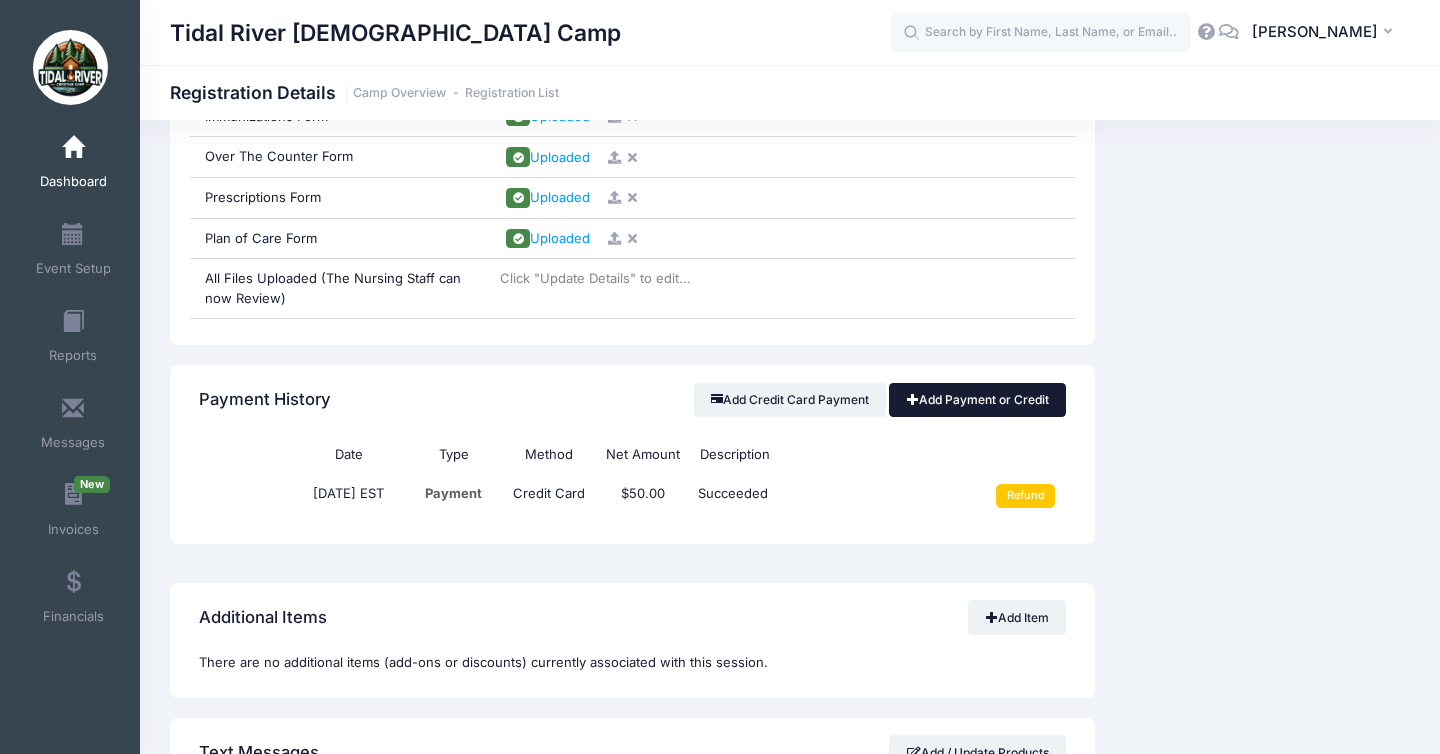 click on "Add Payment or Credit" at bounding box center [977, 400] 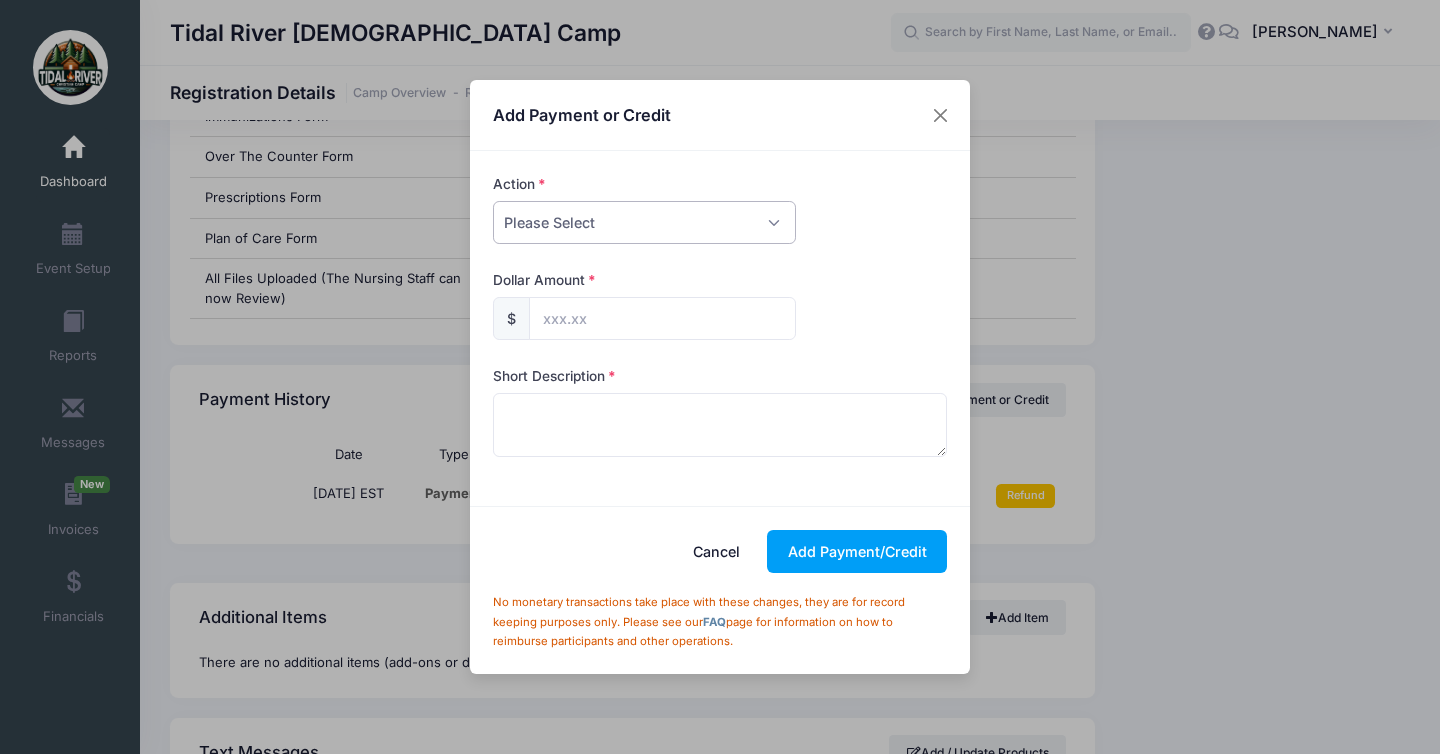 click on "Please Select
Payment
Credit
Refund (Offline)" at bounding box center (644, 222) 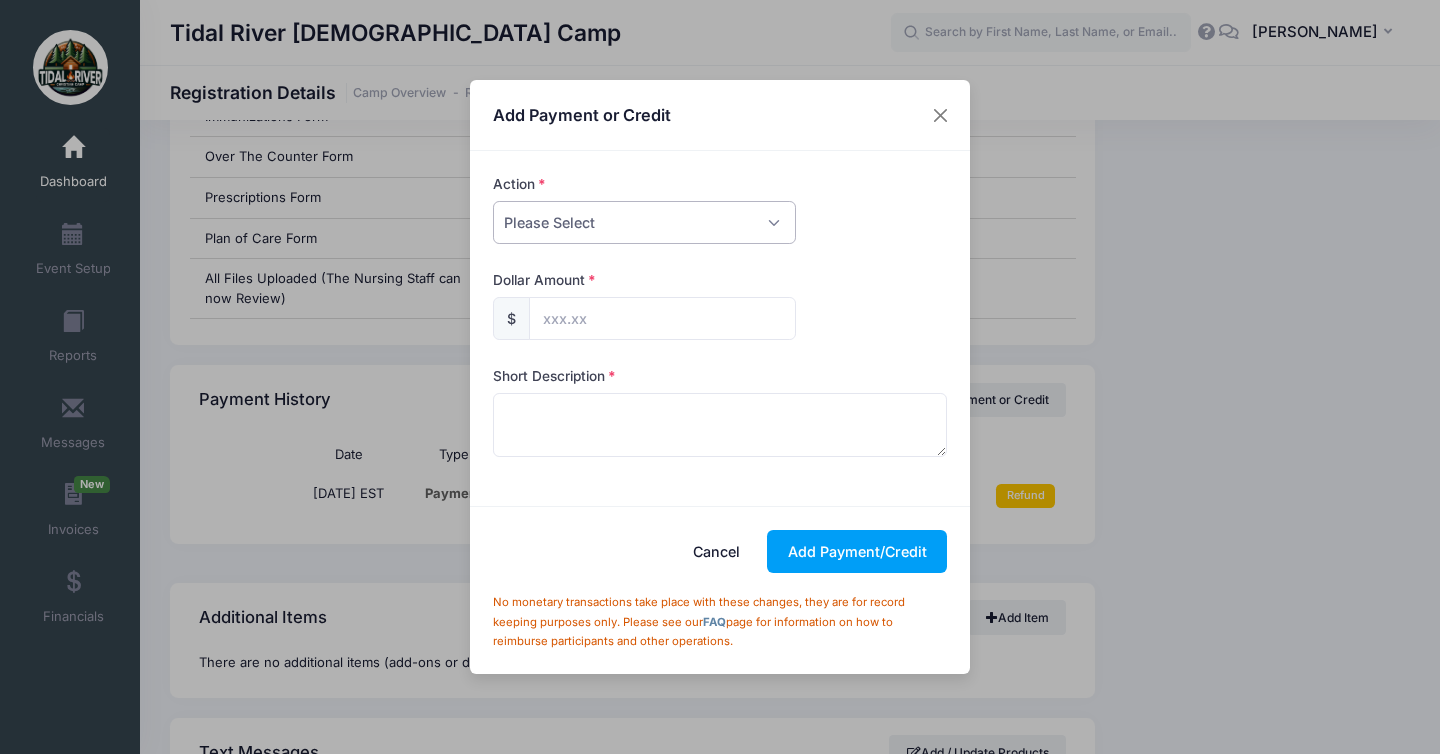 select on "payment" 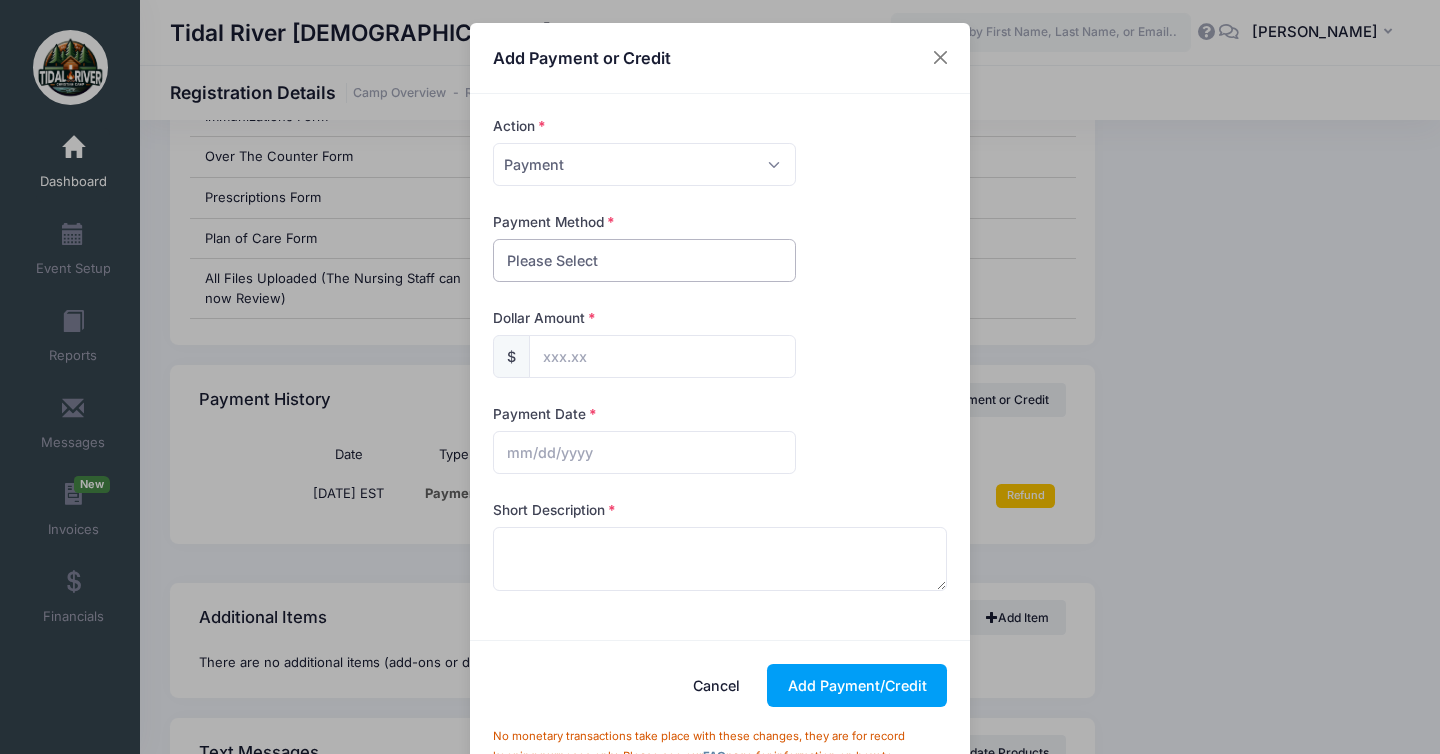 click on "Please Select
PayPal
Cash
Check
Bank Transfer
Other" at bounding box center (644, 260) 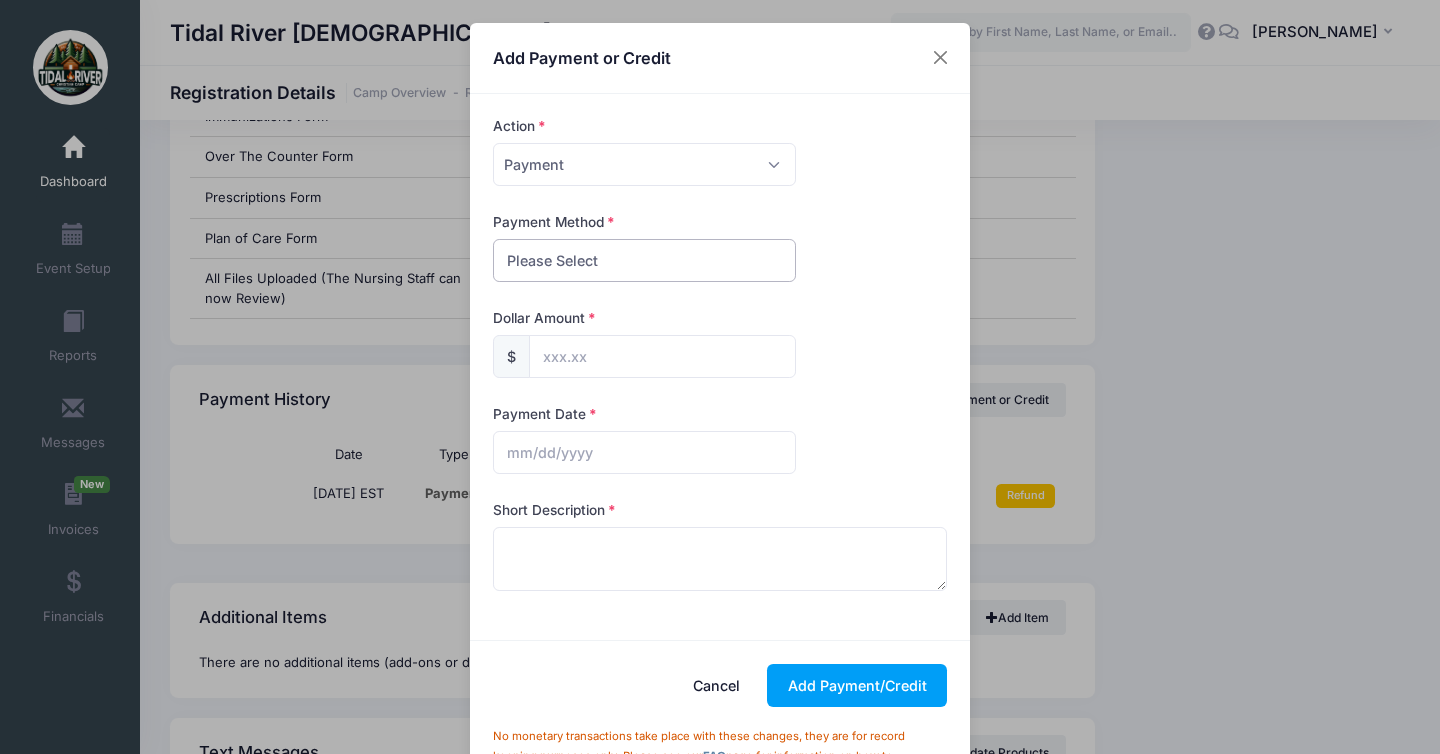 select on "check" 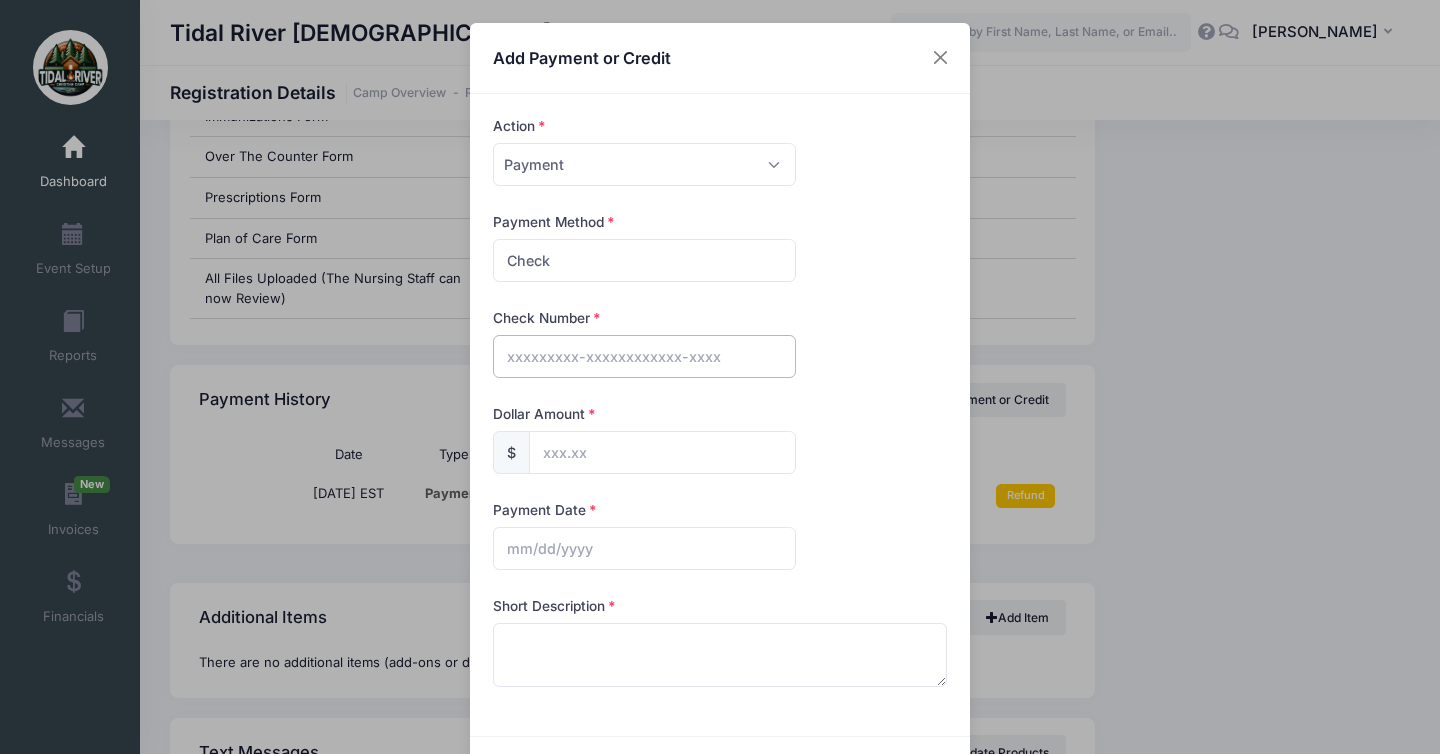 click at bounding box center (644, 356) 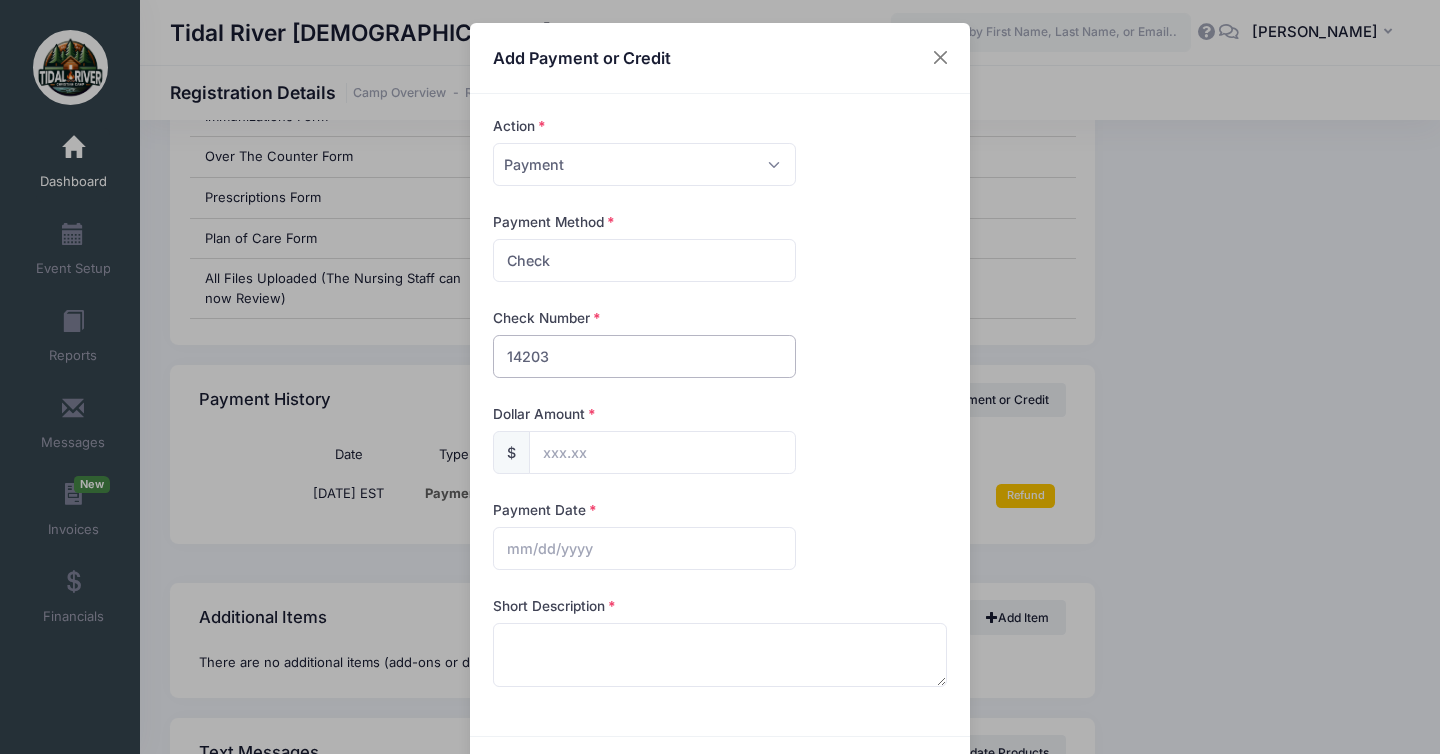 type on "14203" 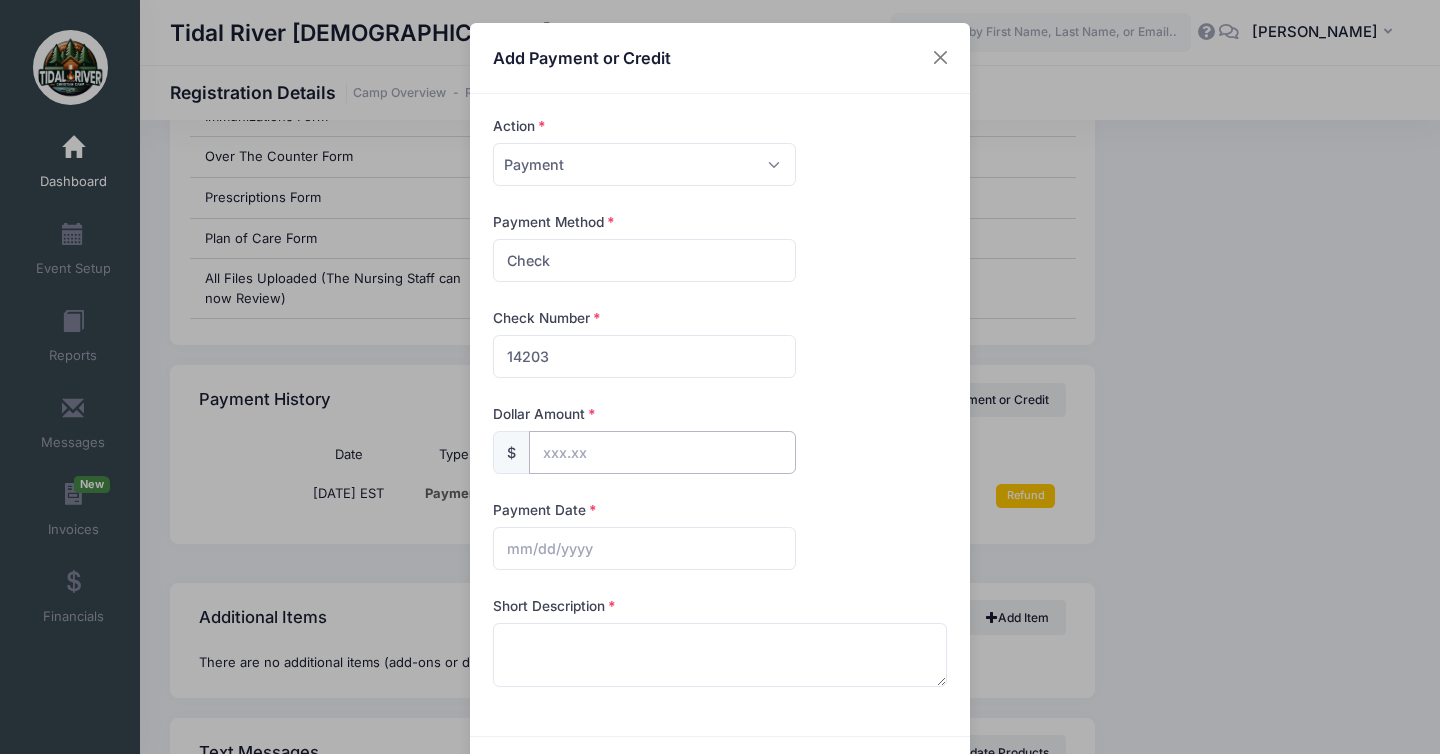 click at bounding box center (662, 452) 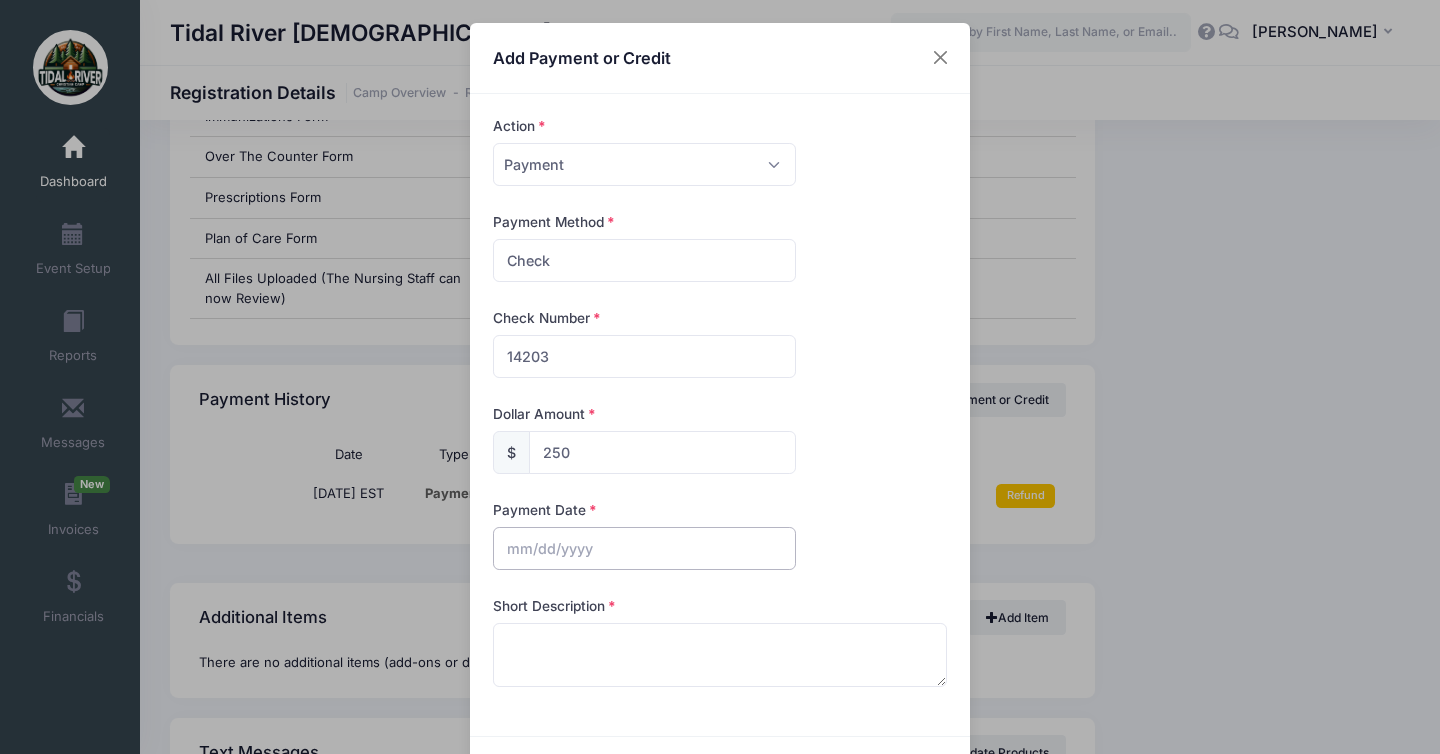 type on "250.00" 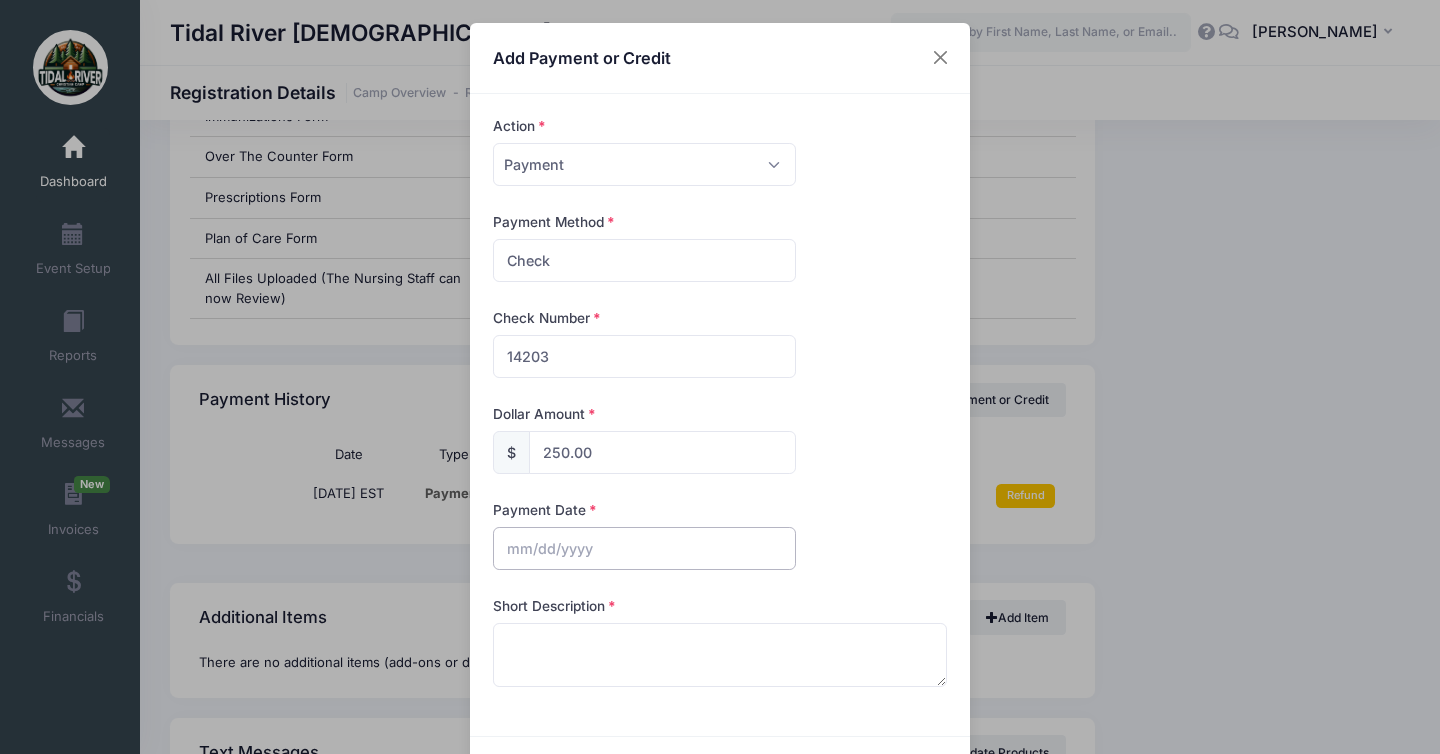 click at bounding box center [644, 548] 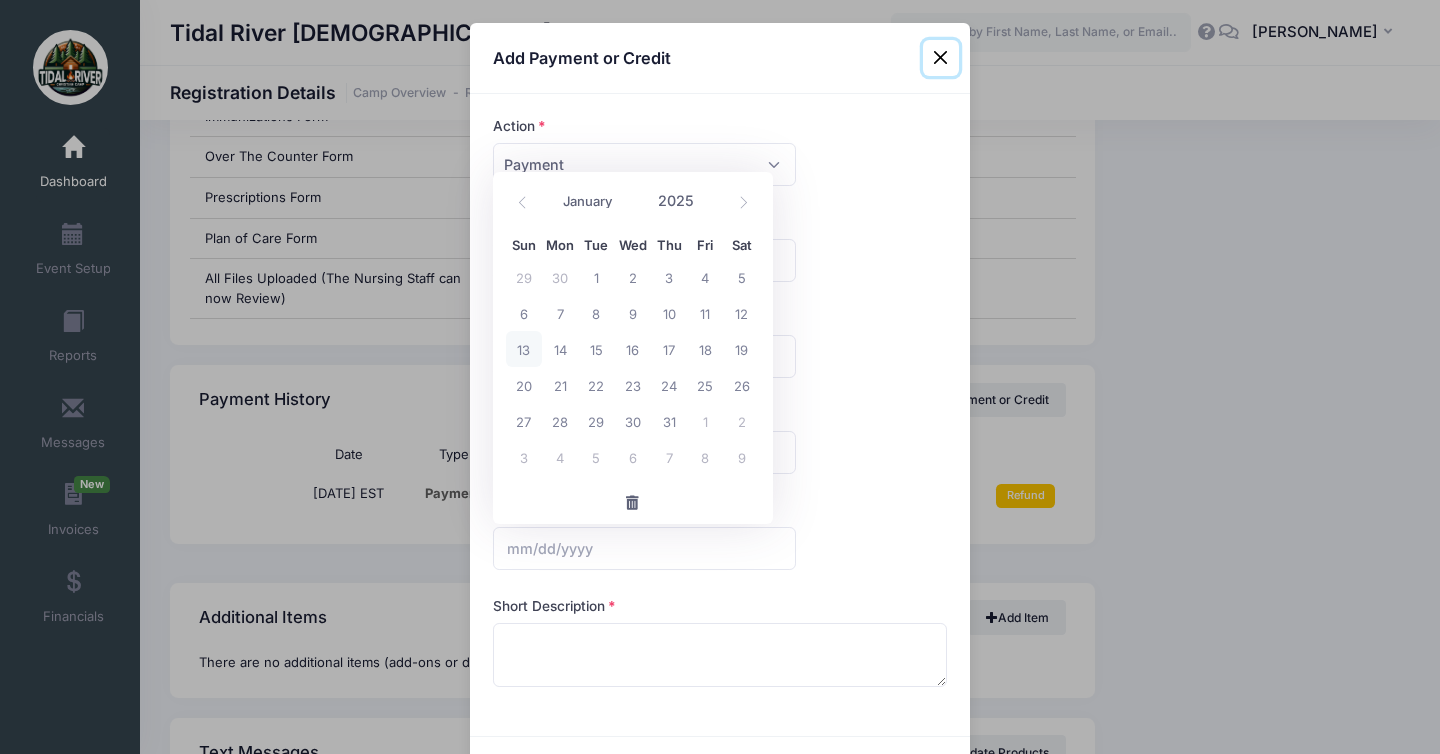 click on "13" at bounding box center (524, 349) 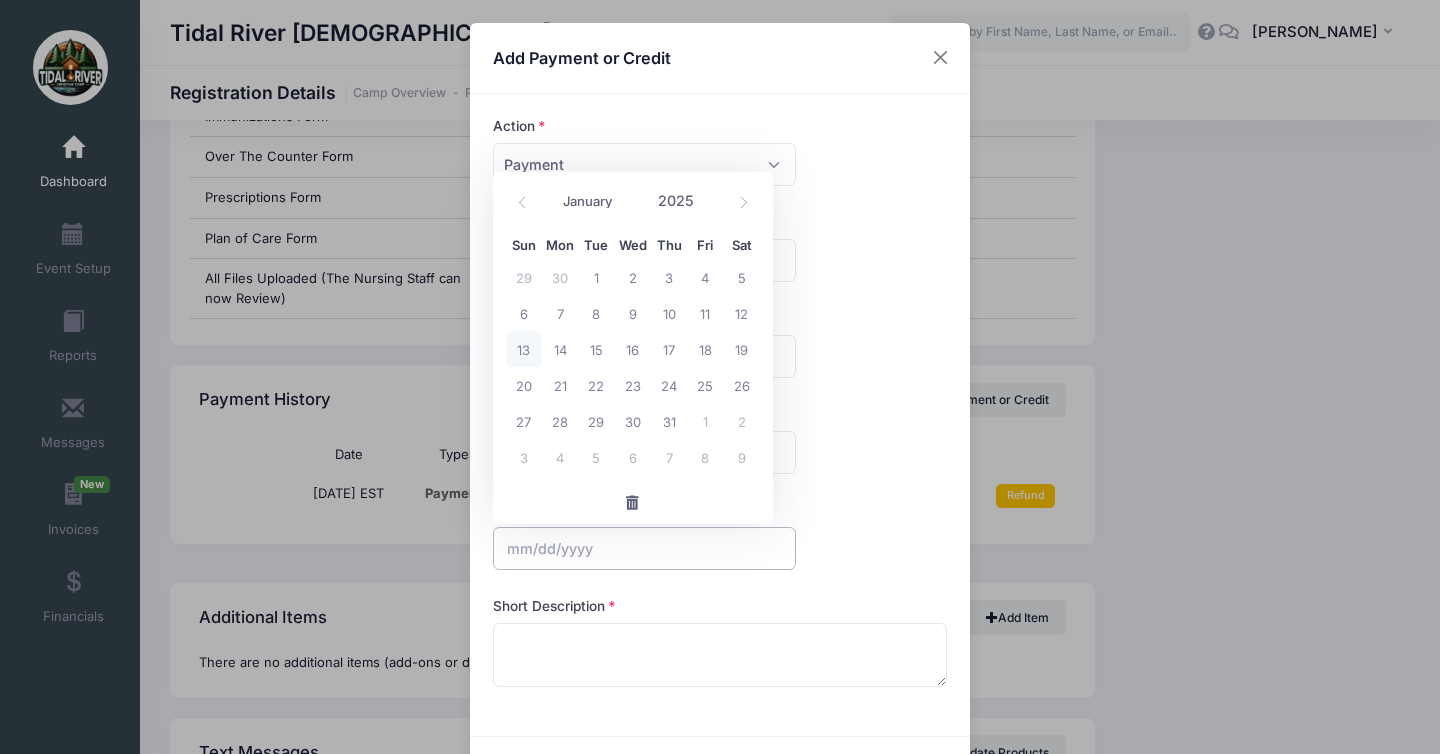 type on "[DATE]" 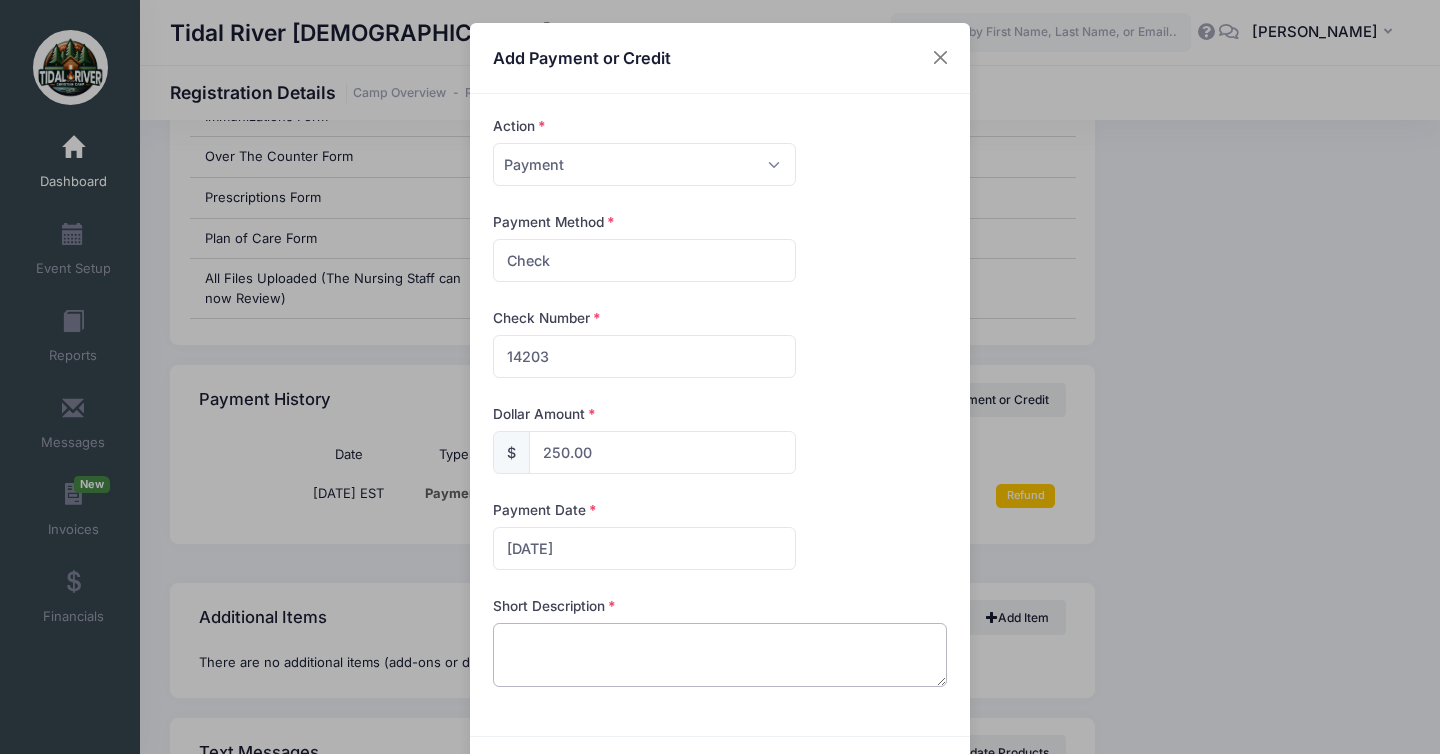 click at bounding box center (720, 655) 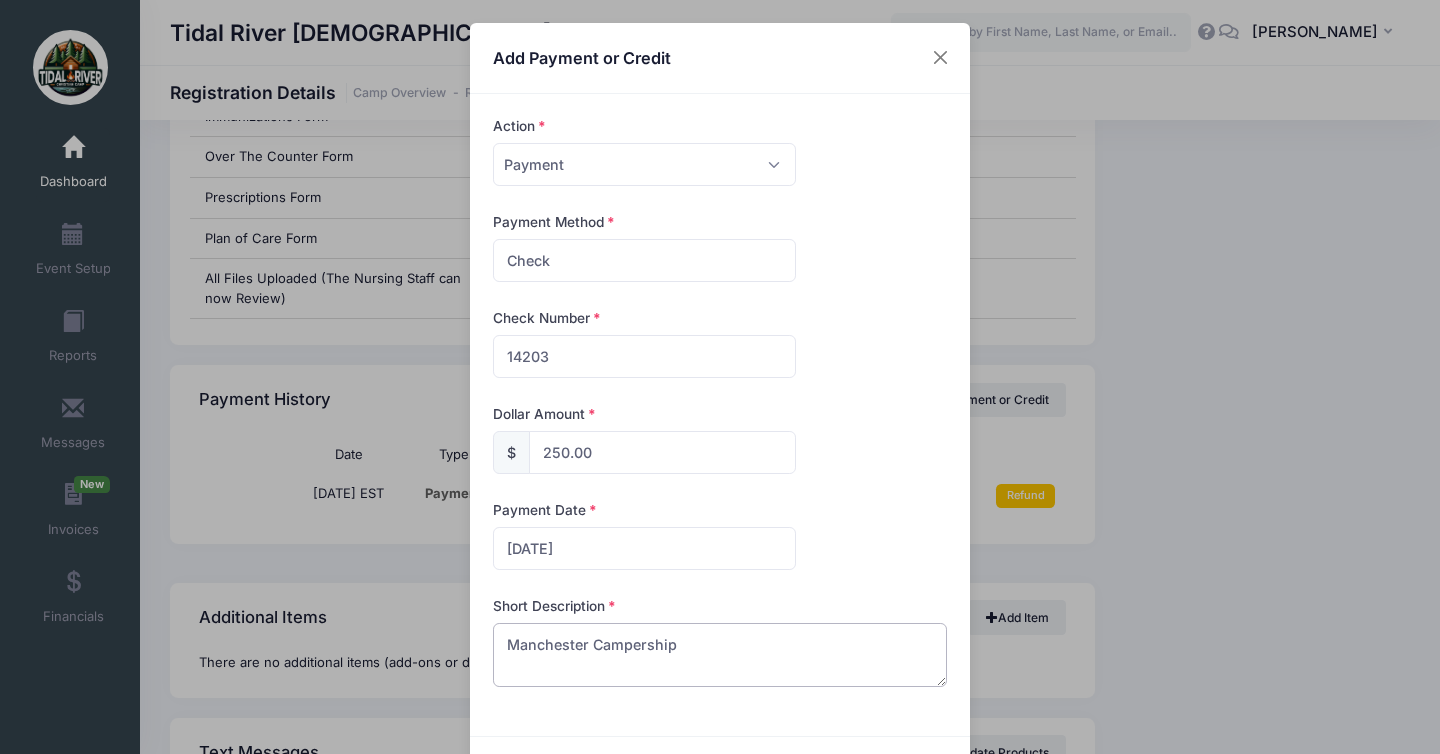 scroll, scrollTop: 172, scrollLeft: 0, axis: vertical 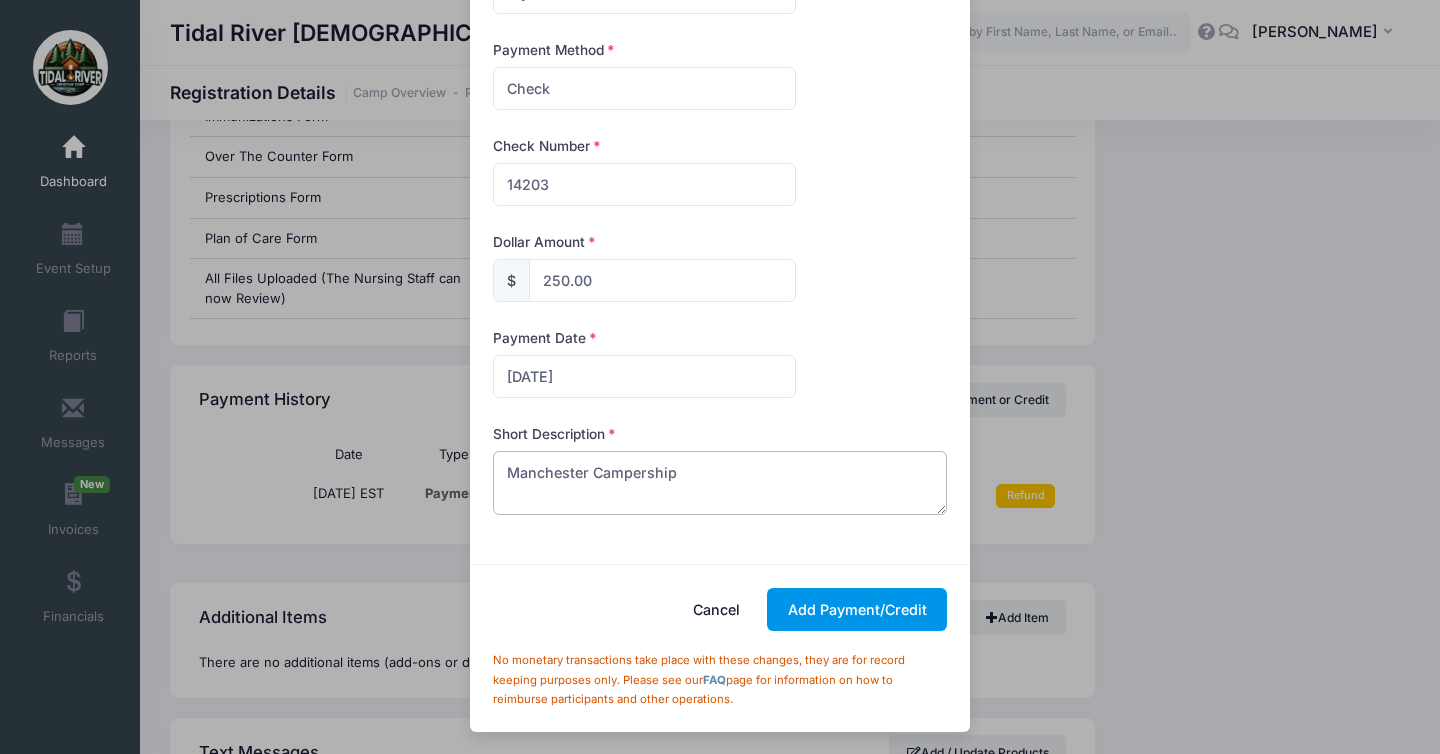 type on "Manchester Campership" 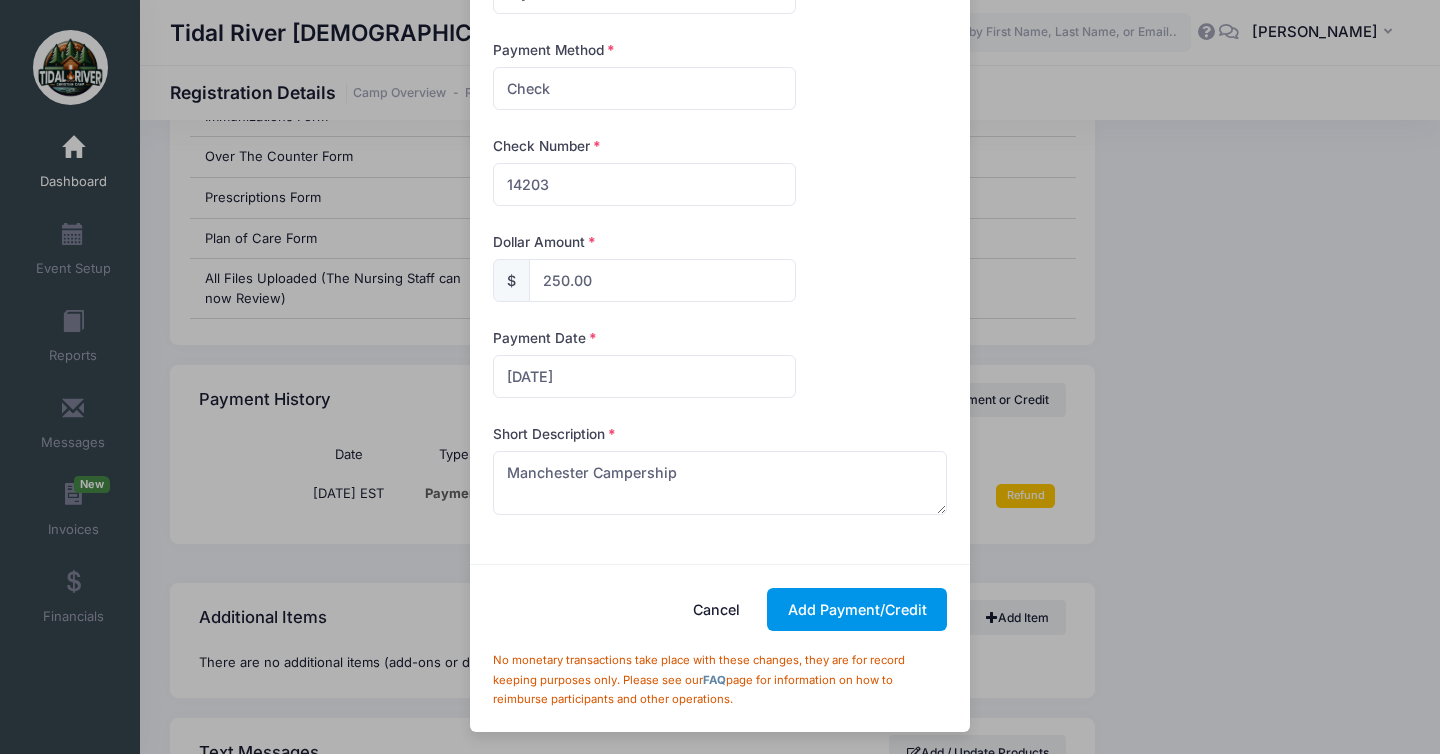 click on "Add Payment/Credit" at bounding box center [857, 609] 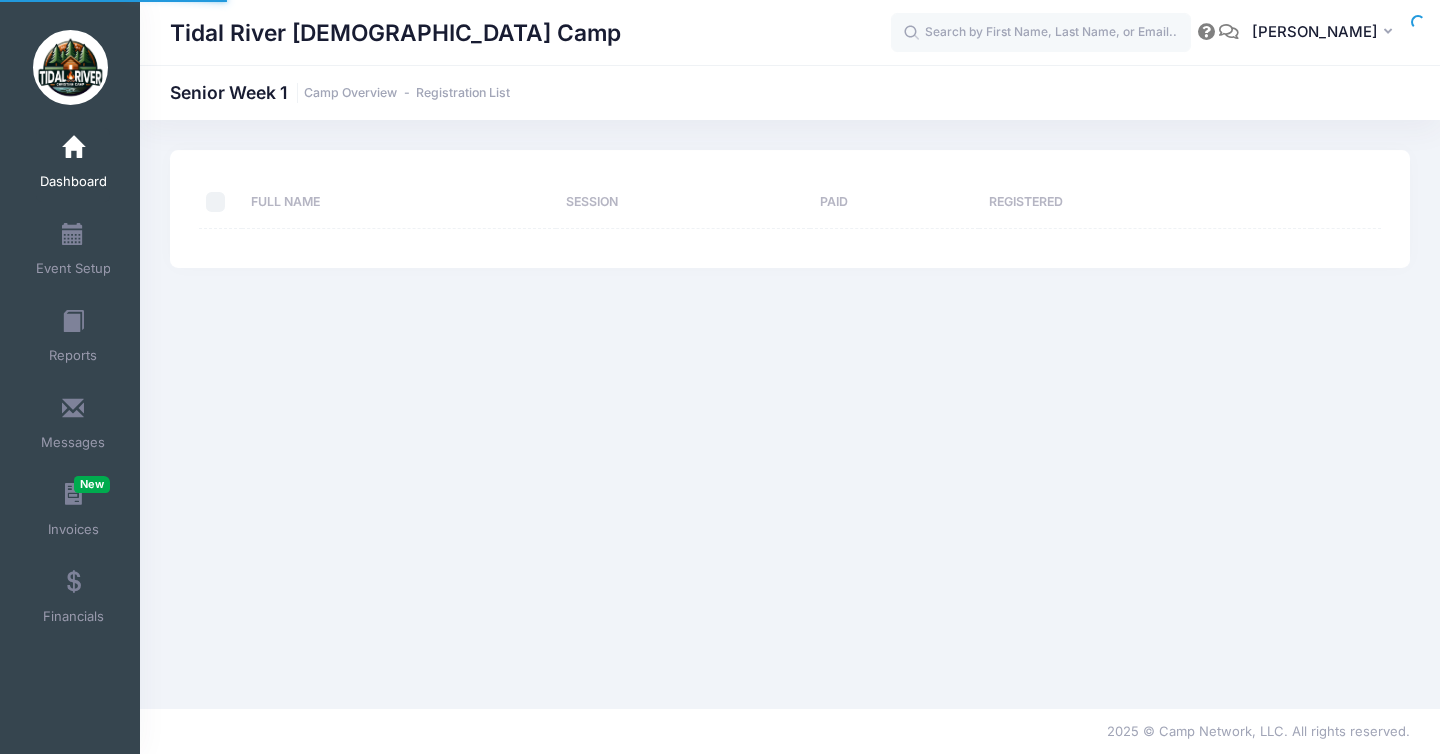 scroll, scrollTop: 0, scrollLeft: 0, axis: both 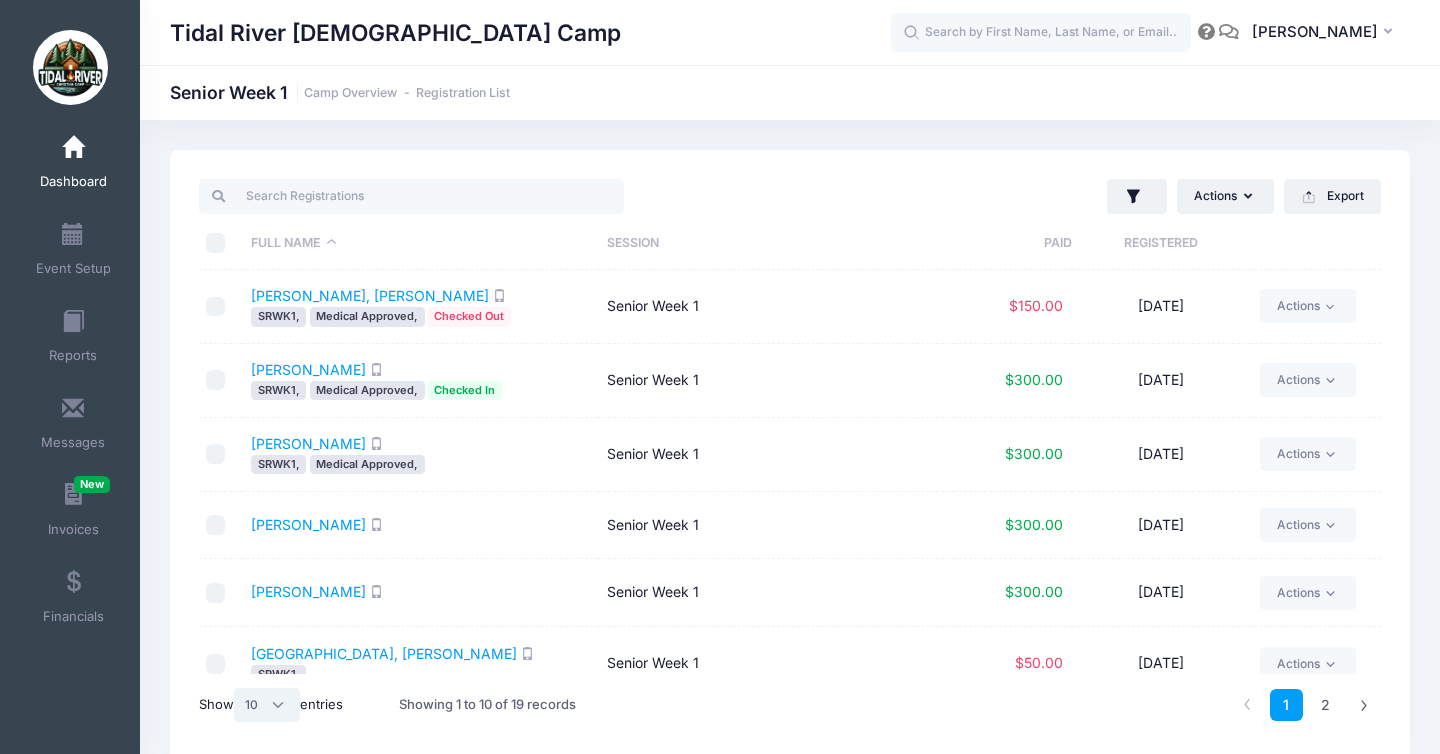 click on "All 10 25 50" at bounding box center [267, 705] 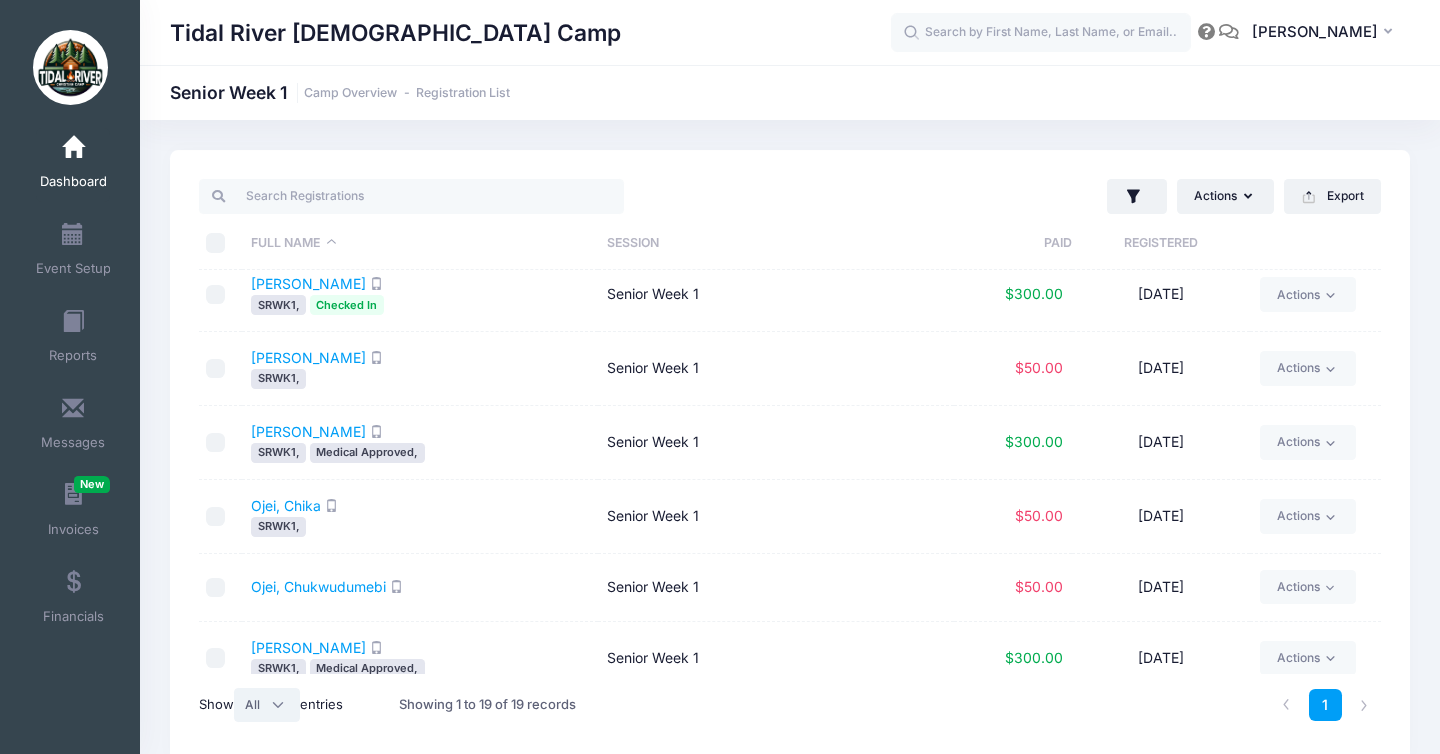 scroll, scrollTop: 634, scrollLeft: 0, axis: vertical 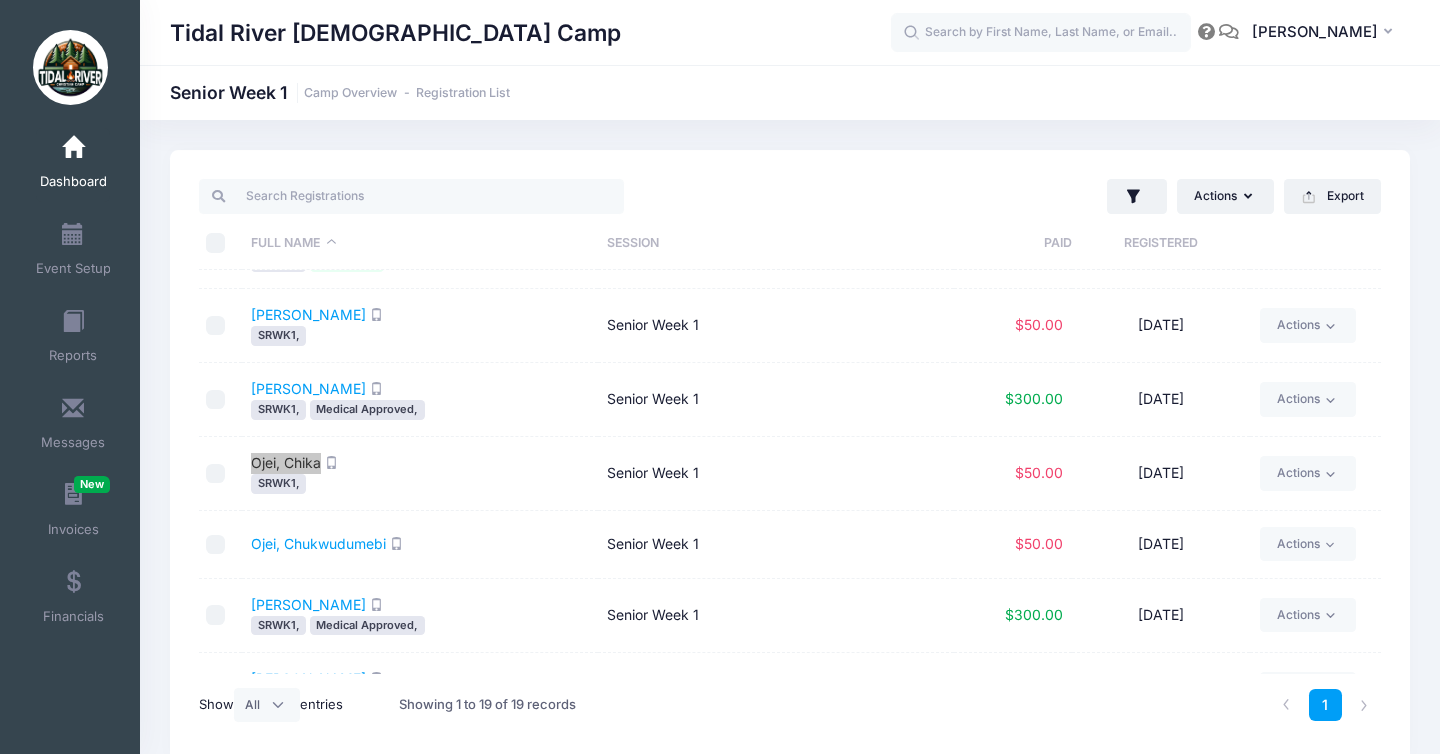 drag, startPoint x: 292, startPoint y: 456, endPoint x: 441, endPoint y: 6, distance: 474.02637 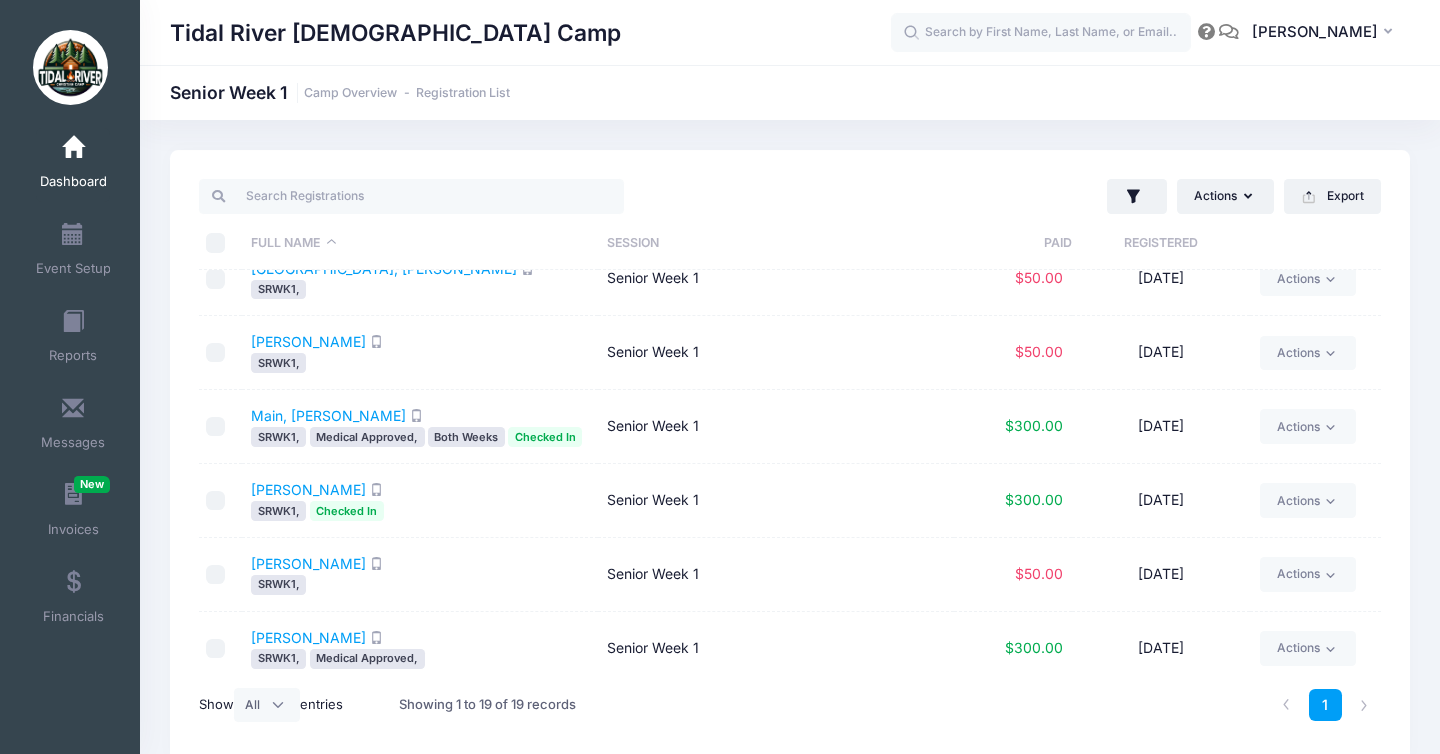 scroll, scrollTop: 351, scrollLeft: 0, axis: vertical 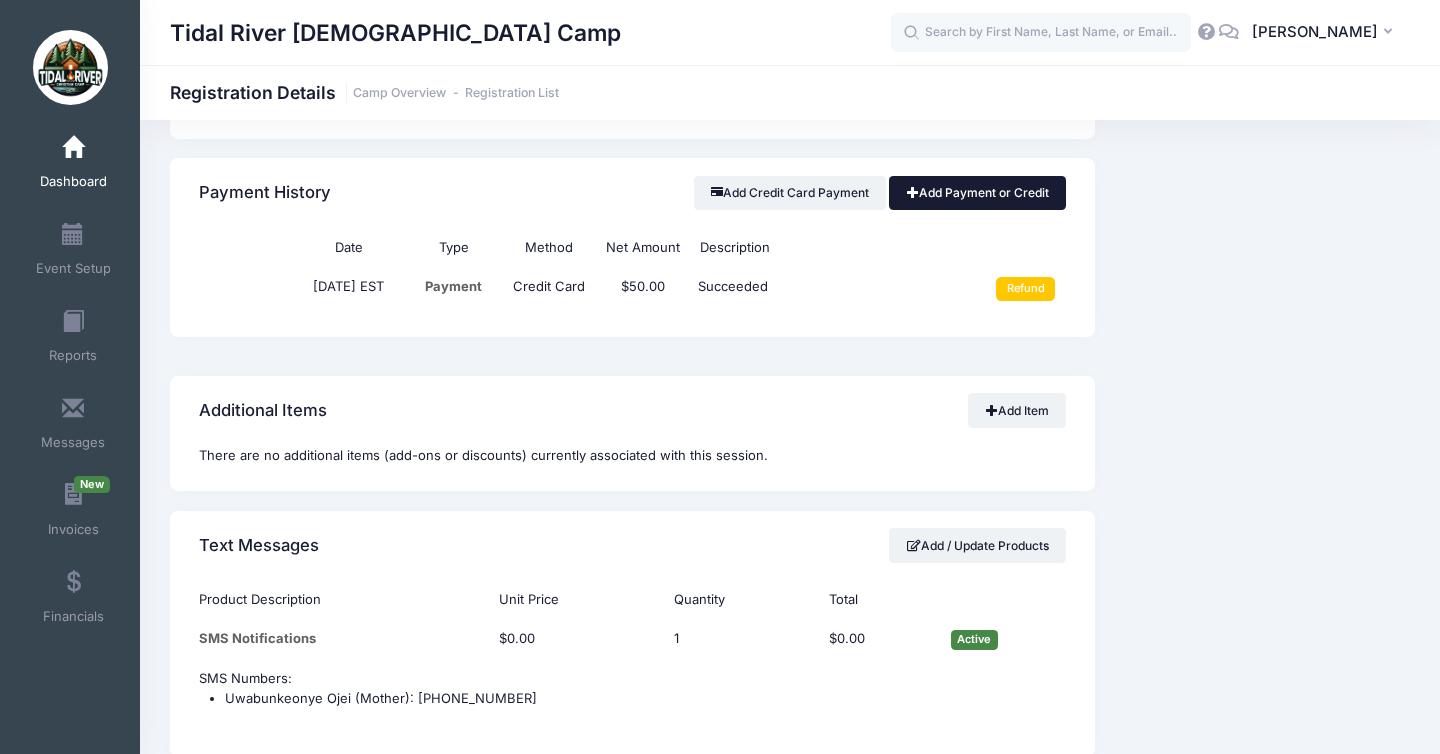 click on "Add Payment or Credit" at bounding box center [977, 193] 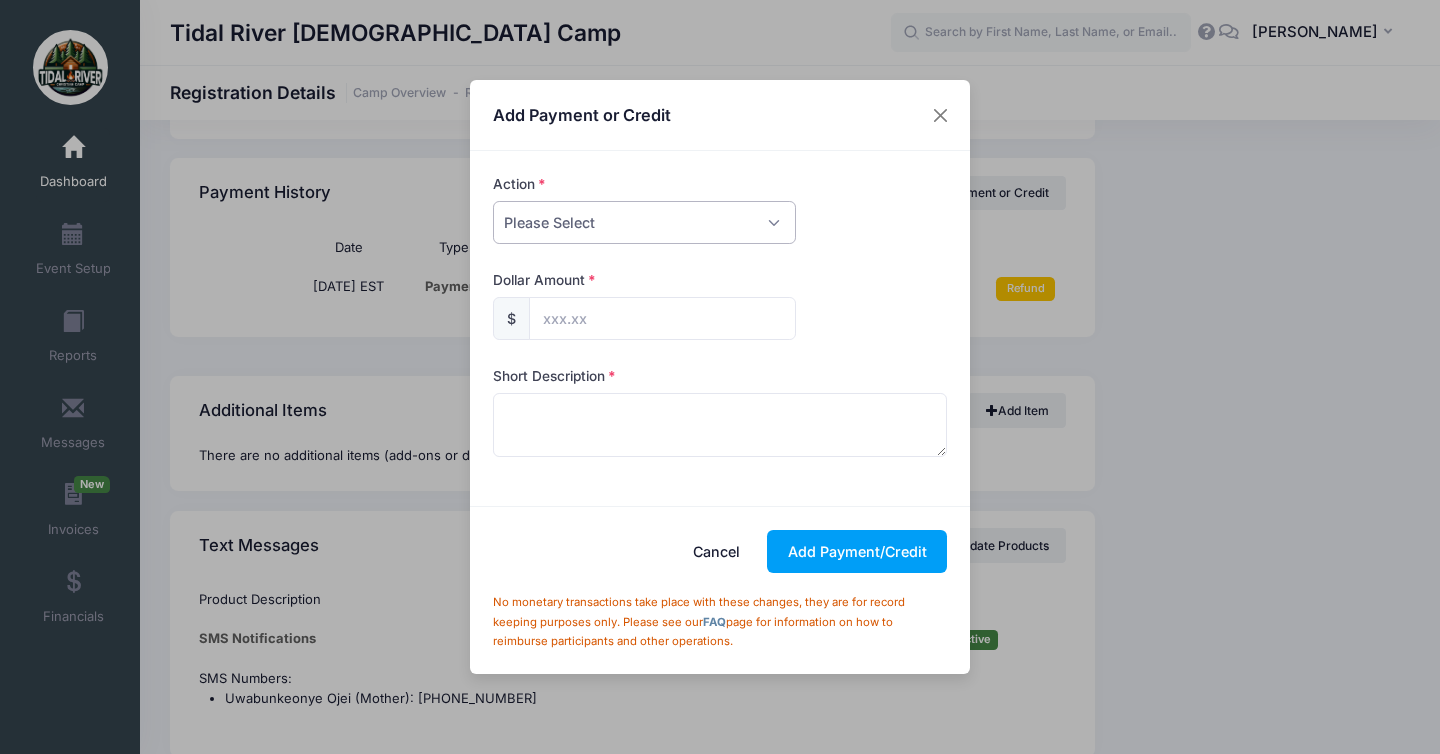 click on "Please Select
Payment
Credit
Refund (Offline)" at bounding box center [644, 222] 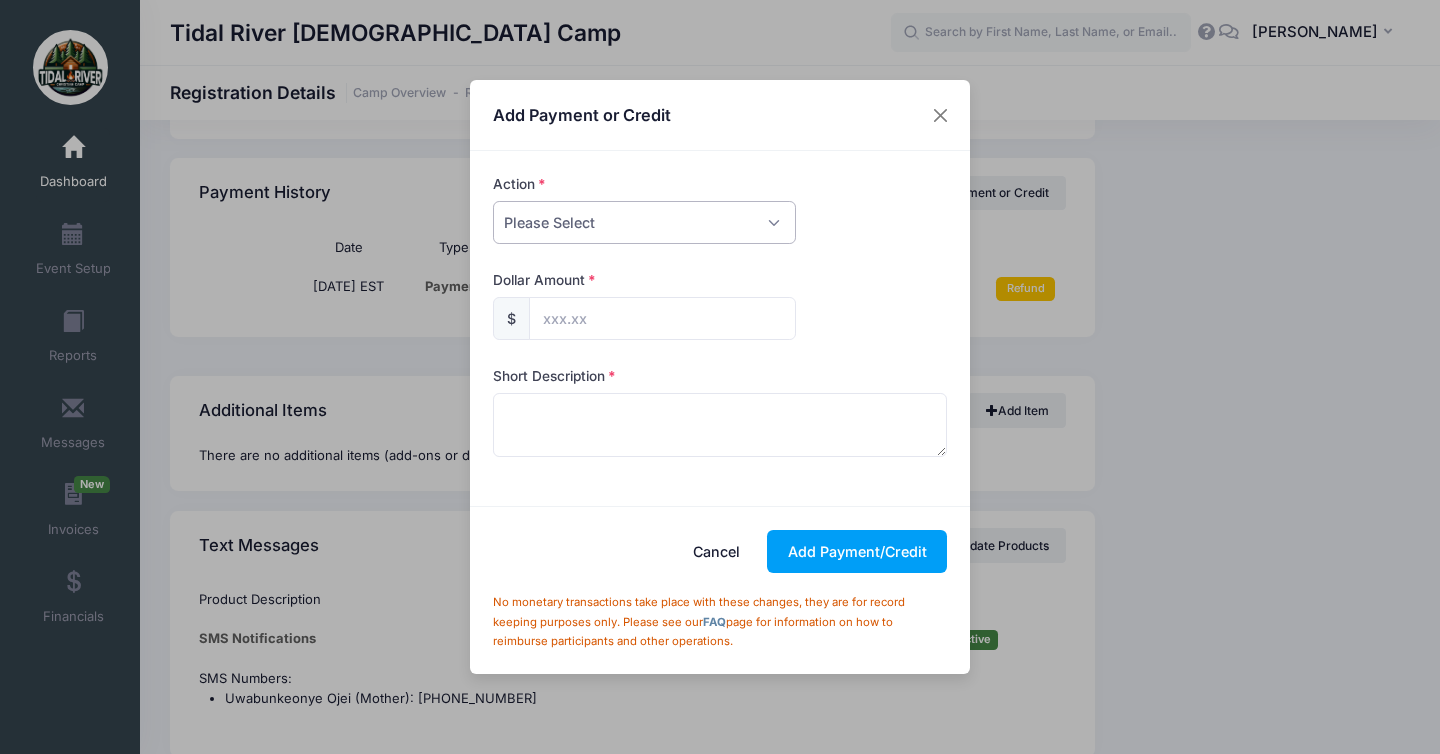 select on "payment" 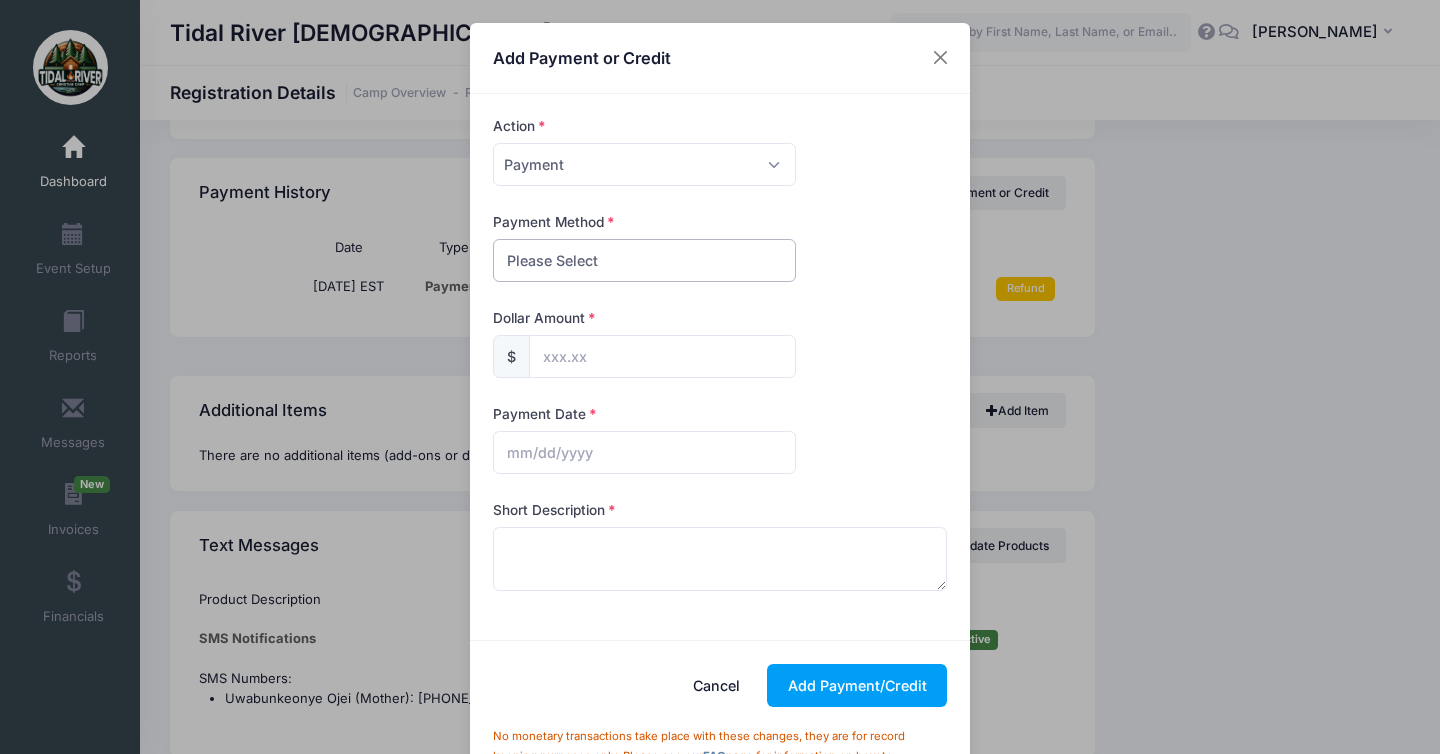 click on "Please Select
PayPal
Cash
Check
Bank Transfer
Other" at bounding box center (644, 260) 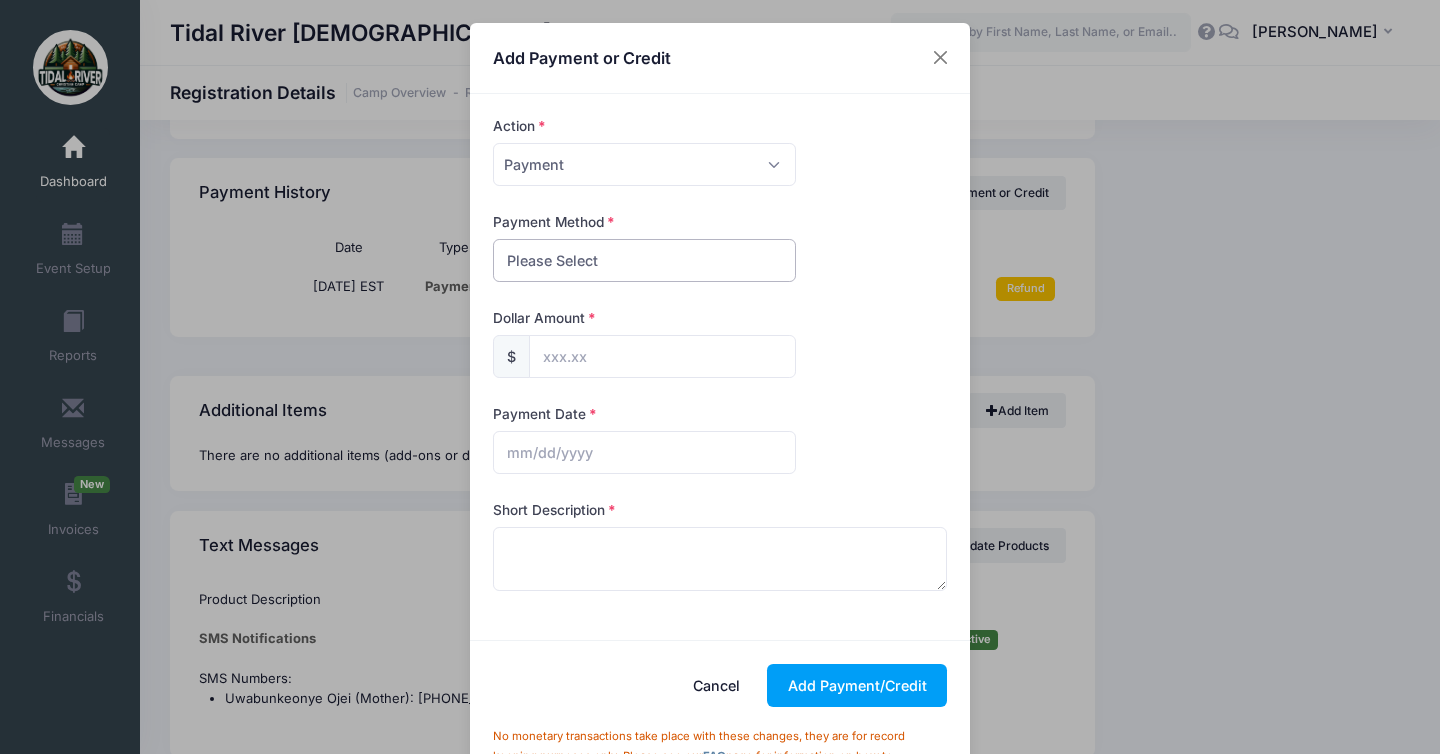 select on "check" 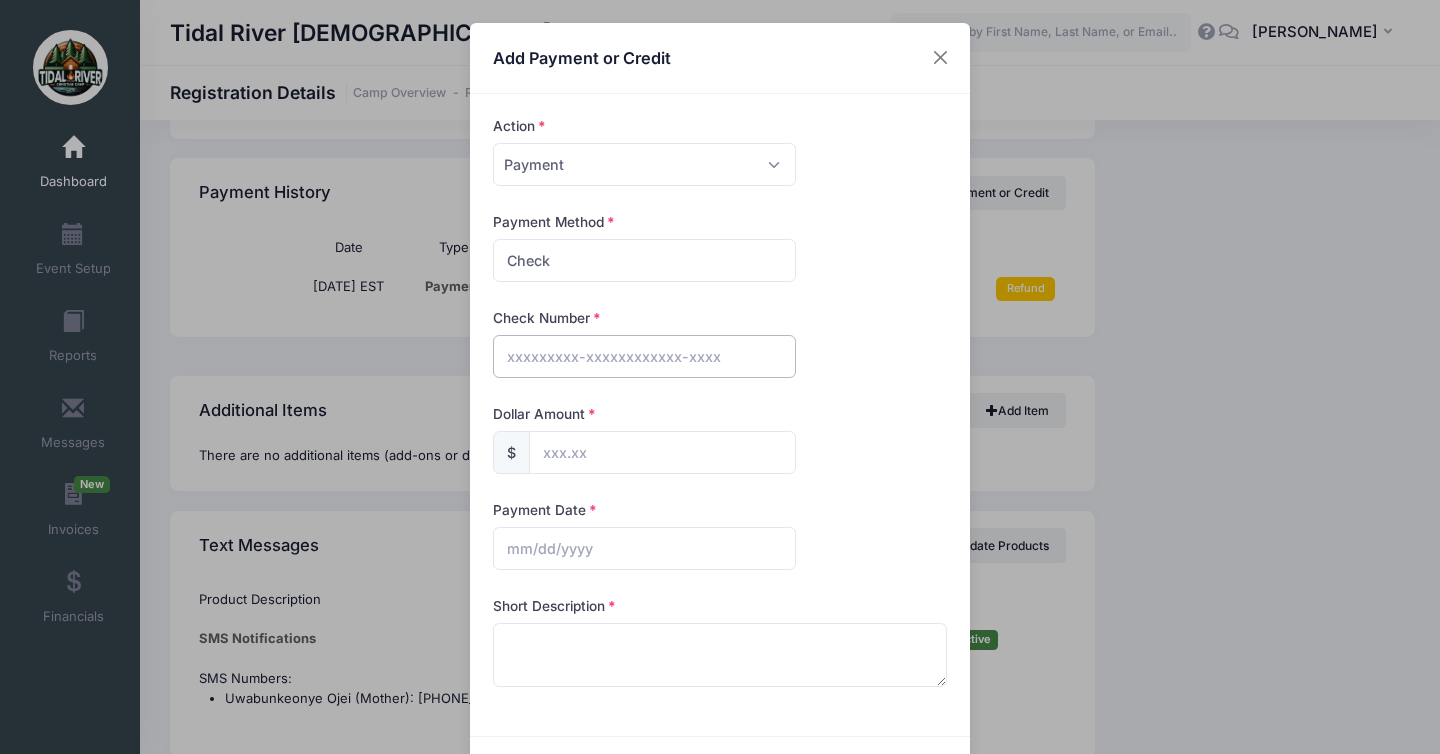 click at bounding box center [644, 356] 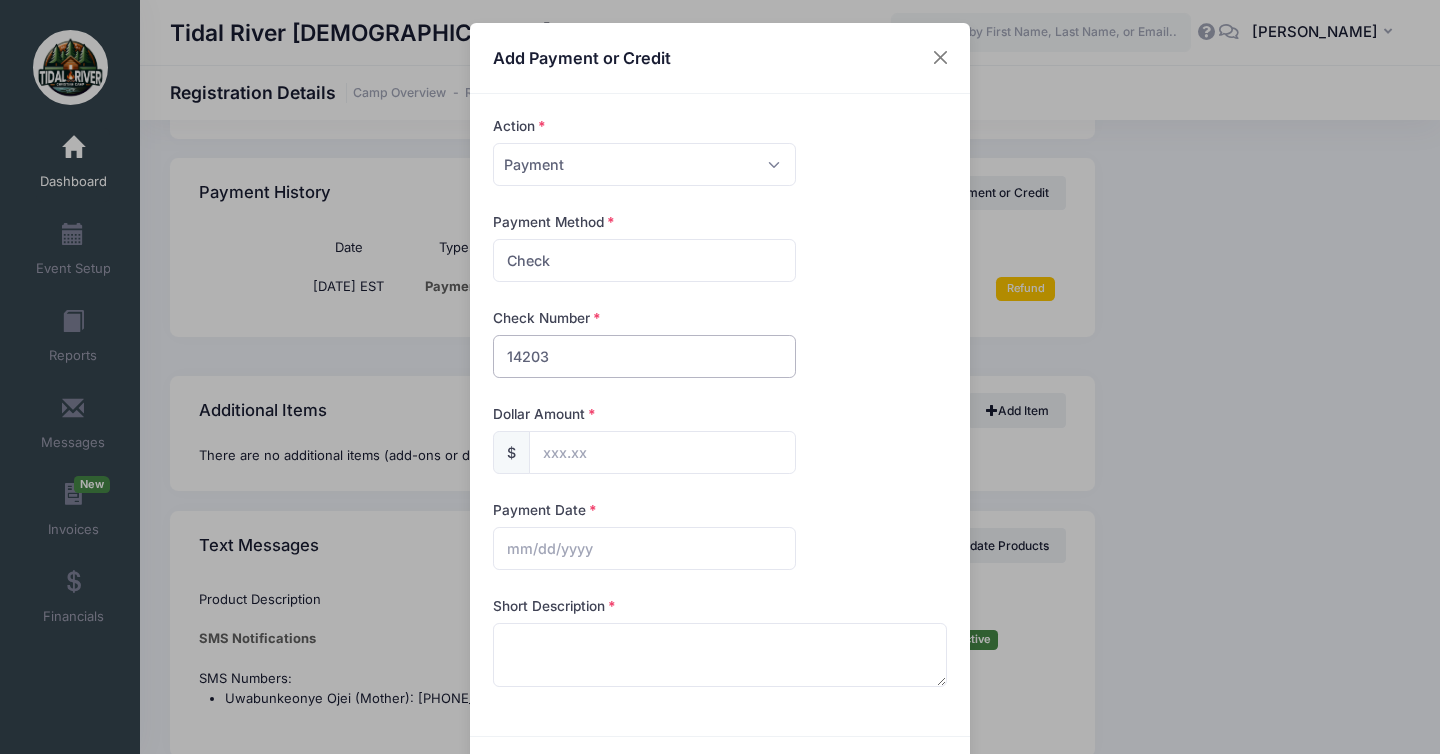 type on "14203" 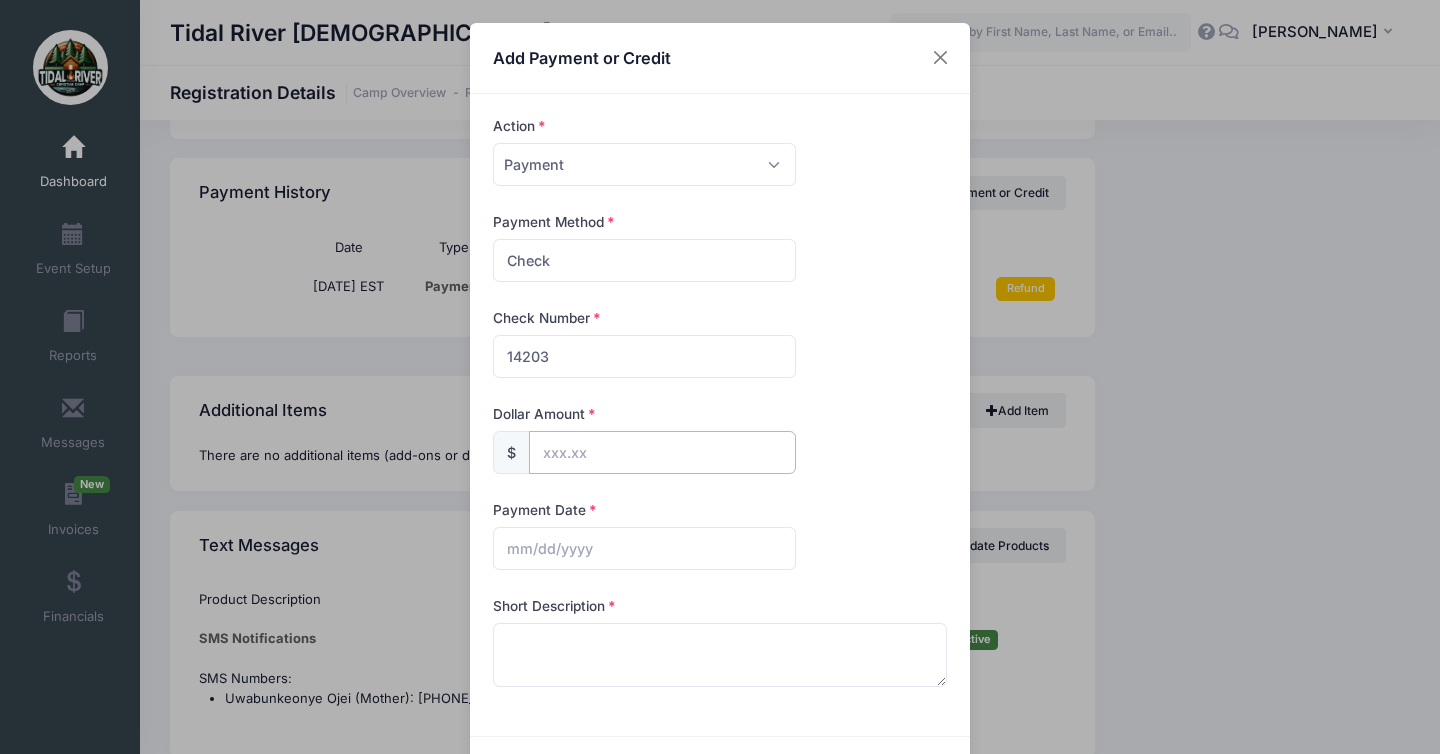 click at bounding box center (662, 452) 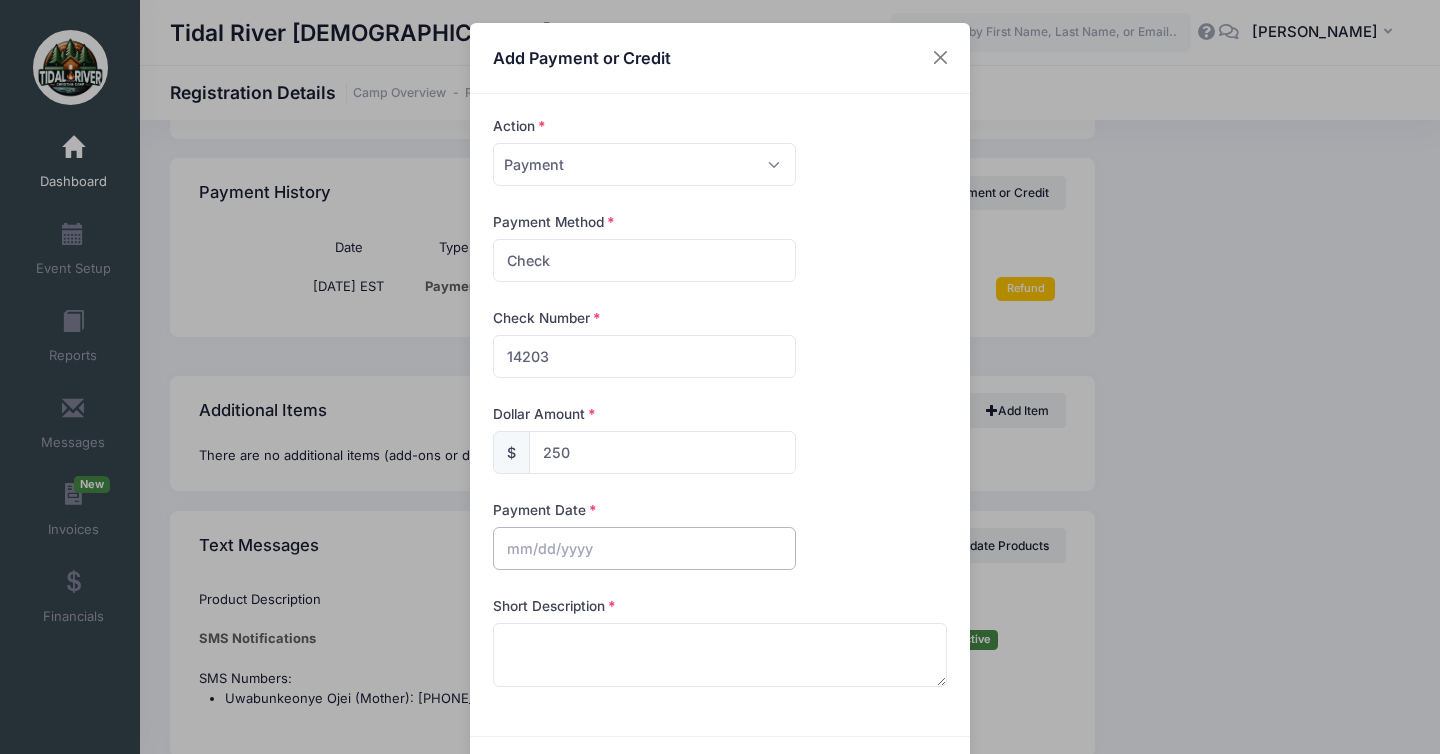 type on "250.00" 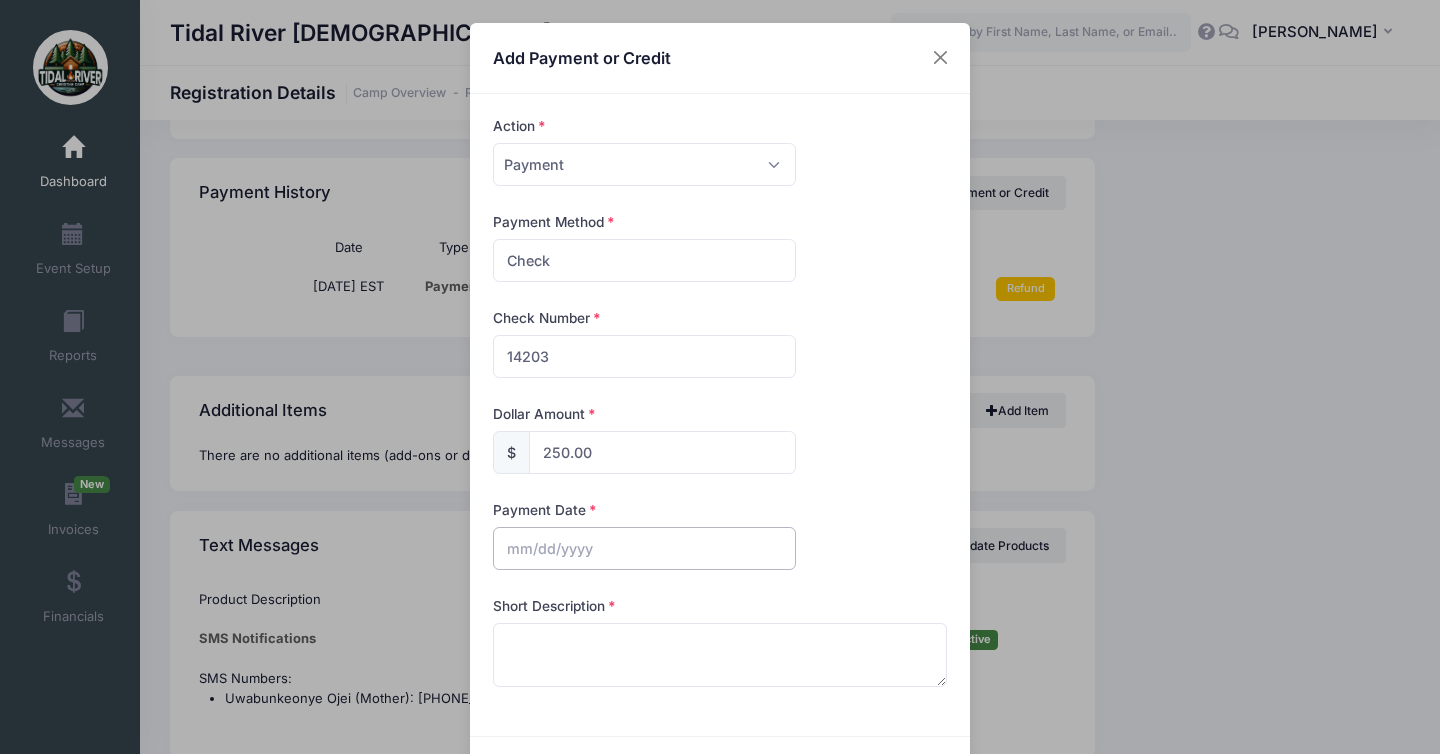click at bounding box center (644, 548) 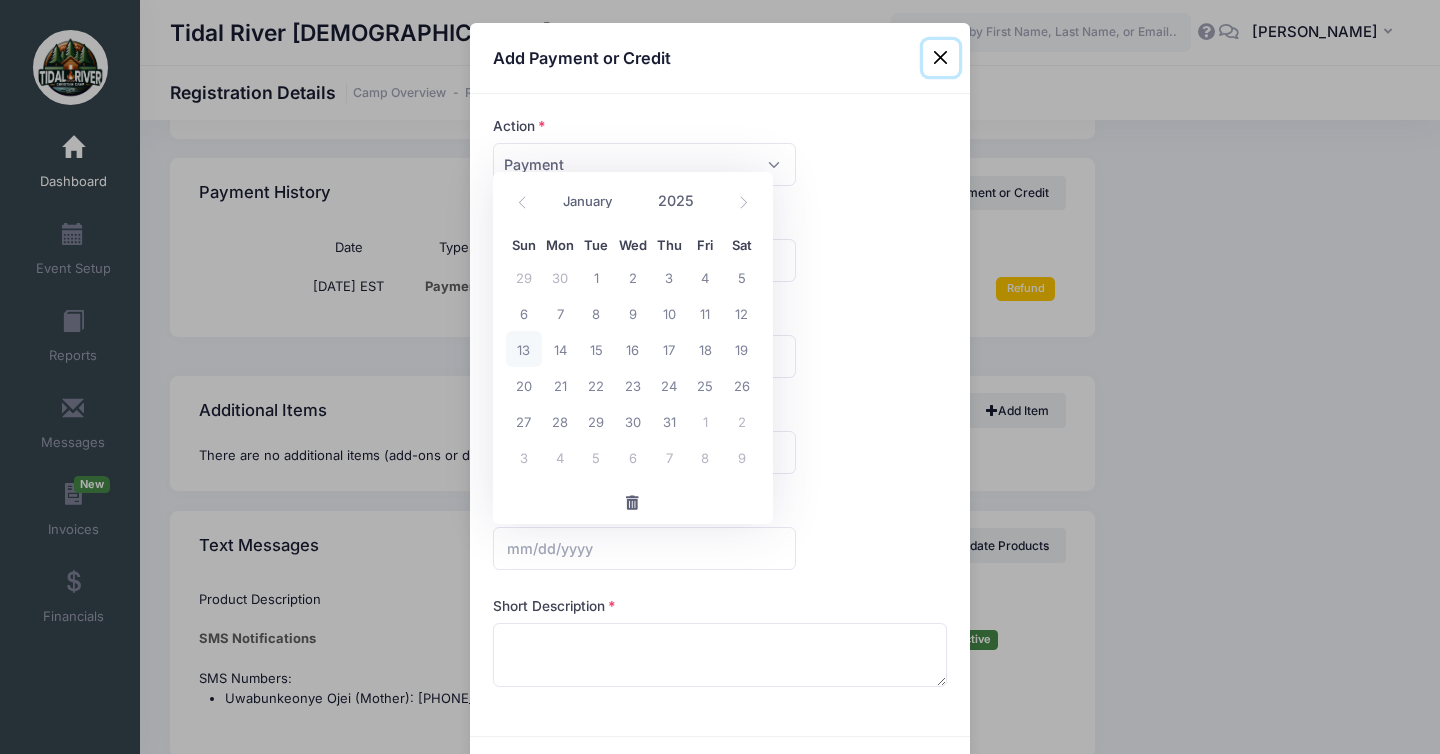 click on "13" at bounding box center [524, 349] 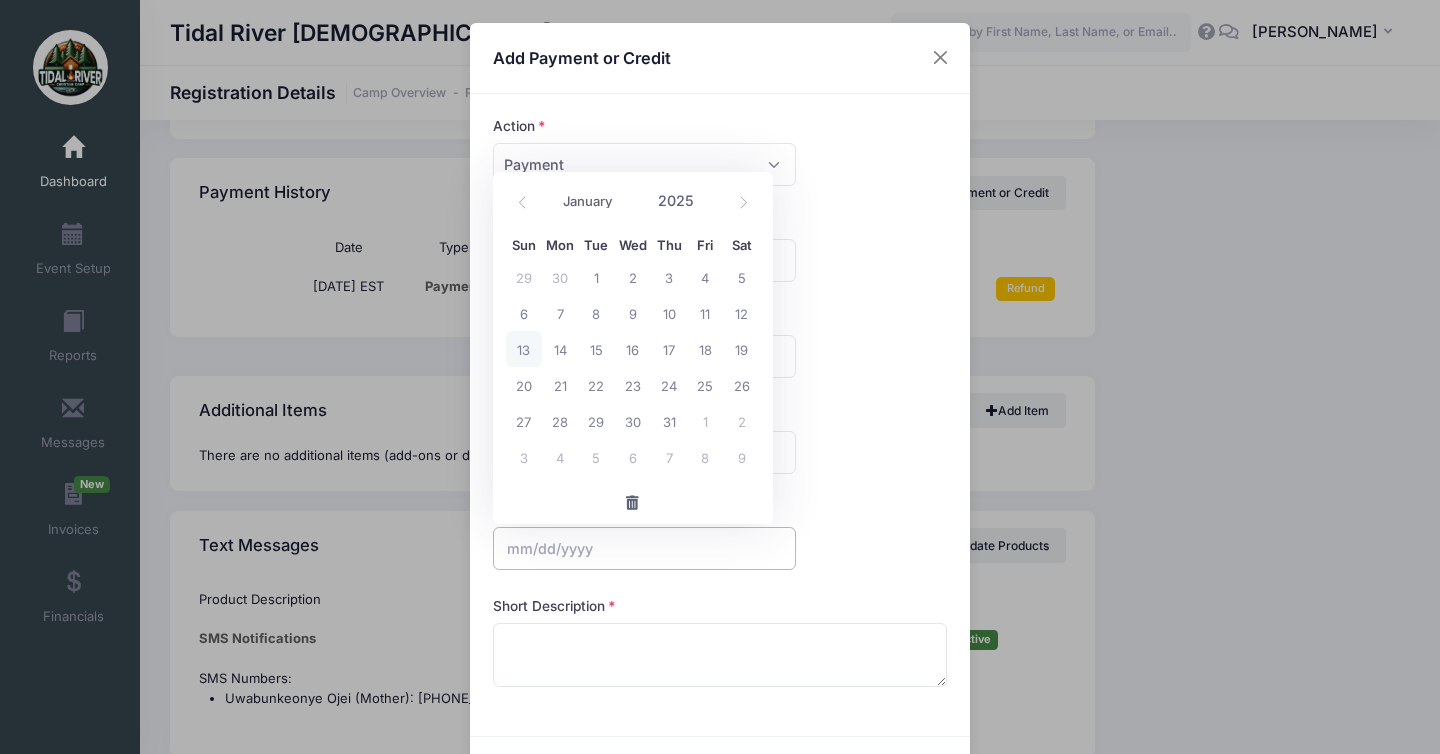 type on "[DATE]" 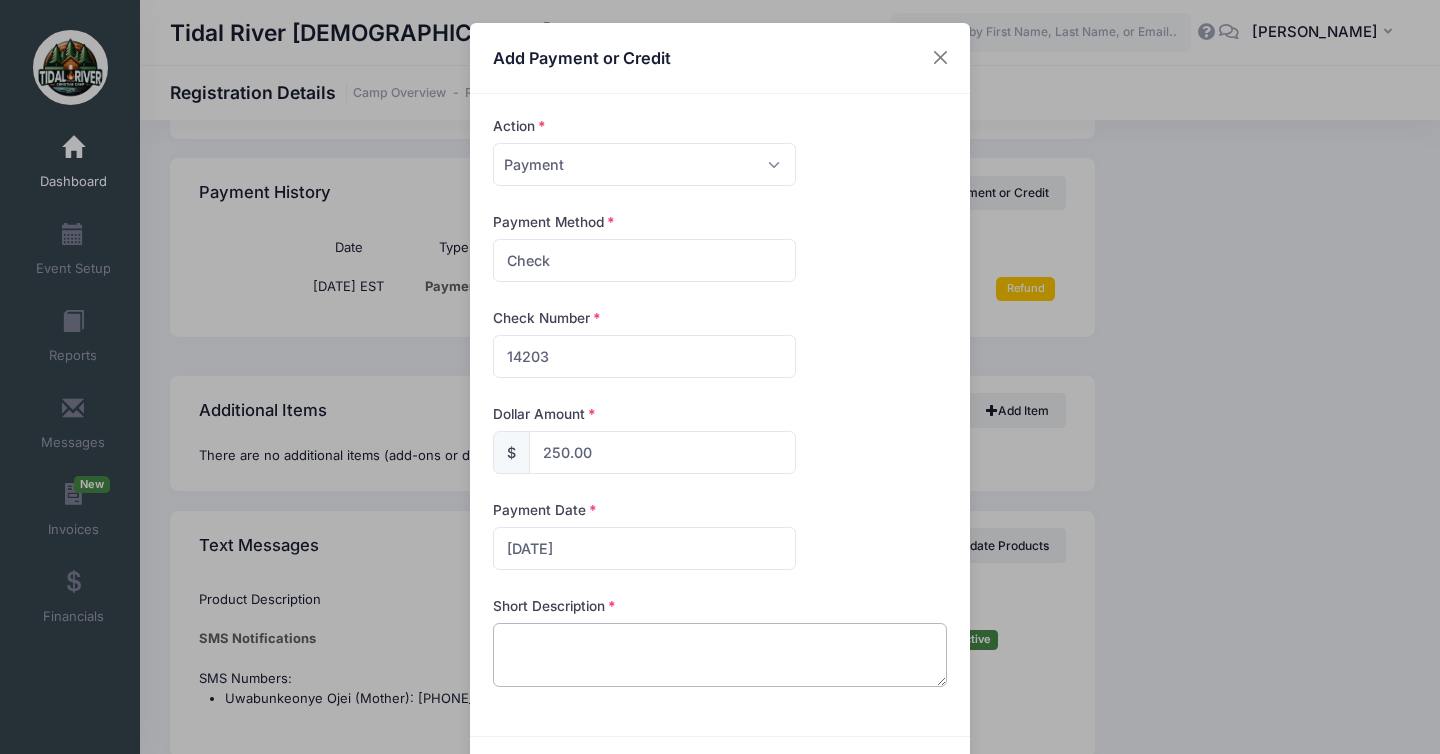 click at bounding box center (720, 655) 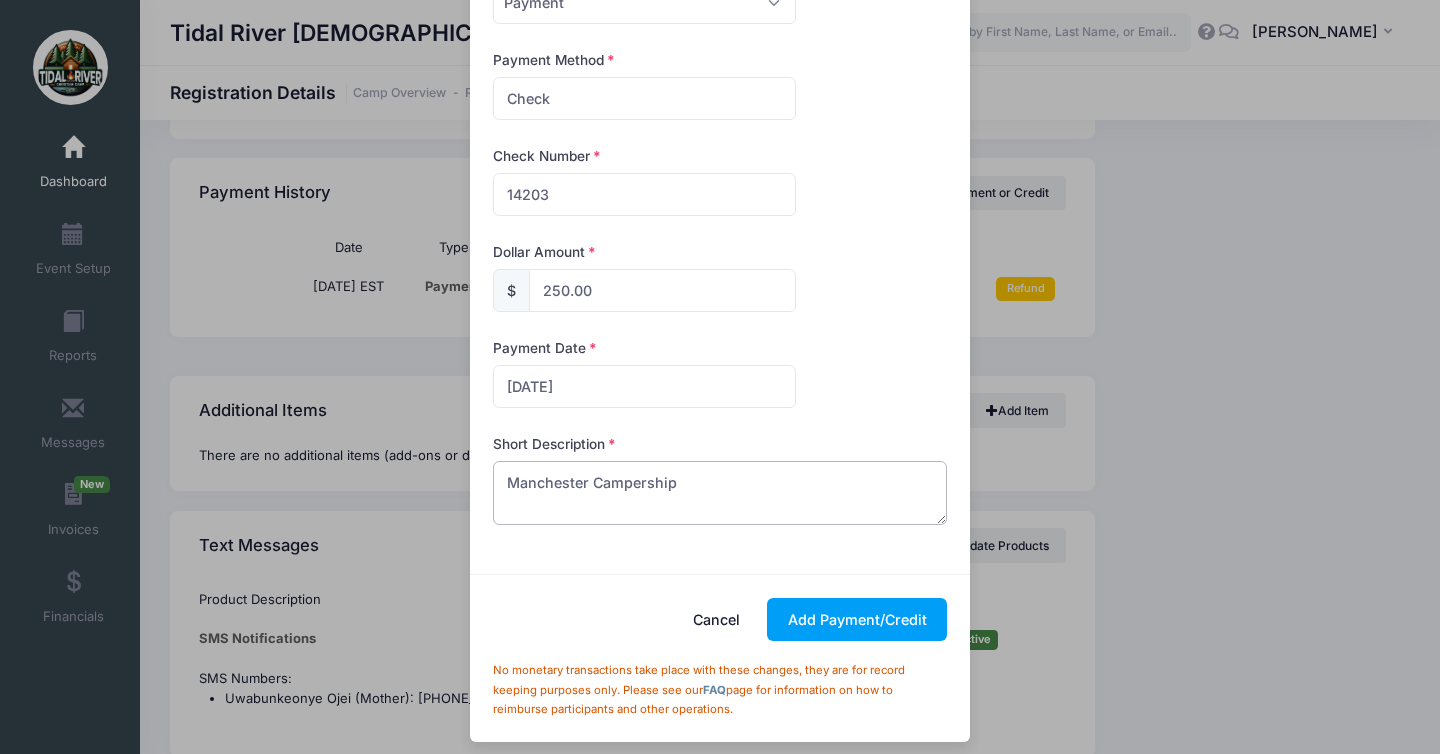 scroll, scrollTop: 172, scrollLeft: 0, axis: vertical 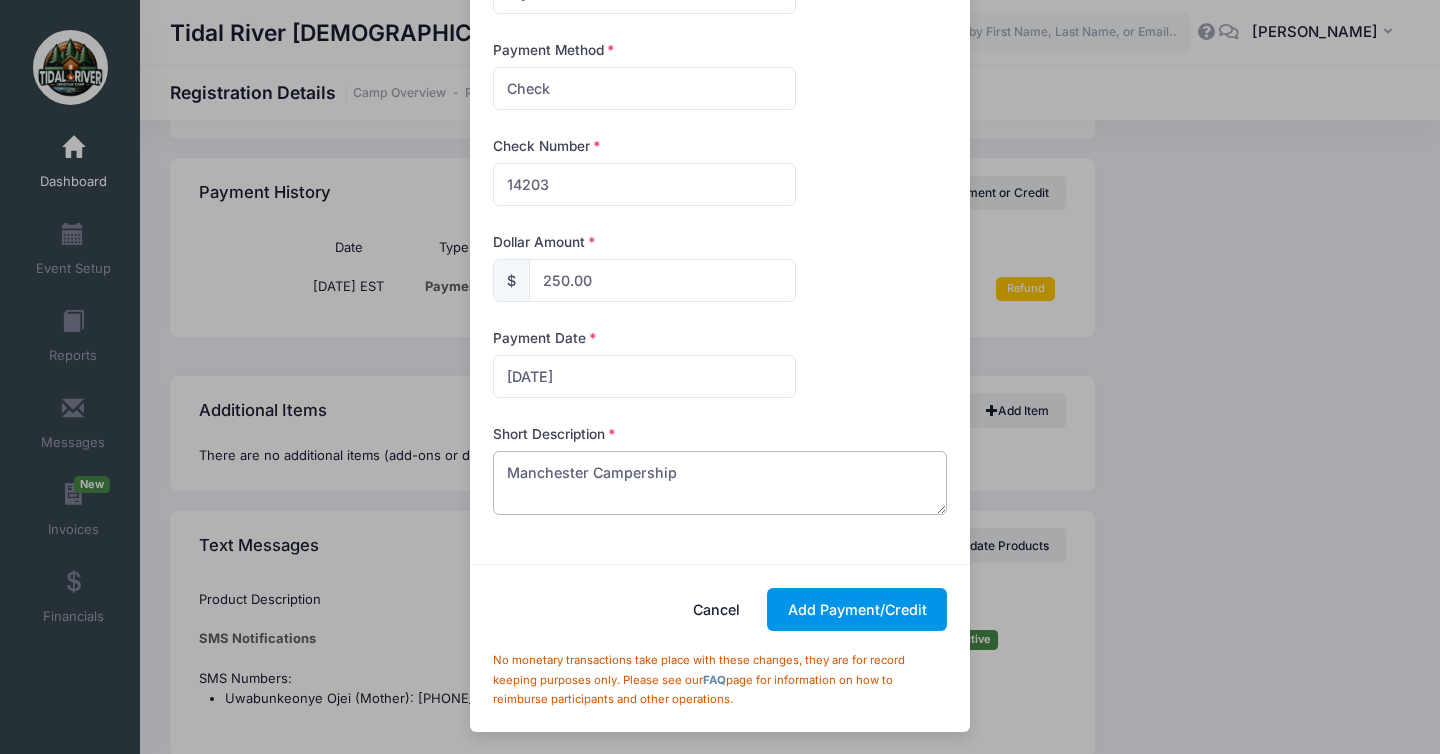 type on "Manchester Campership" 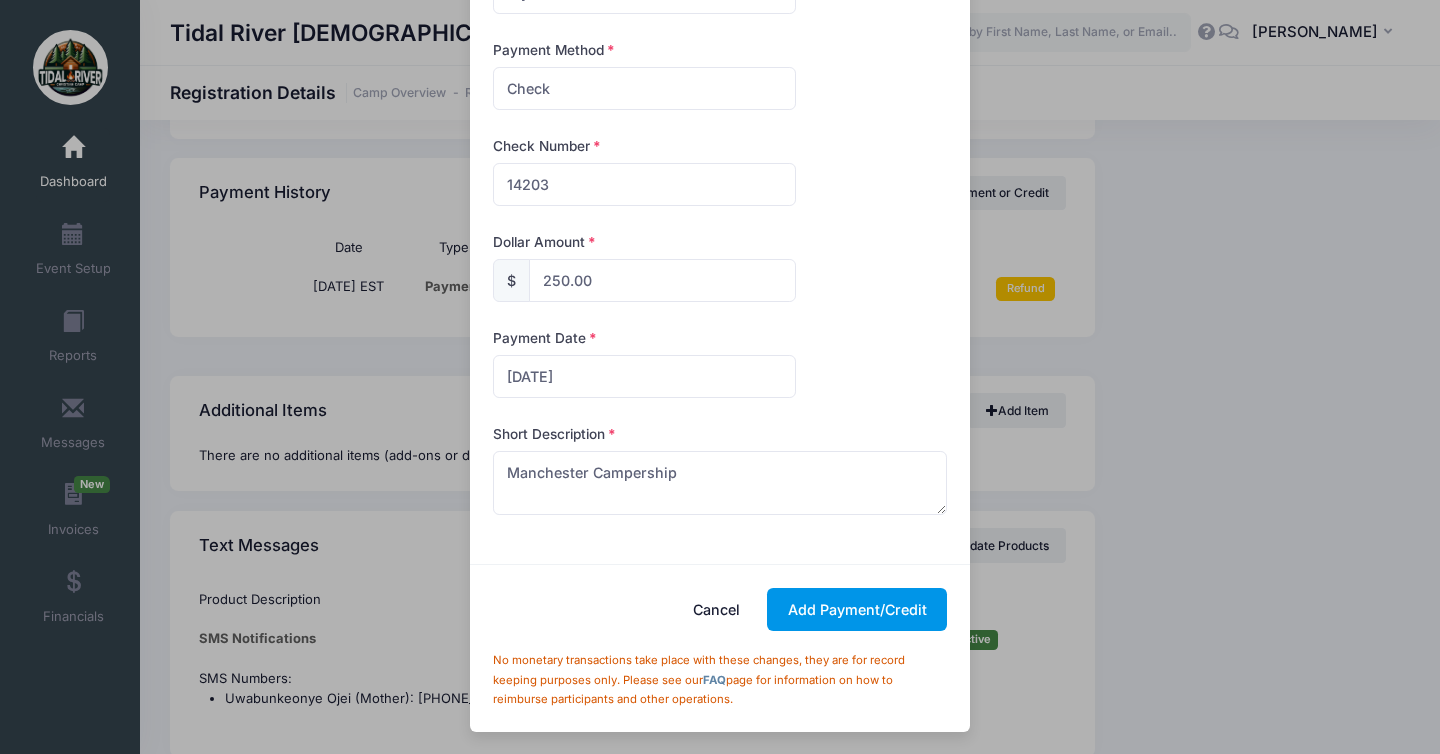 click on "Add Payment/Credit" at bounding box center [857, 609] 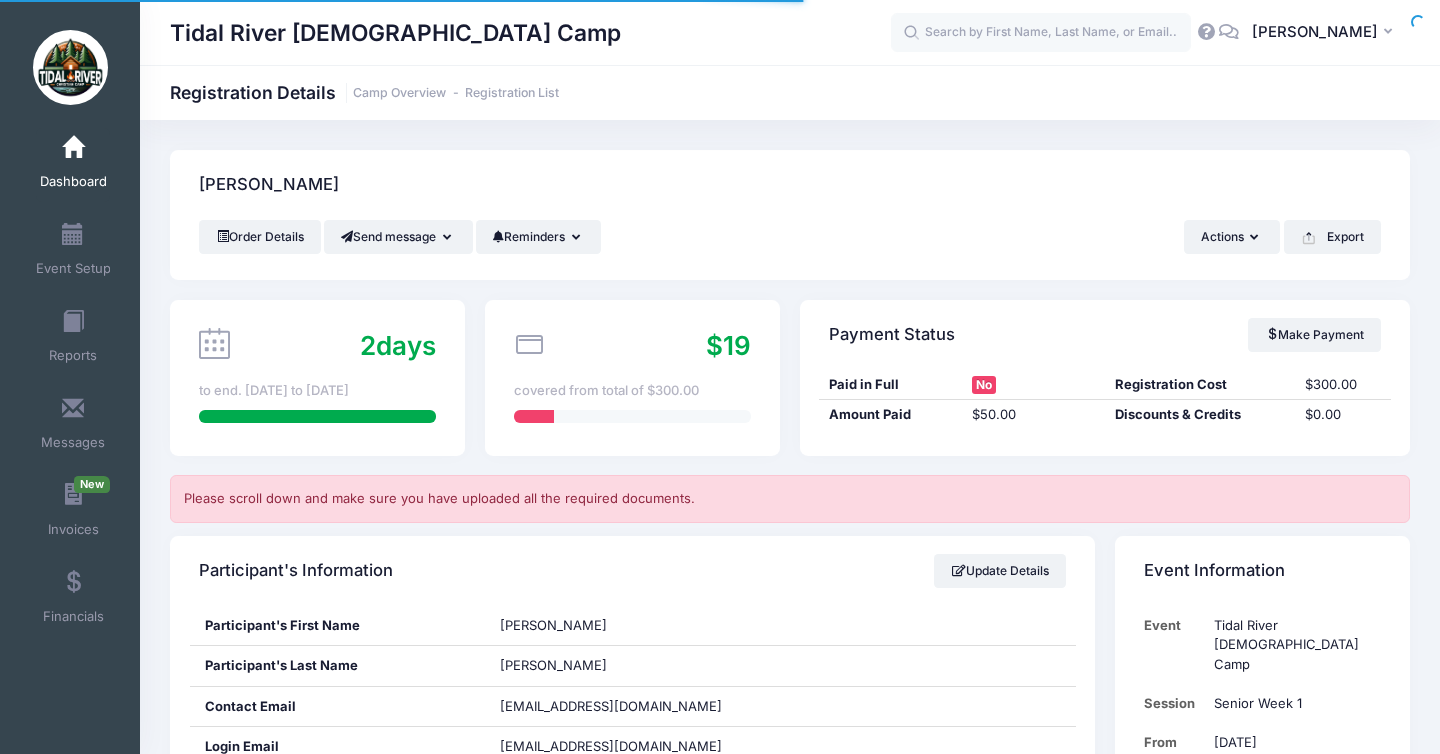 scroll, scrollTop: 0, scrollLeft: 0, axis: both 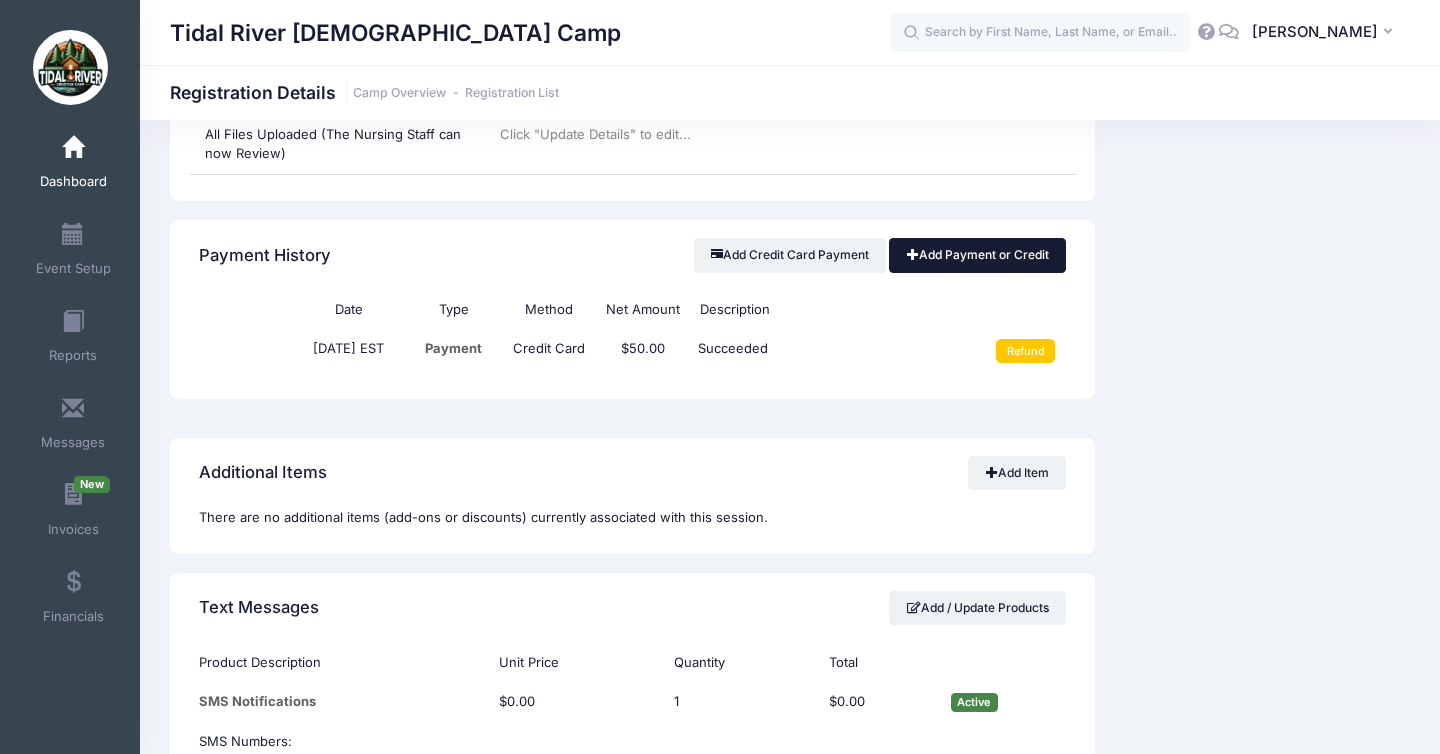 click on "Add Payment or Credit" at bounding box center (977, 255) 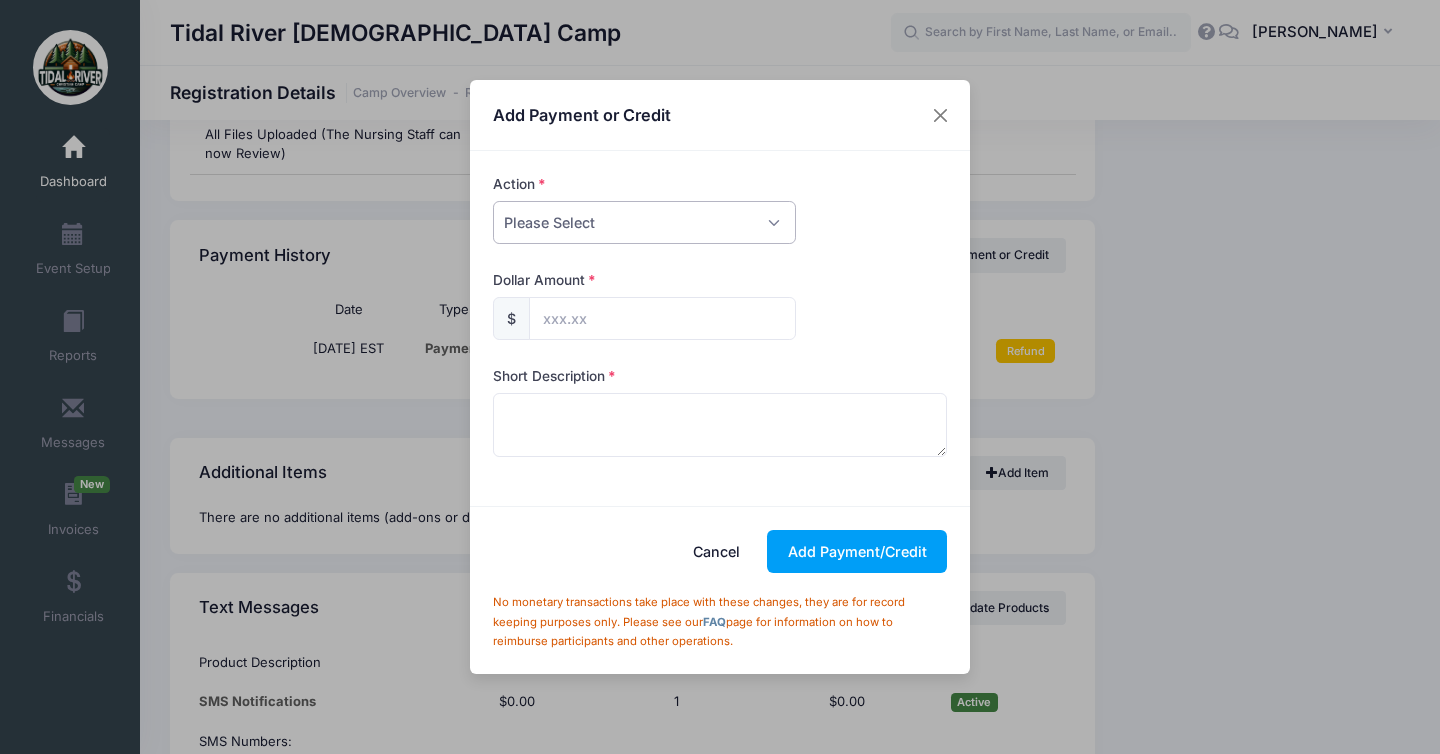 click on "Please Select
Payment
Credit
Refund (Offline)" at bounding box center (644, 222) 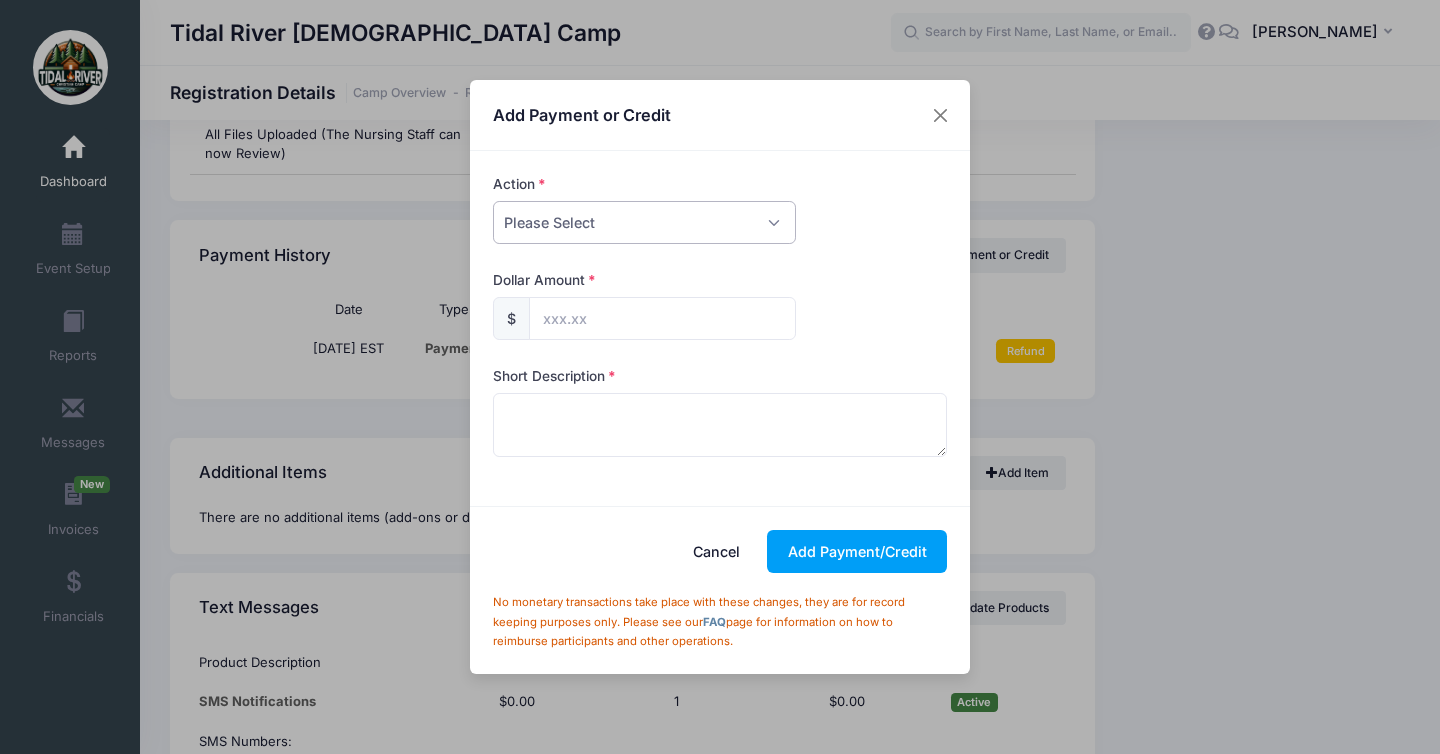 select on "payment" 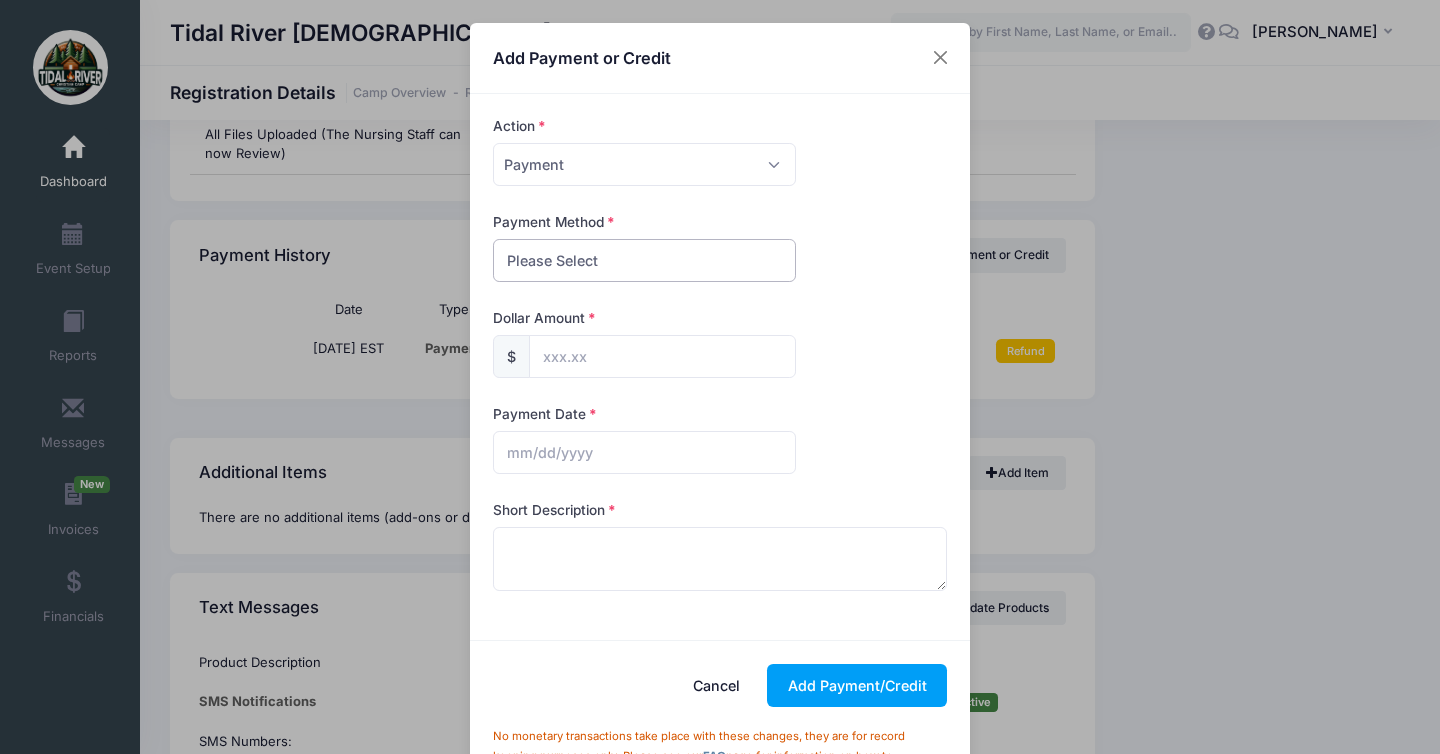 click on "Please Select
PayPal
Cash
Check
Bank Transfer
Other" at bounding box center (644, 260) 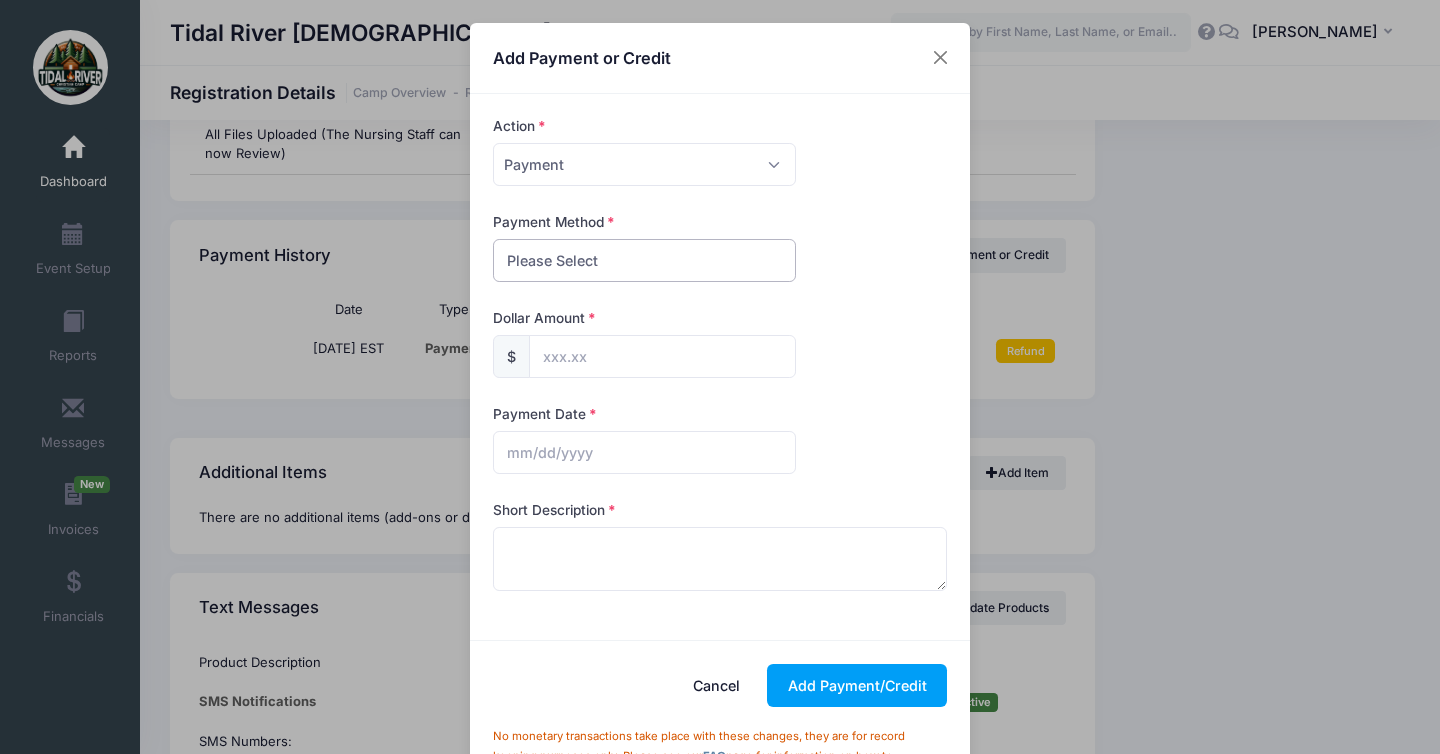select on "check" 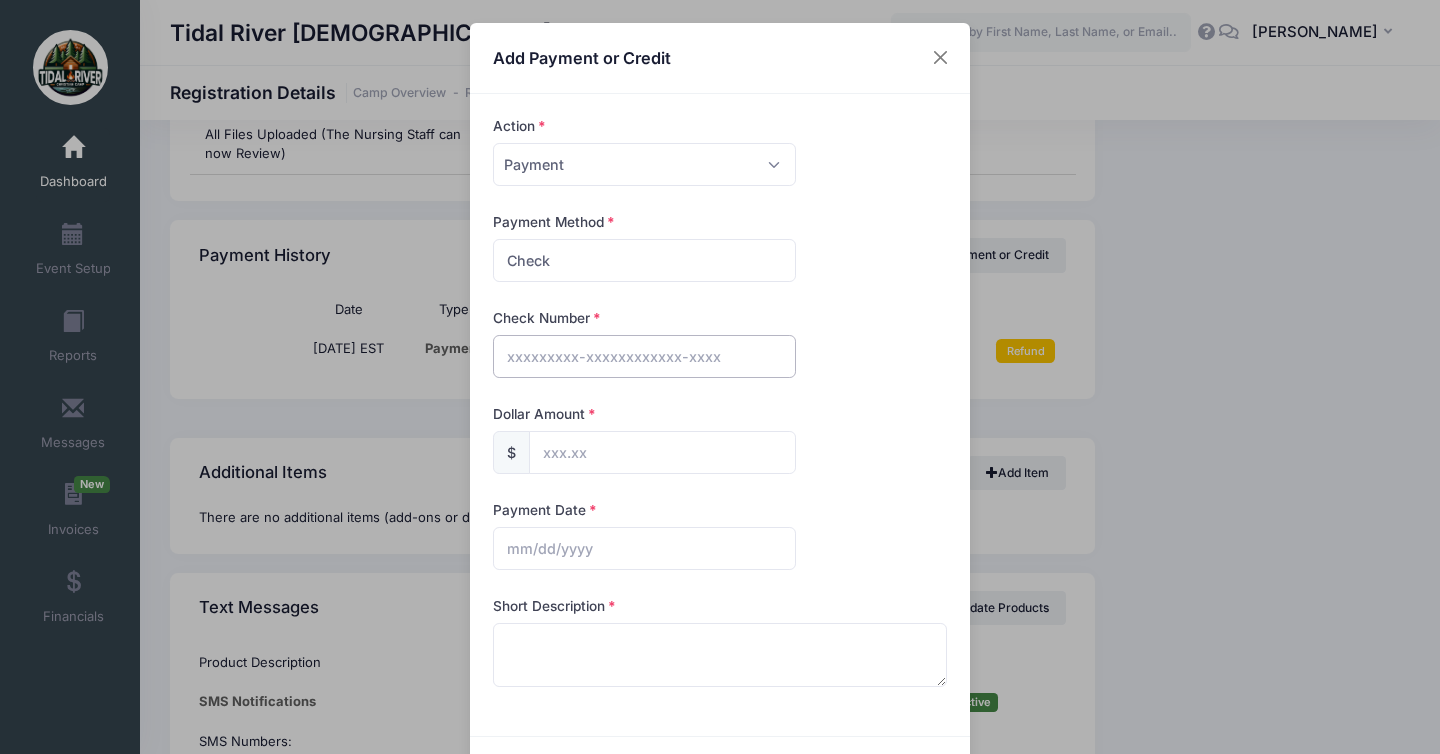 click at bounding box center [644, 356] 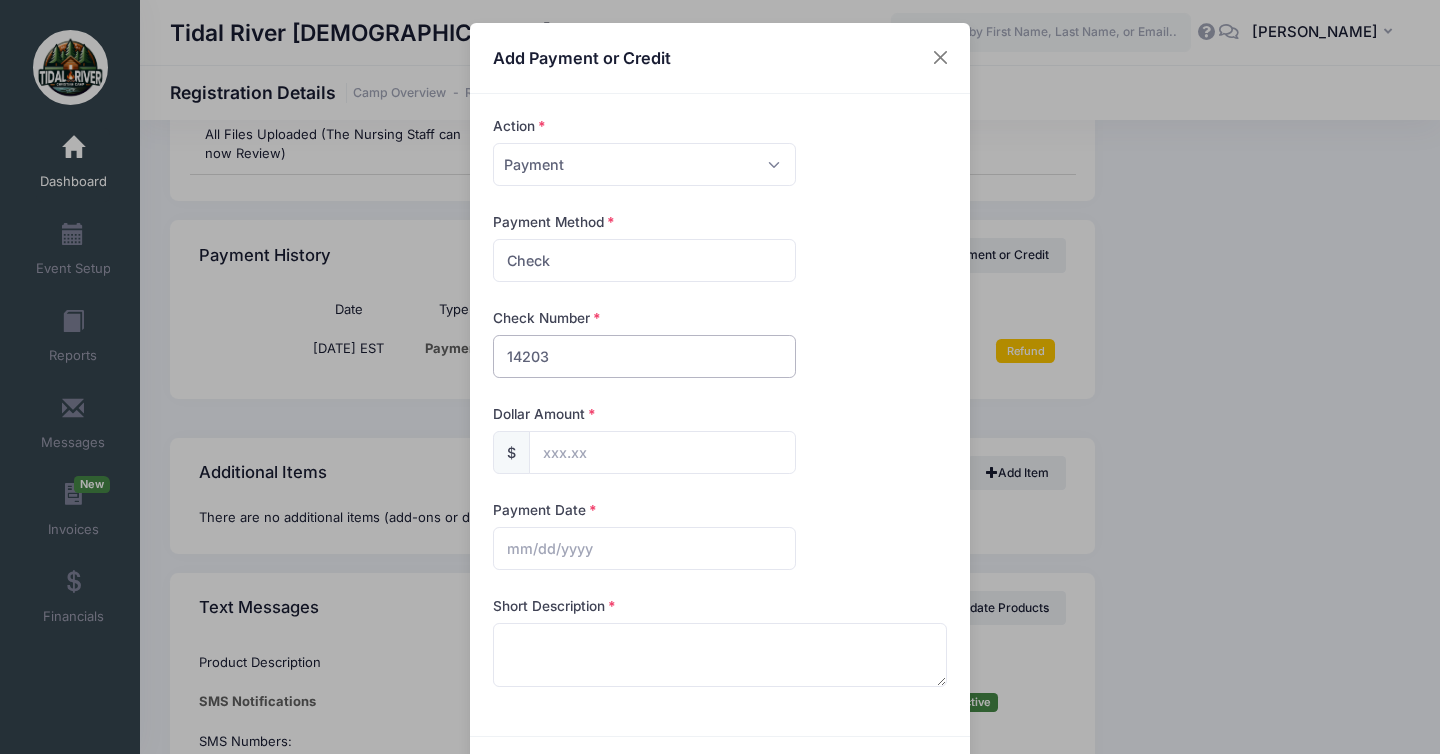 type on "14203" 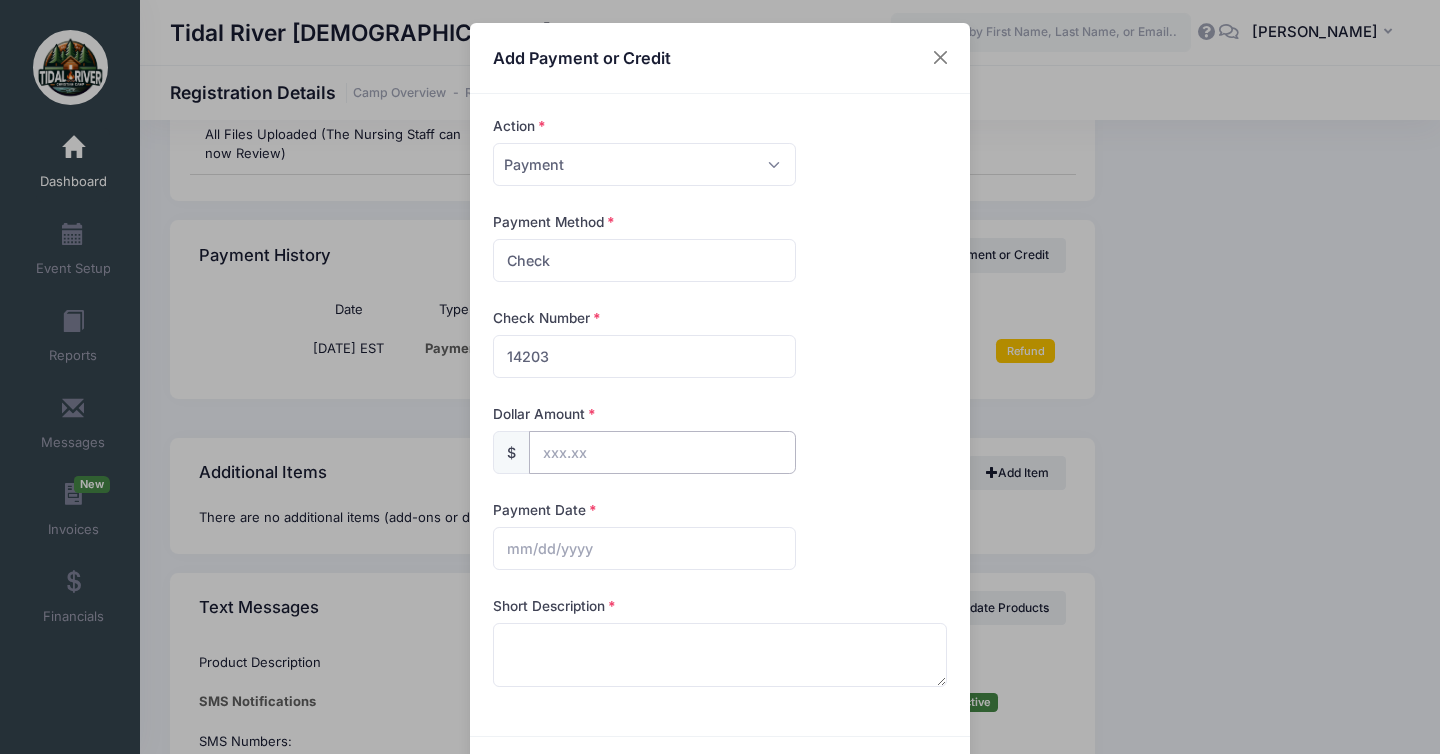 click at bounding box center [662, 452] 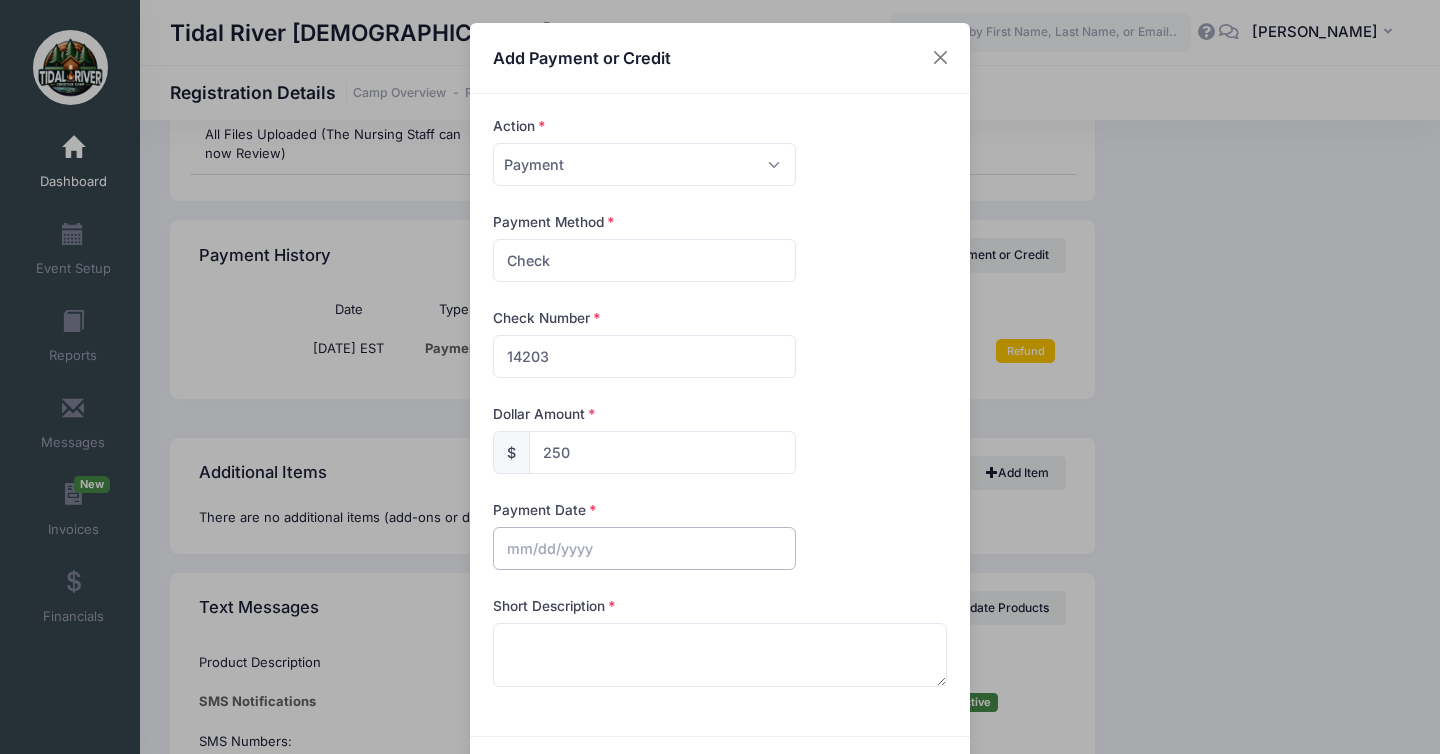 type on "250.00" 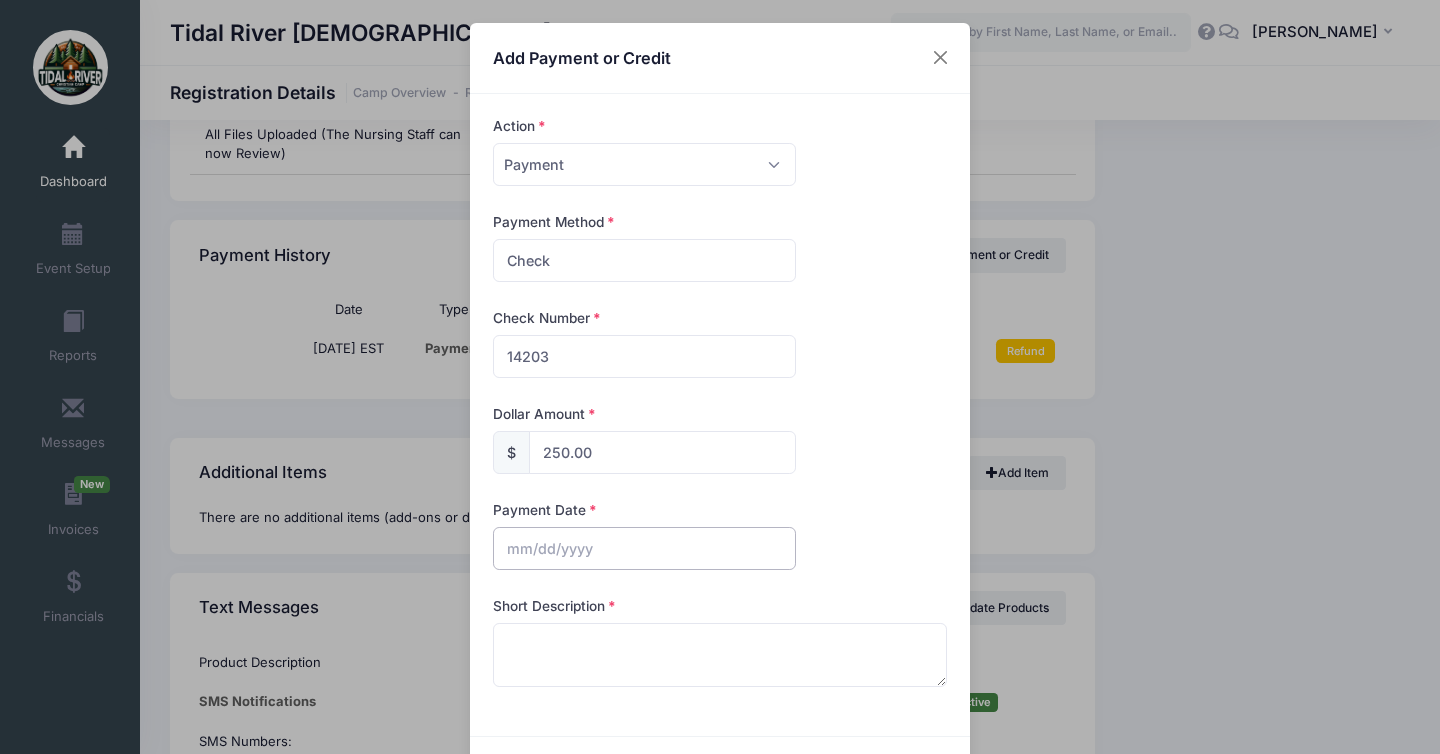 click at bounding box center [644, 548] 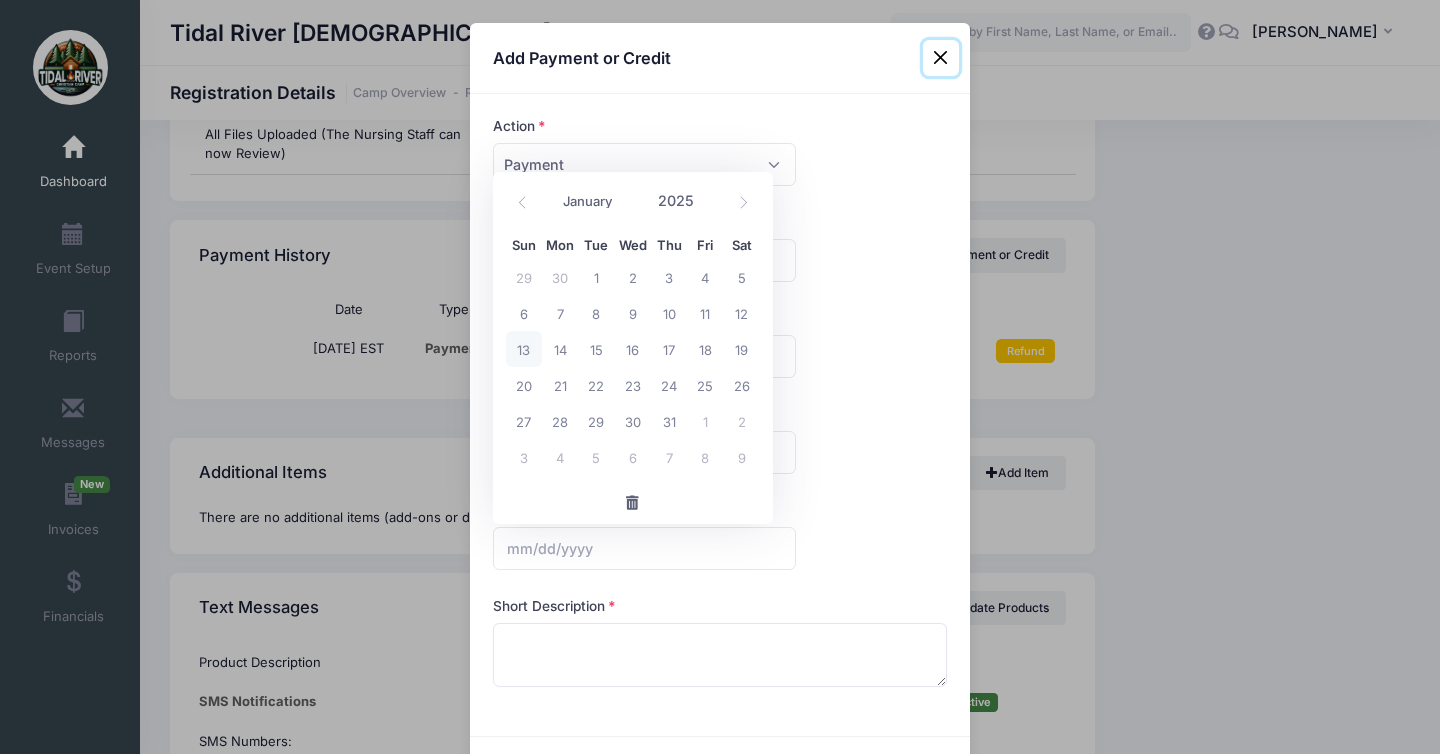 click on "13" at bounding box center (524, 349) 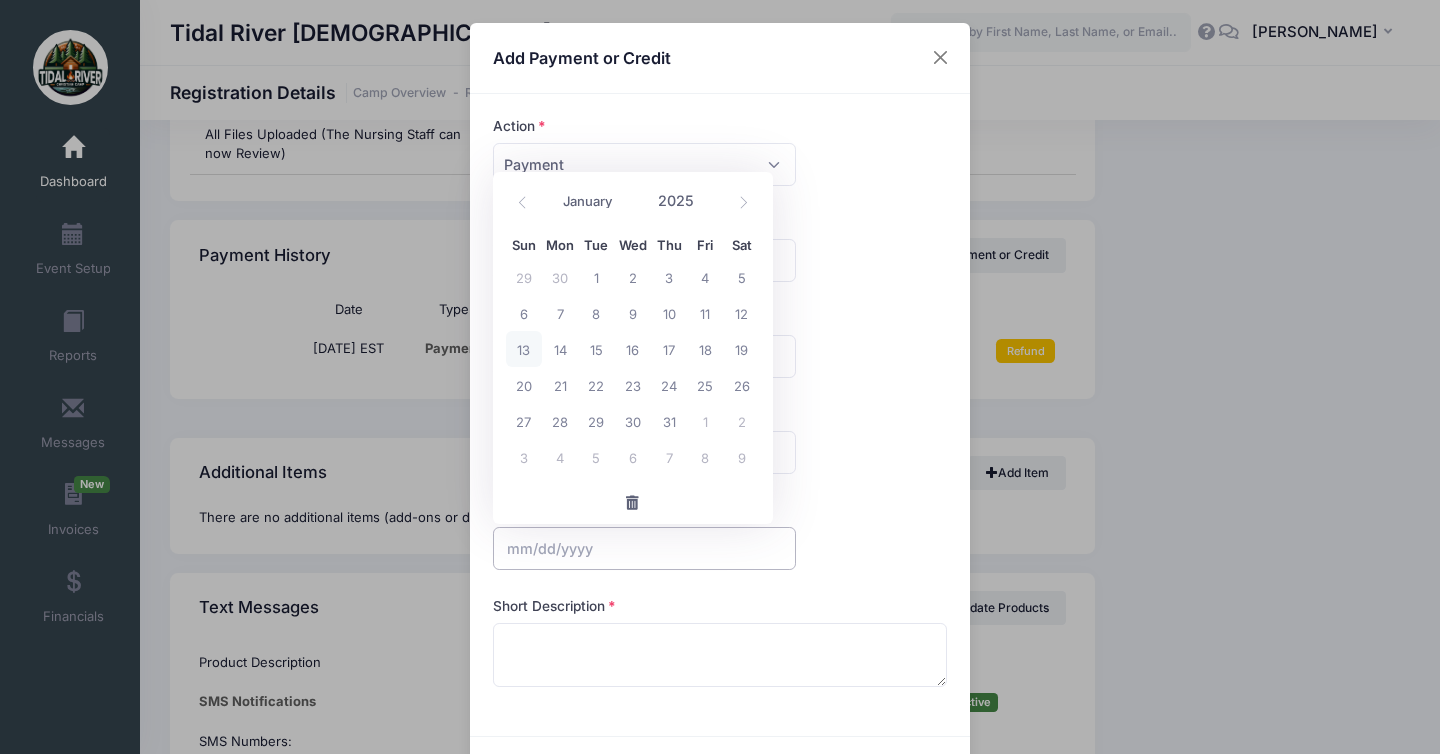 type on "[DATE]" 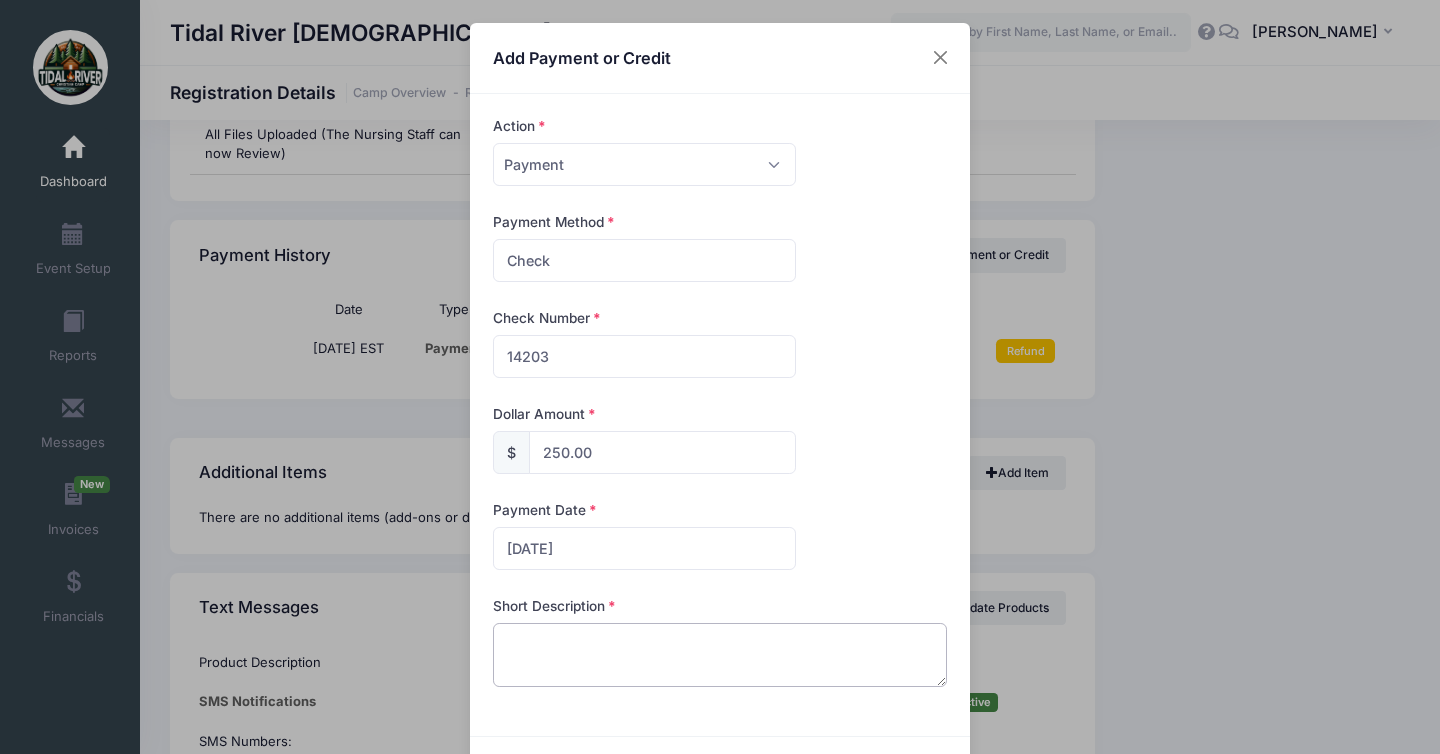 click at bounding box center (720, 655) 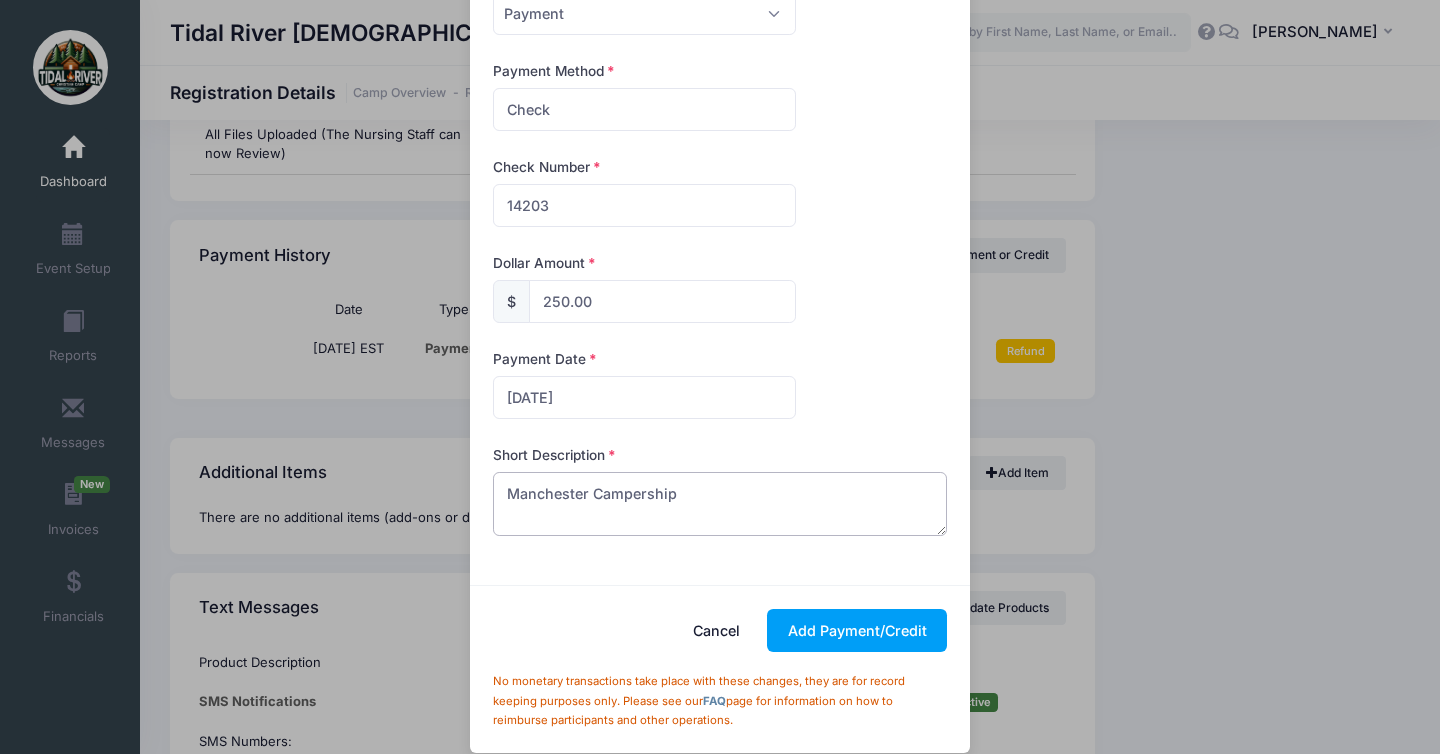 scroll, scrollTop: 172, scrollLeft: 0, axis: vertical 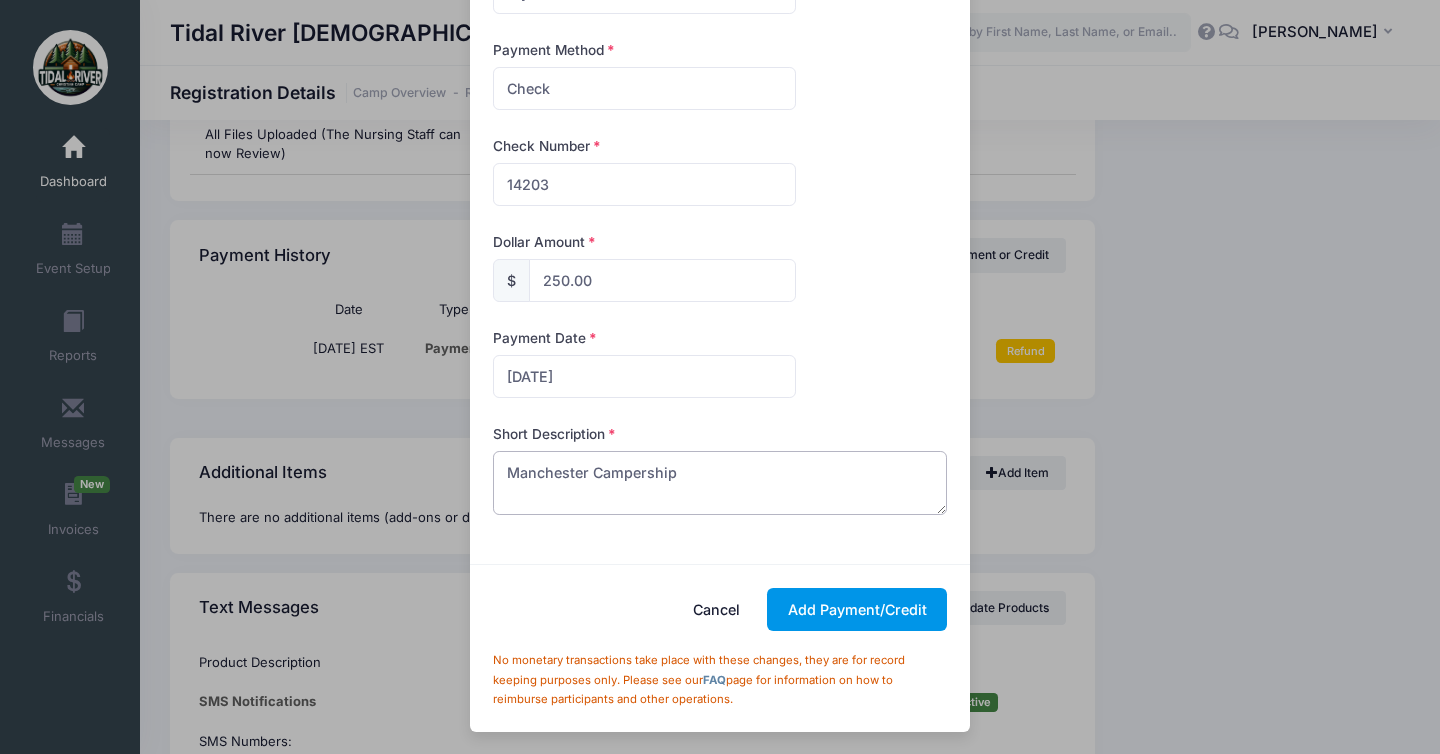 type on "Manchester Campership" 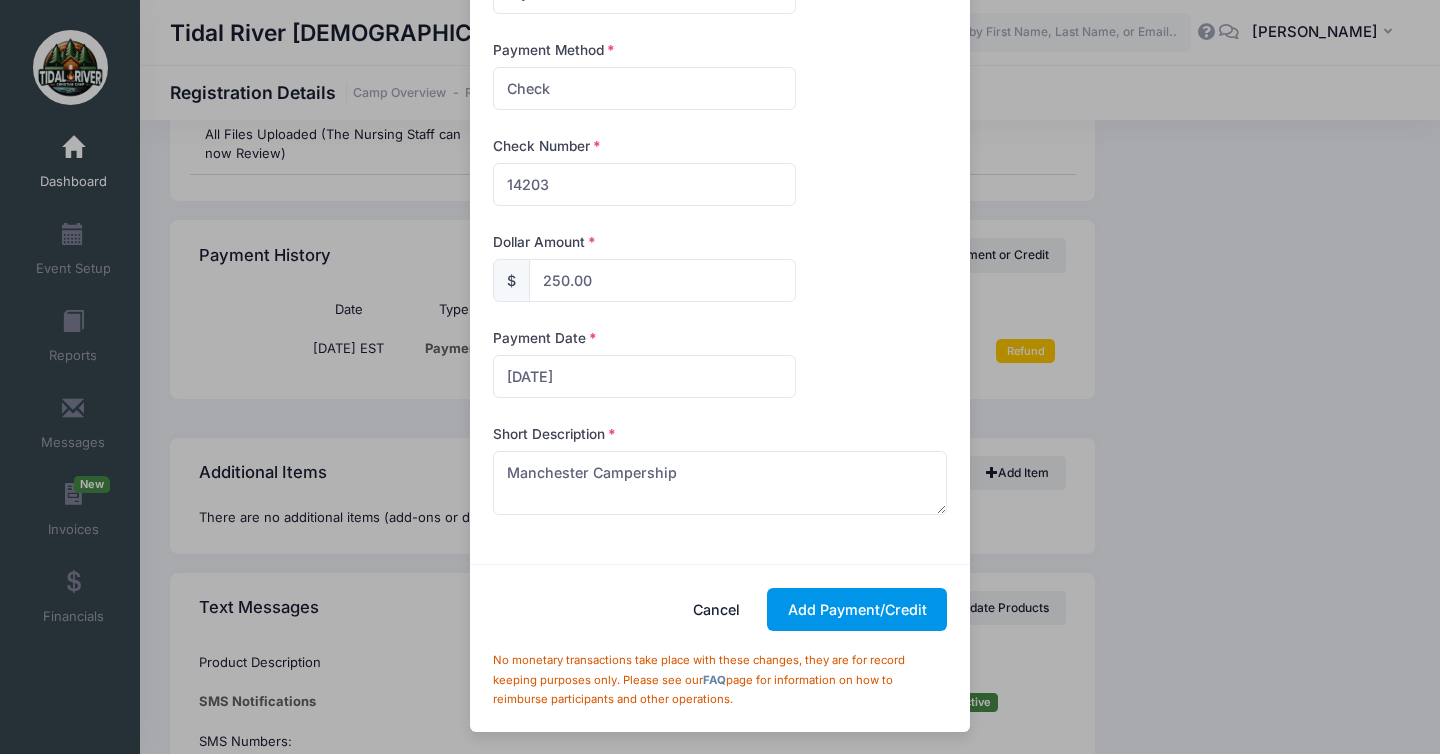 click on "Add Payment/Credit" at bounding box center (857, 609) 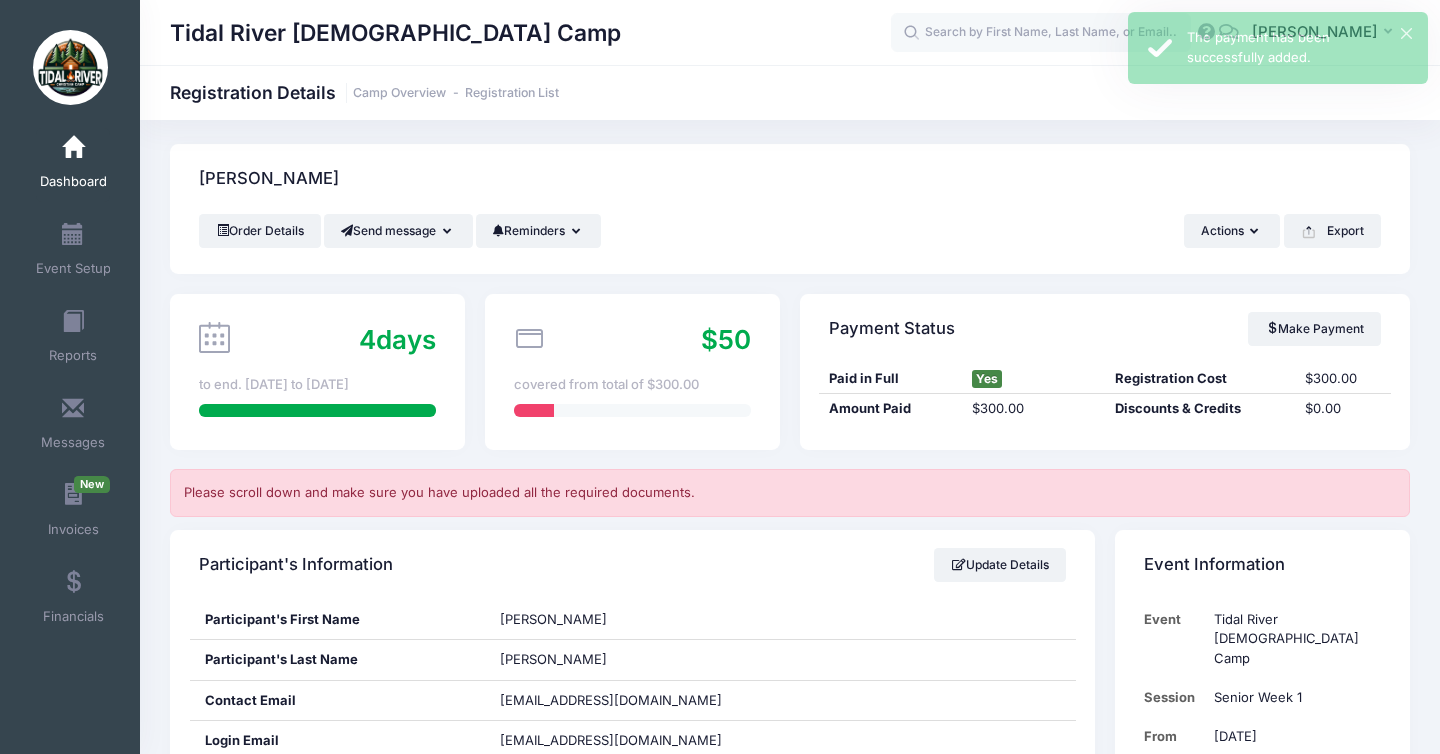 scroll, scrollTop: 0, scrollLeft: 0, axis: both 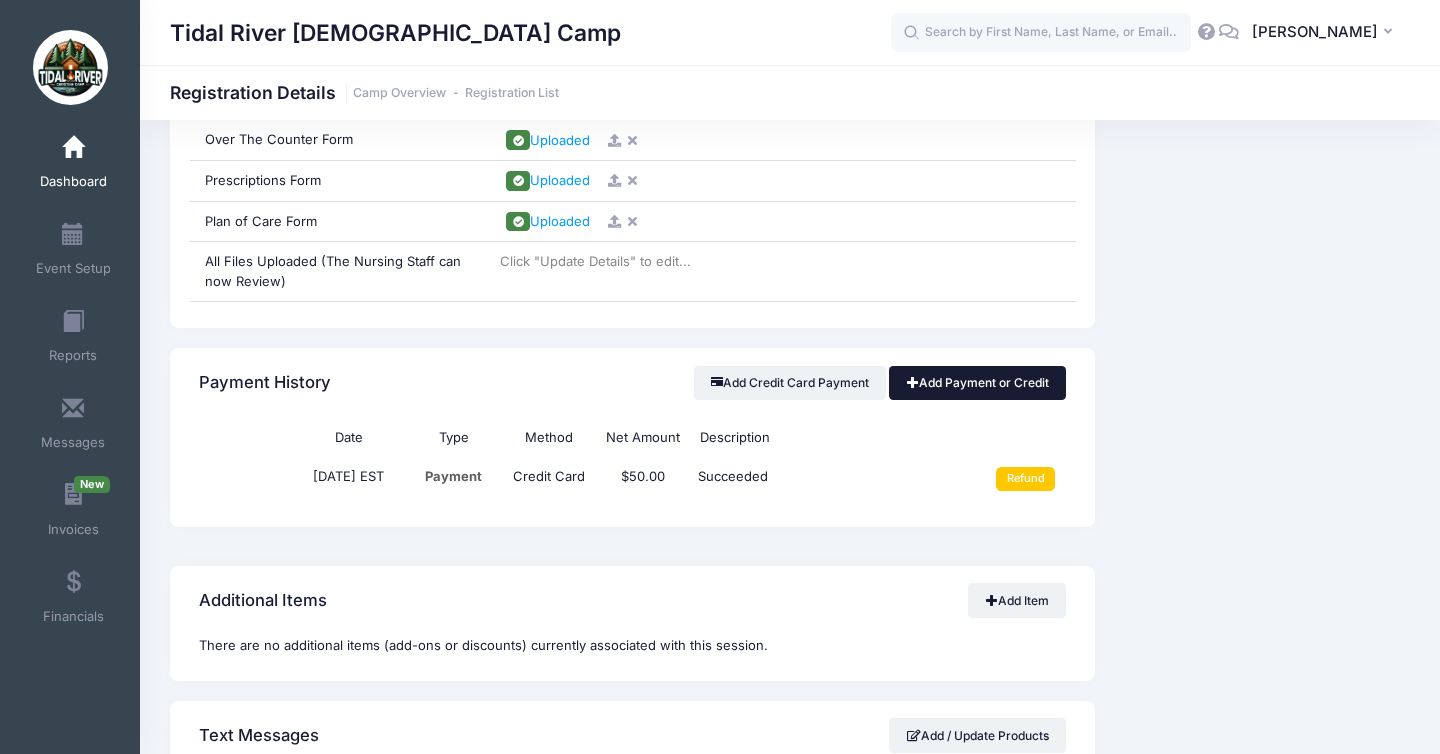 click on "Add Payment or Credit" at bounding box center [977, 383] 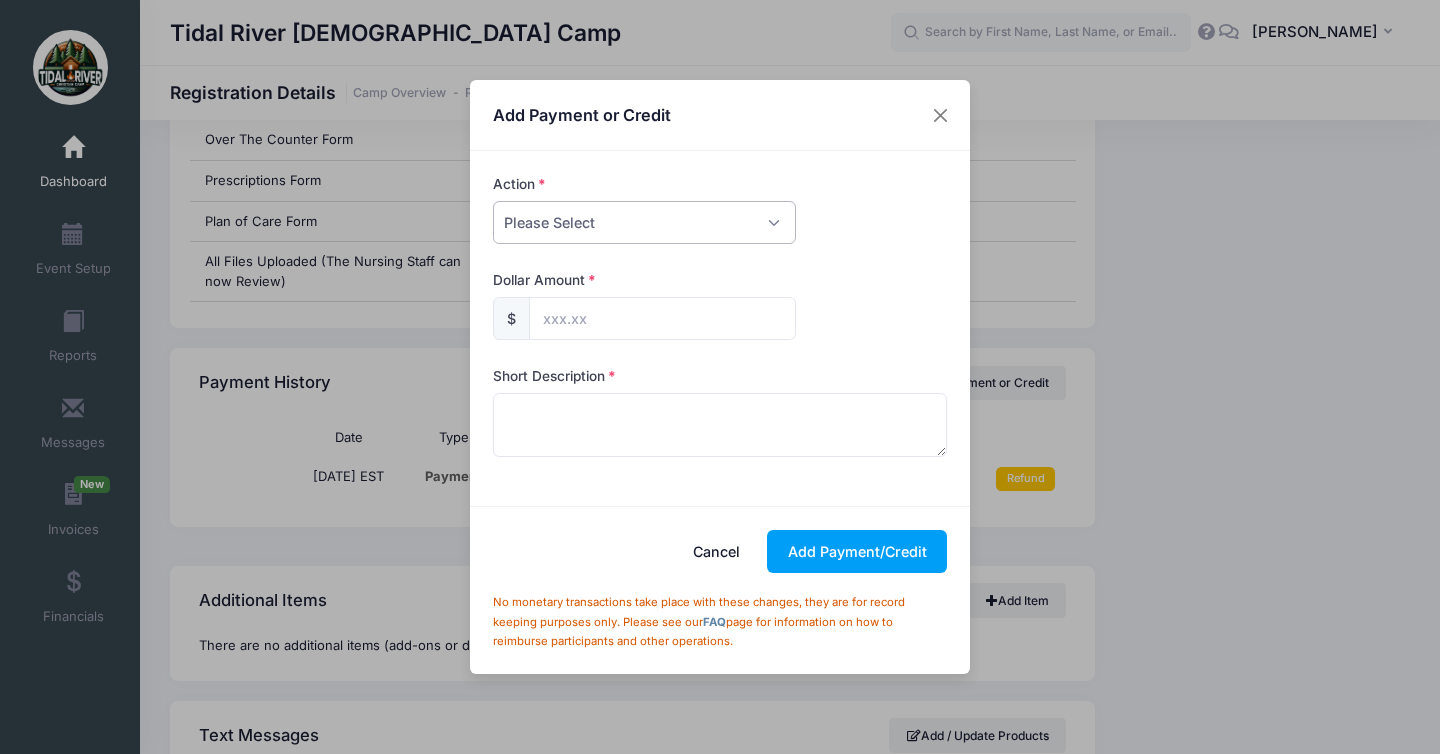click on "Please Select
Payment
Credit
Refund (Offline)" at bounding box center [644, 222] 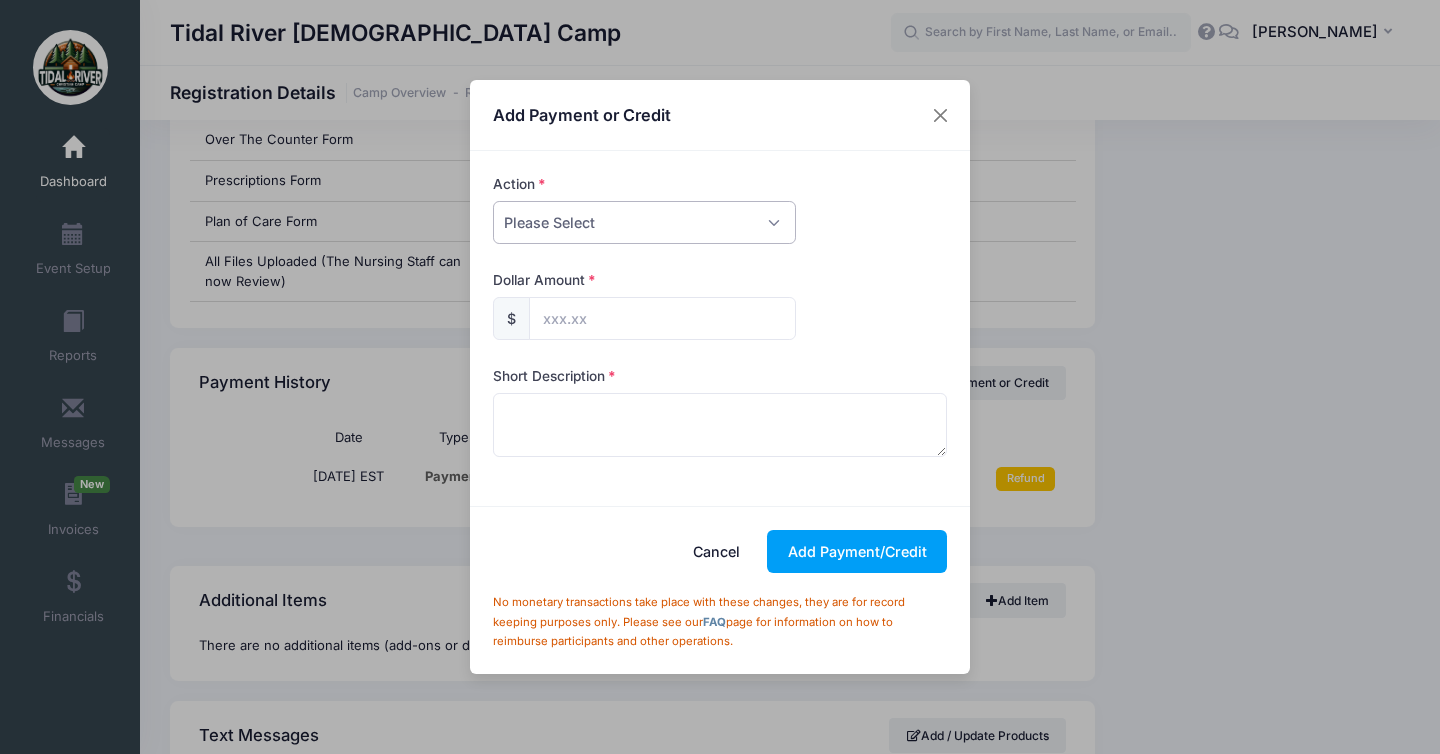select on "payment" 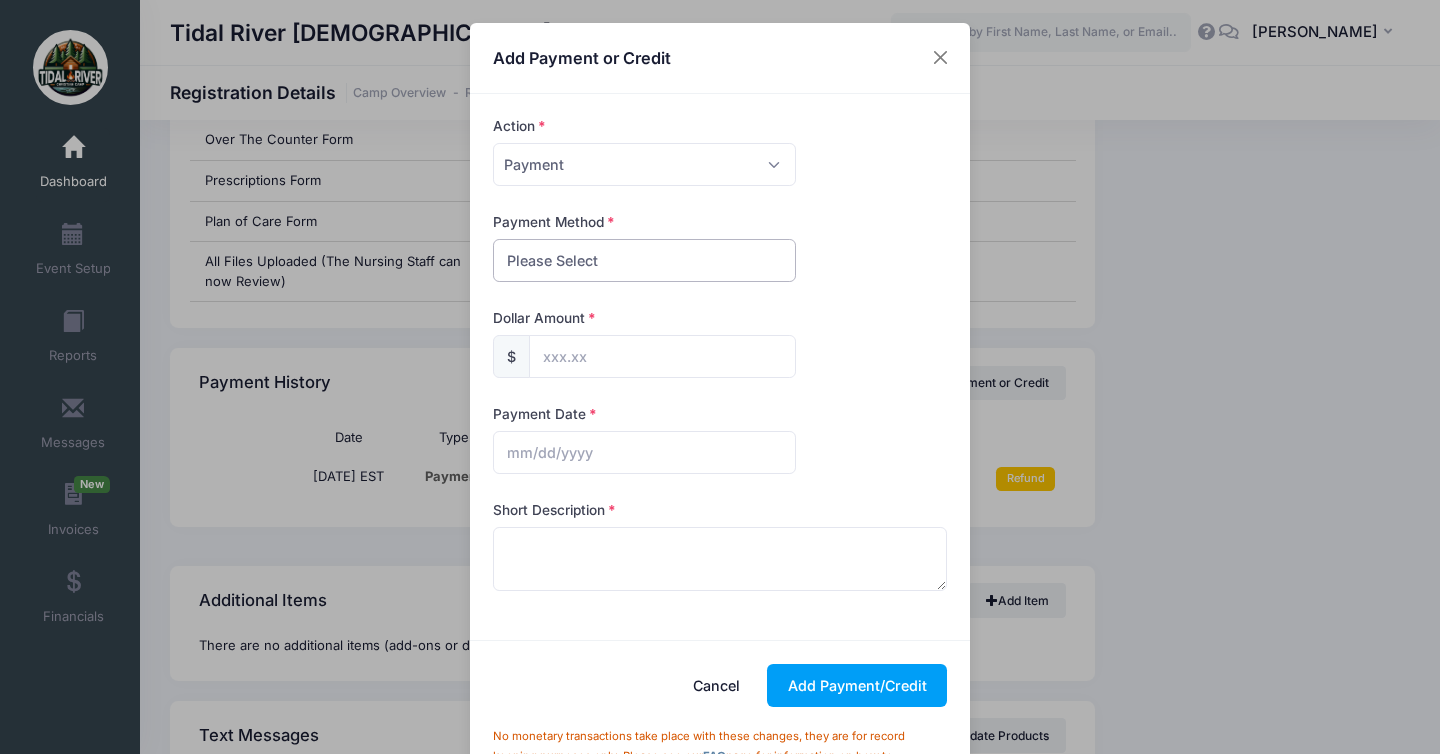 click on "Please Select
PayPal
Cash
Check
Bank Transfer
Other" at bounding box center [644, 260] 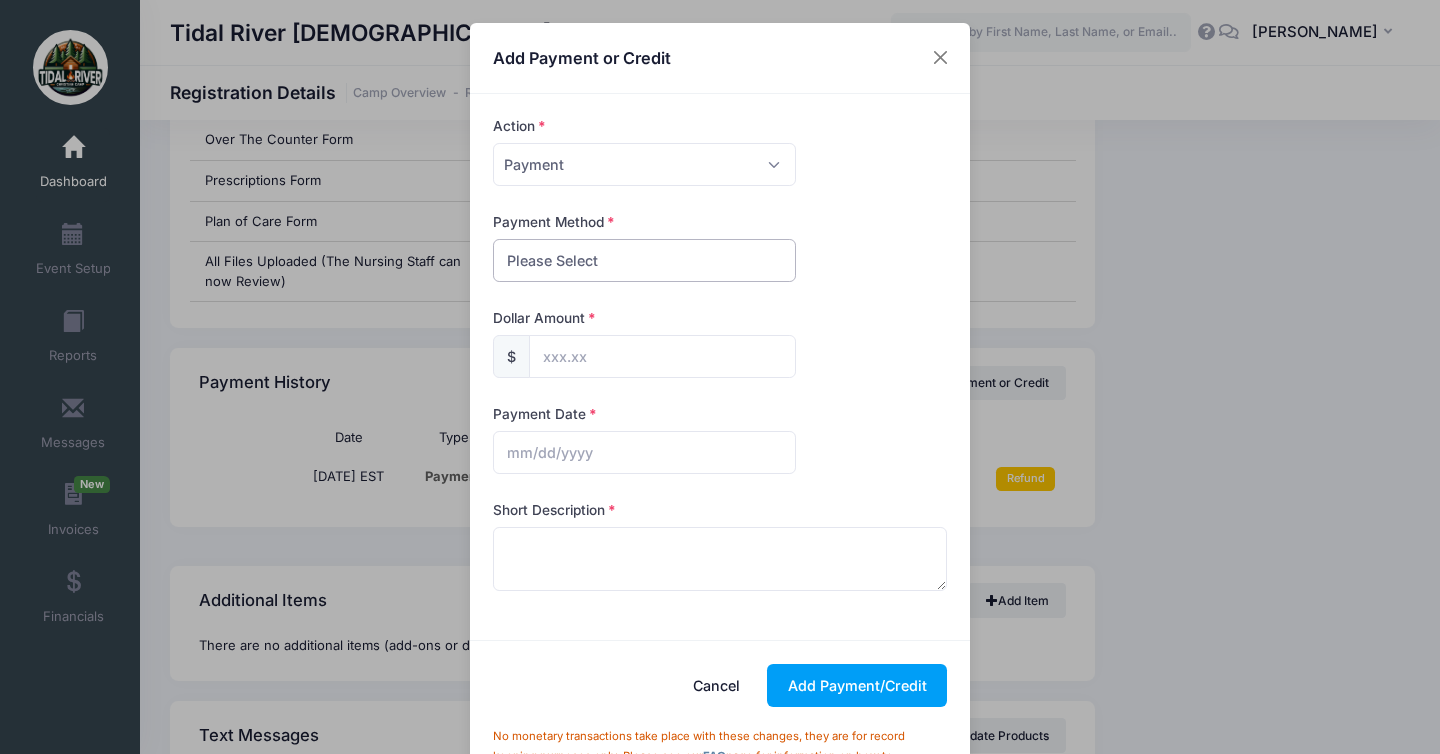 select on "check" 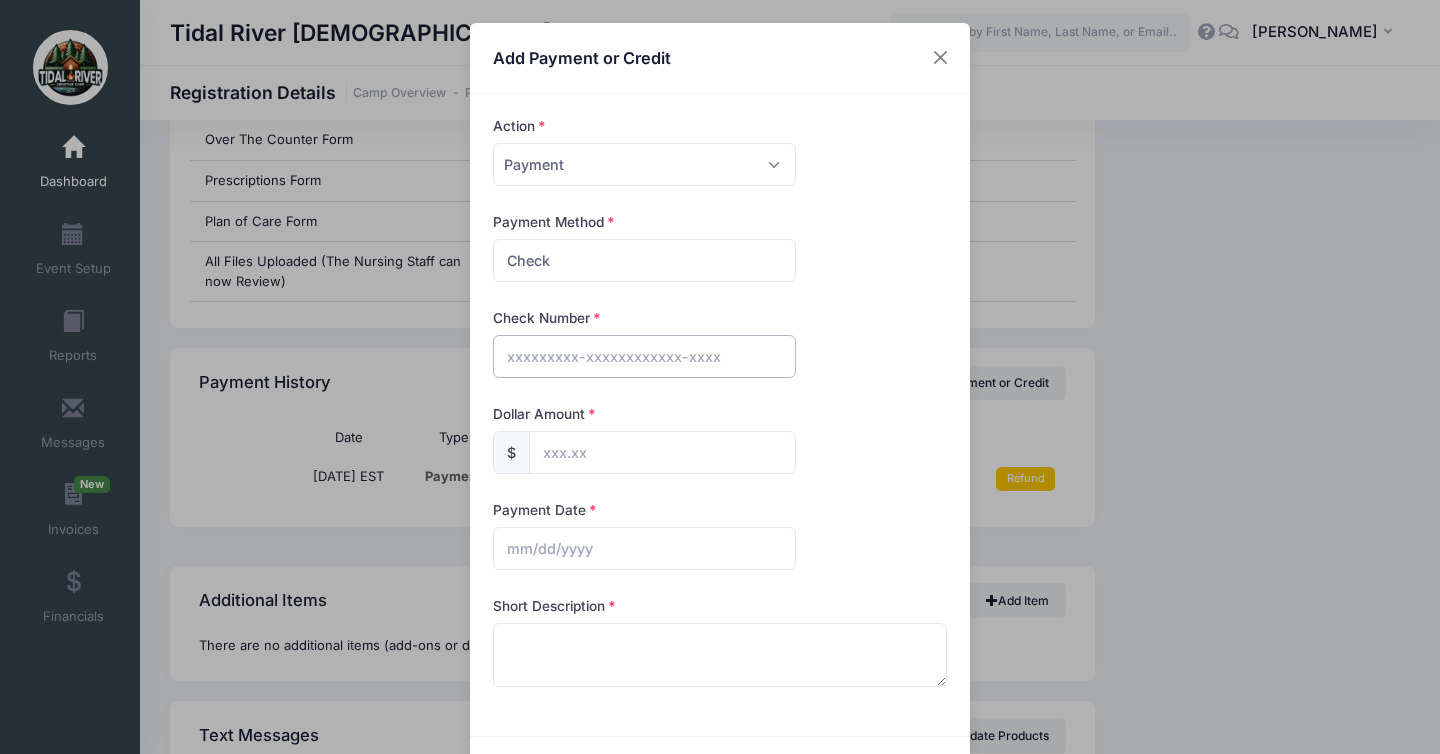 click at bounding box center [644, 356] 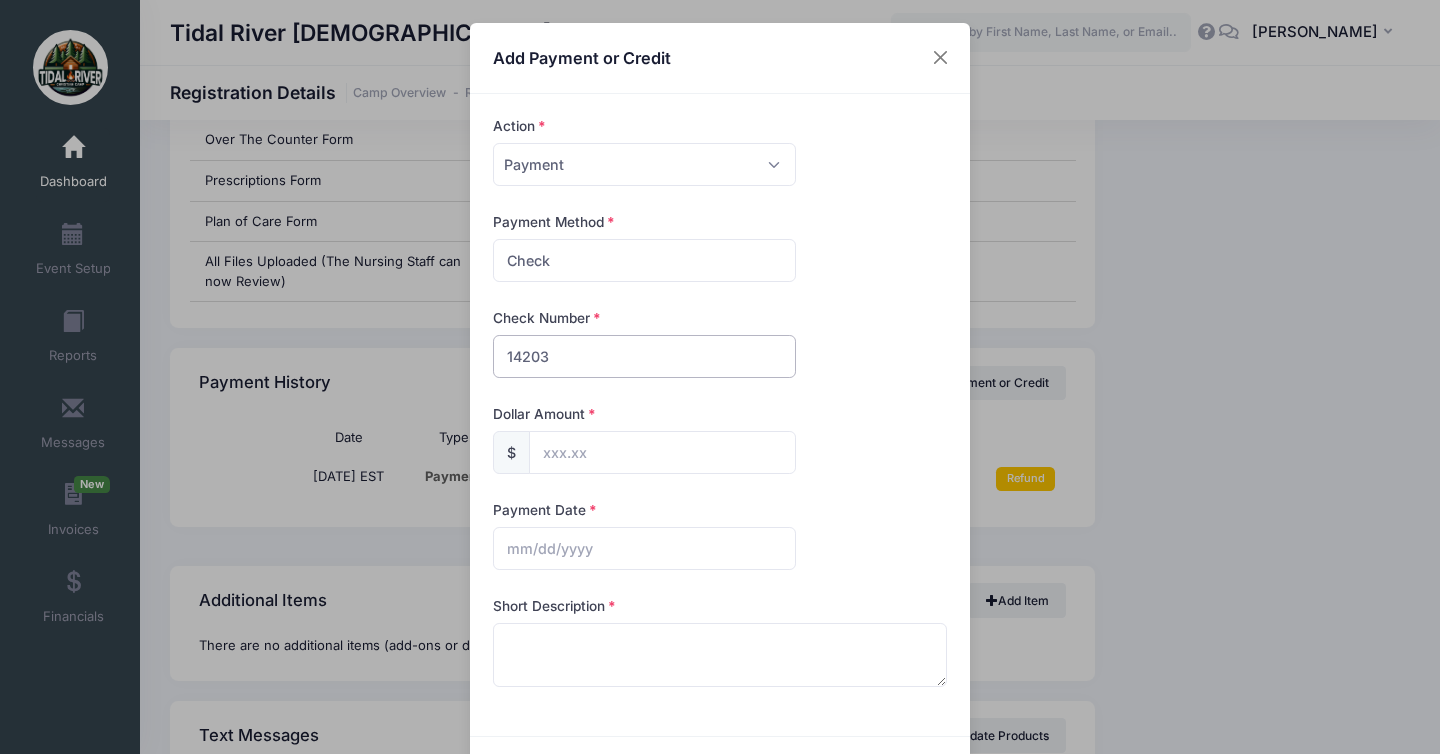 type on "14203" 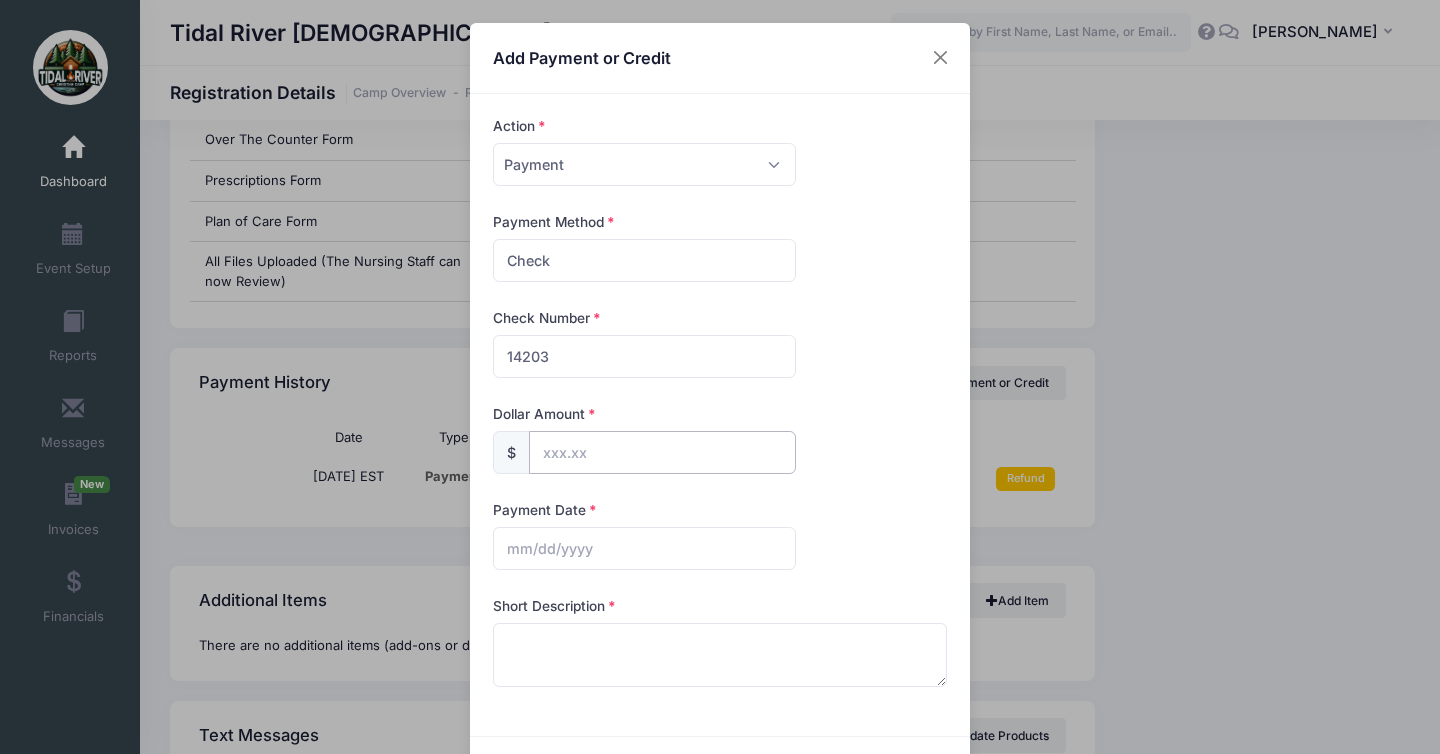 click at bounding box center (662, 452) 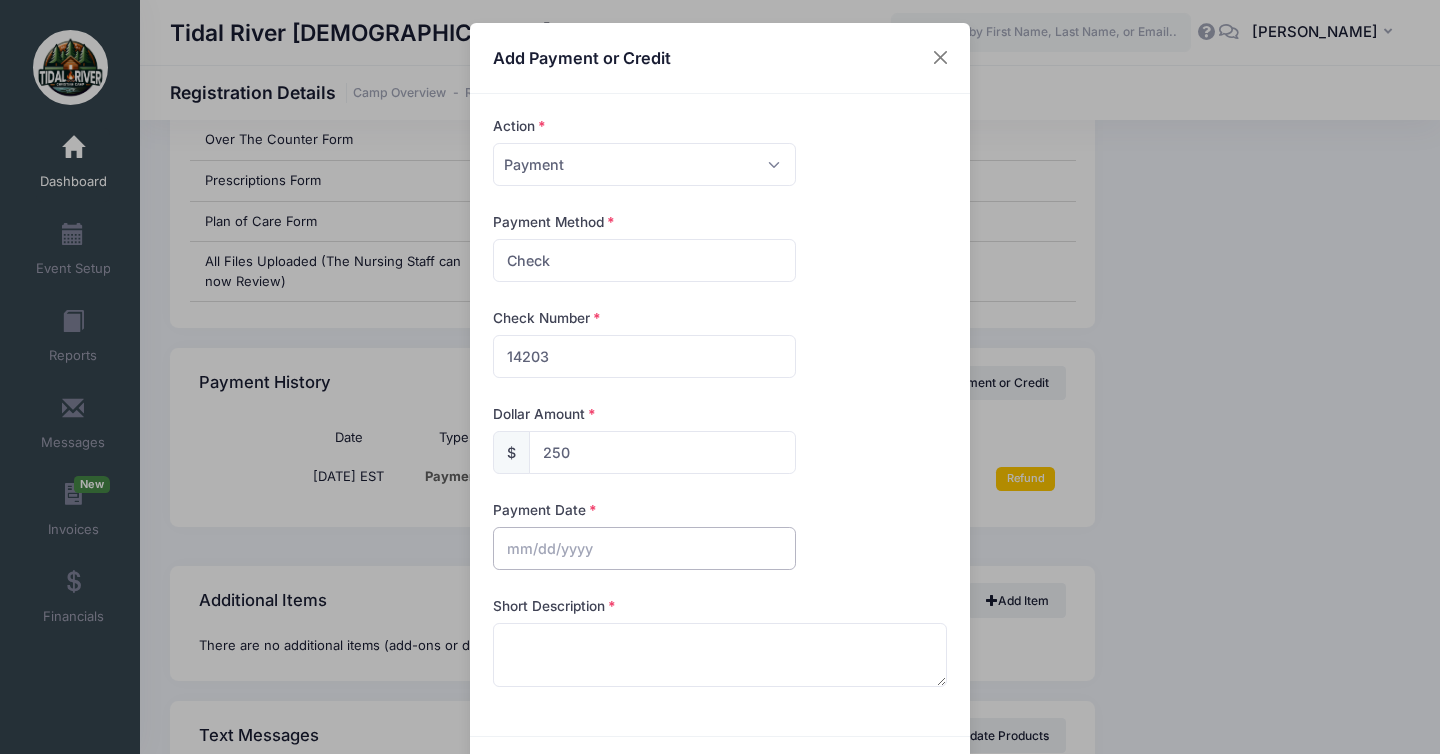 type on "250.00" 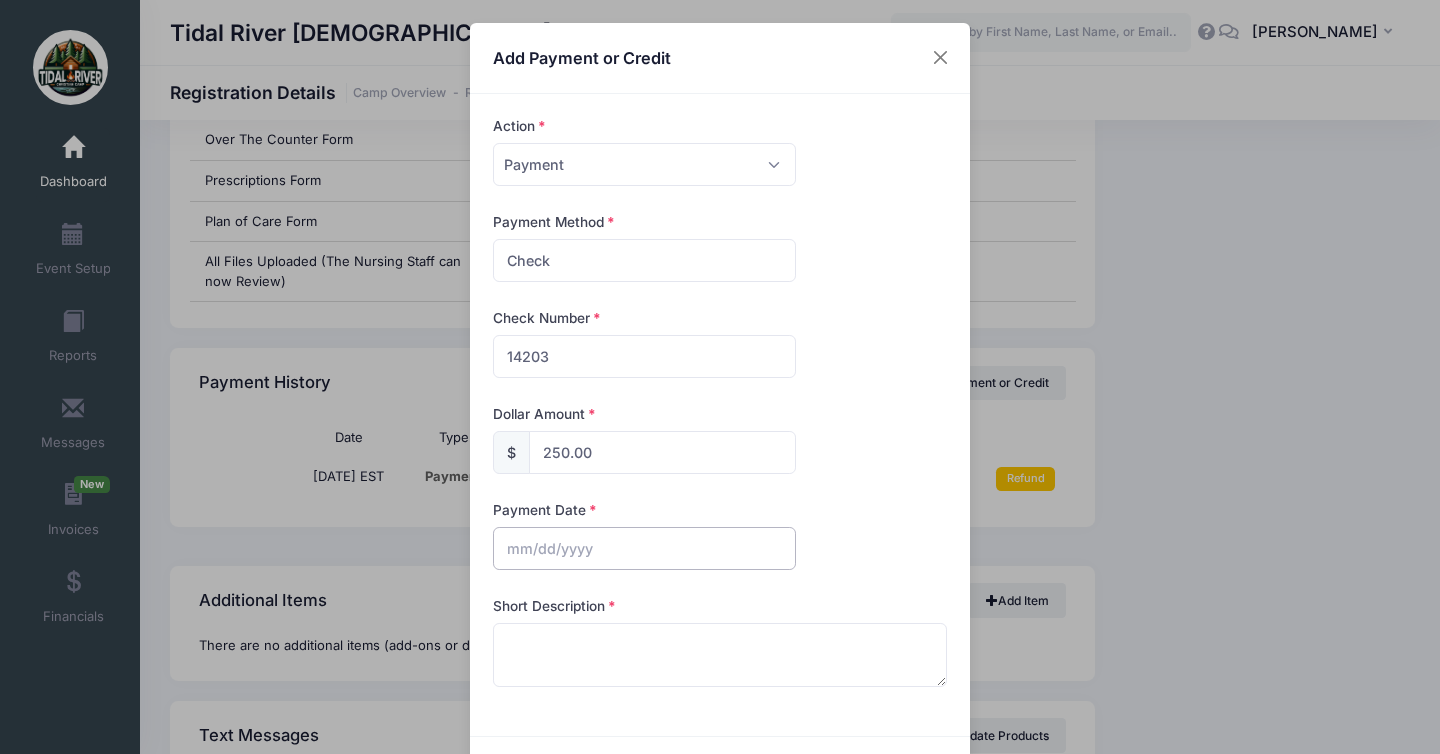 click at bounding box center (644, 548) 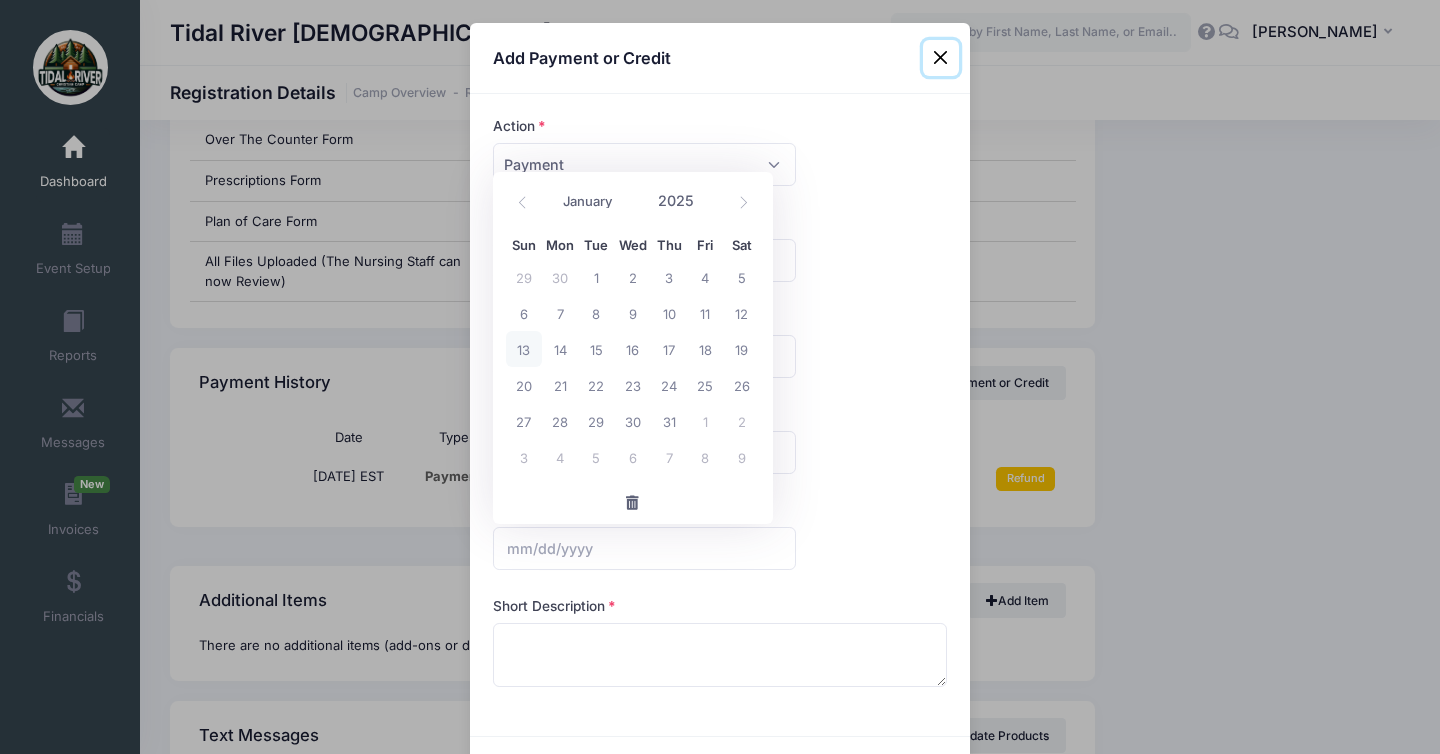 click on "13" at bounding box center (524, 349) 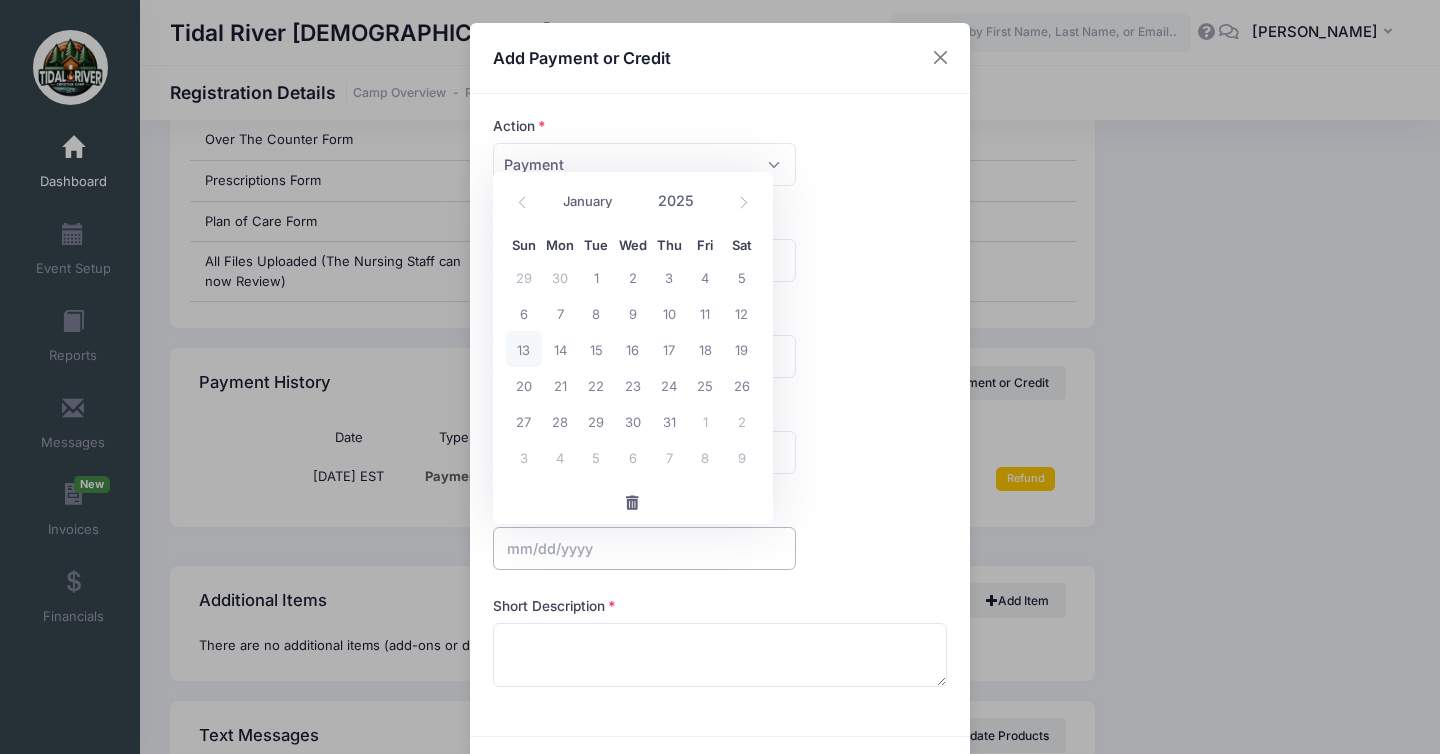 type on "07/13/2025" 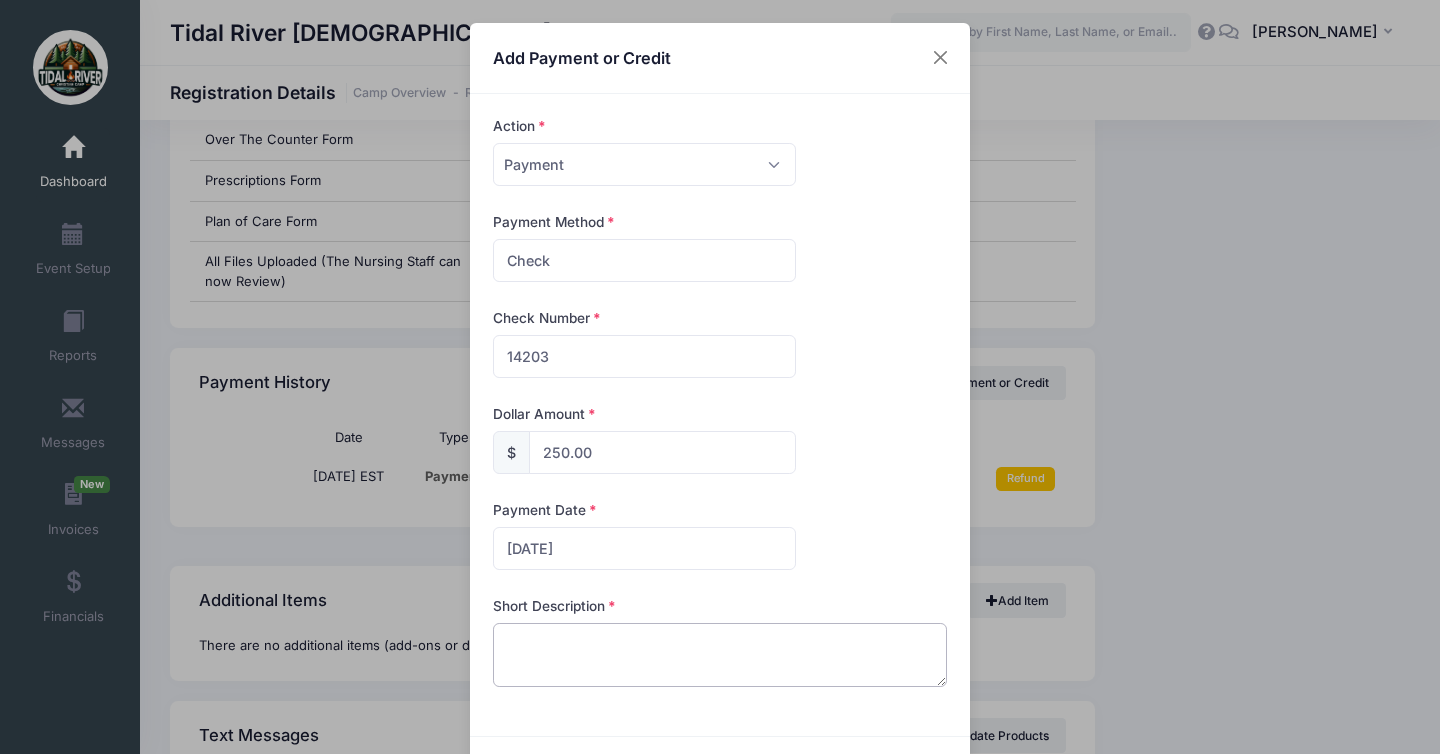 click at bounding box center [720, 655] 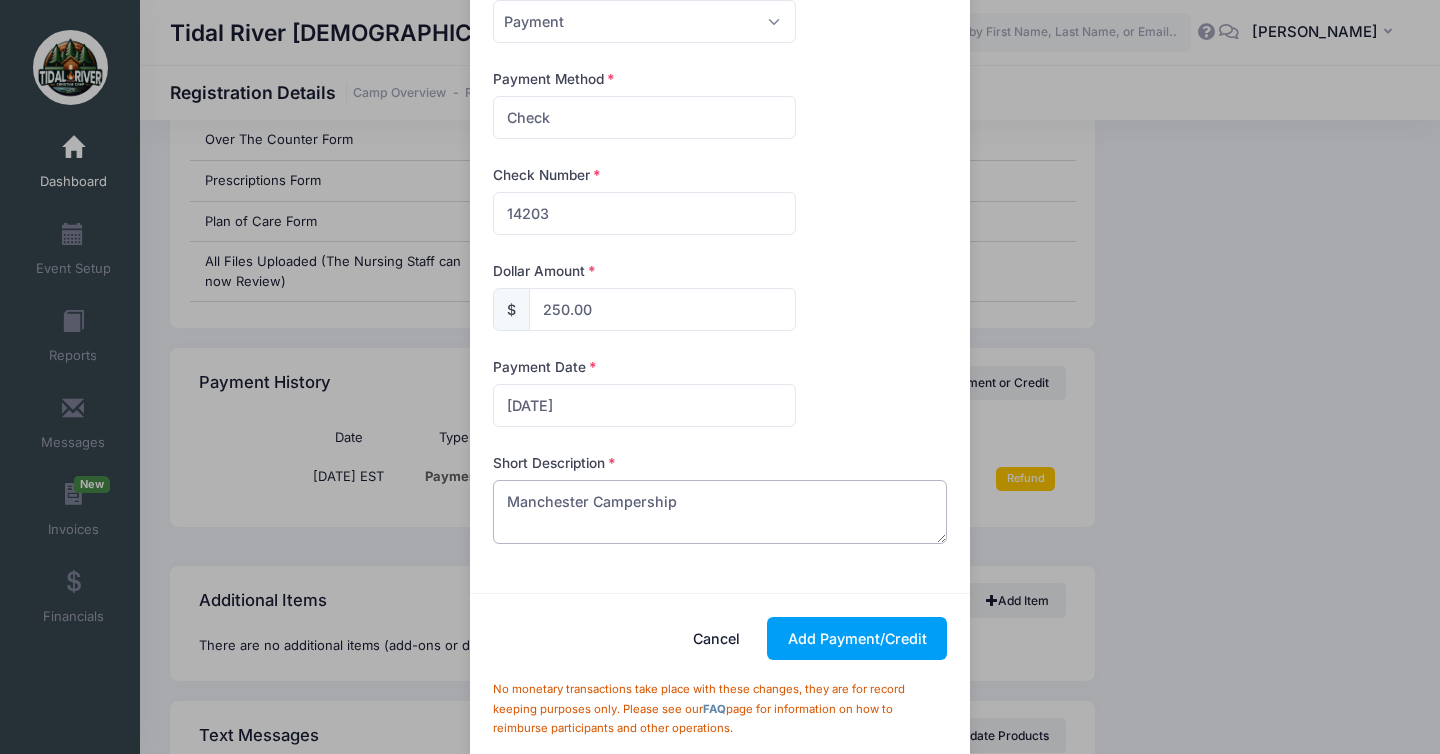 scroll, scrollTop: 172, scrollLeft: 0, axis: vertical 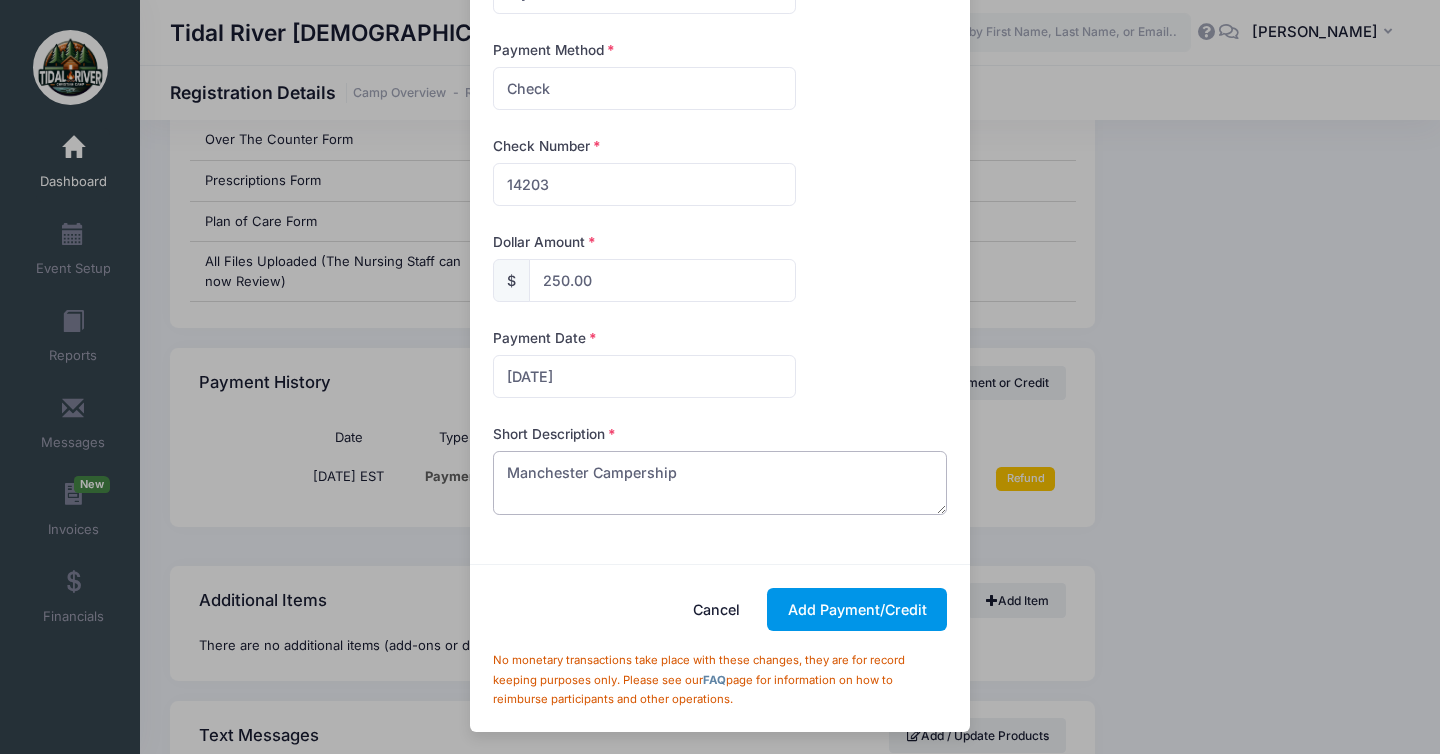 type on "Manchester Campership" 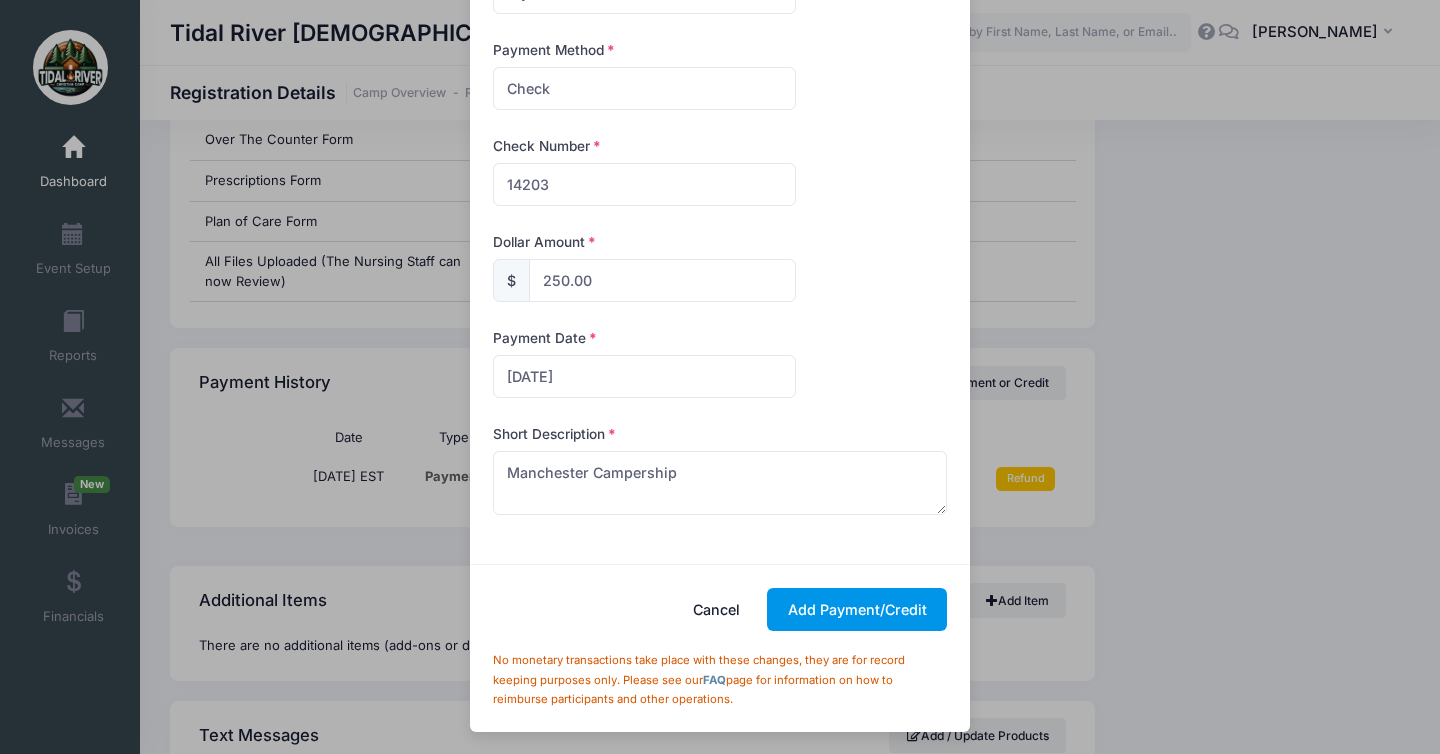 click on "Add Payment/Credit" at bounding box center [857, 609] 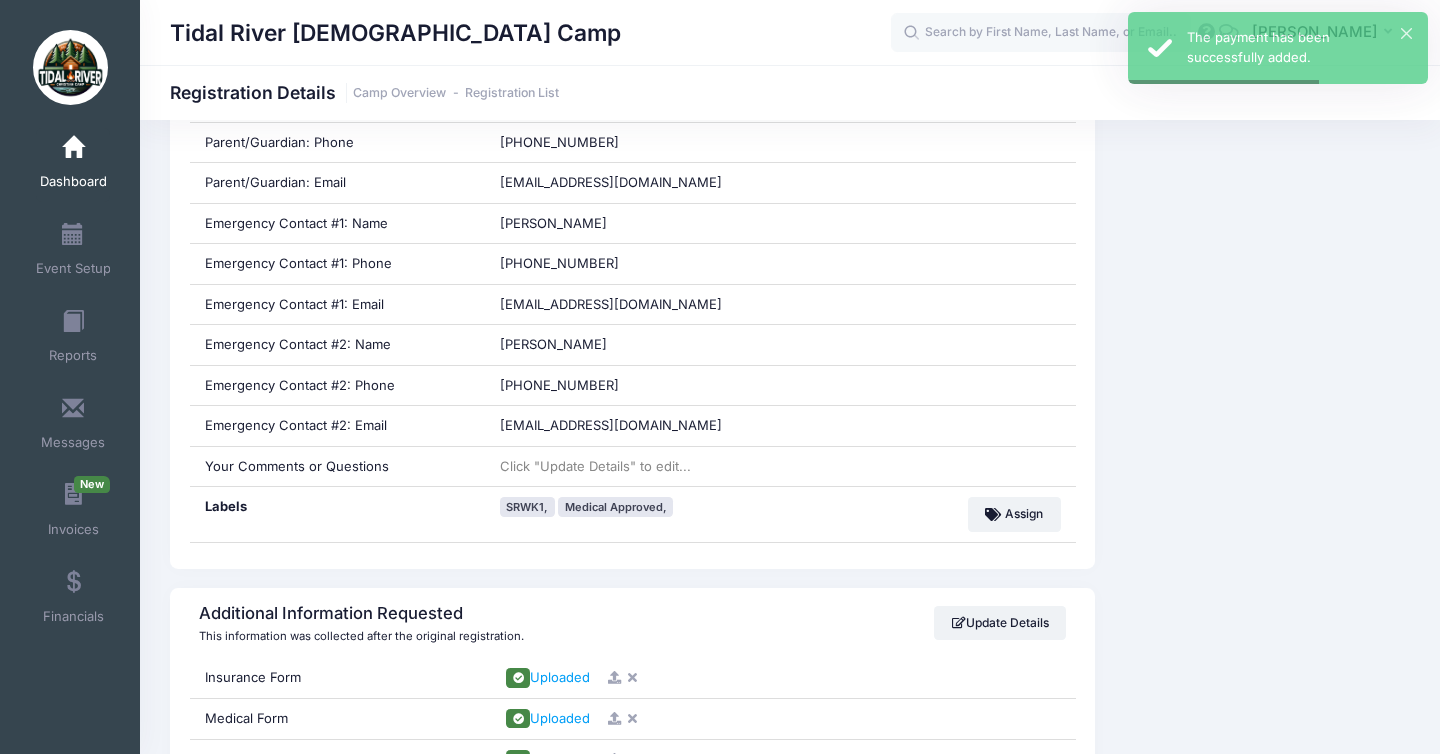 scroll, scrollTop: 522, scrollLeft: 0, axis: vertical 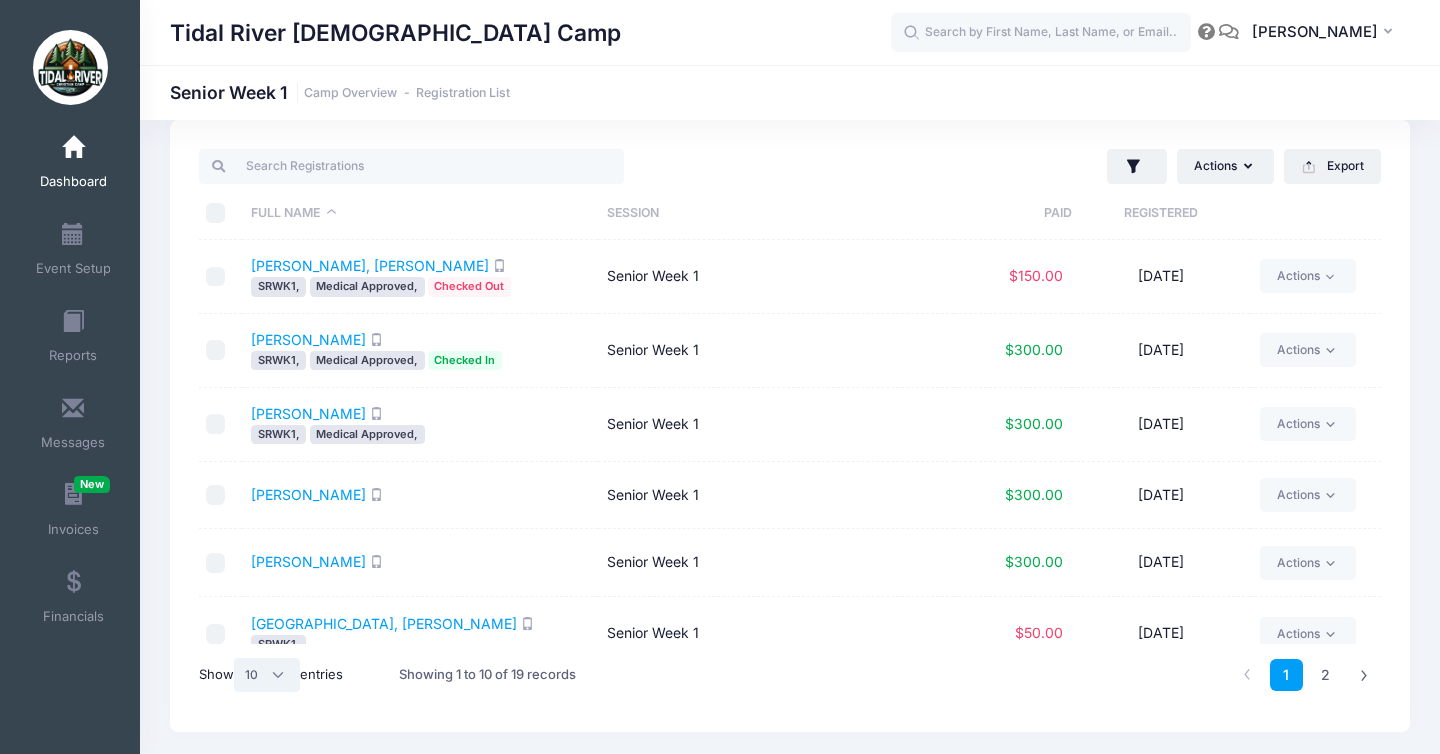 click on "All 10 25 50" at bounding box center (267, 675) 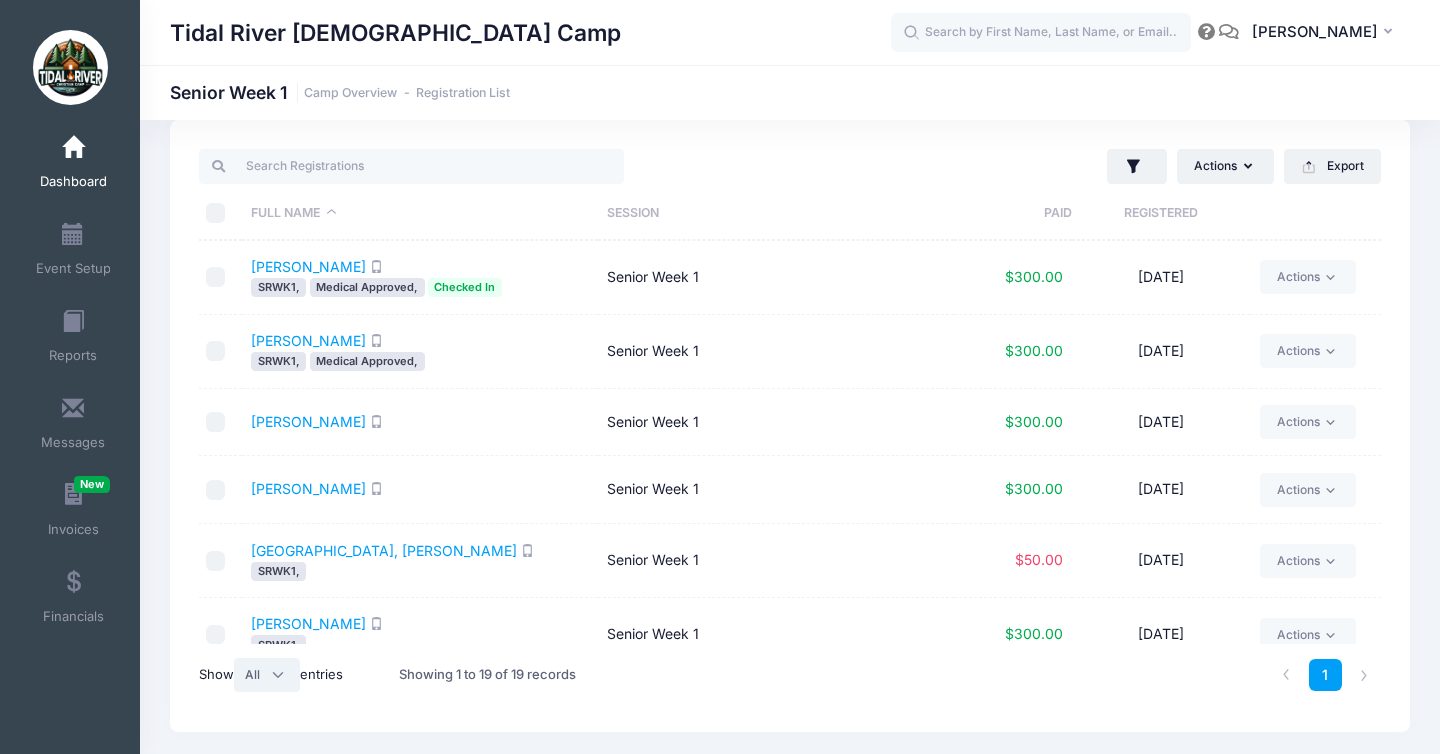 scroll, scrollTop: 0, scrollLeft: 0, axis: both 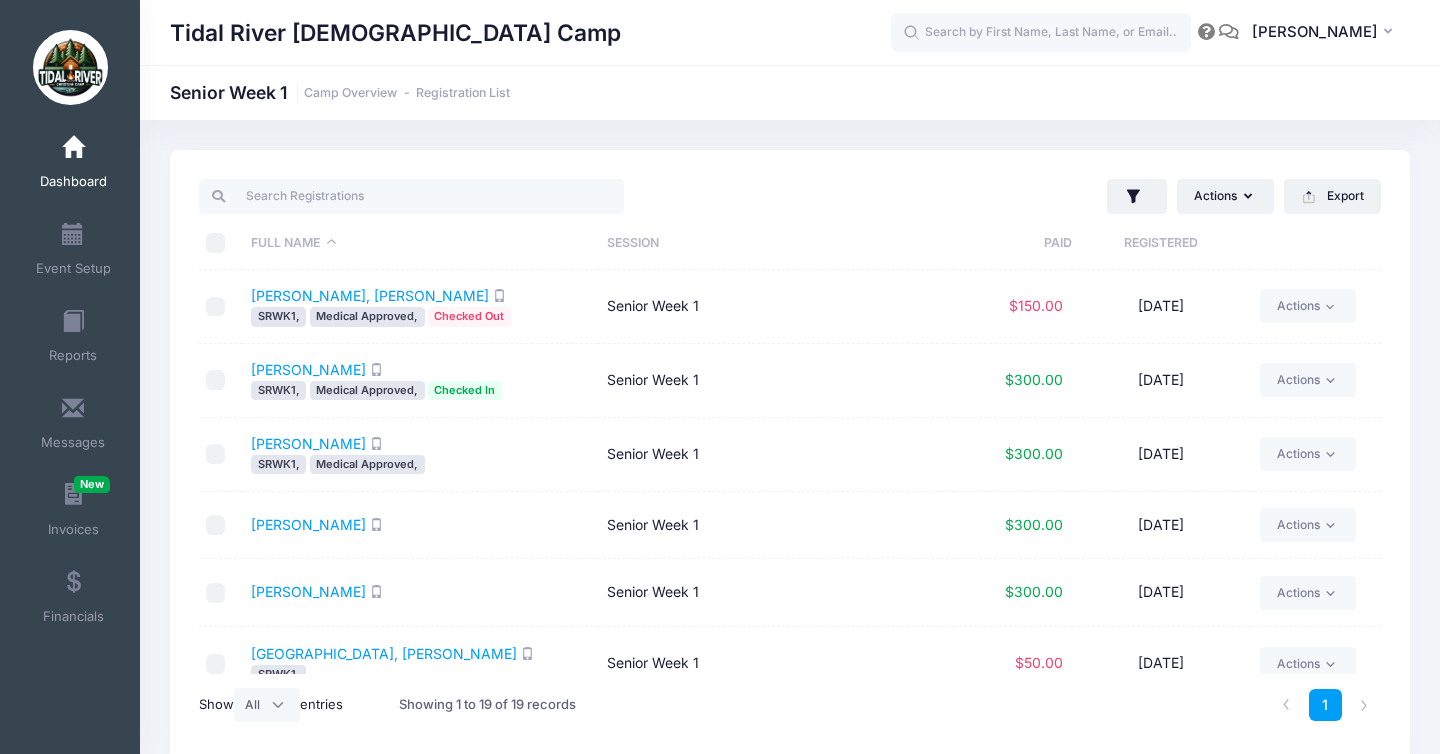 click at bounding box center (73, 148) 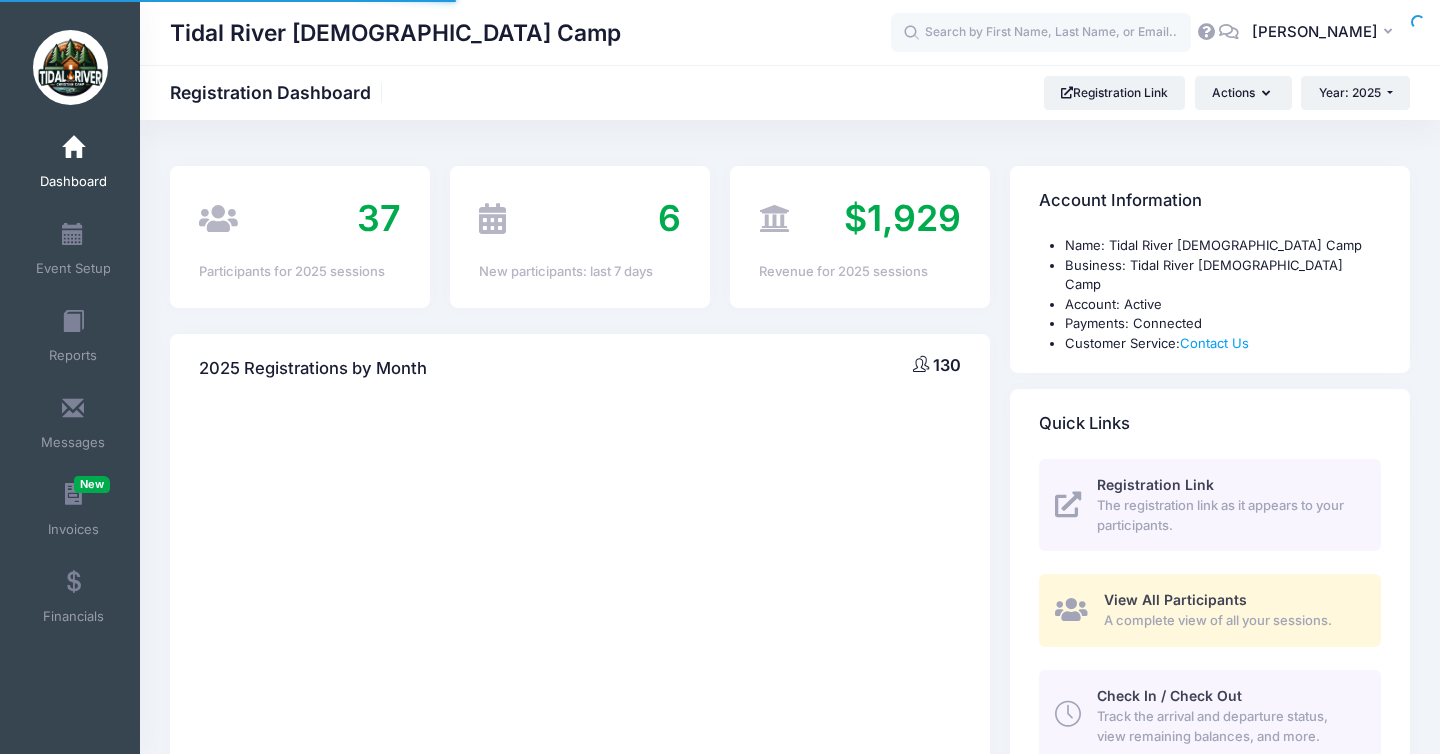 scroll, scrollTop: 0, scrollLeft: 0, axis: both 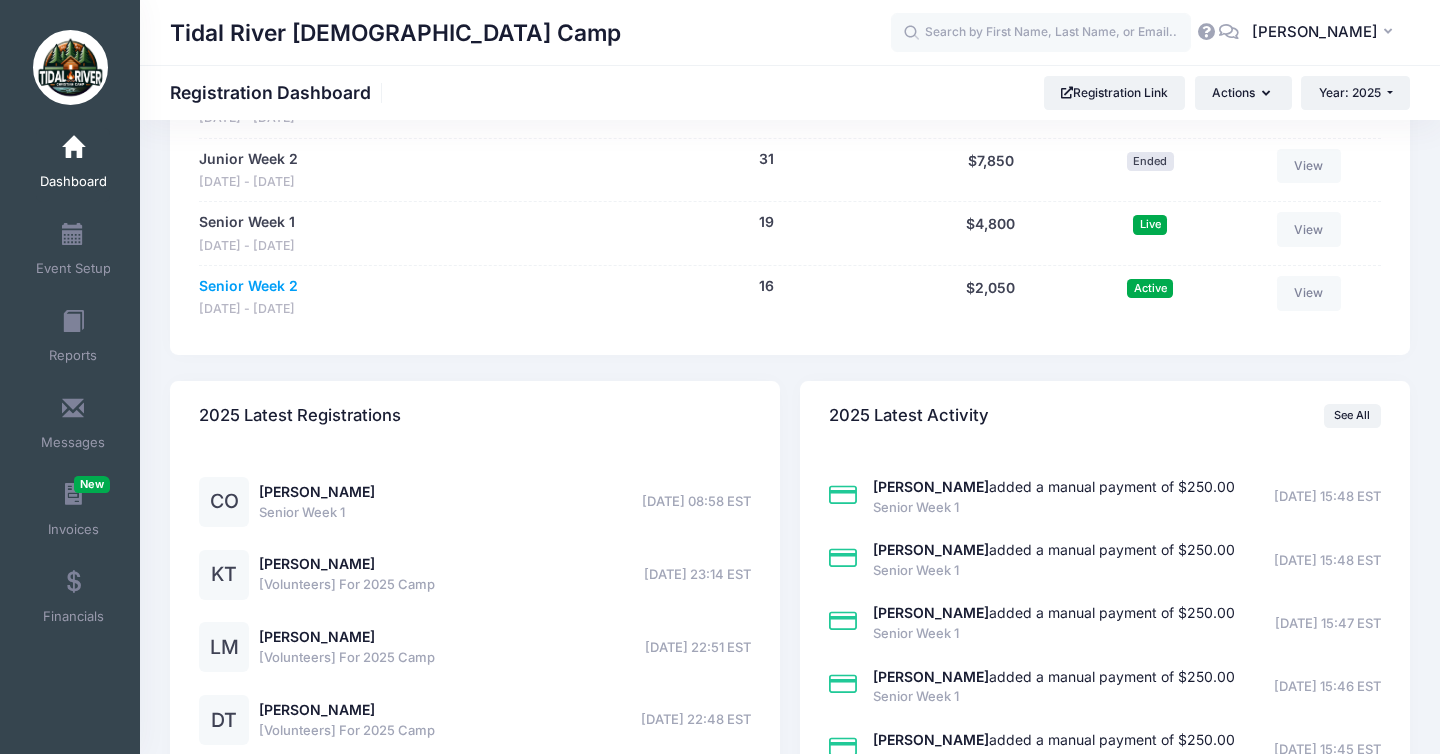 click on "Senior Week 2" at bounding box center (248, 286) 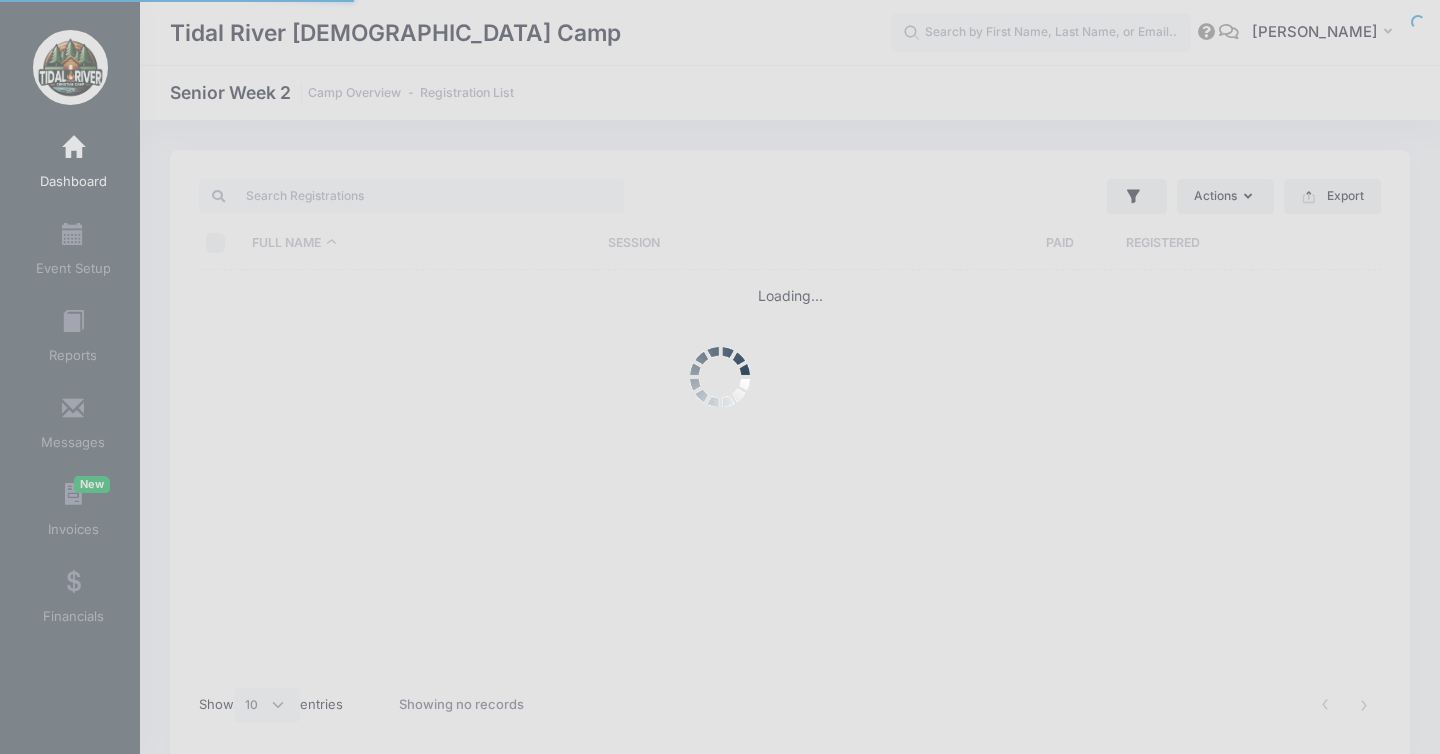 scroll, scrollTop: 0, scrollLeft: 0, axis: both 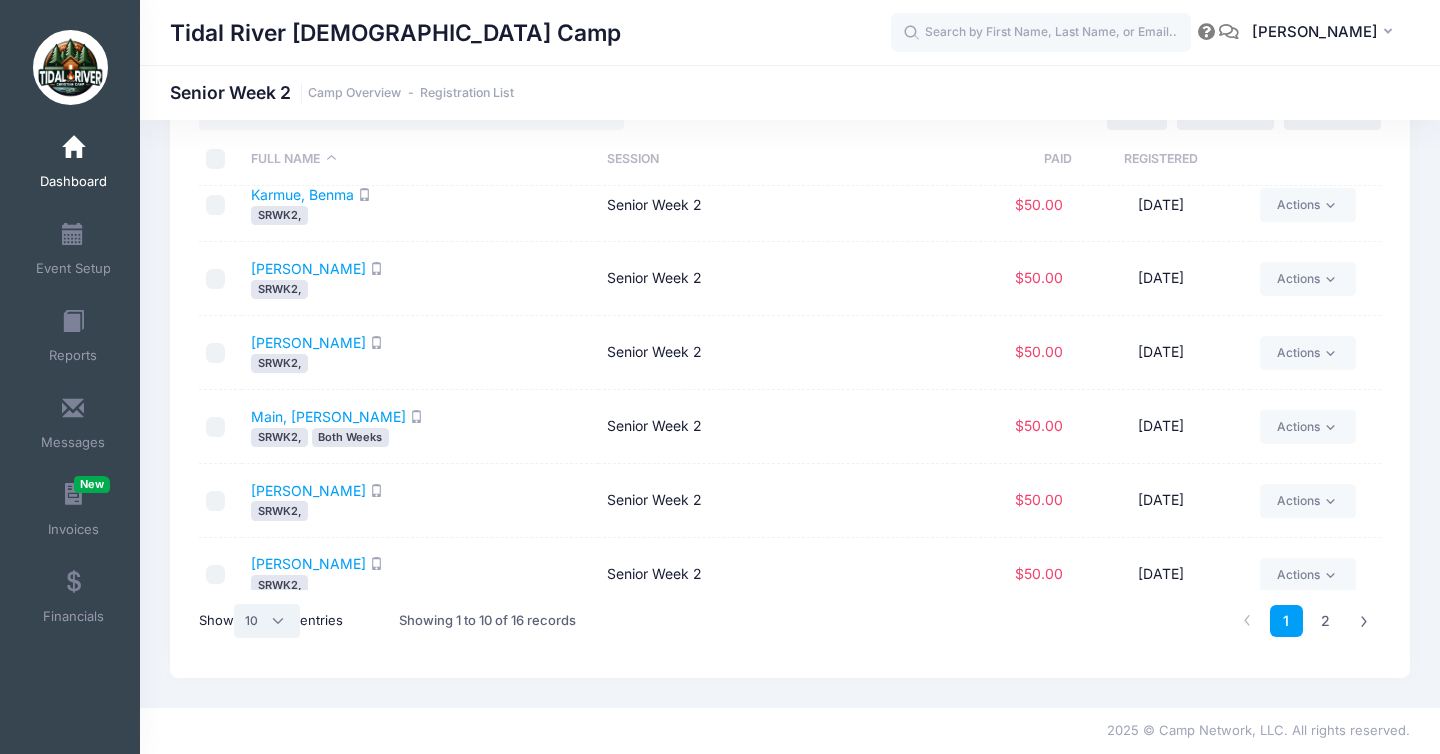click on "All 10 25 50" at bounding box center [267, 621] 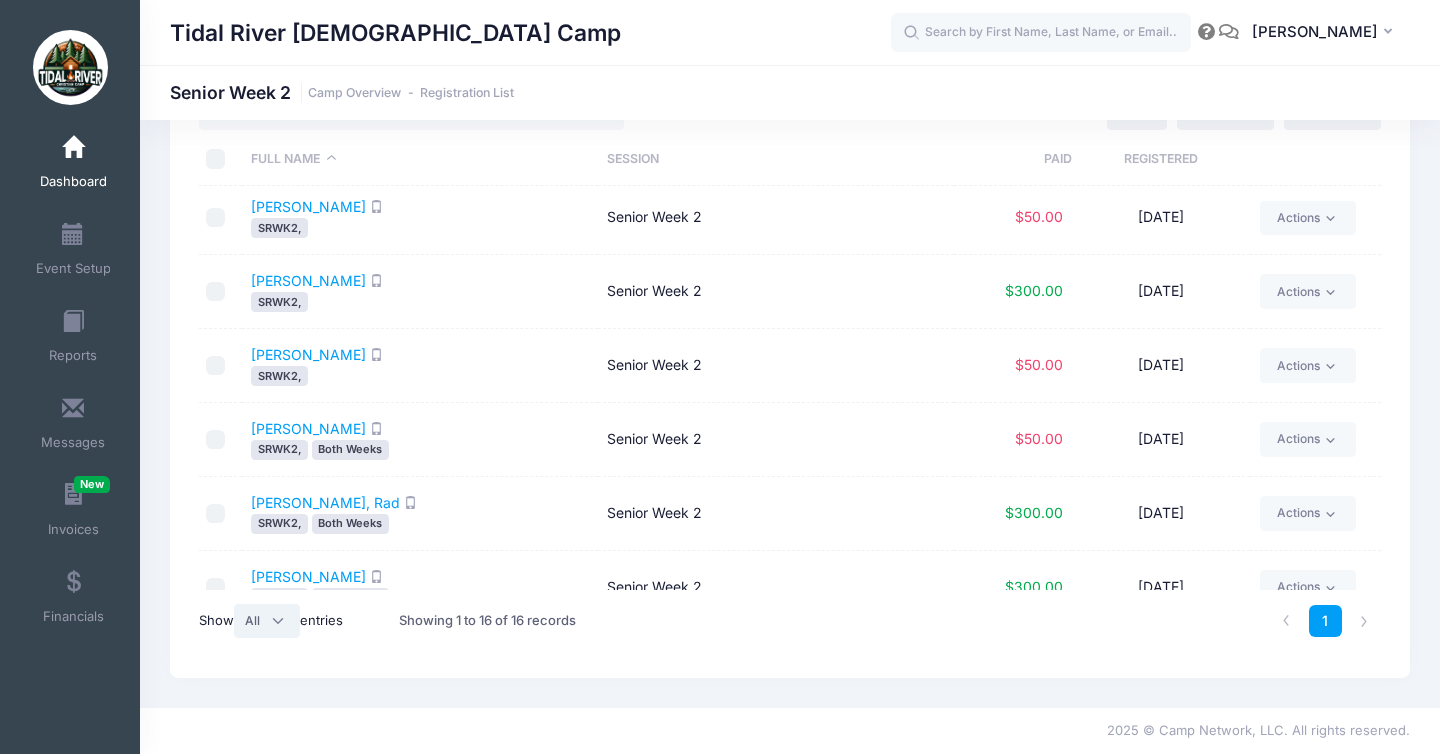 scroll, scrollTop: 778, scrollLeft: 0, axis: vertical 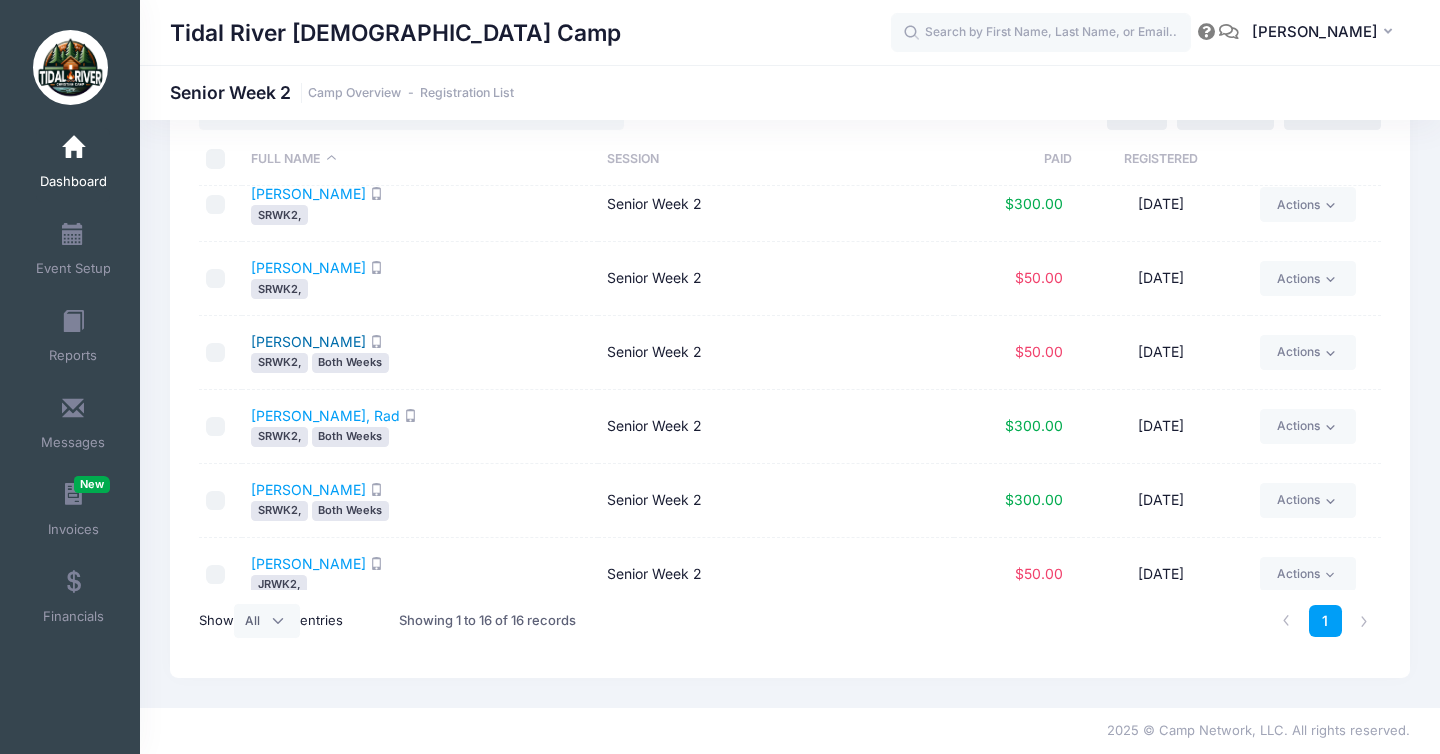 click on "Szemreylo, Cameron" at bounding box center [308, 341] 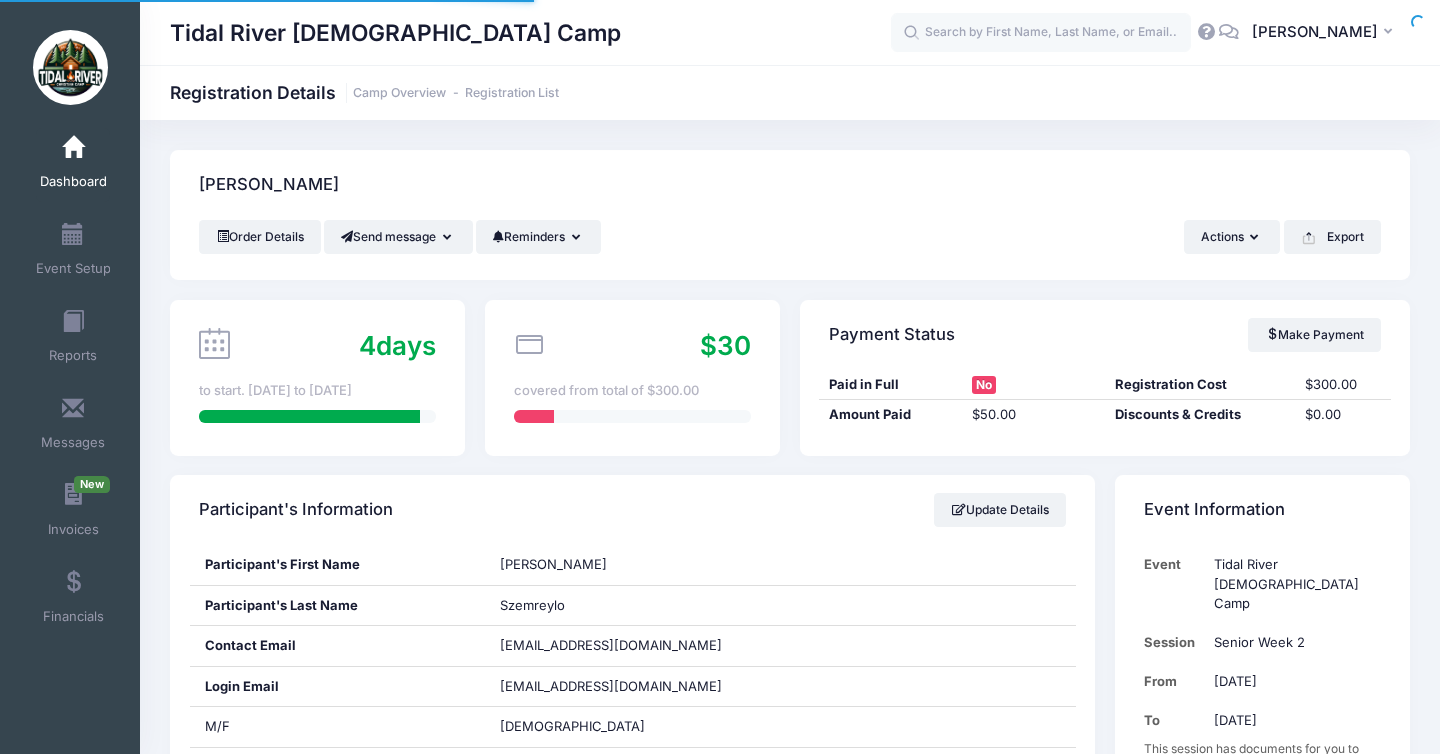 scroll, scrollTop: 0, scrollLeft: 0, axis: both 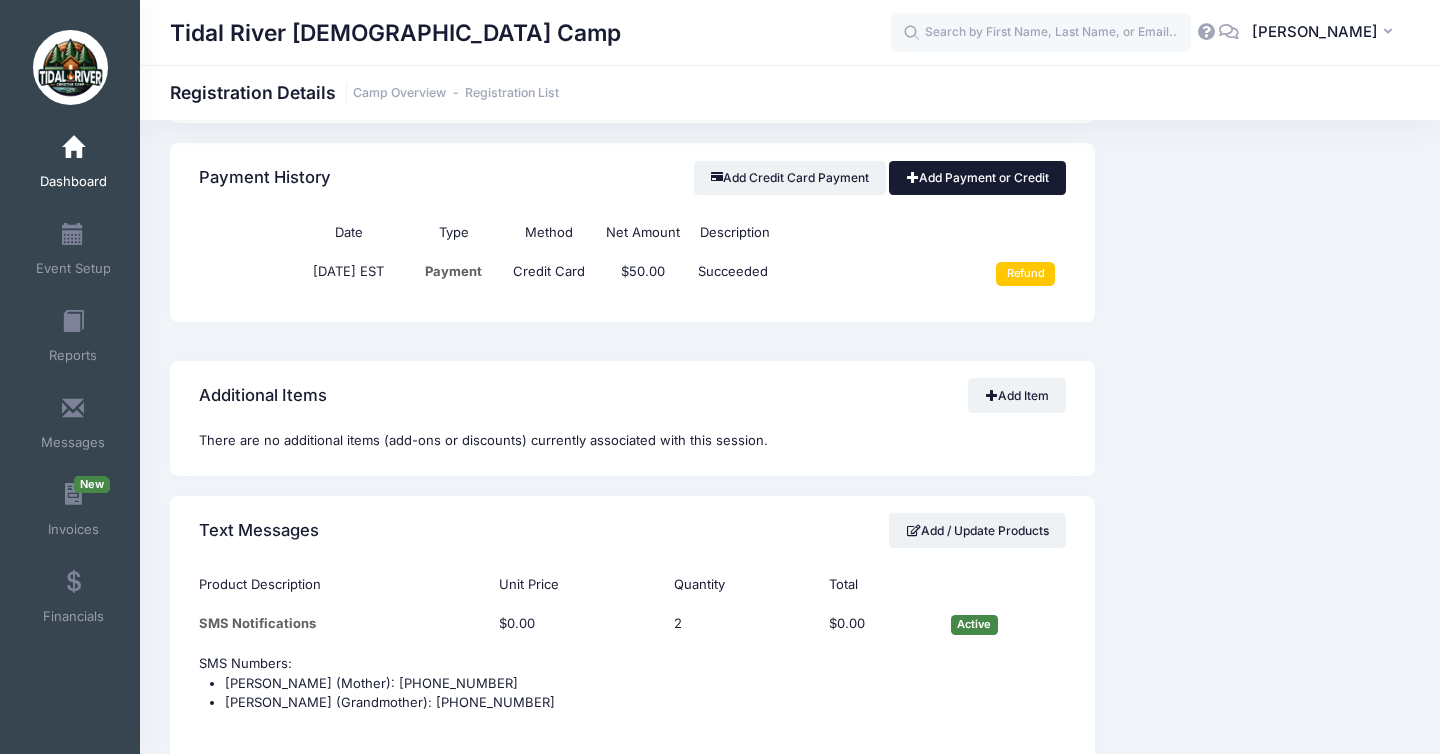 click on "Add Payment or Credit" at bounding box center [977, 178] 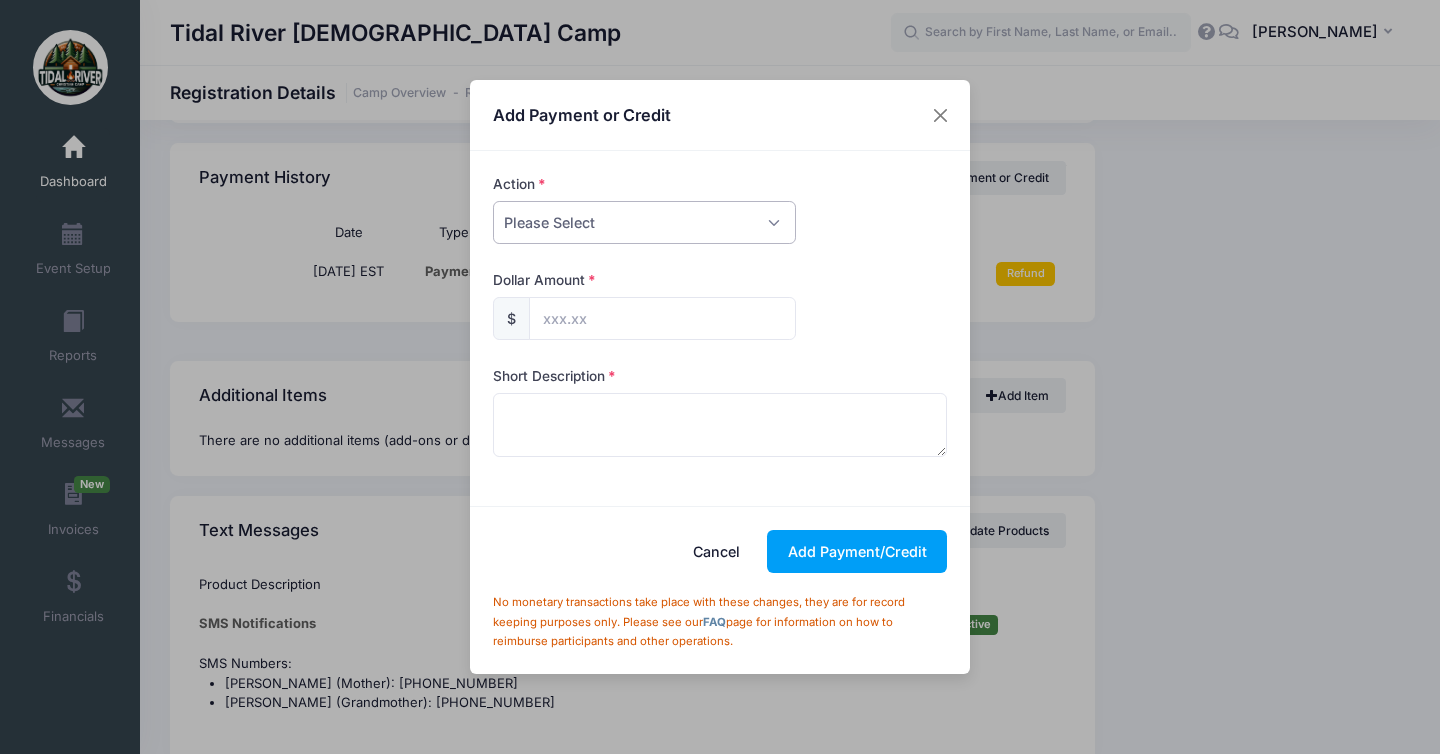 click on "Please Select
Payment
Credit
Refund (Offline)" at bounding box center [644, 222] 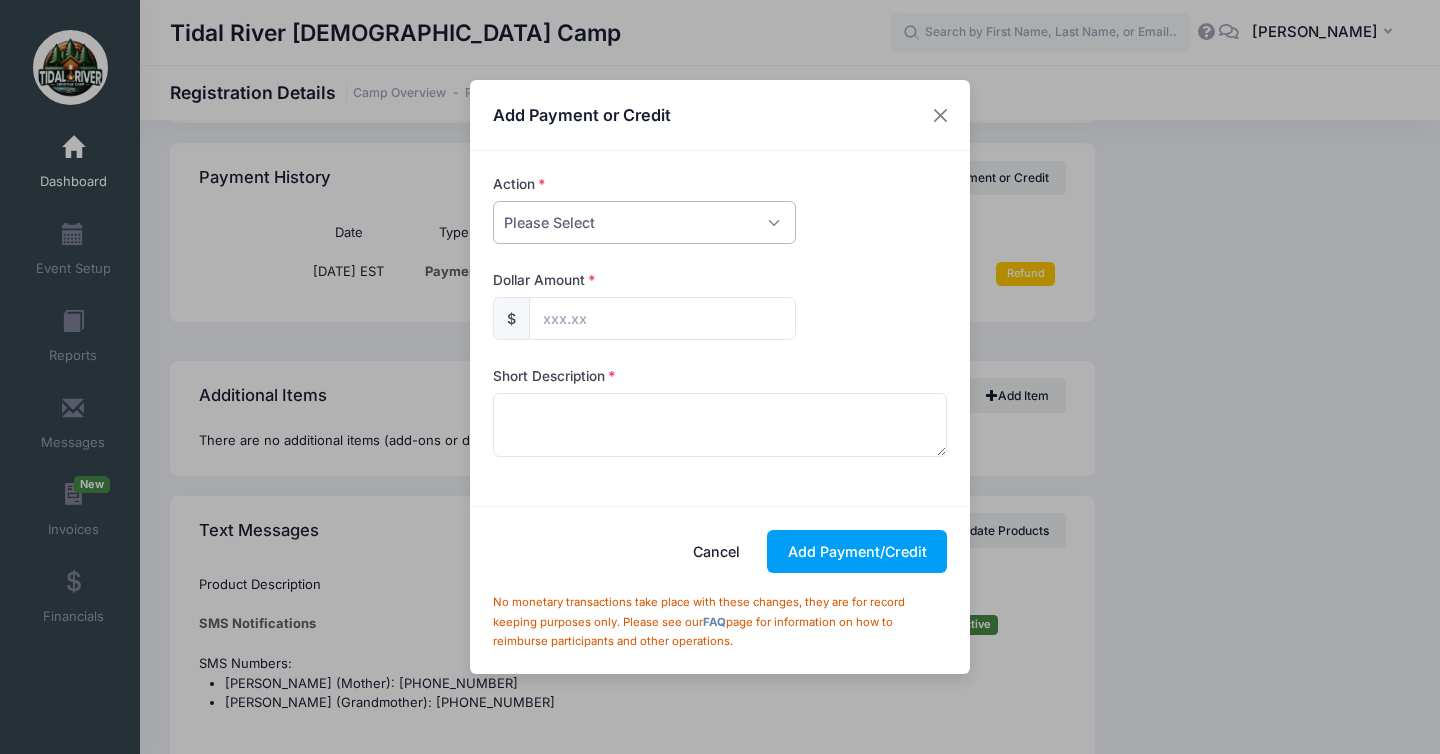 select on "payment" 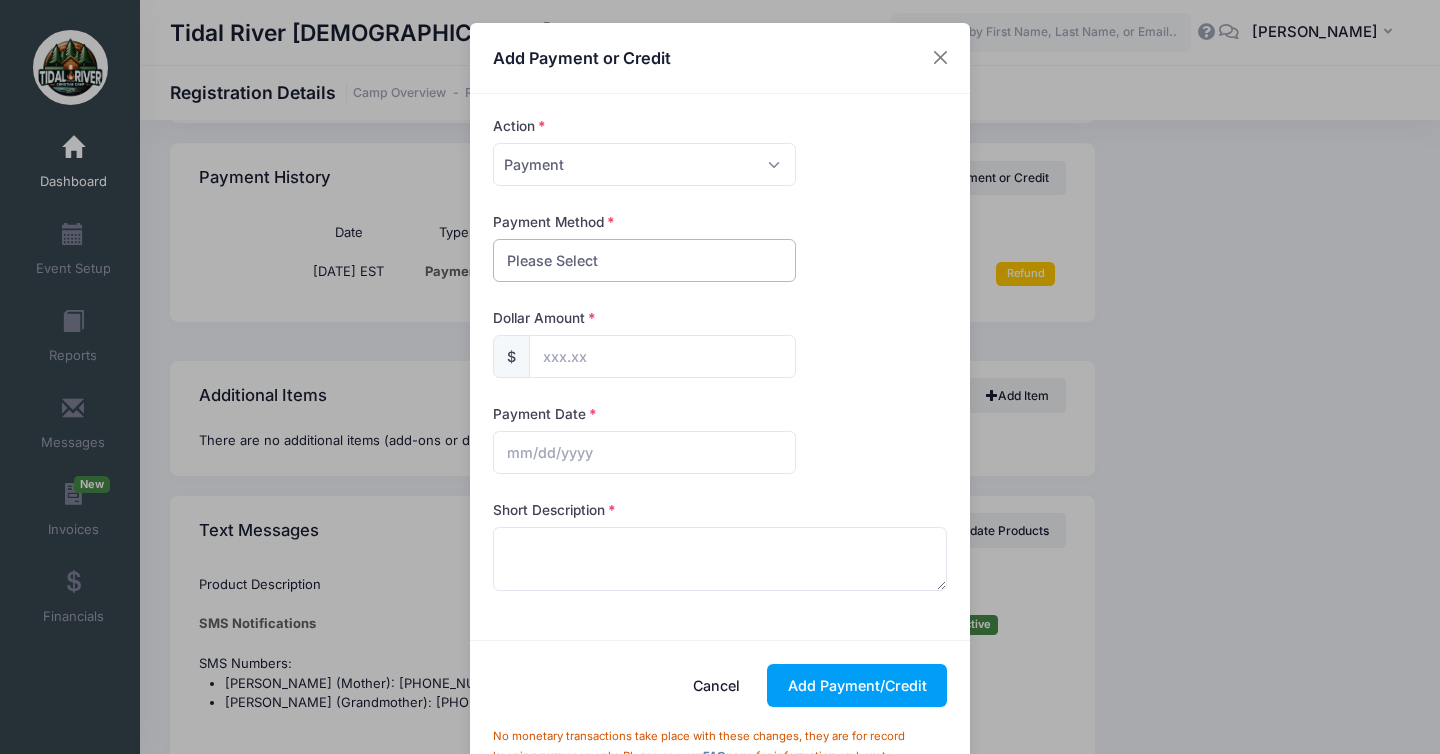 click on "Please Select
PayPal
Cash
Check
Bank Transfer
Other" at bounding box center [644, 260] 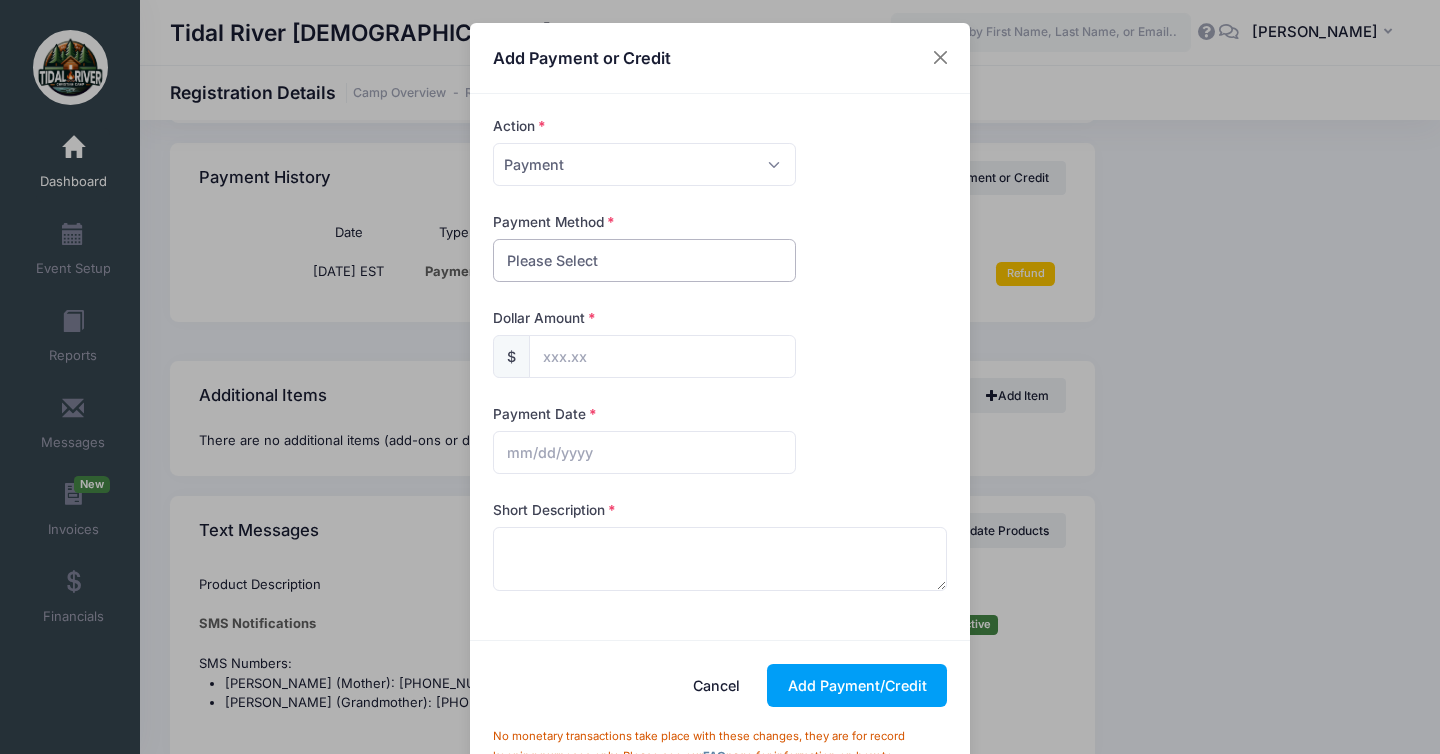 select on "check" 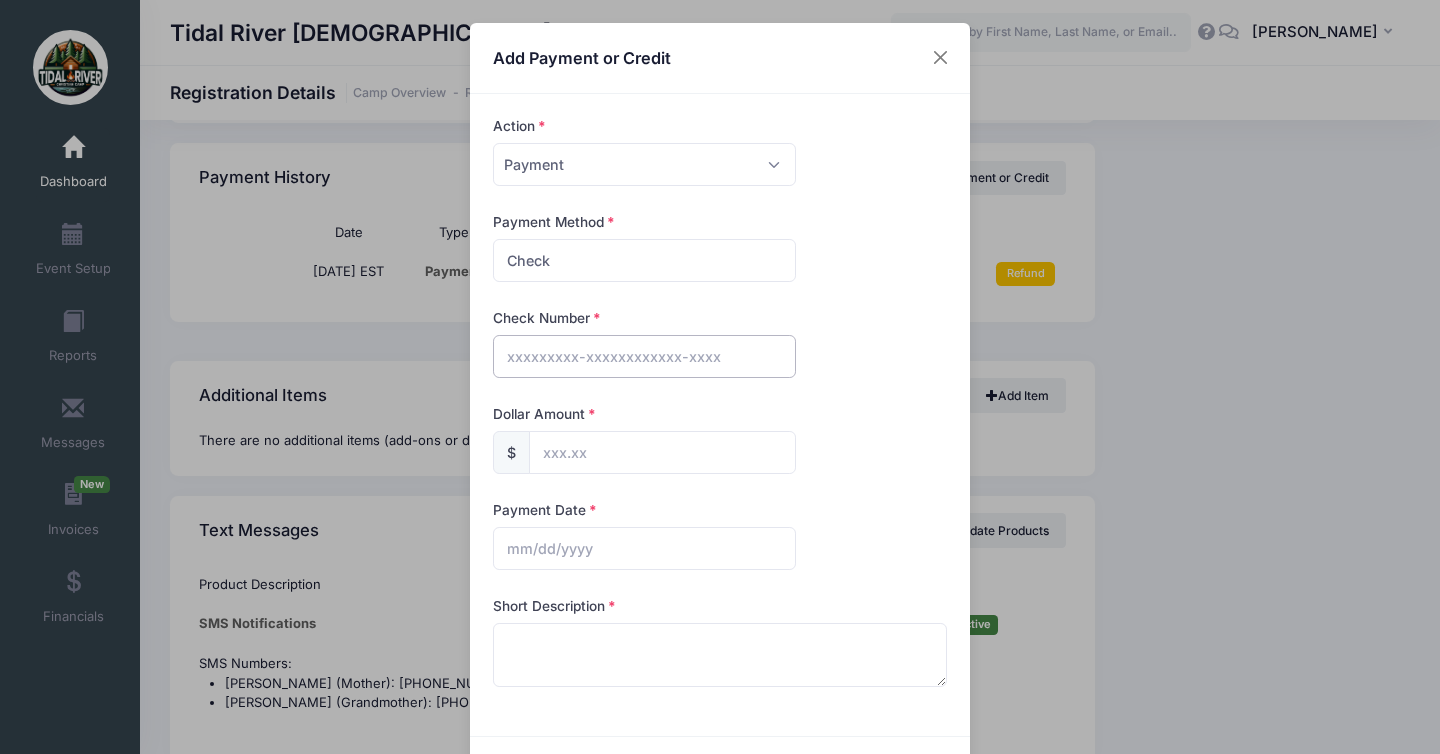 click at bounding box center (644, 356) 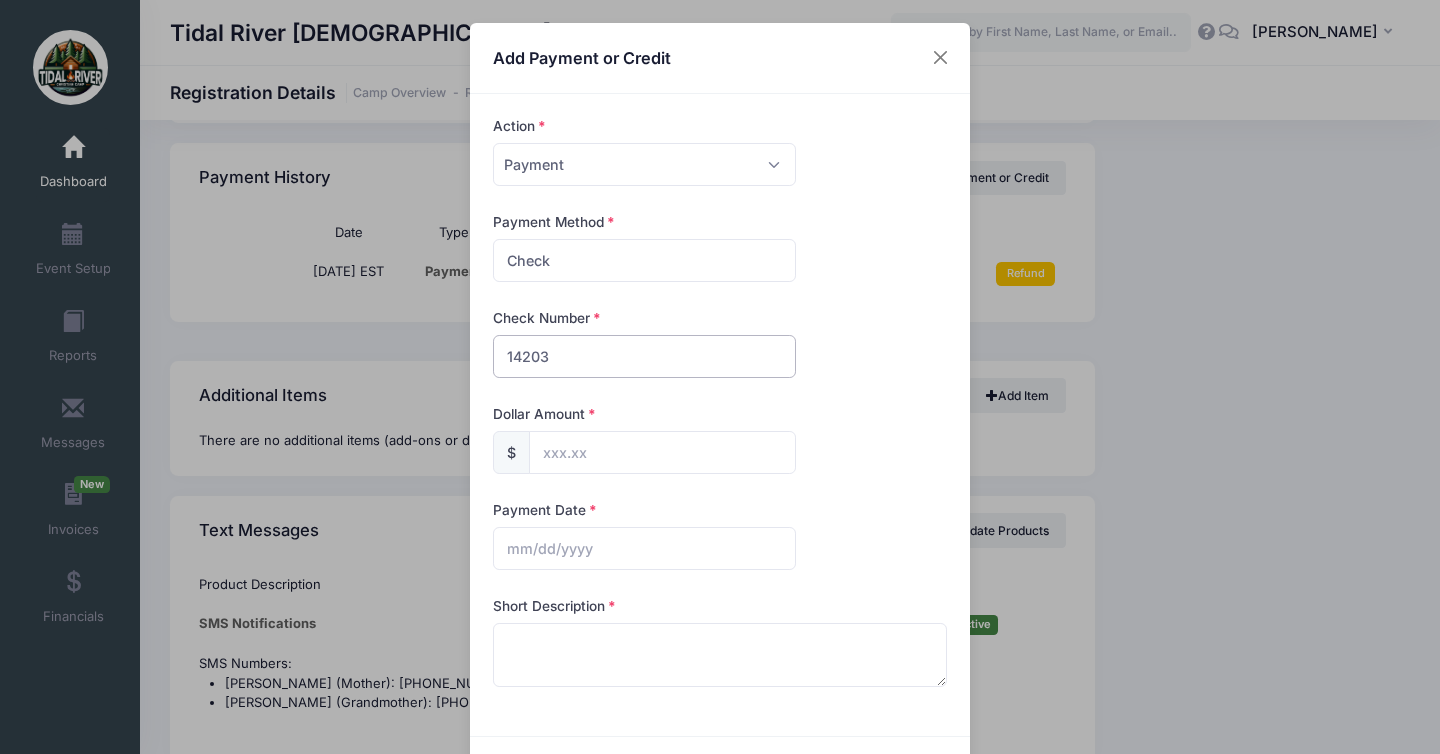 type on "14203" 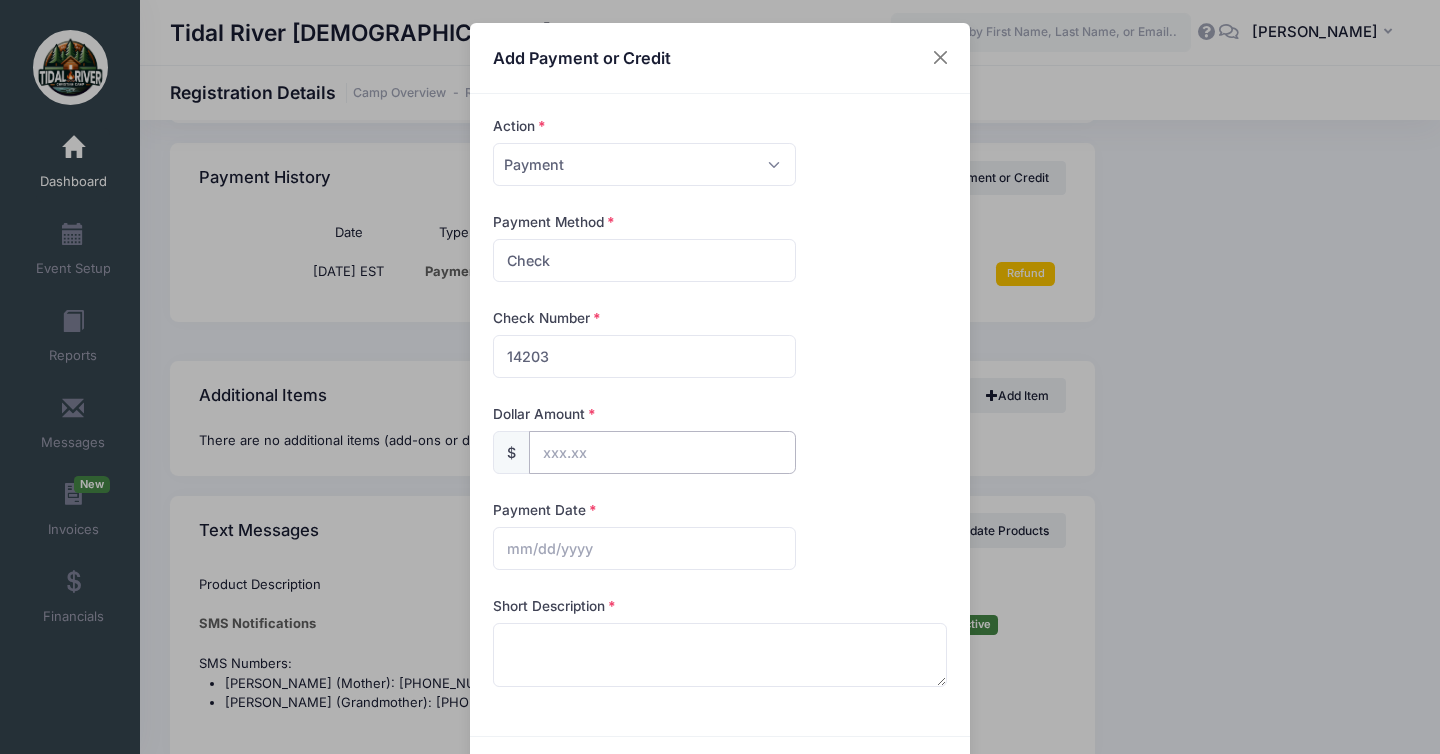 click at bounding box center [662, 452] 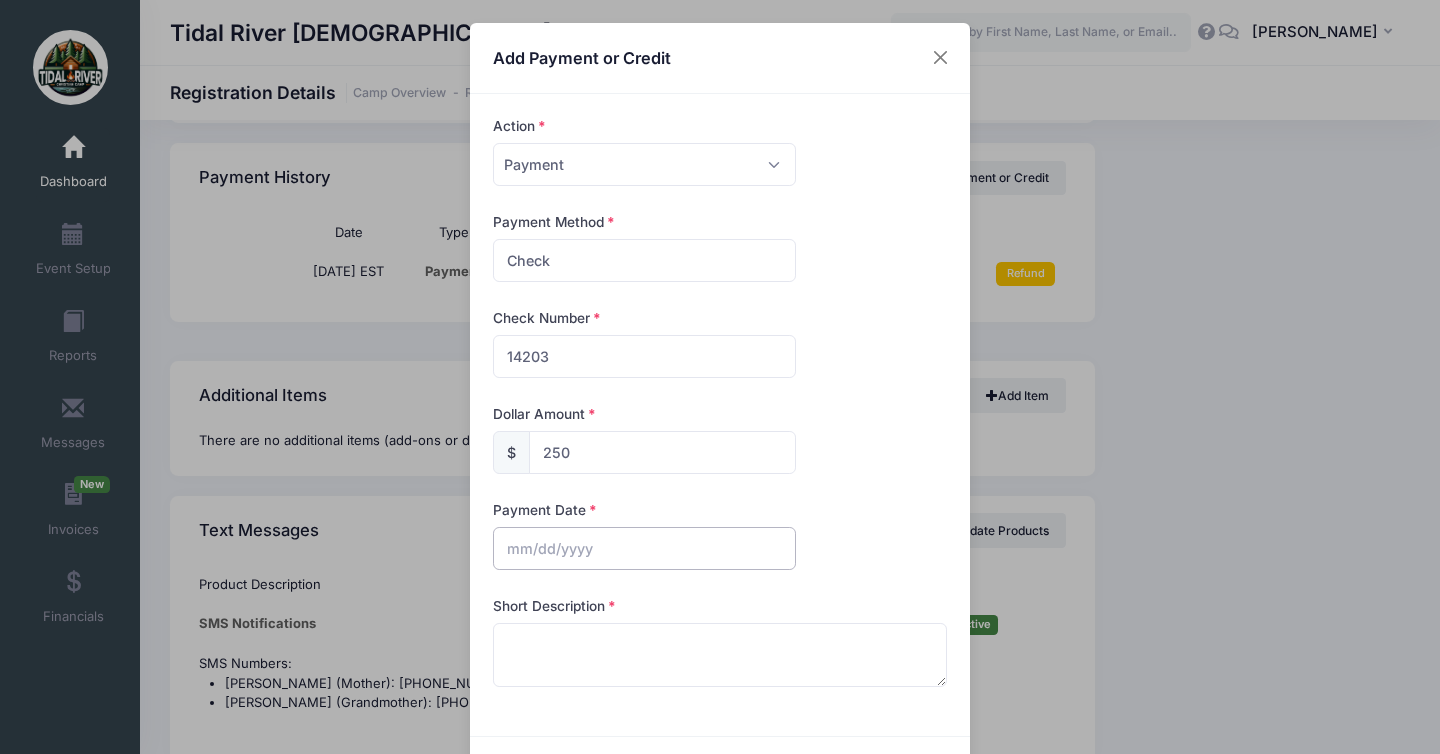 type on "250.00" 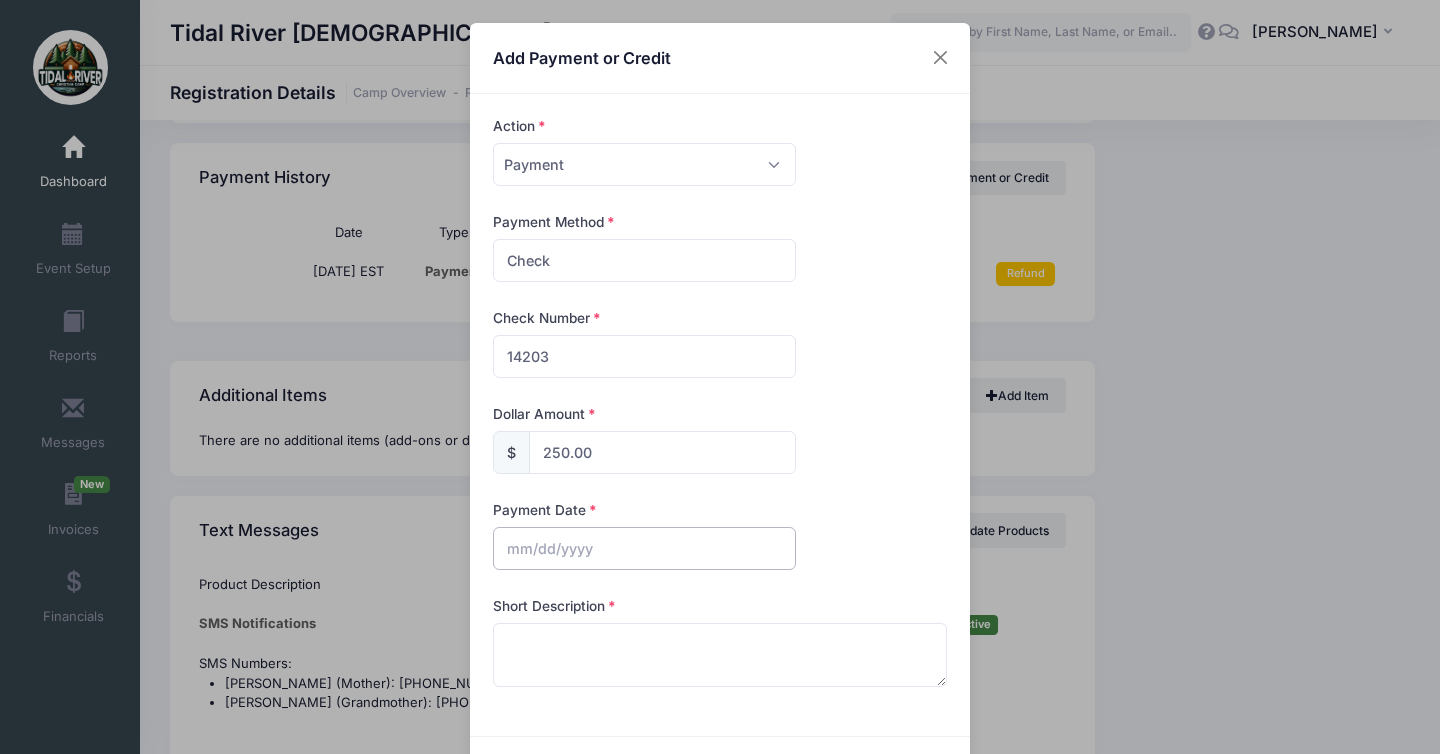 click at bounding box center (644, 548) 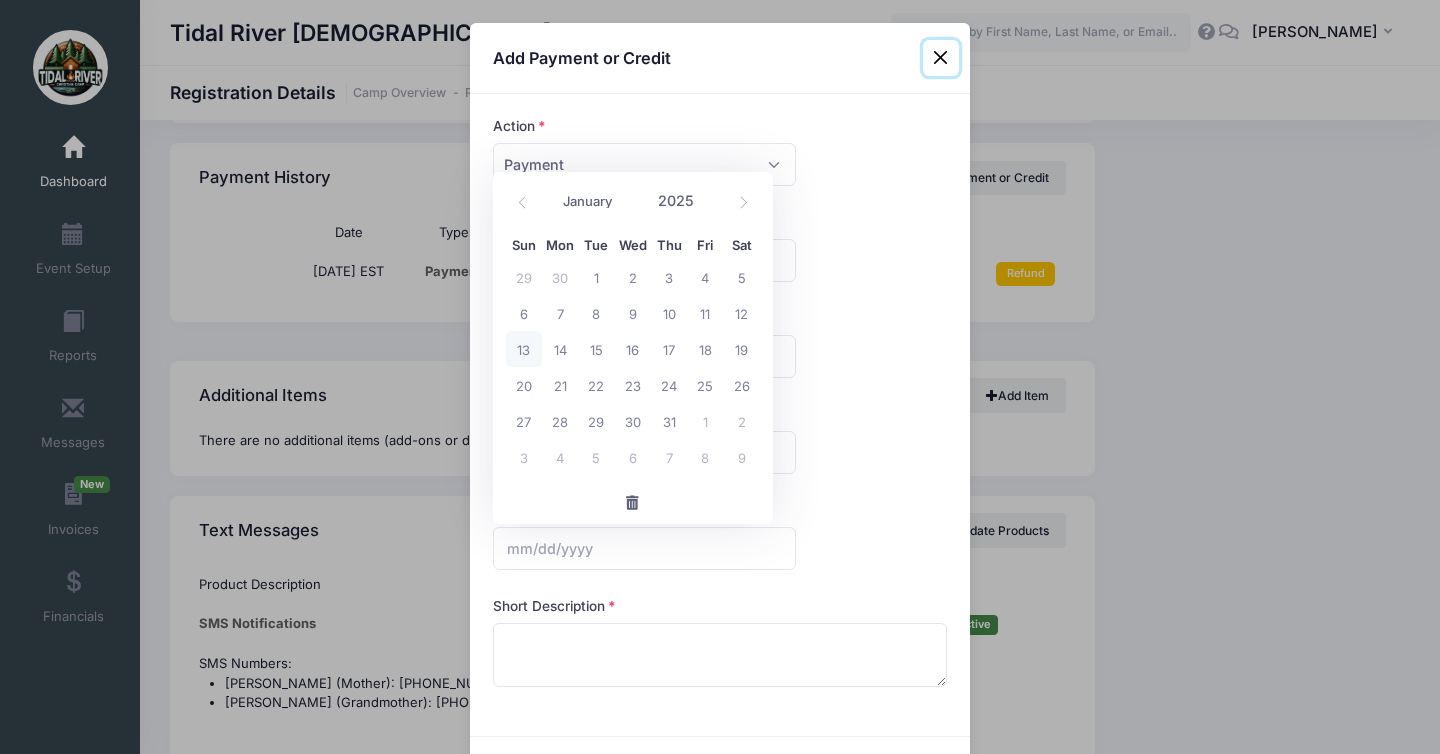 click on "13" at bounding box center [524, 349] 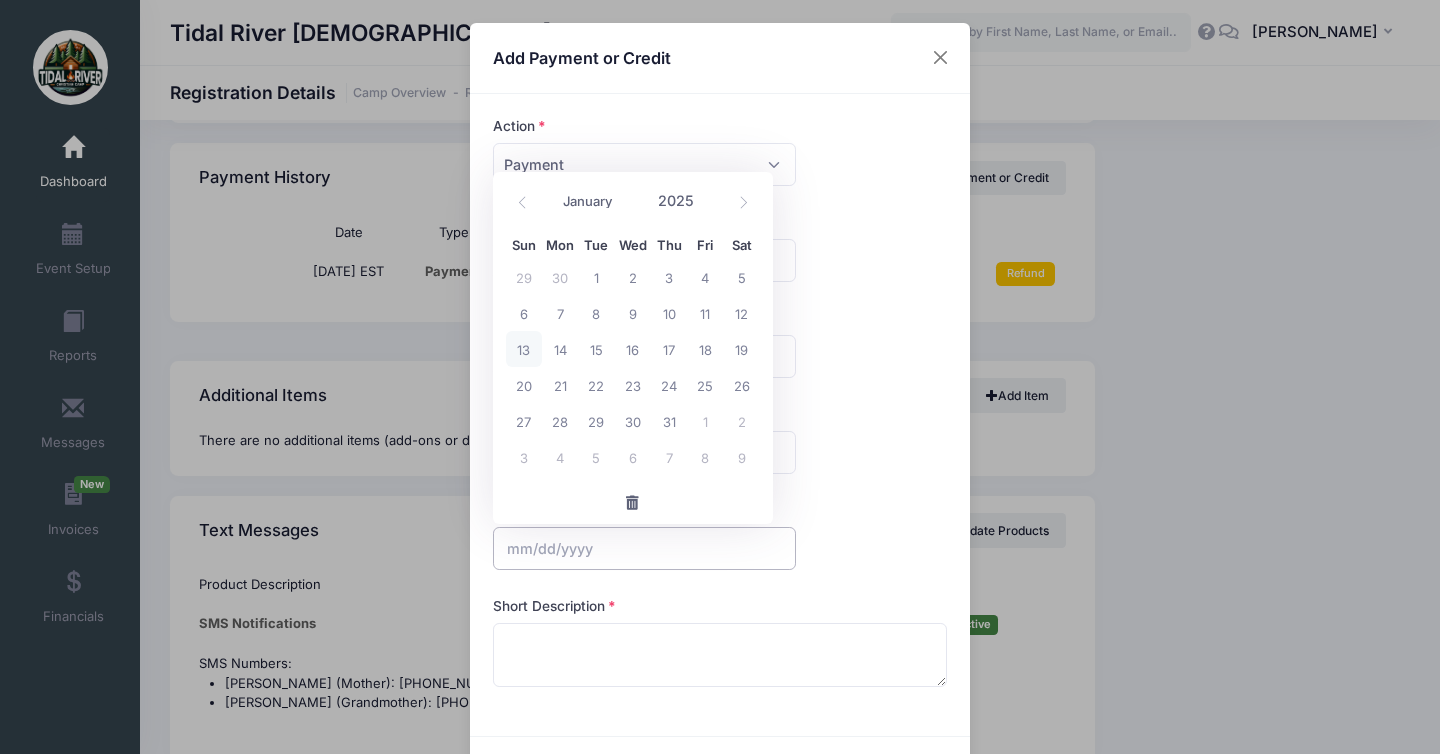 type on "07/13/2025" 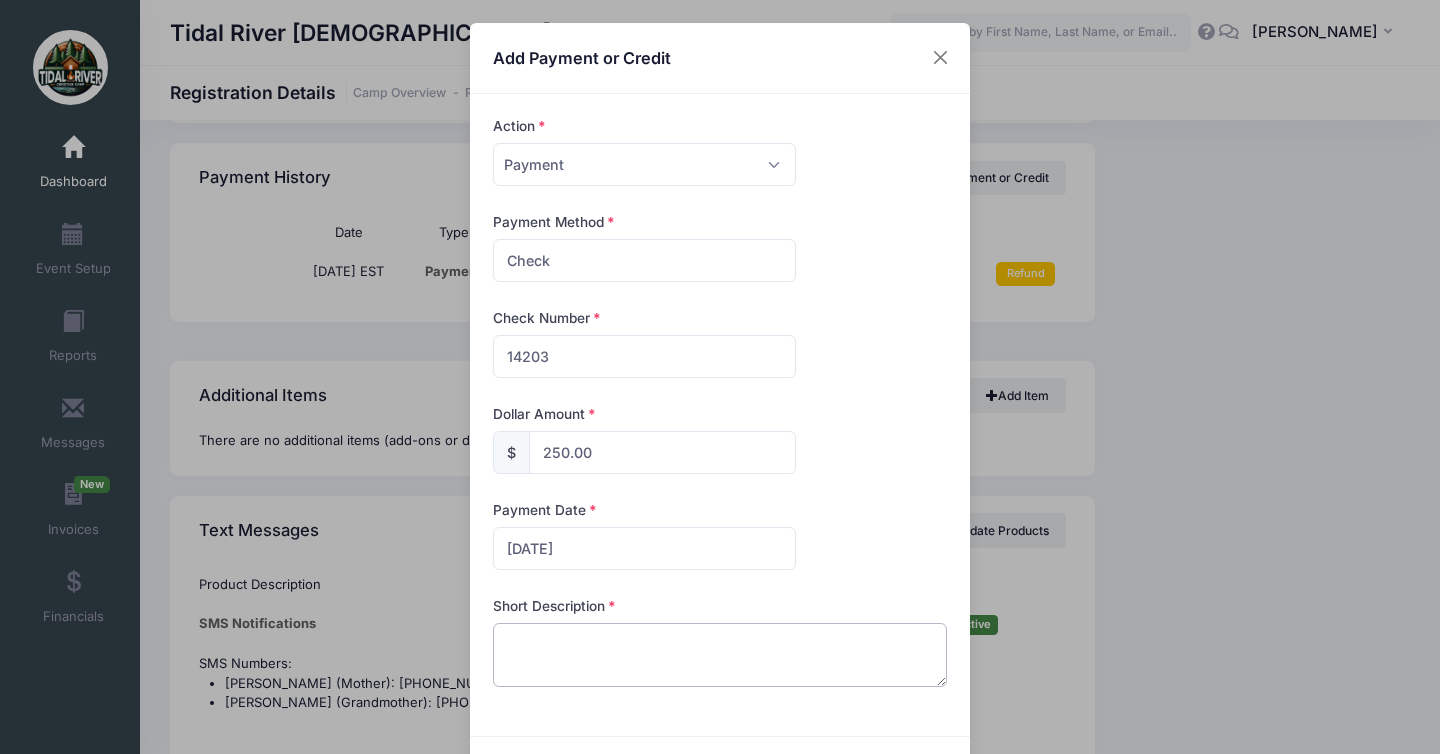 click at bounding box center [720, 655] 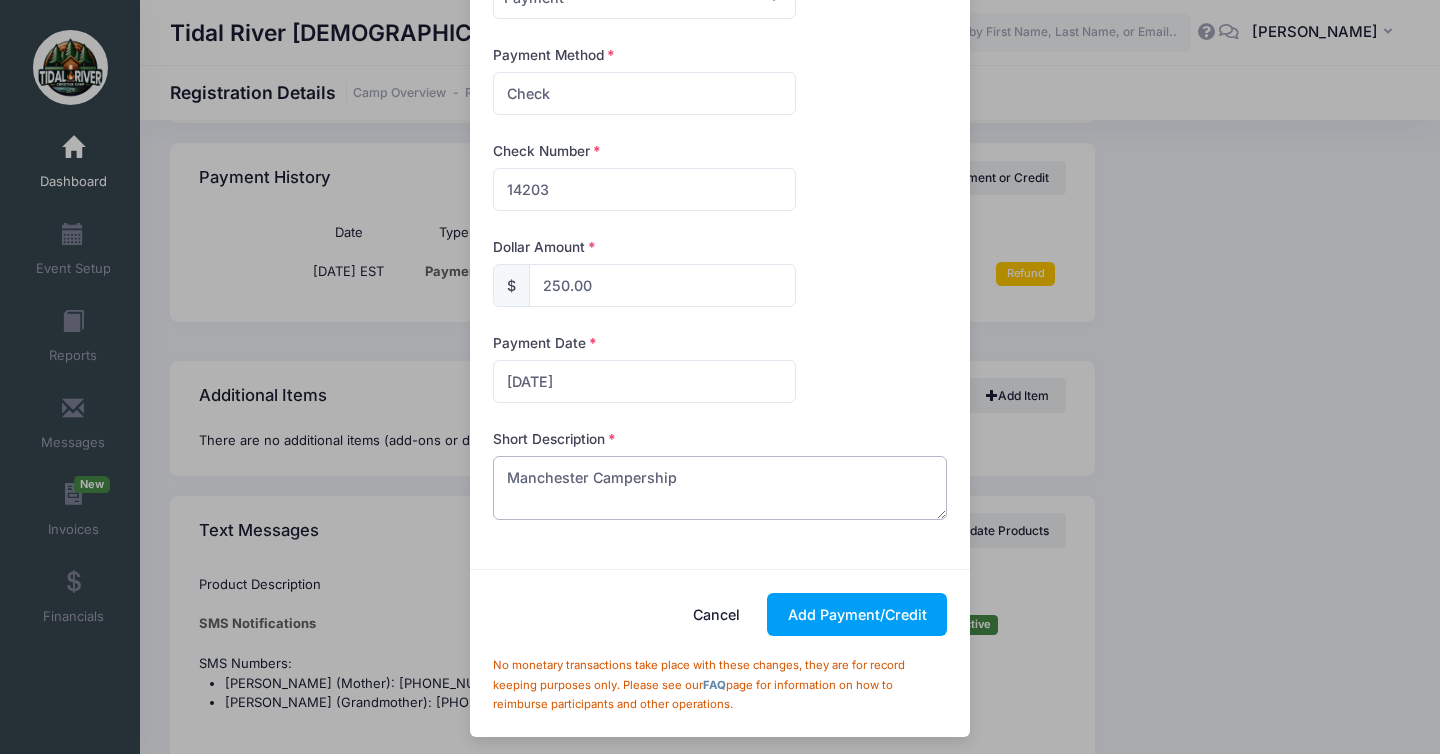 scroll, scrollTop: 172, scrollLeft: 0, axis: vertical 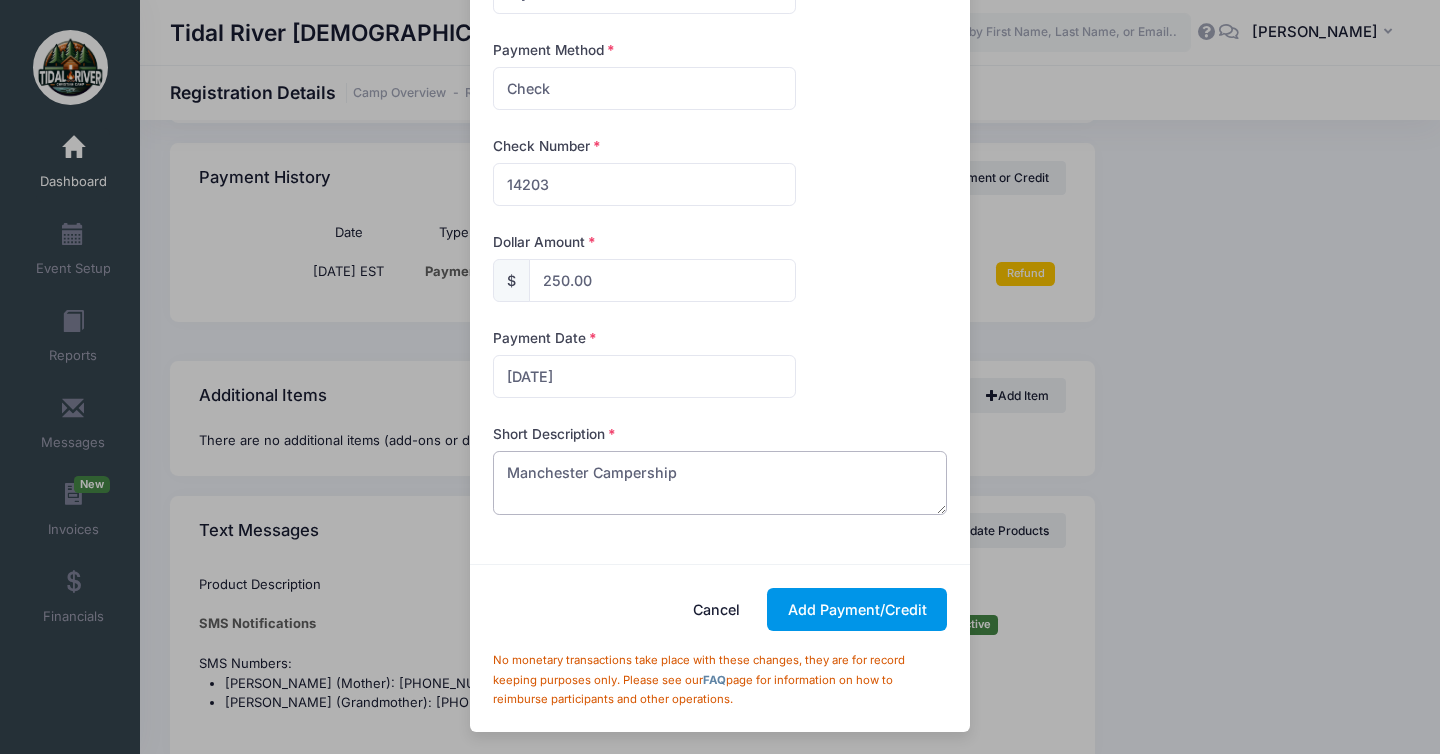 type on "Manchester Campership" 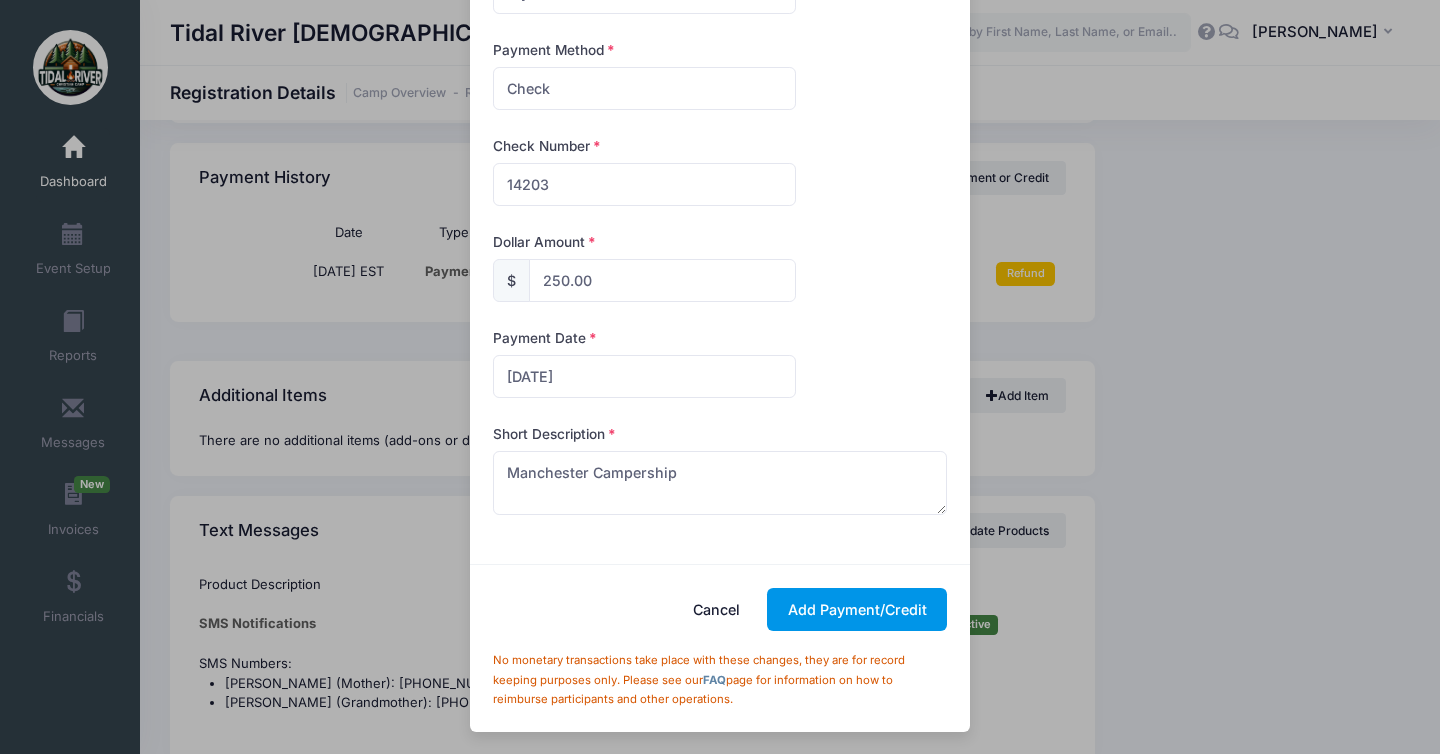 click on "Add Payment/Credit" at bounding box center [857, 609] 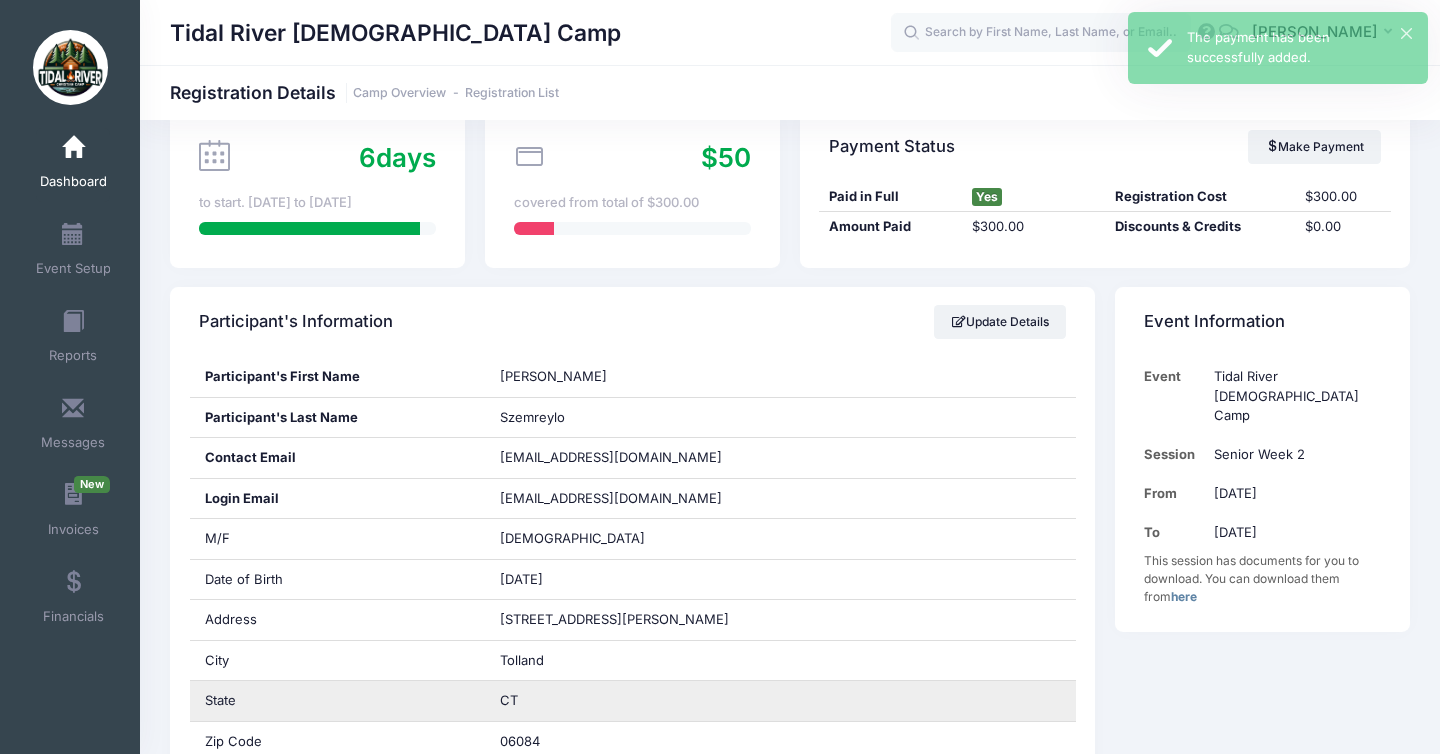 scroll, scrollTop: 0, scrollLeft: 0, axis: both 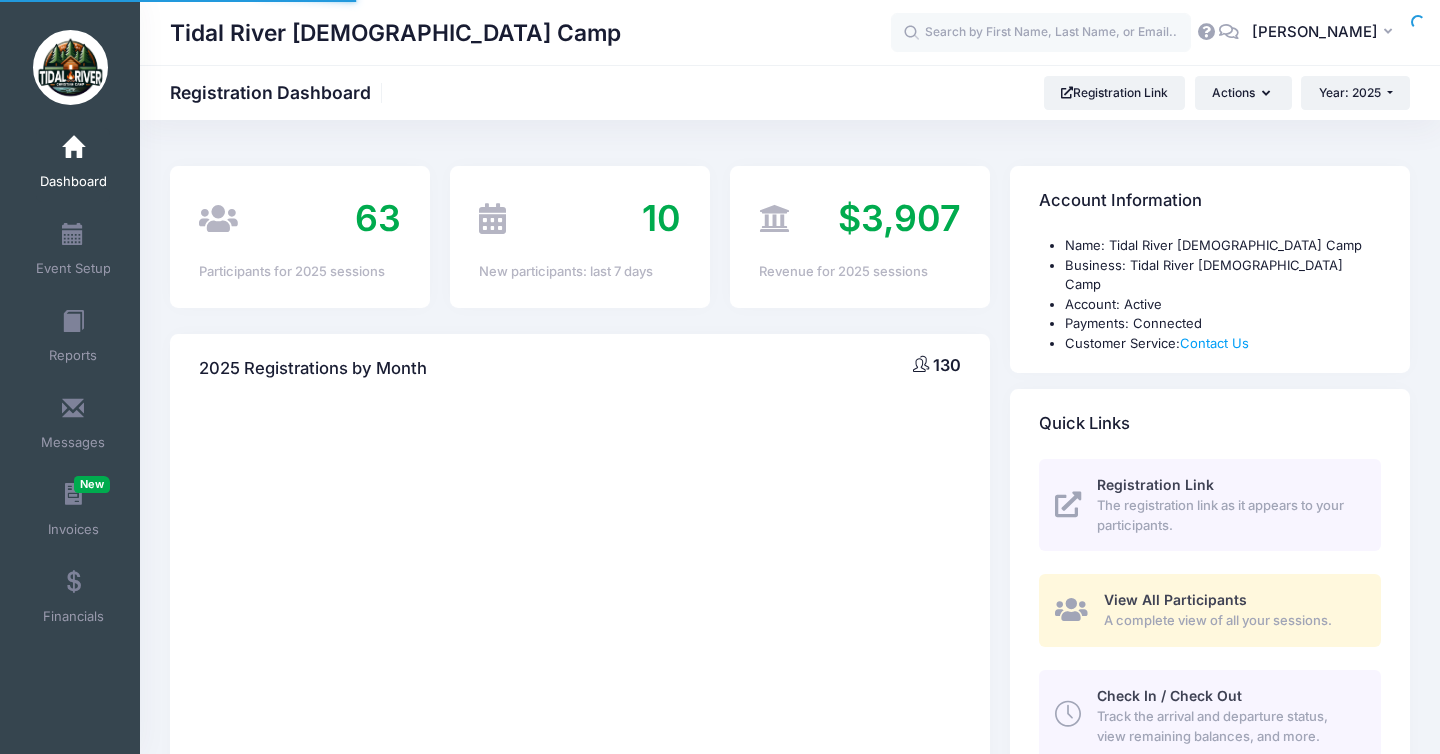 select 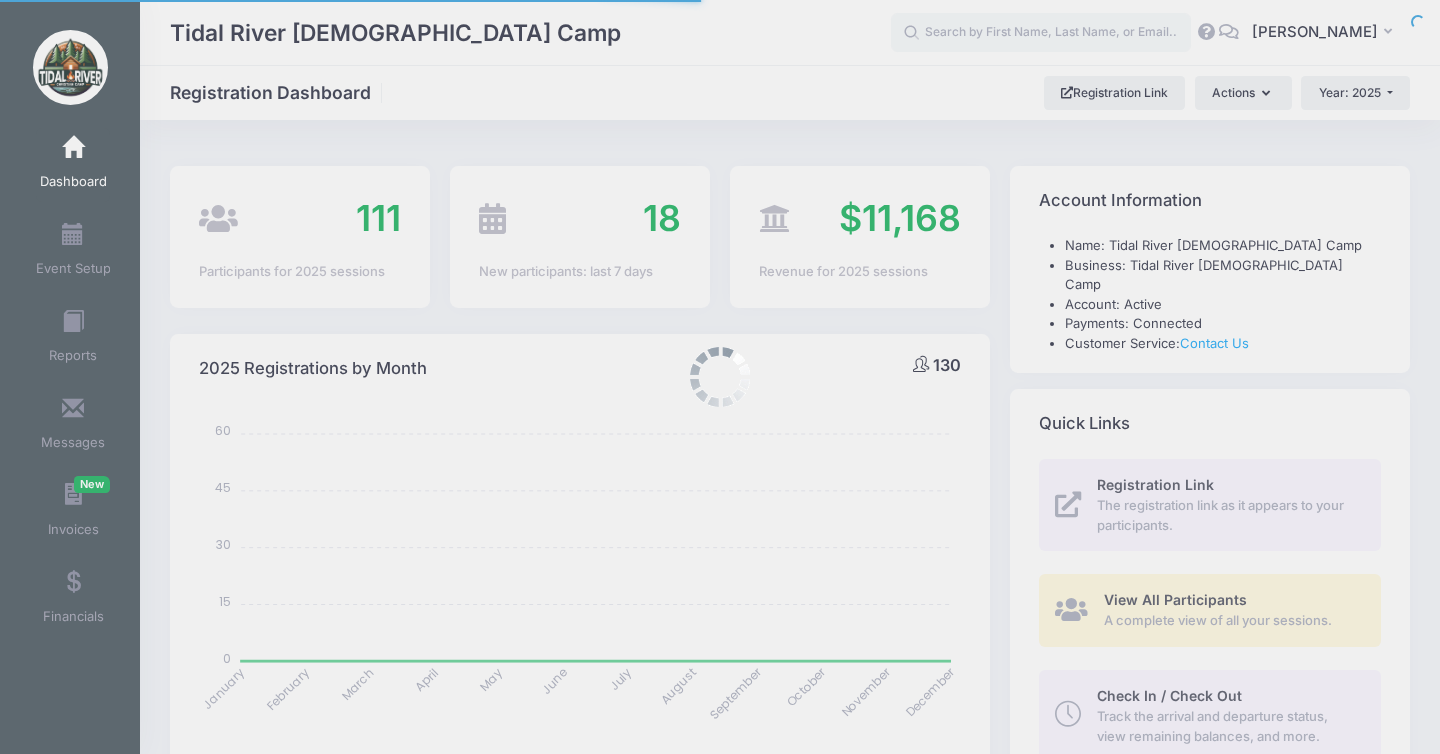 scroll, scrollTop: 0, scrollLeft: 0, axis: both 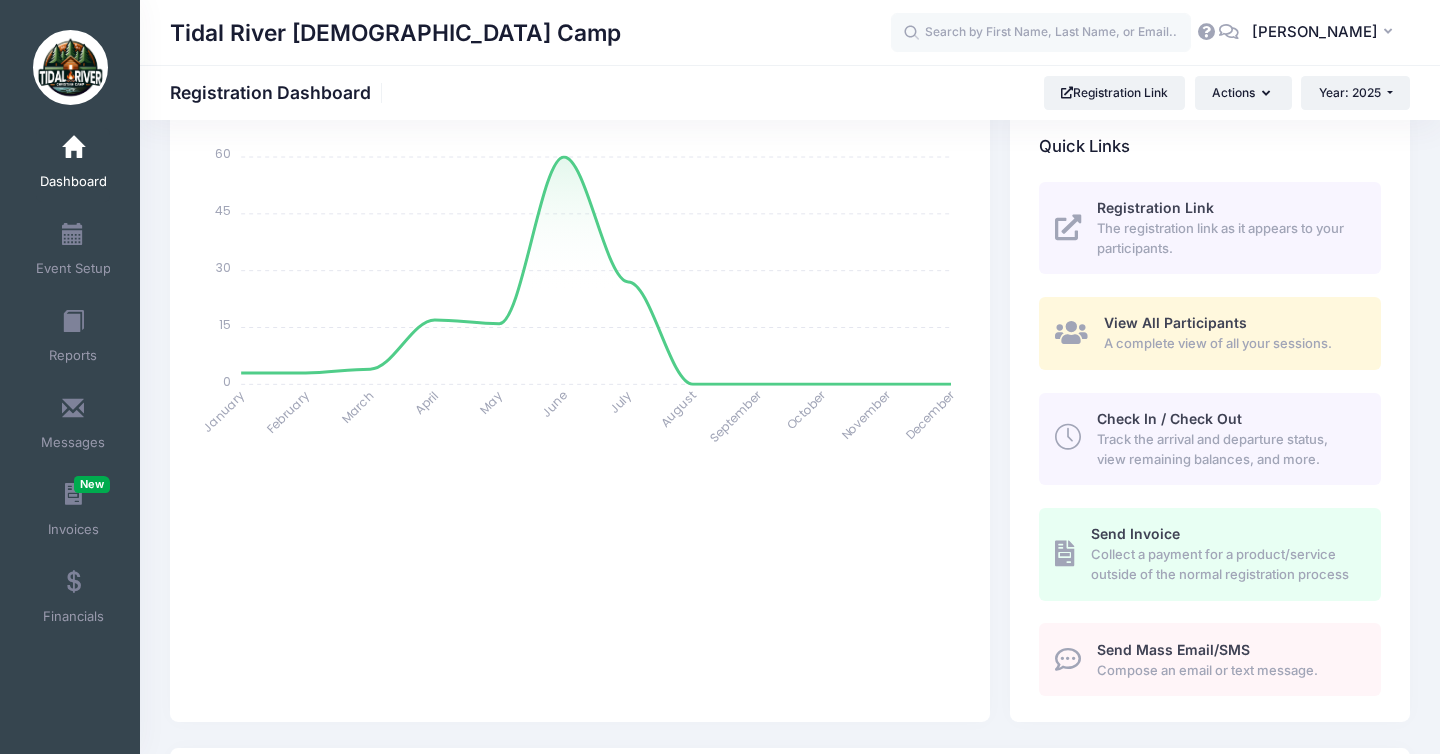 click on "Check In / Check Out" at bounding box center (1169, 418) 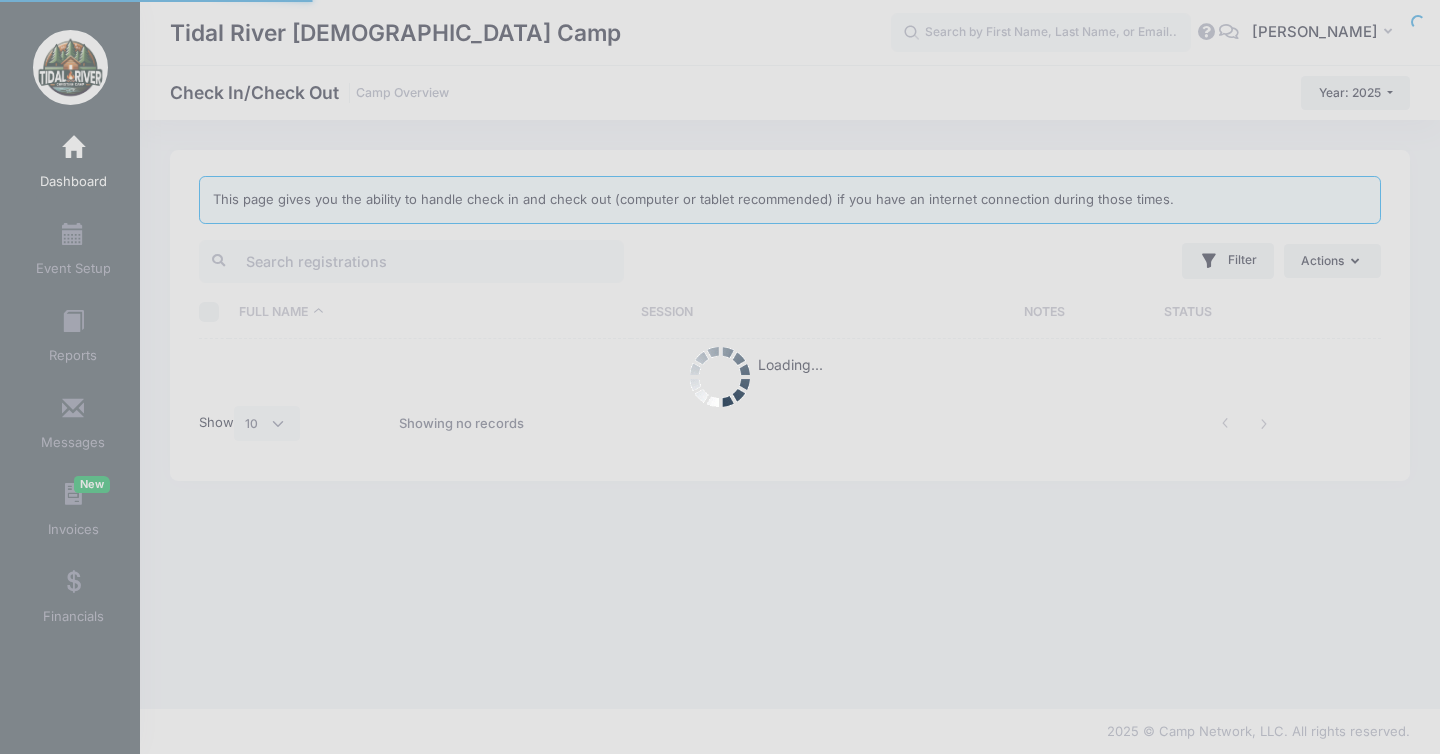 scroll, scrollTop: 0, scrollLeft: 0, axis: both 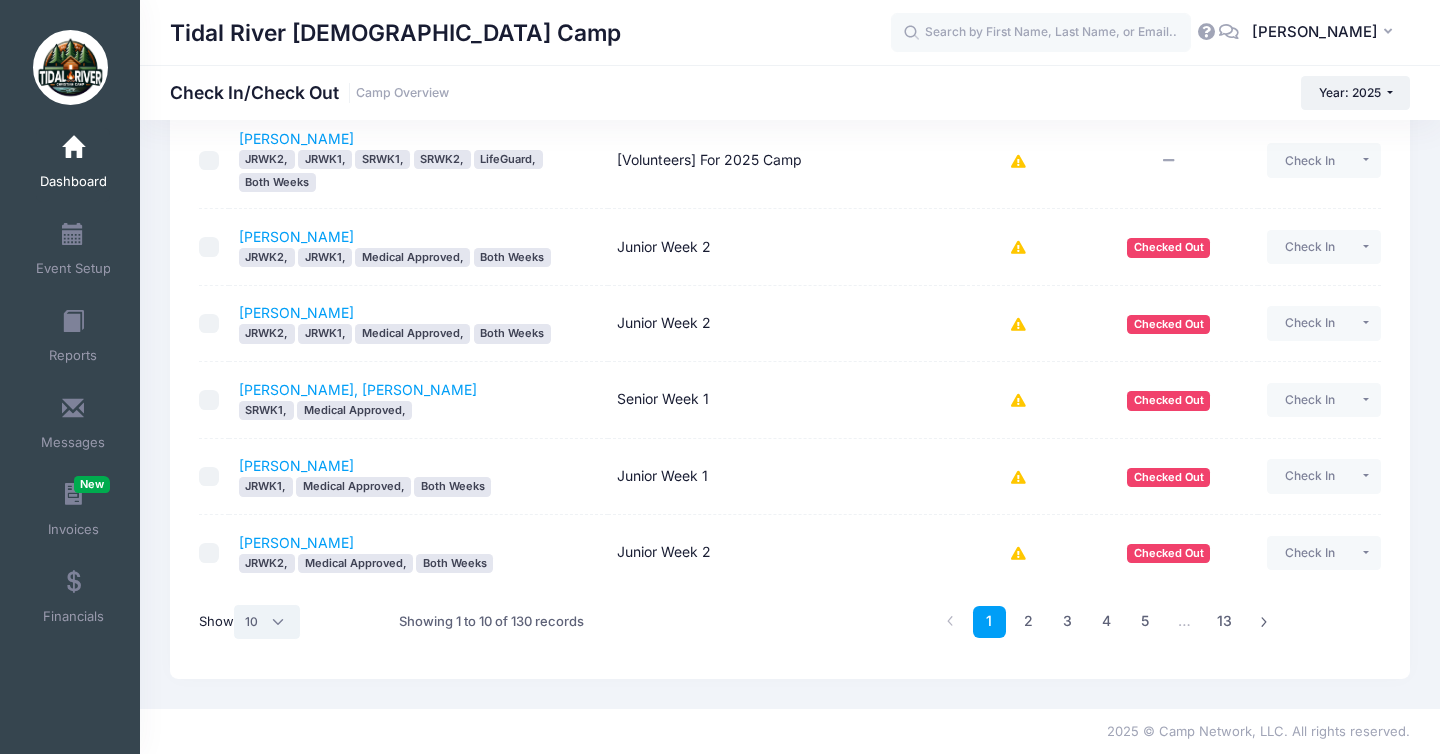 click on "All 10 25 50" at bounding box center (267, 622) 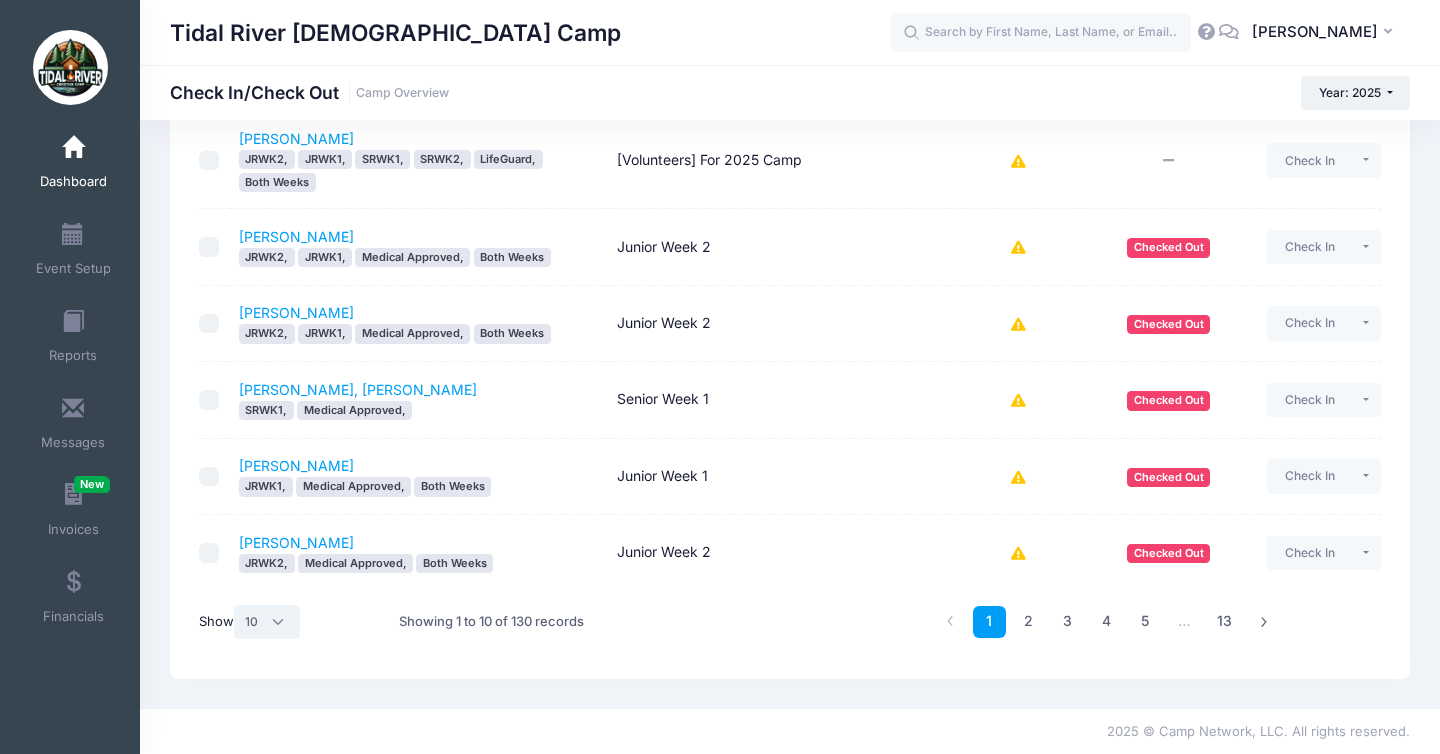 select on "-1" 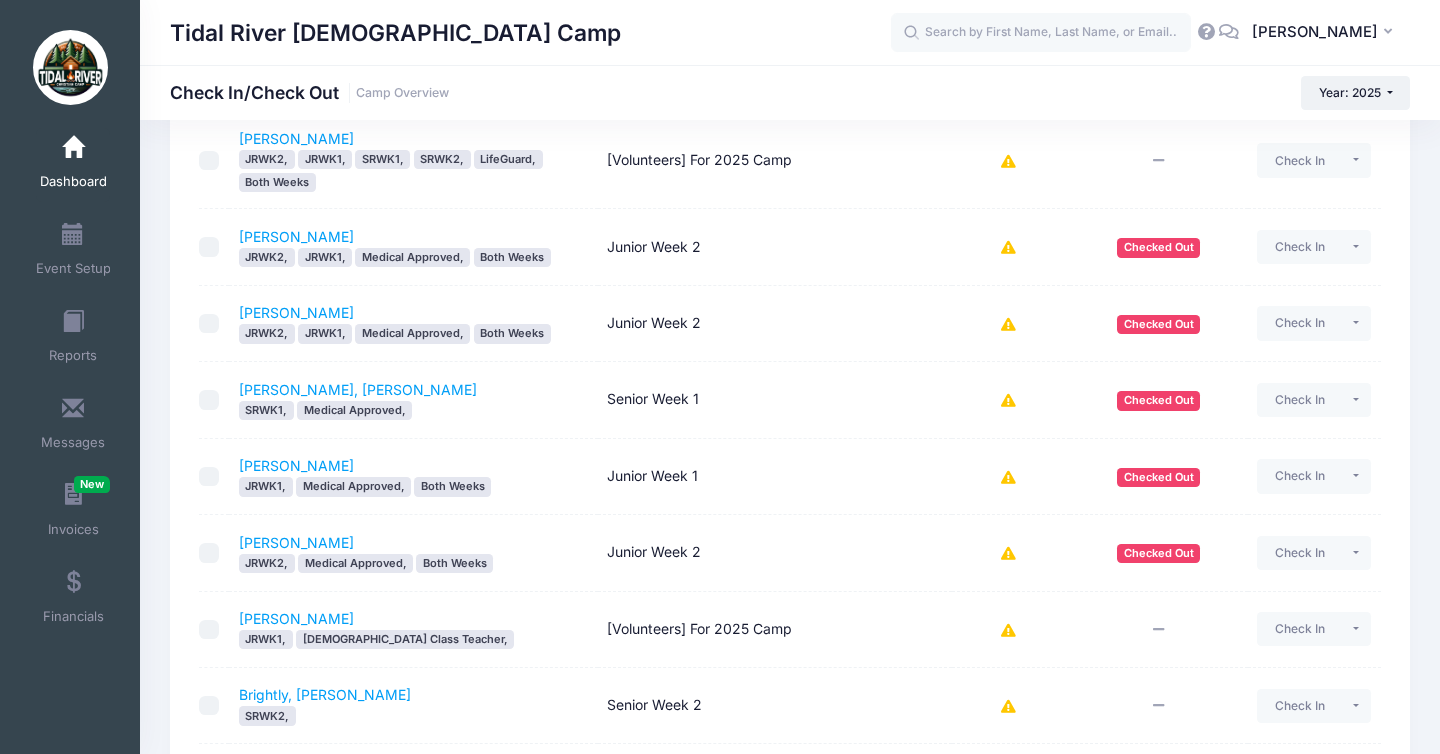 scroll, scrollTop: 0, scrollLeft: 0, axis: both 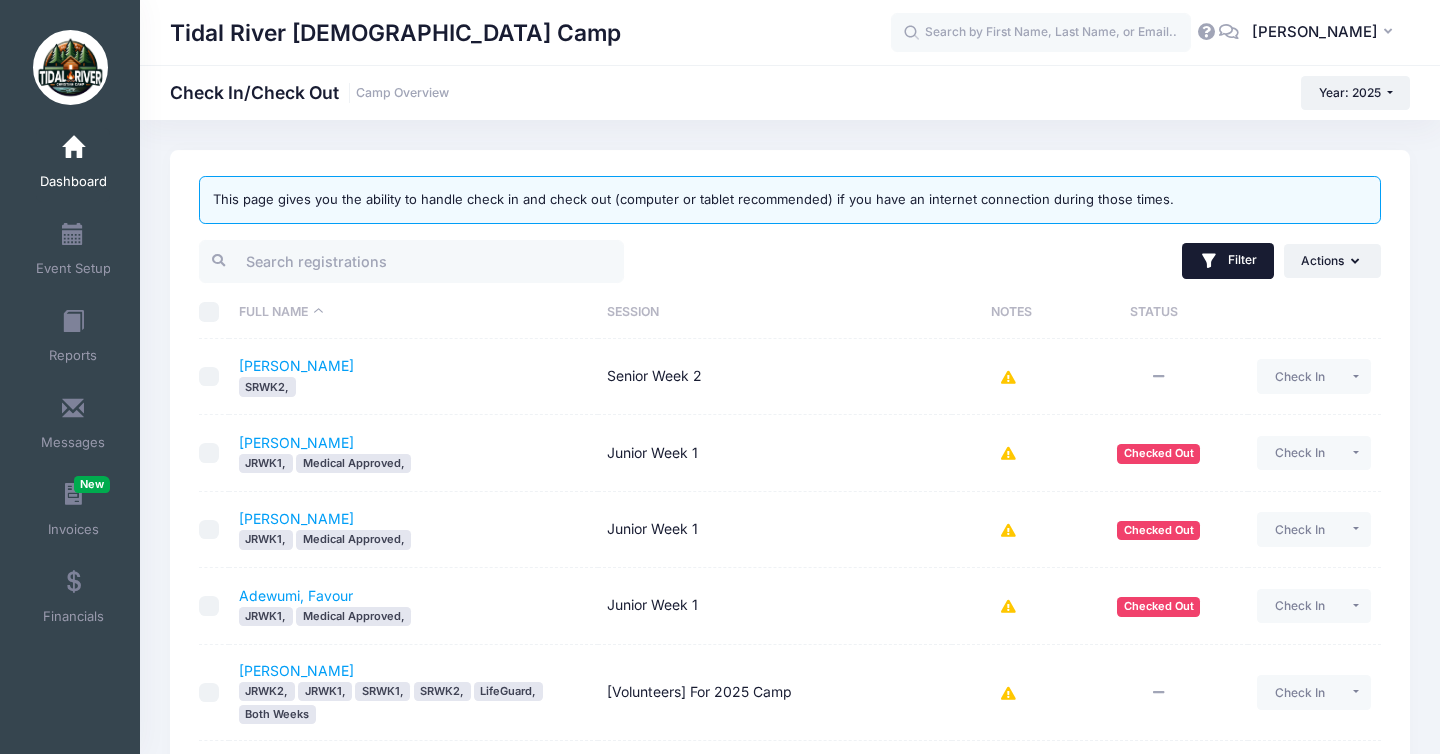 click on "Filter" at bounding box center [1228, 261] 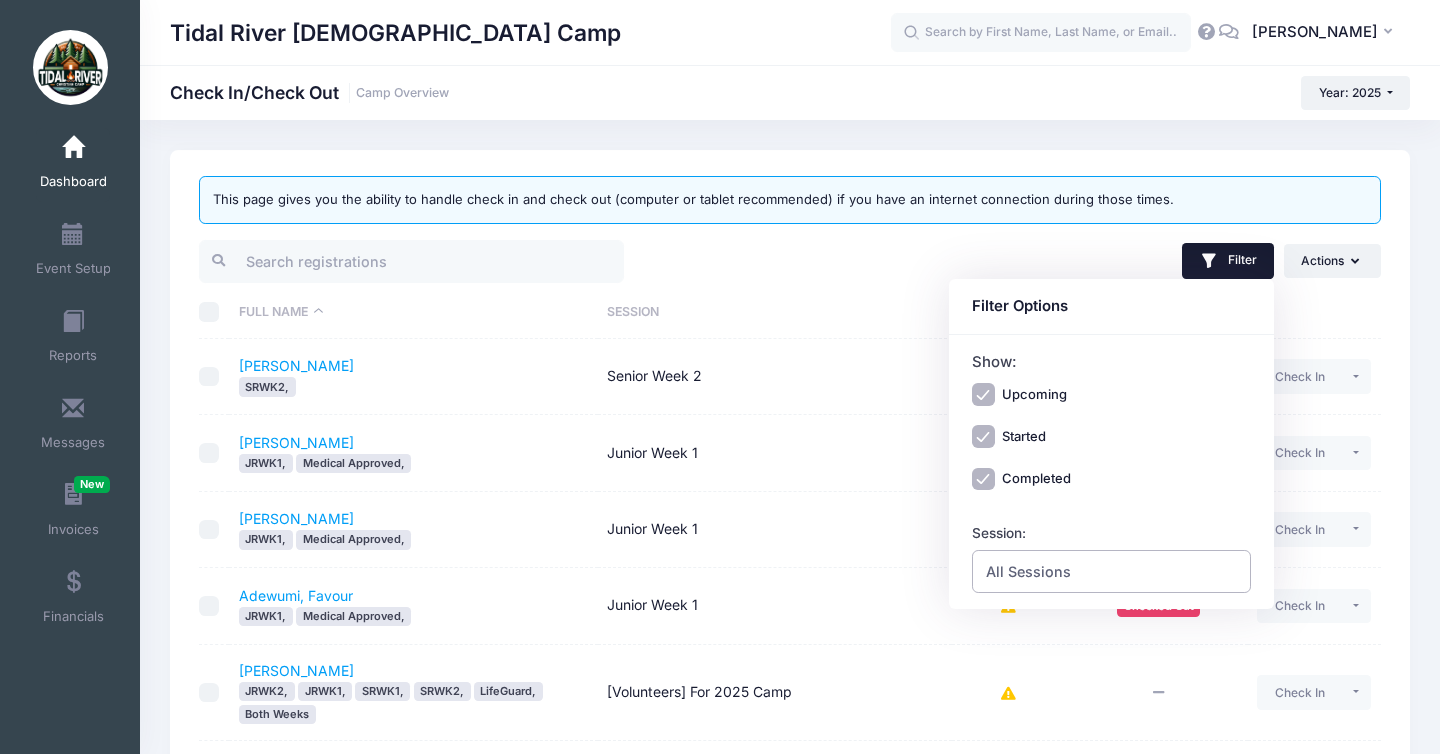 click on "All Sessions" at bounding box center [1028, 571] 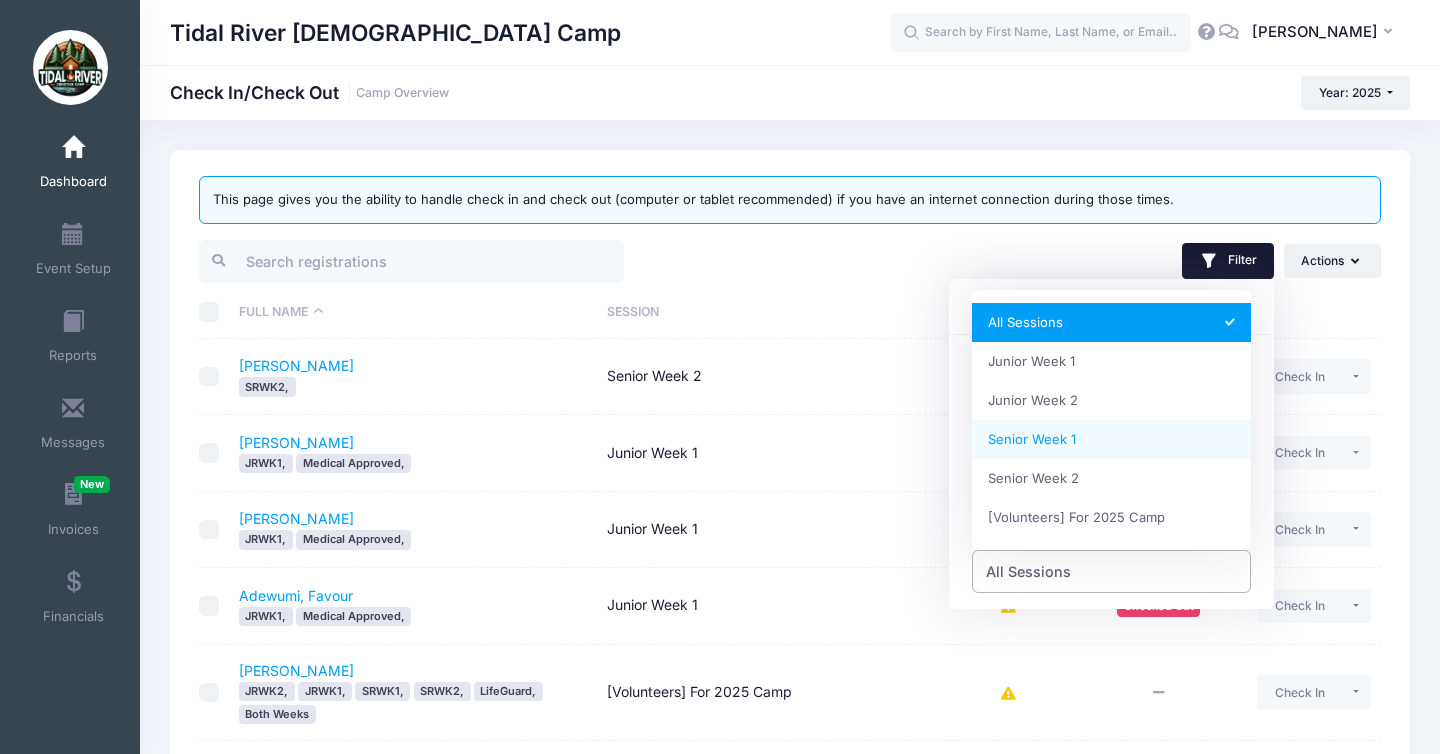 select on "Senior Week 1" 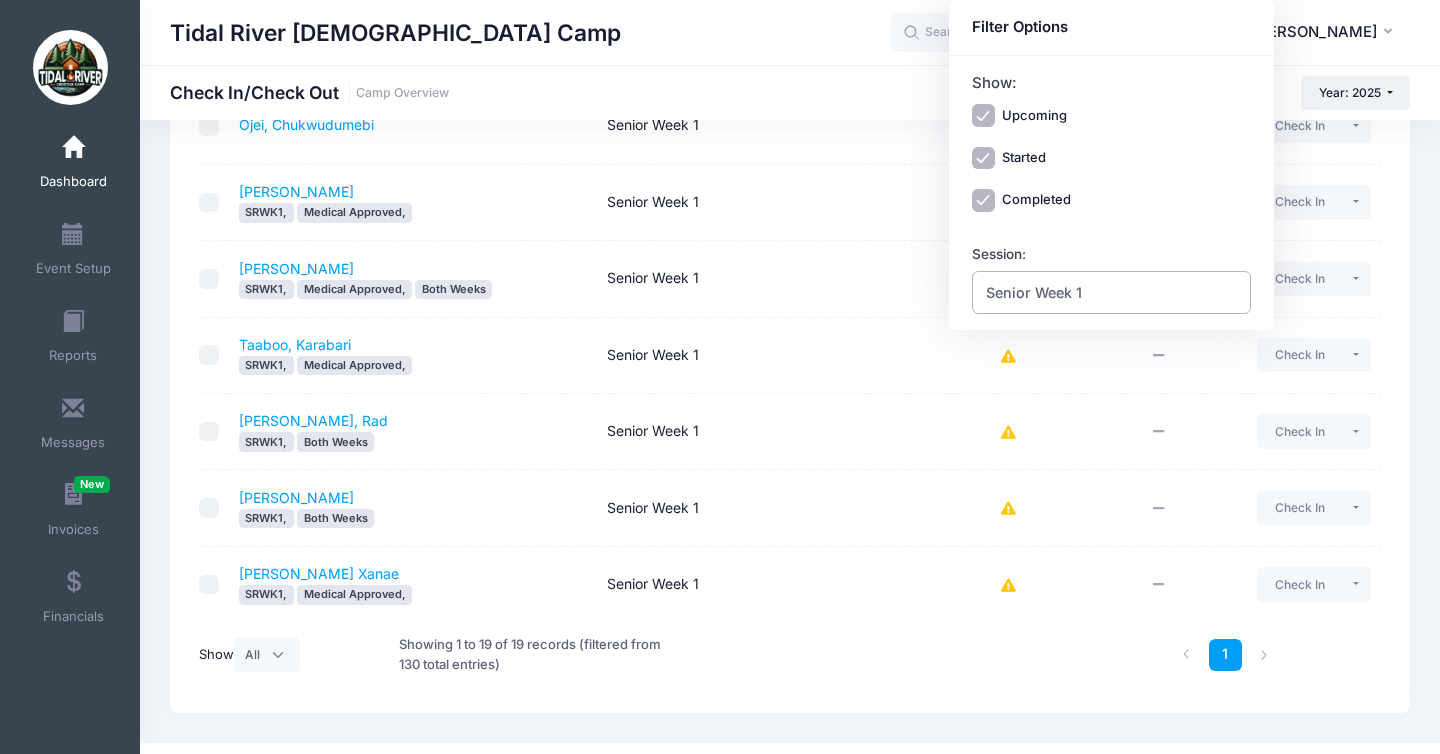 scroll, scrollTop: 1167, scrollLeft: 0, axis: vertical 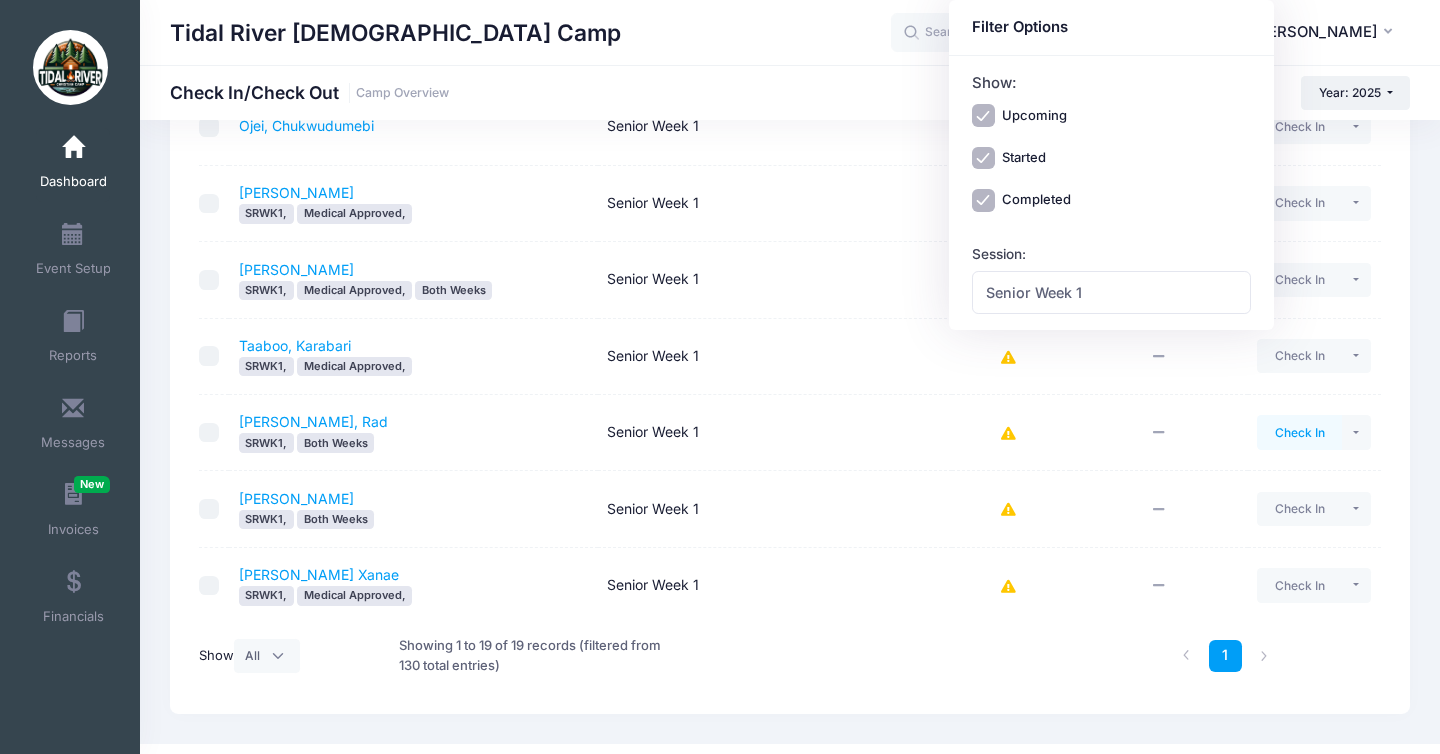 click on "Check In" at bounding box center [1299, 432] 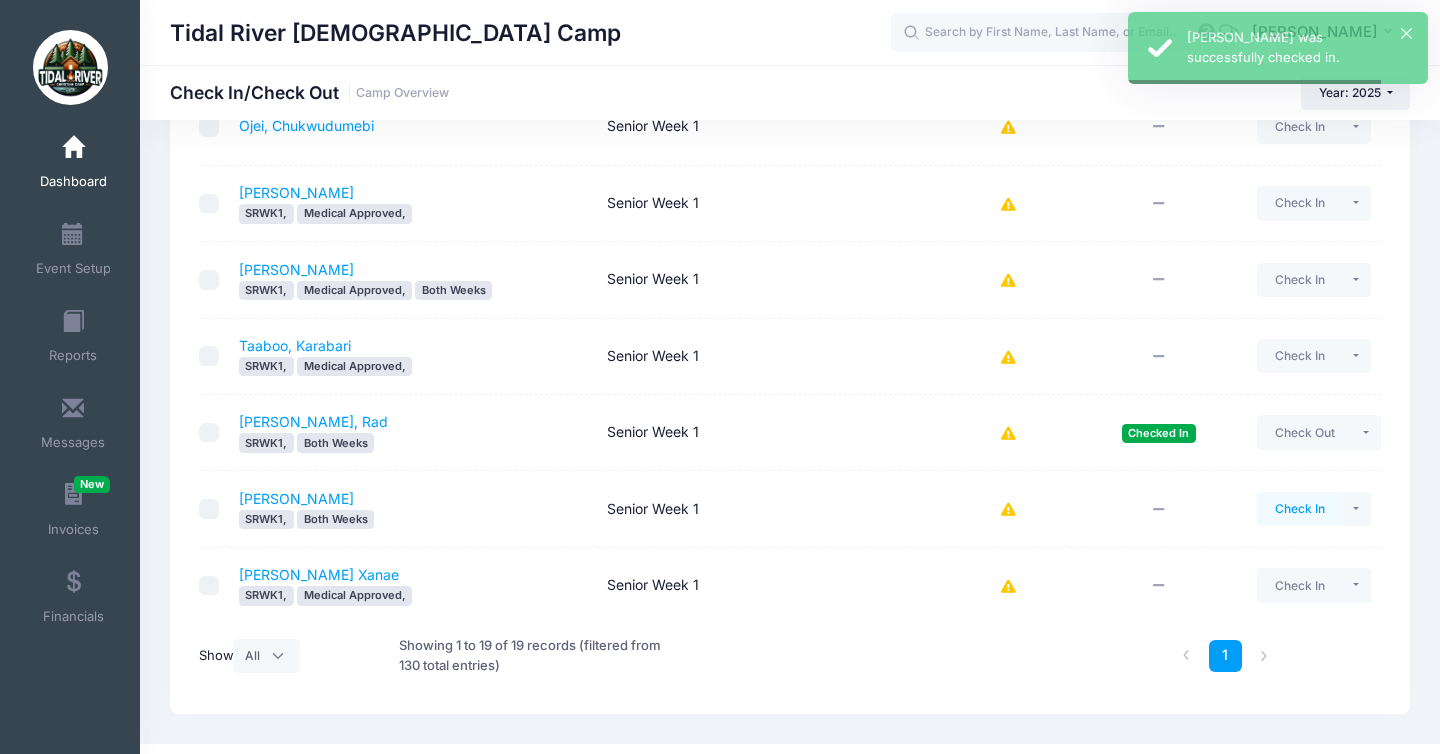 click on "Check In" at bounding box center (1299, 509) 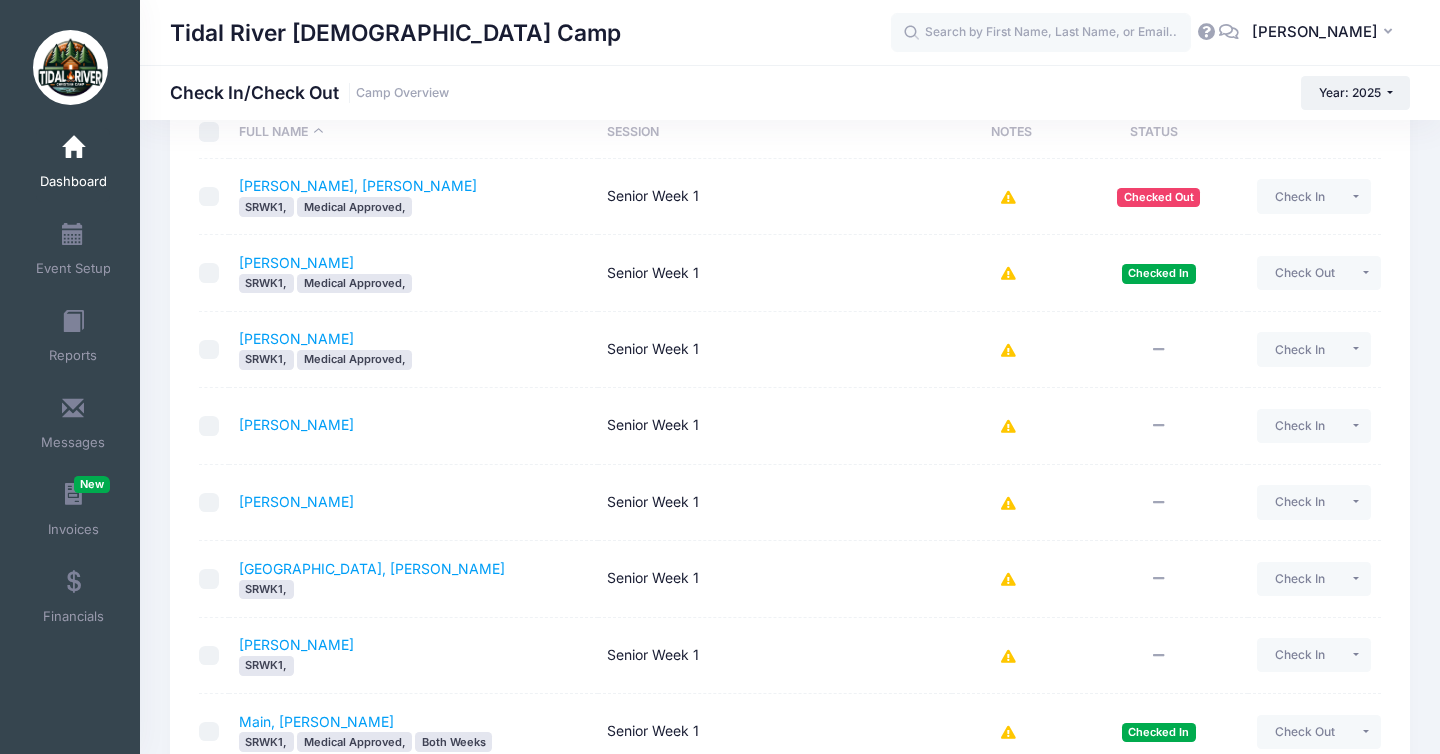 scroll, scrollTop: 882, scrollLeft: 0, axis: vertical 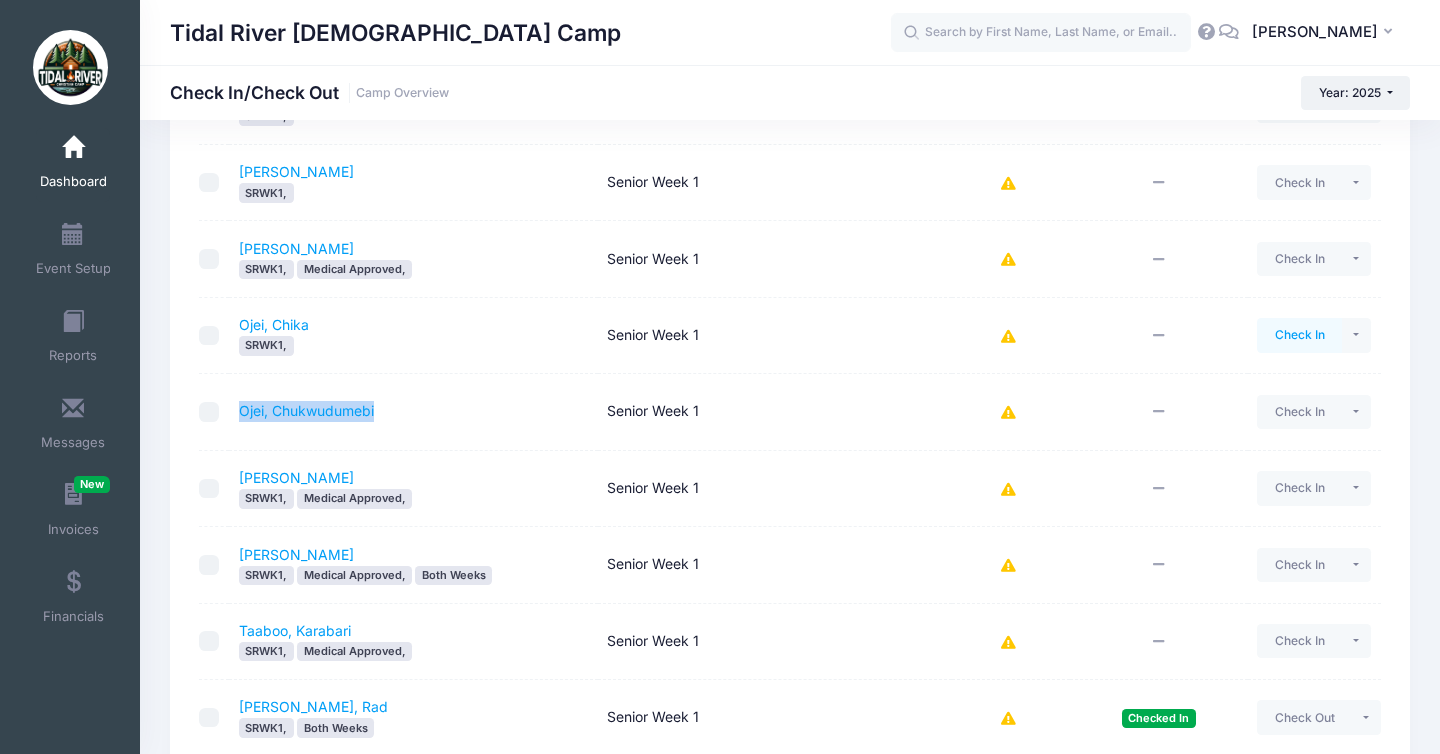 click on "Check In" at bounding box center [1299, 335] 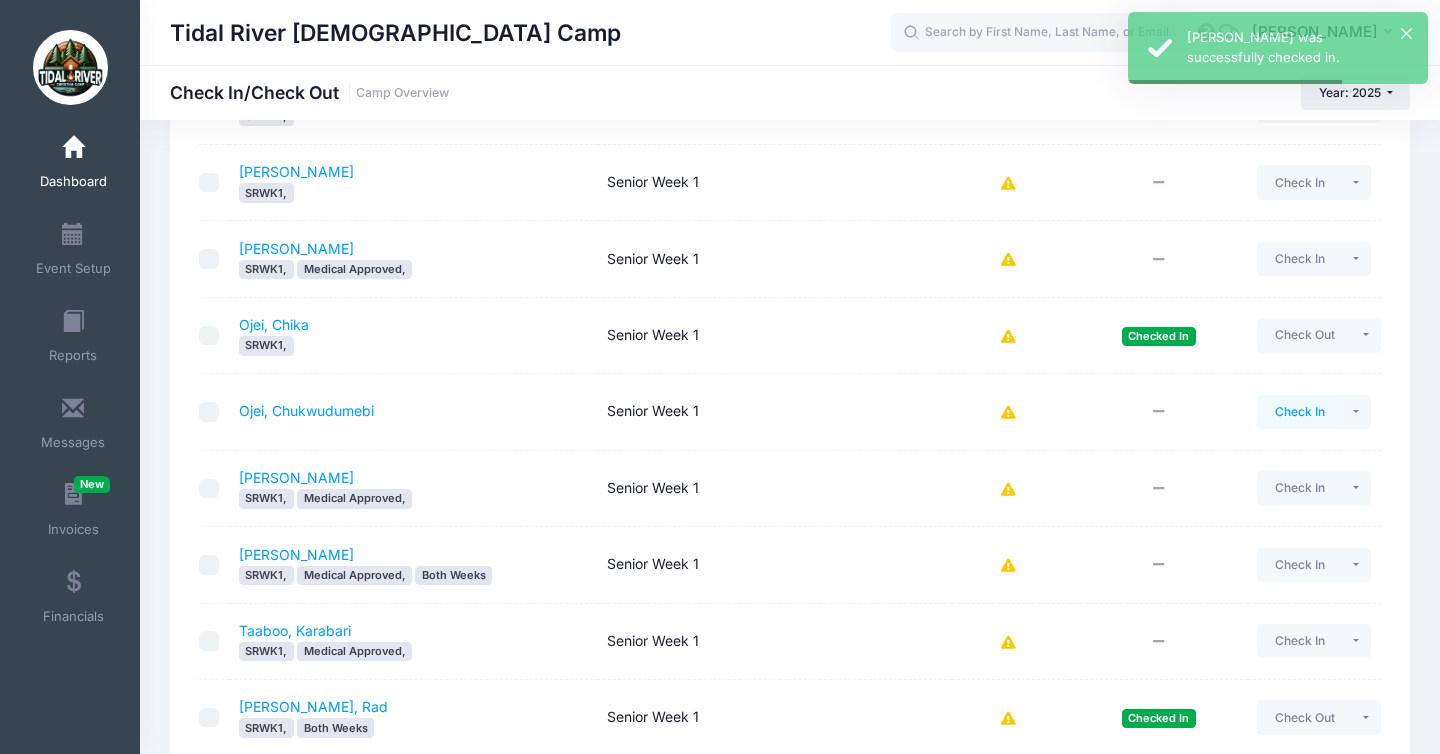 click on "Check In" at bounding box center [1299, 412] 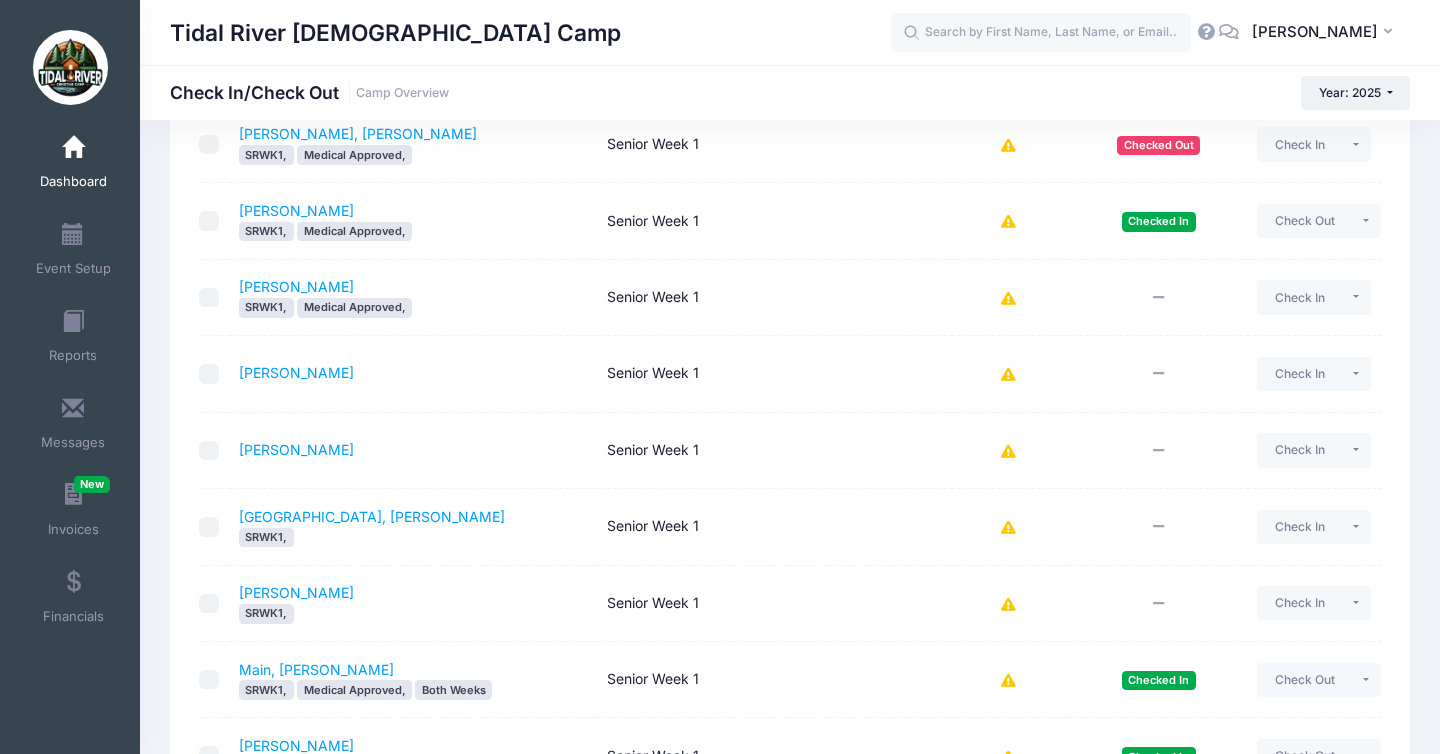 scroll, scrollTop: 218, scrollLeft: 0, axis: vertical 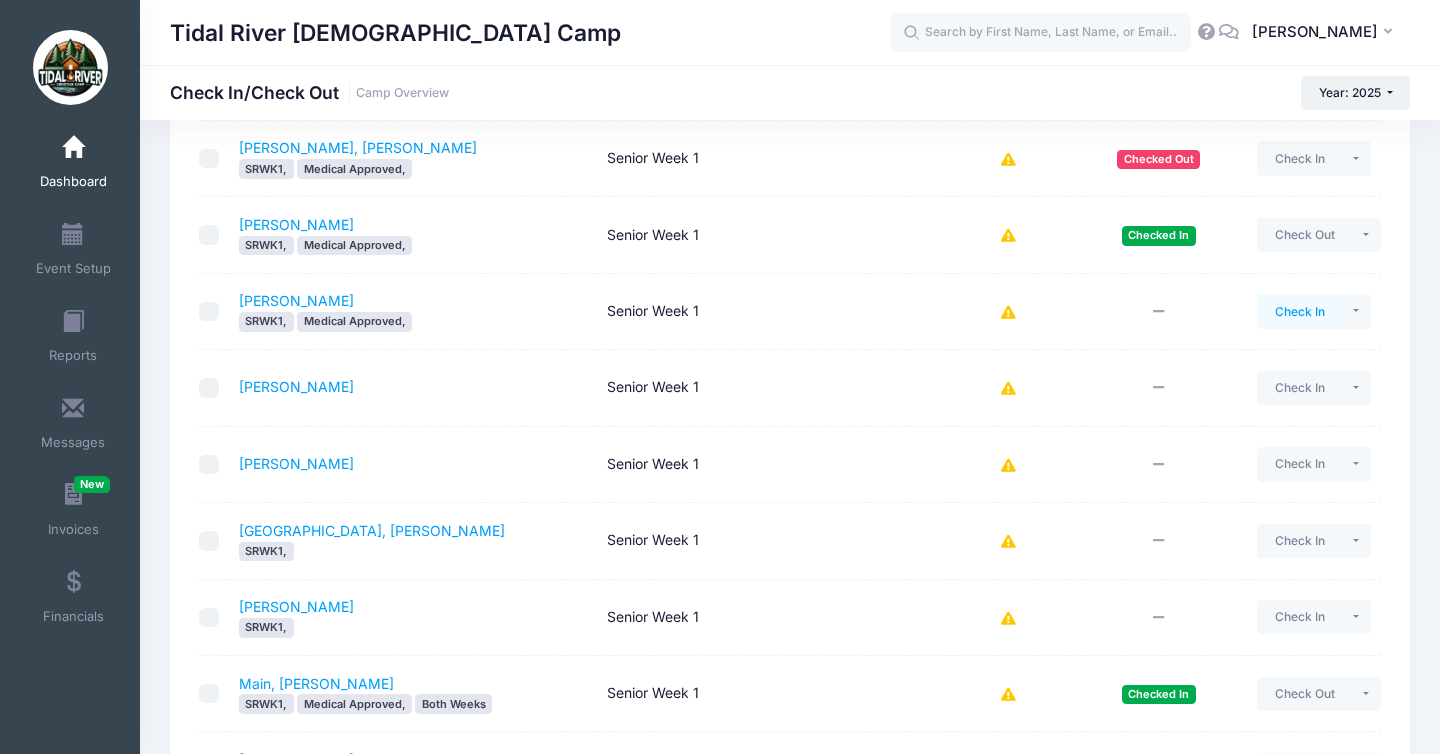 click on "Check In" at bounding box center [1299, 311] 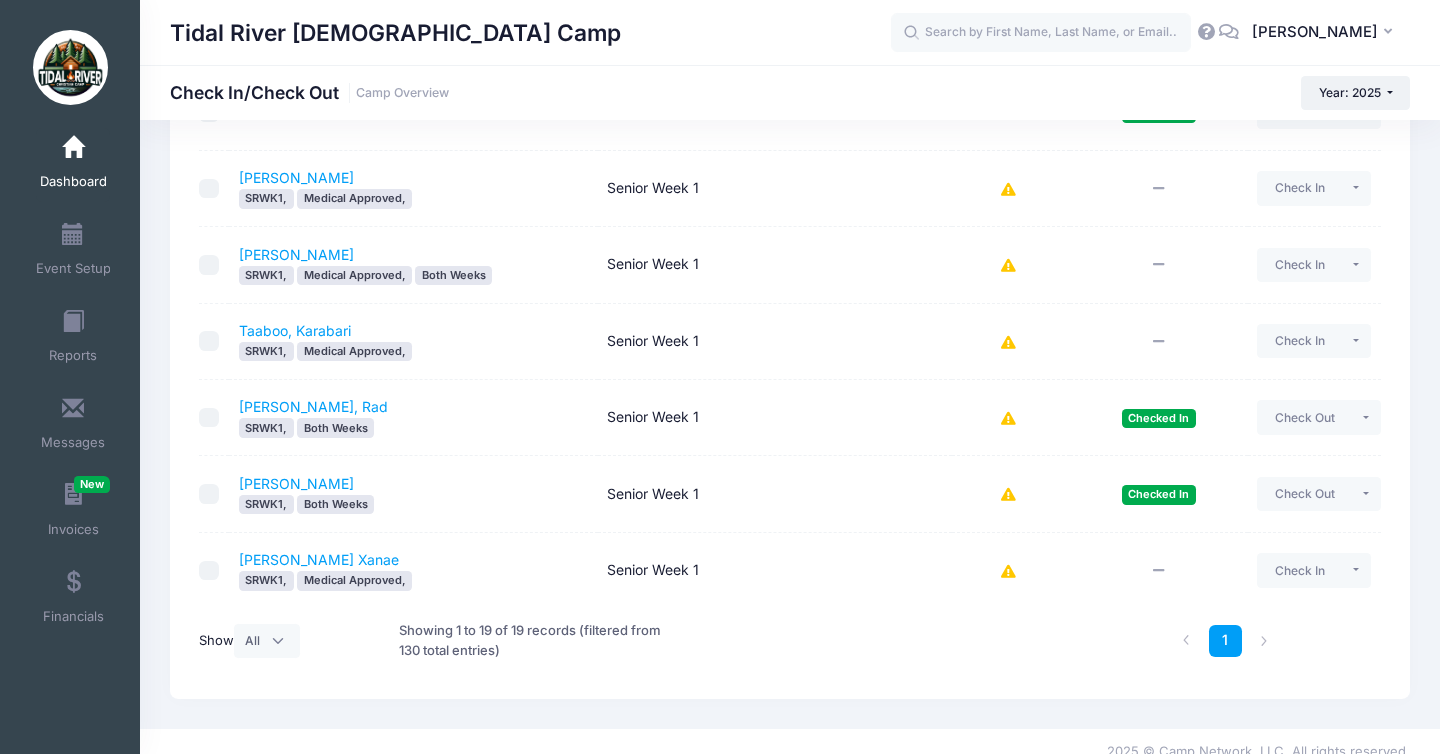 scroll, scrollTop: 1203, scrollLeft: 0, axis: vertical 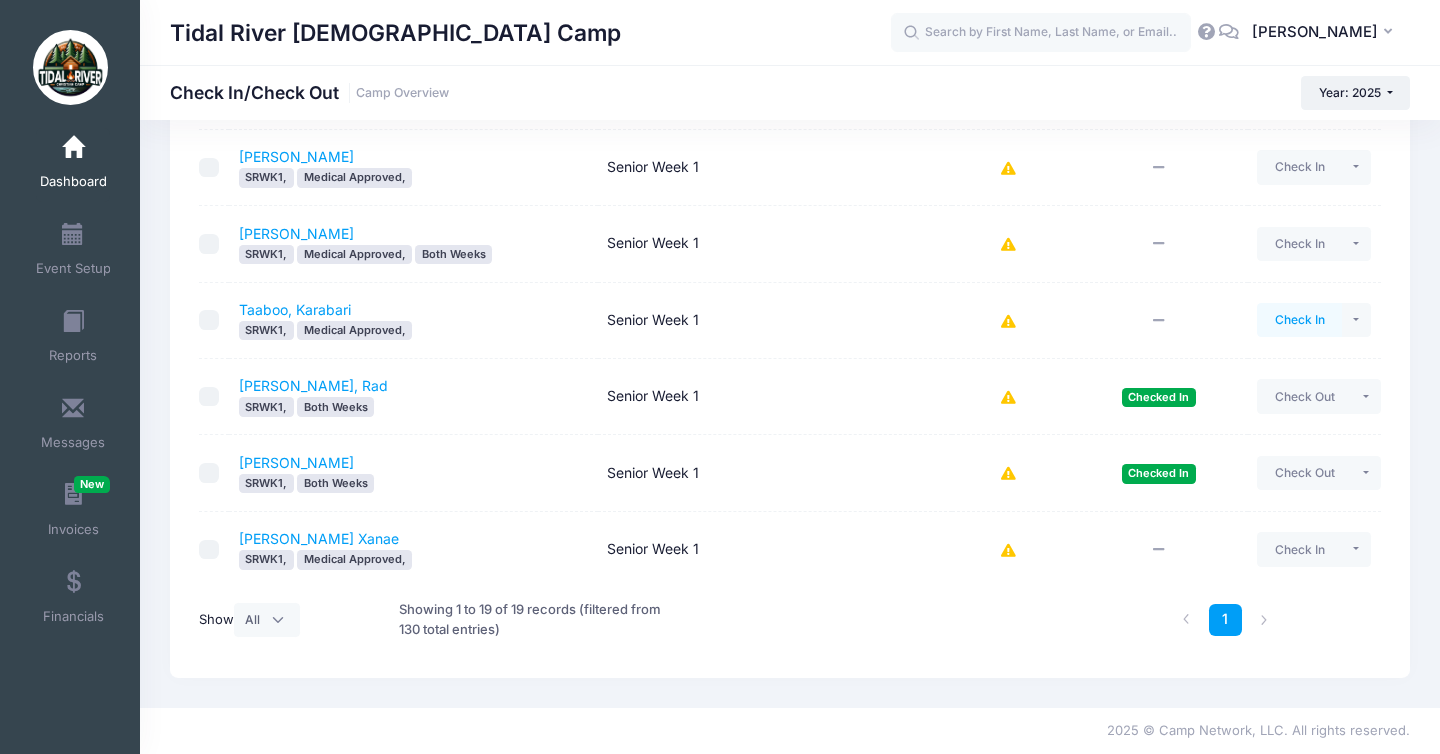 click on "Check In" at bounding box center (1299, 320) 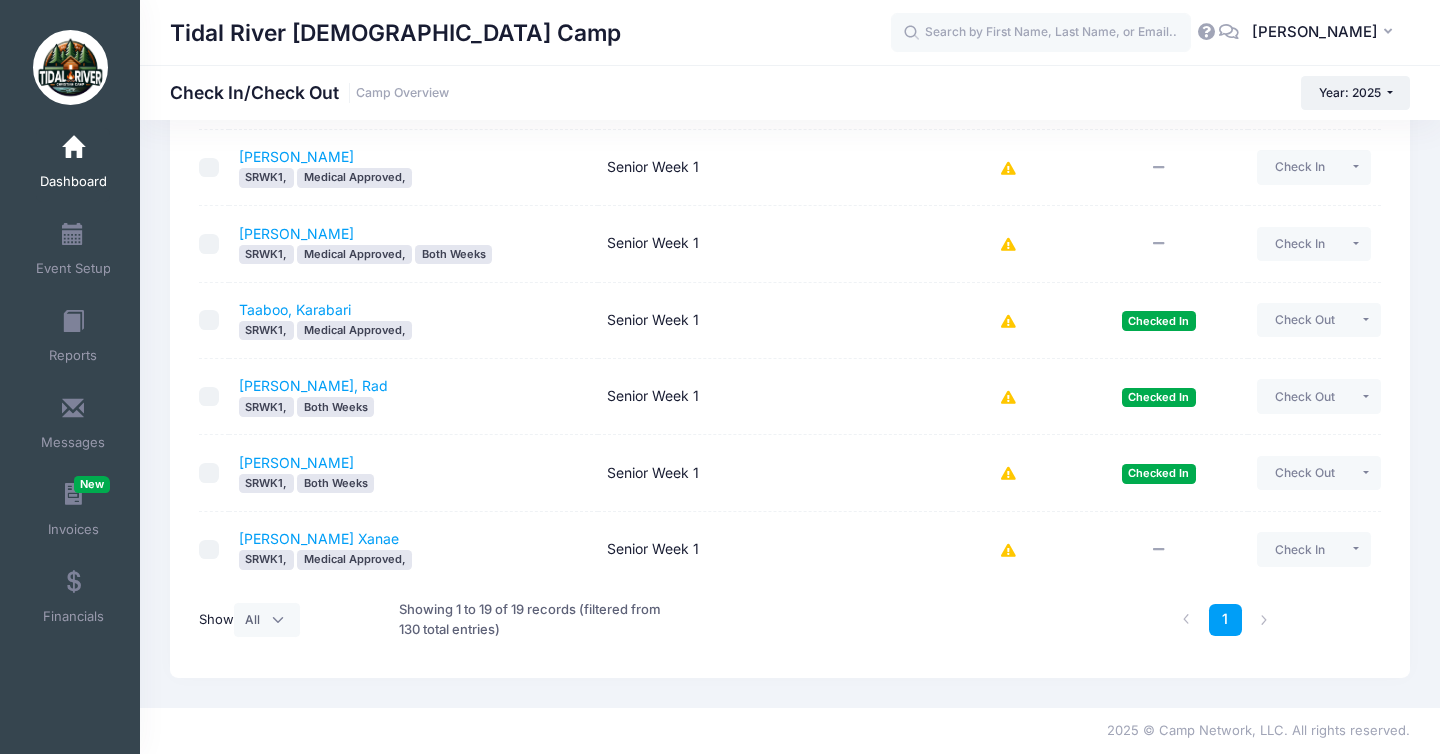 click on "Tidal River Christian Camp
Check In/Check Out
Camp Overview
Year: 2025
Year: 2025" at bounding box center [790, 93] 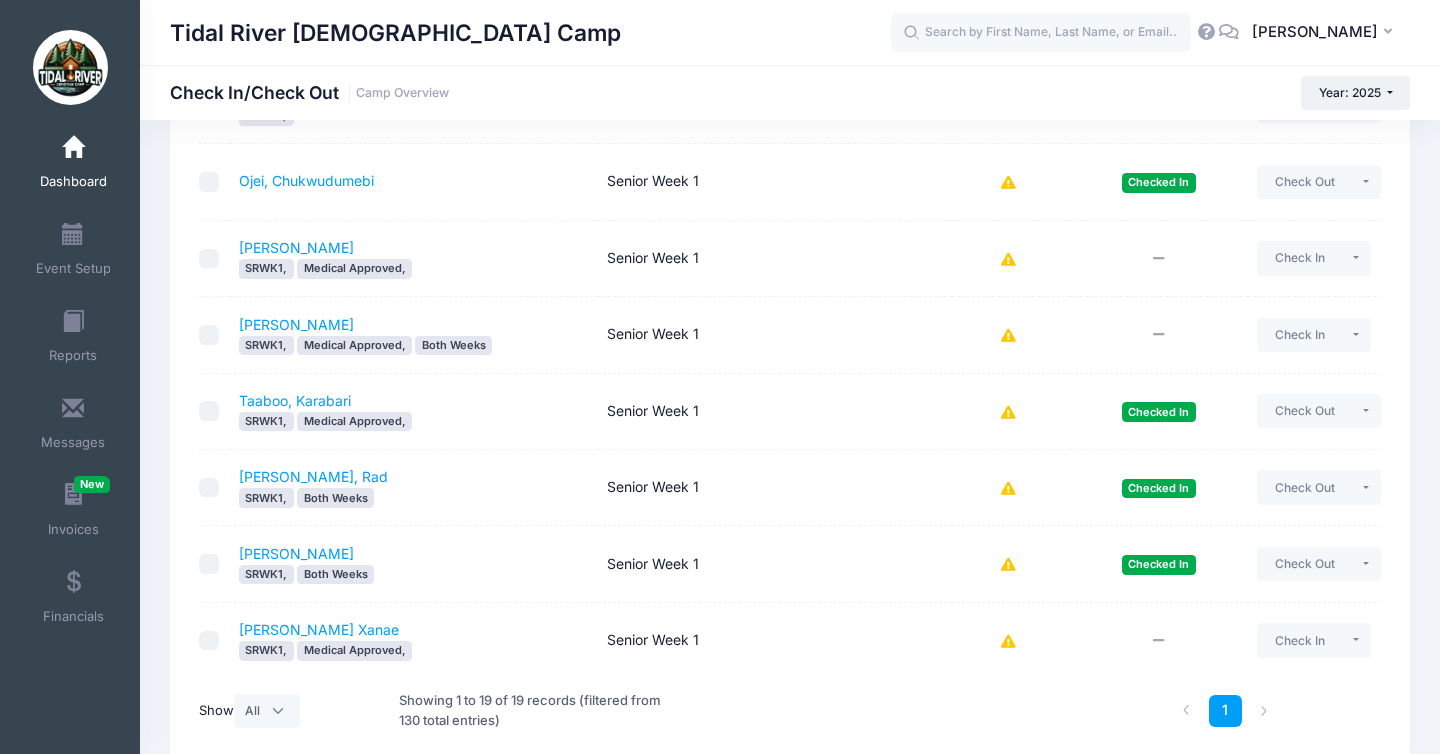 scroll, scrollTop: 1069, scrollLeft: 0, axis: vertical 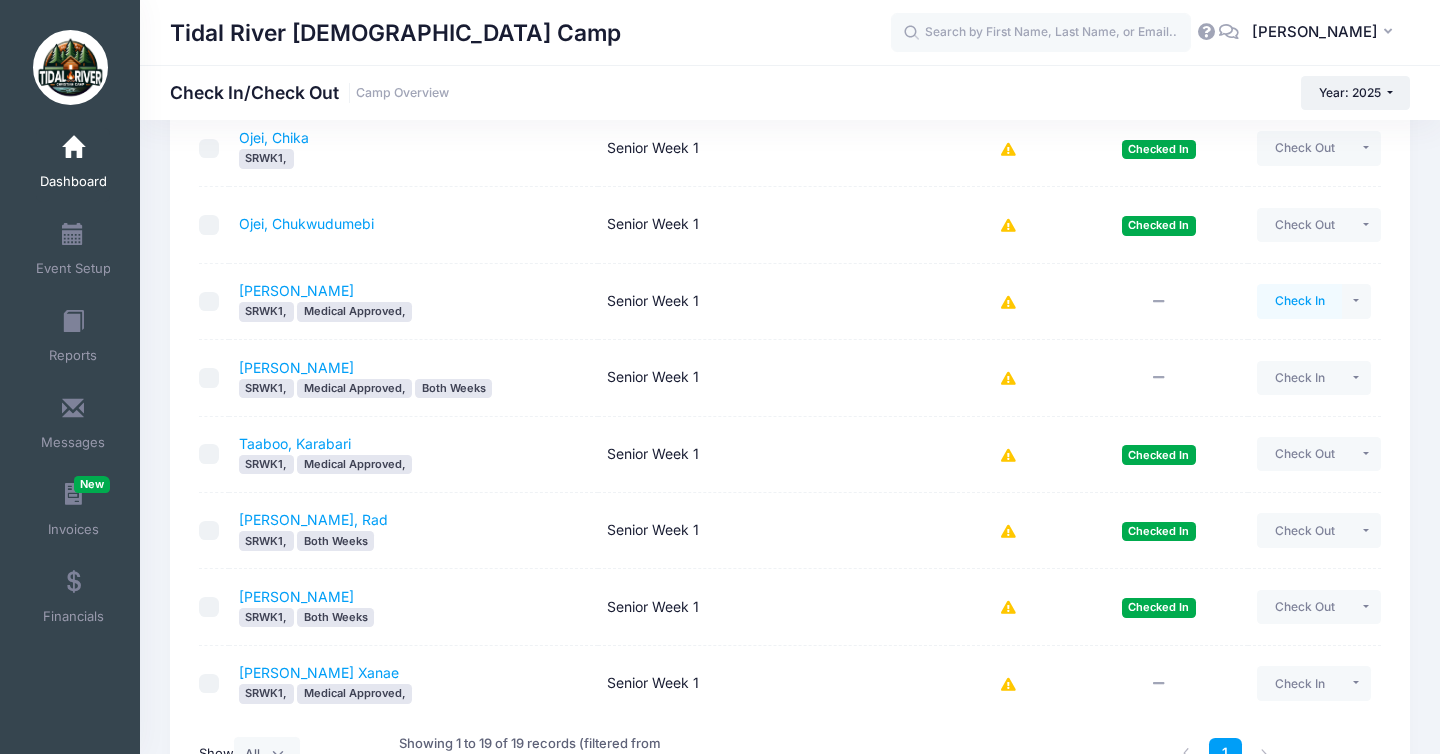 click on "Check In" at bounding box center (1299, 301) 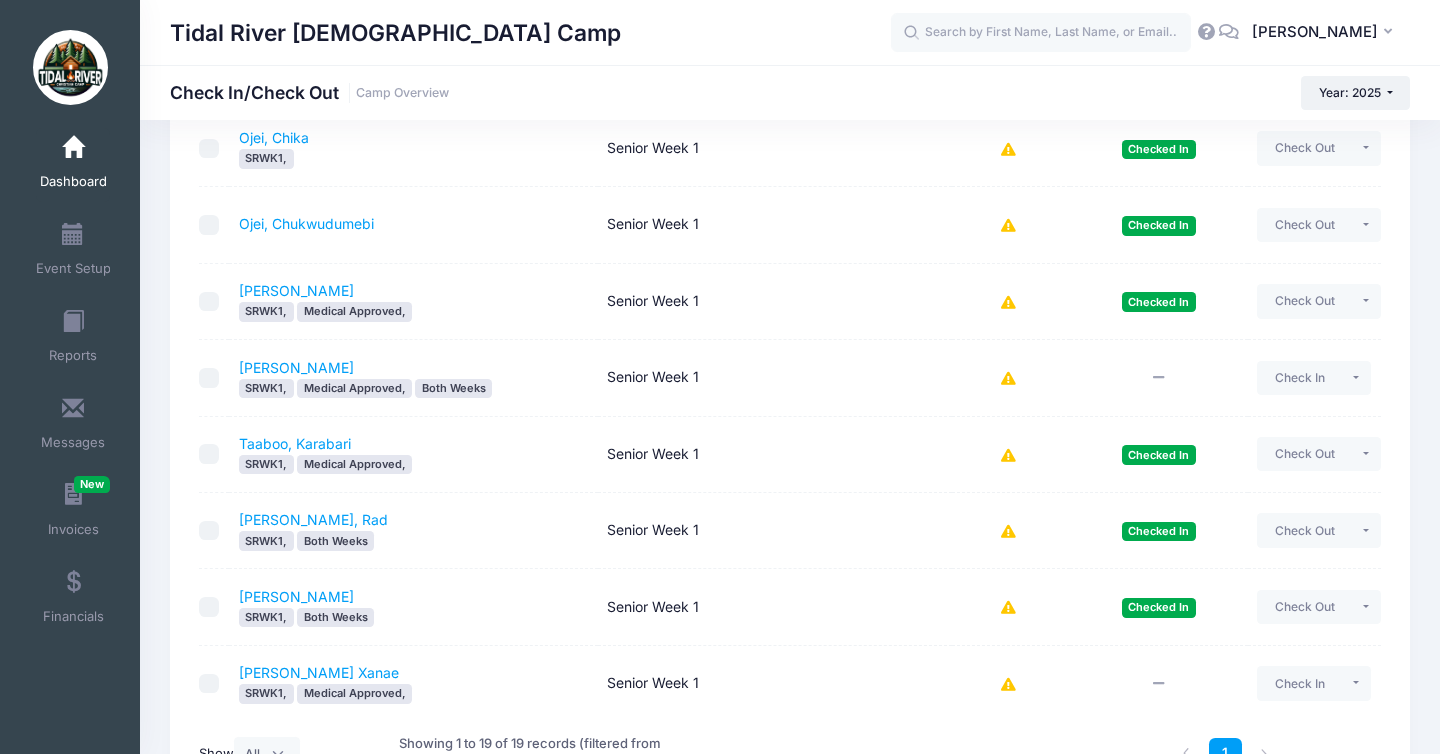scroll, scrollTop: 1057, scrollLeft: 0, axis: vertical 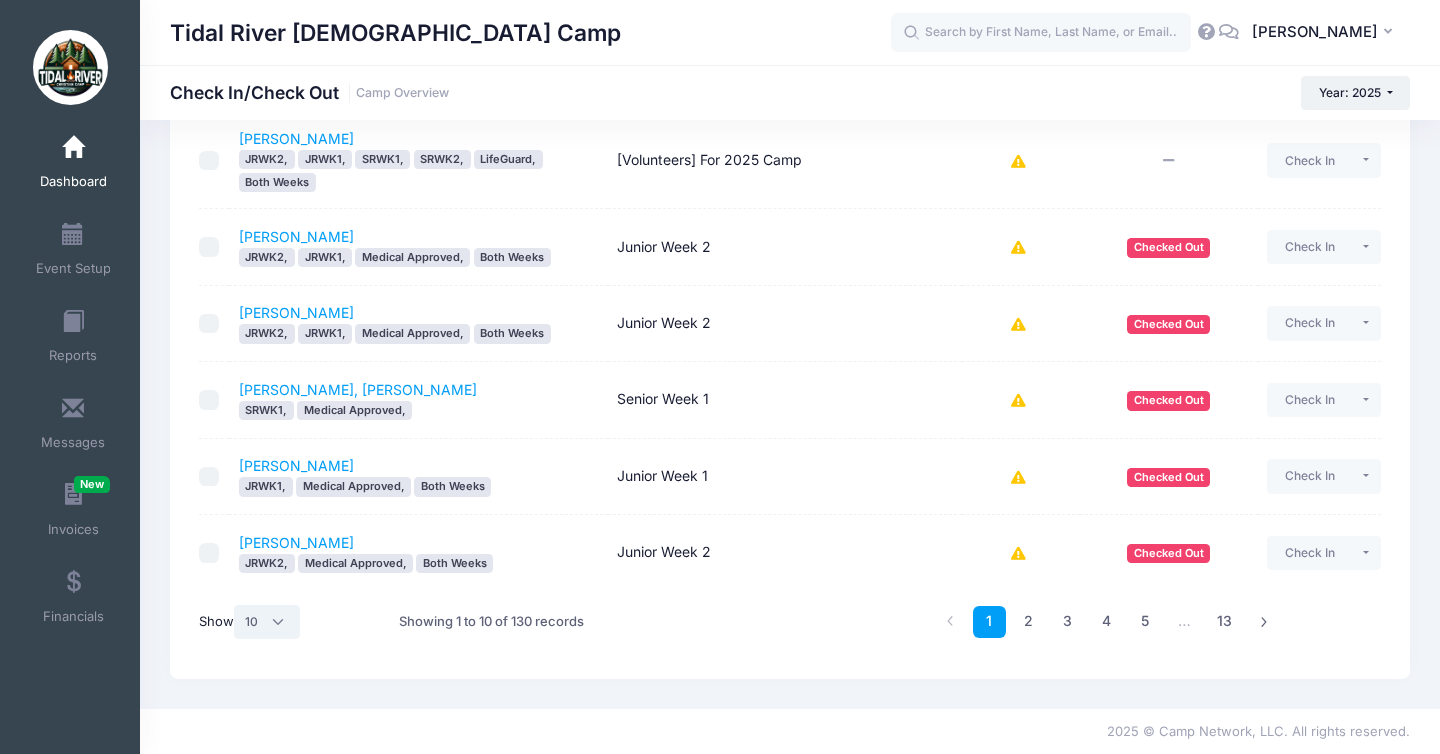 click on "All 10 25 50" at bounding box center (267, 622) 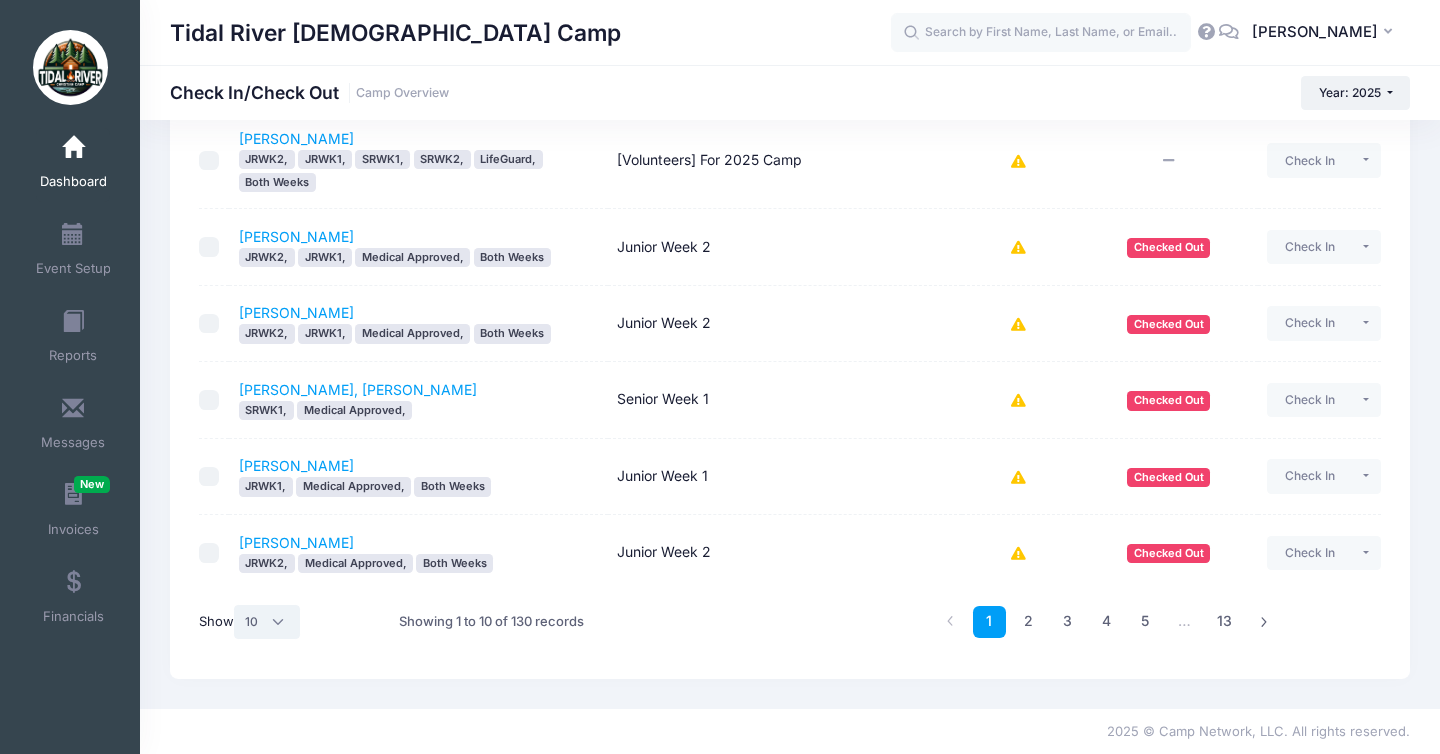 select on "-1" 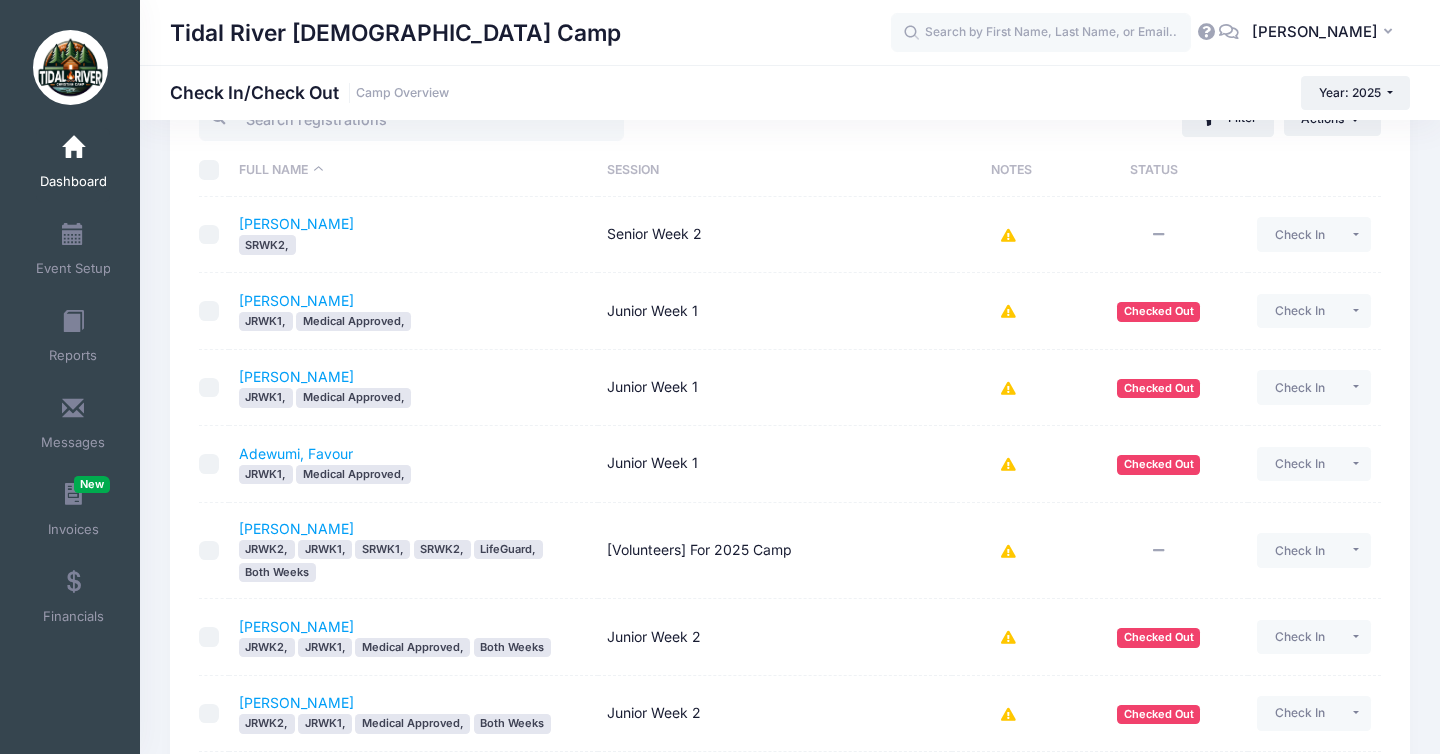 scroll, scrollTop: 0, scrollLeft: 0, axis: both 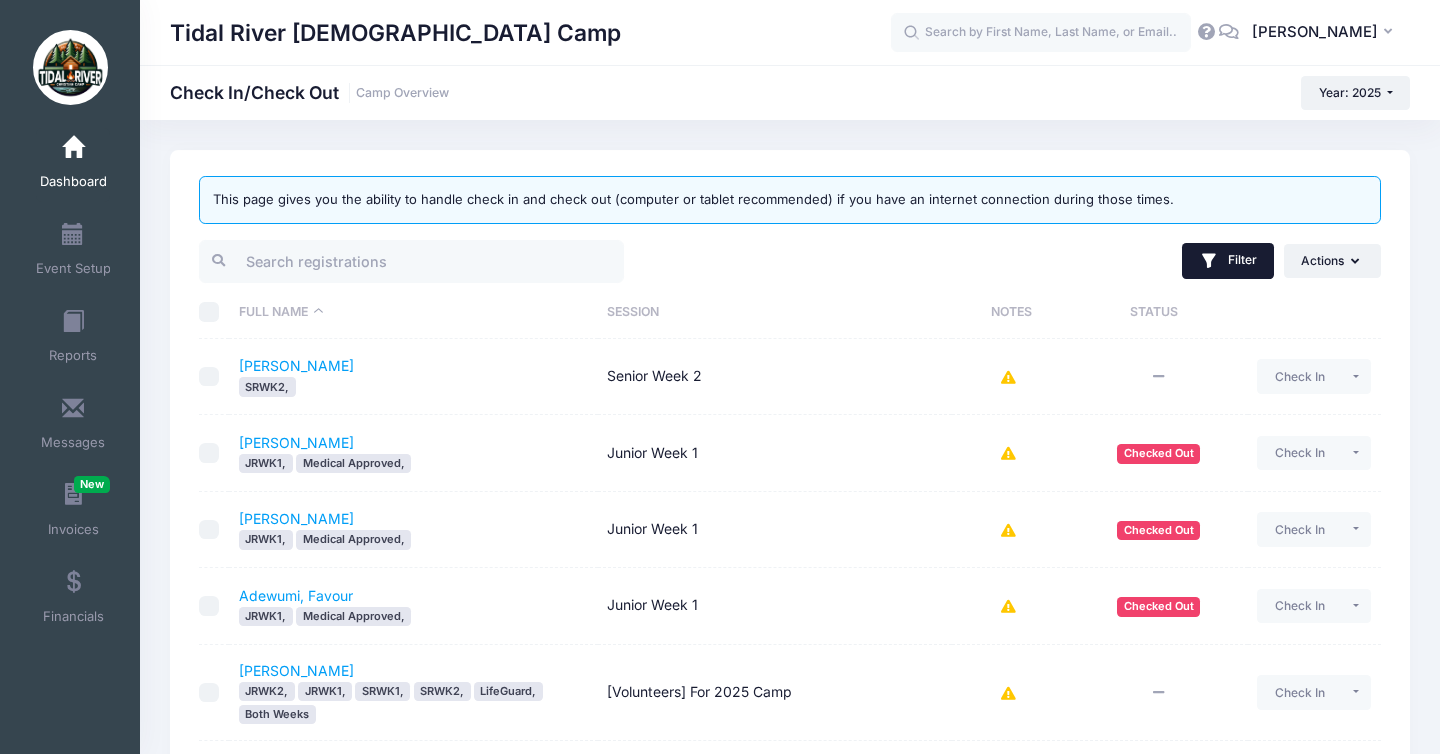 click on "Filter" at bounding box center (1228, 261) 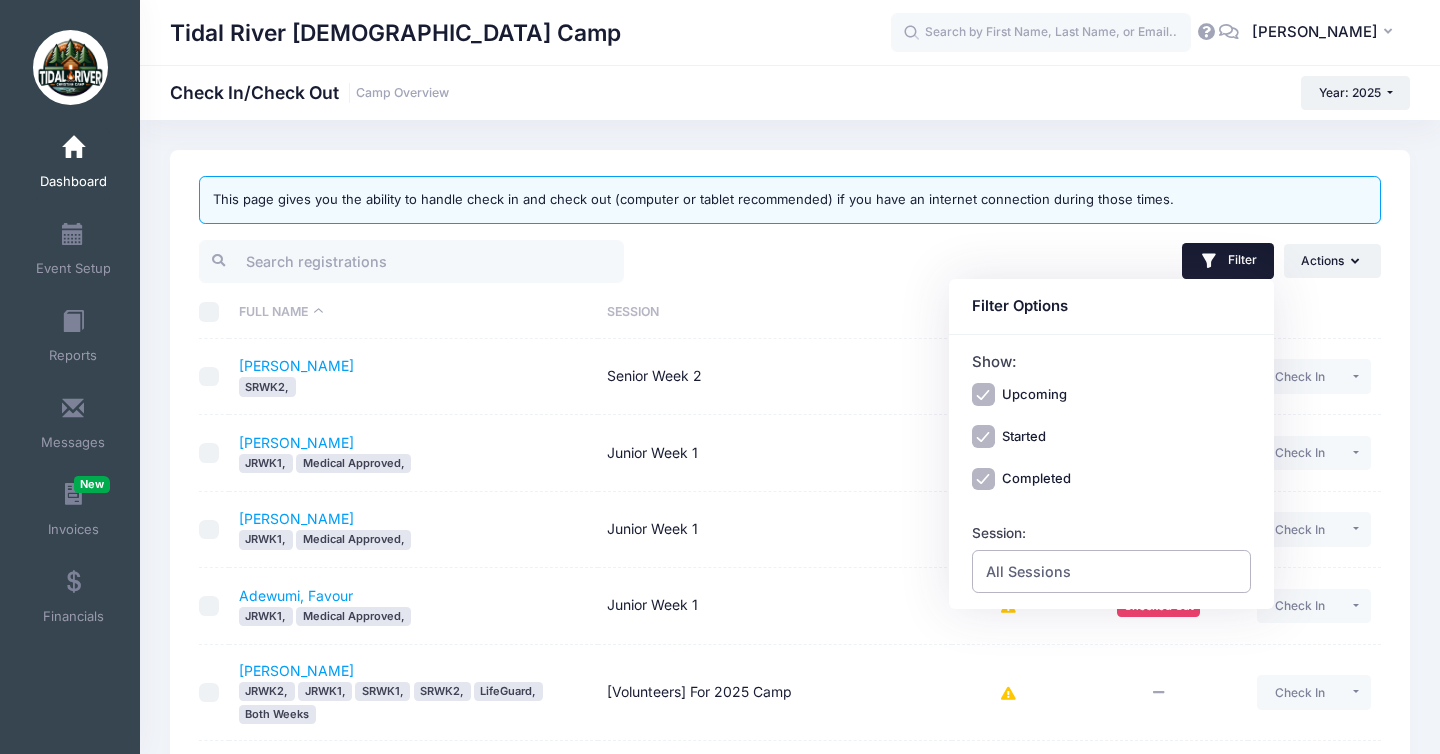 click on "All Sessions" at bounding box center [1028, 571] 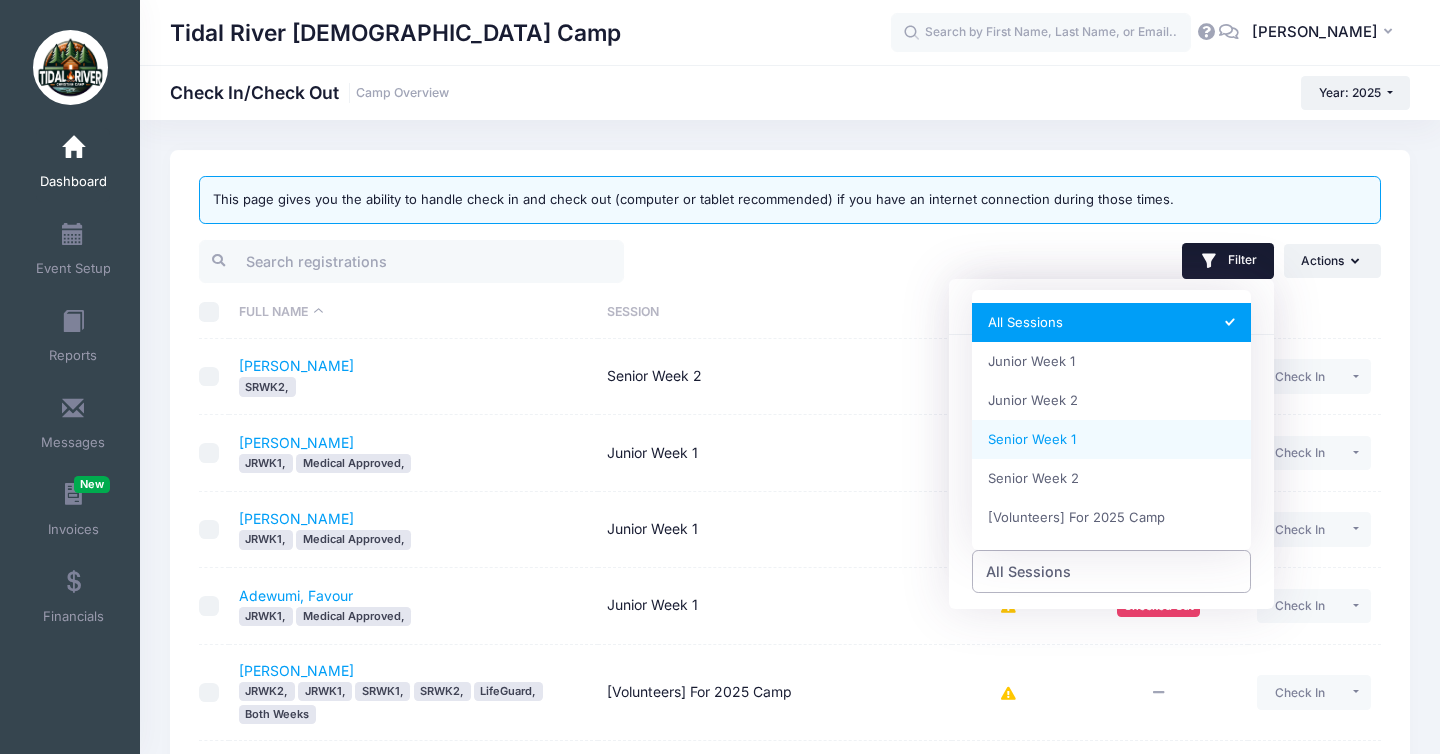 select on "Senior Week 1" 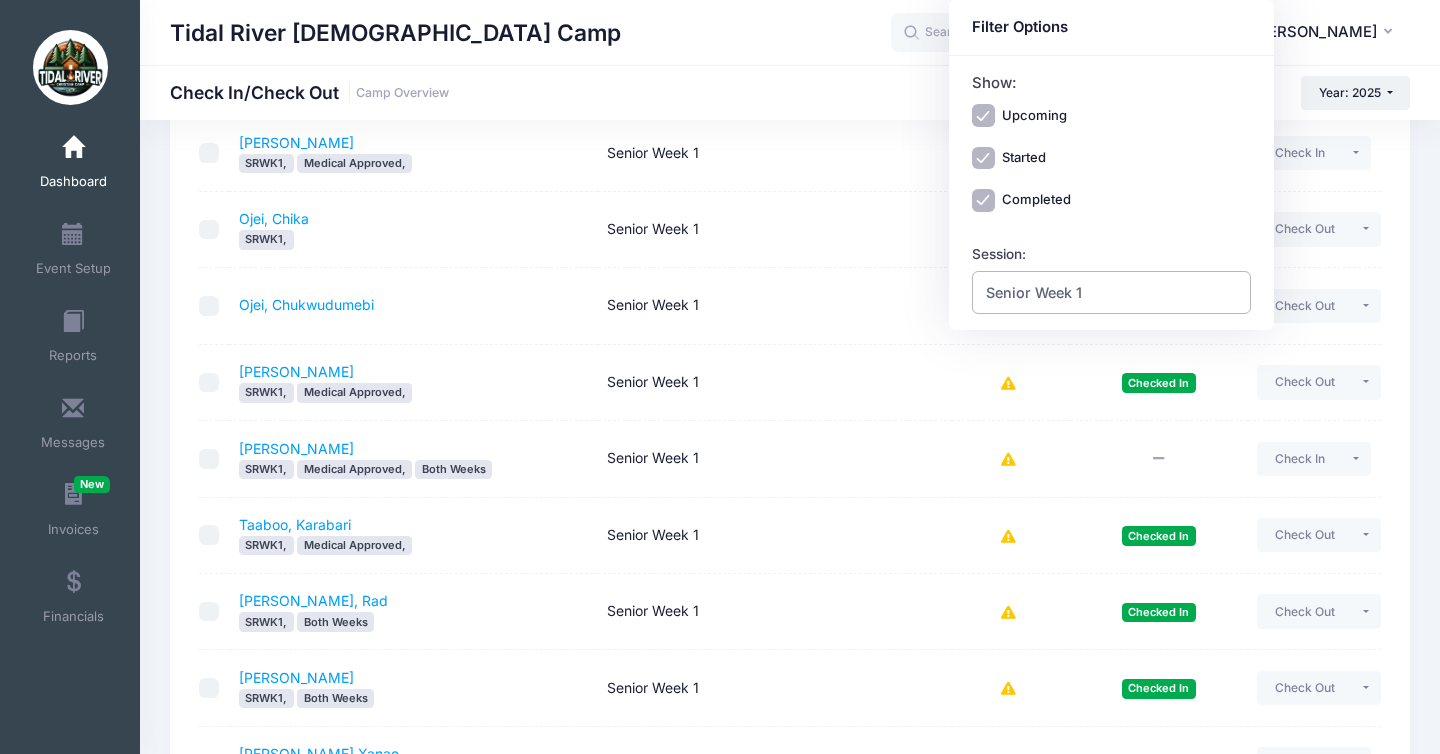 scroll, scrollTop: 977, scrollLeft: 0, axis: vertical 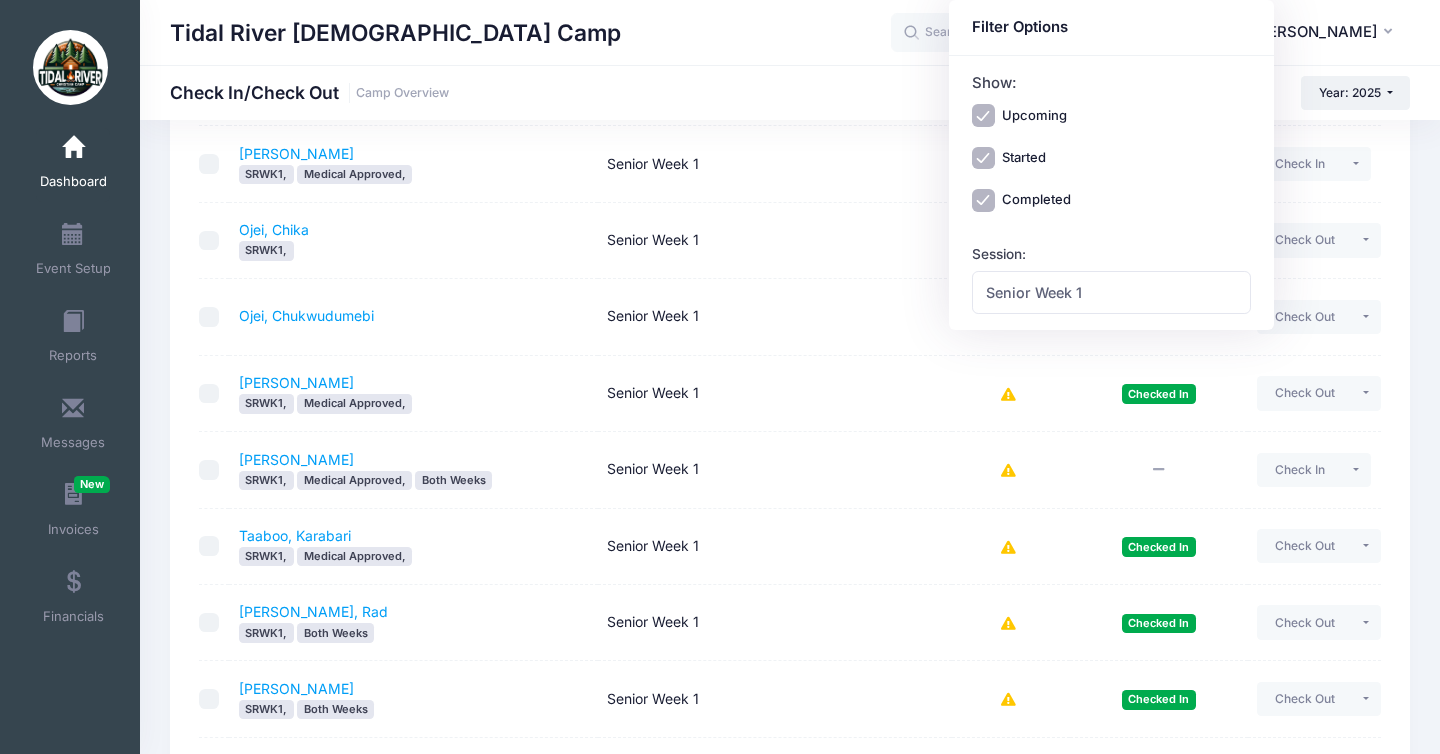 click on "Tidal River [DEMOGRAPHIC_DATA] Camp" at bounding box center [530, 33] 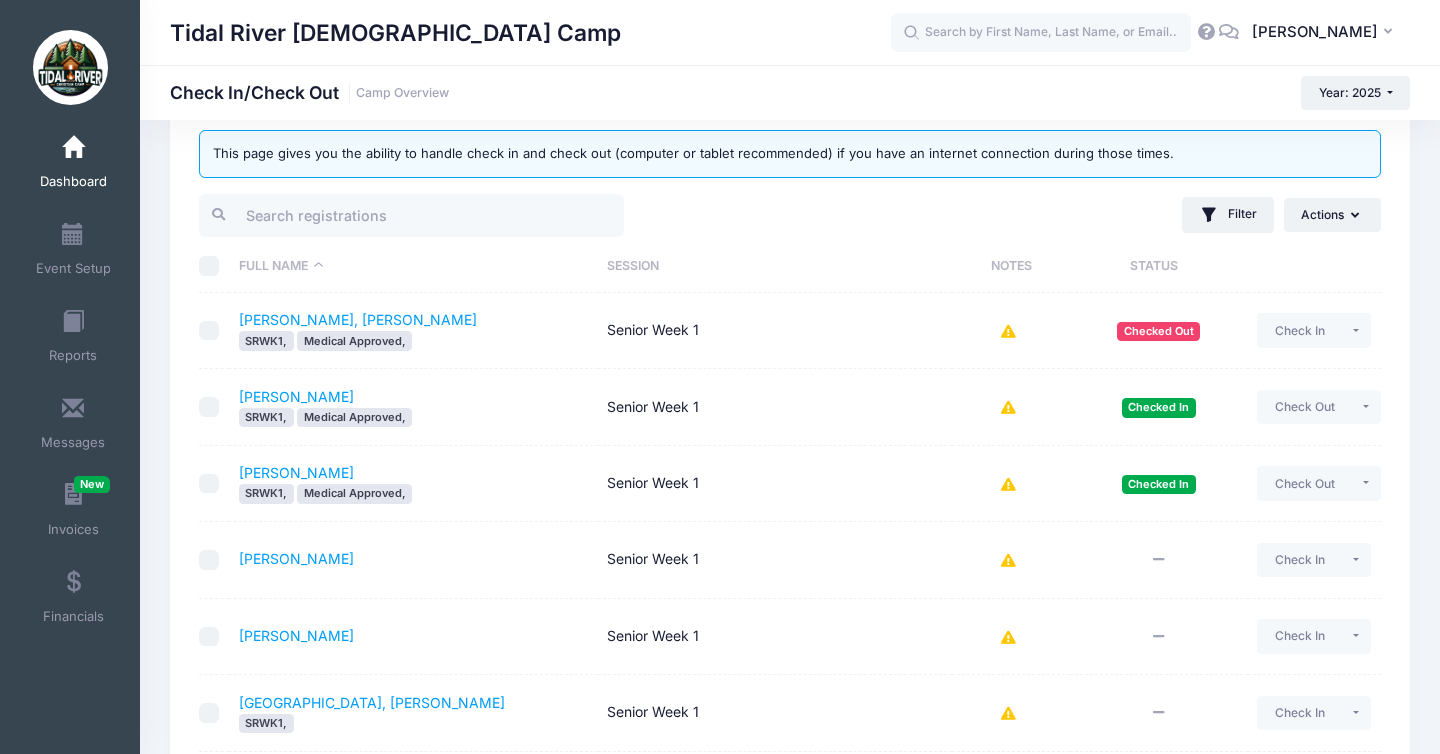 scroll, scrollTop: 0, scrollLeft: 0, axis: both 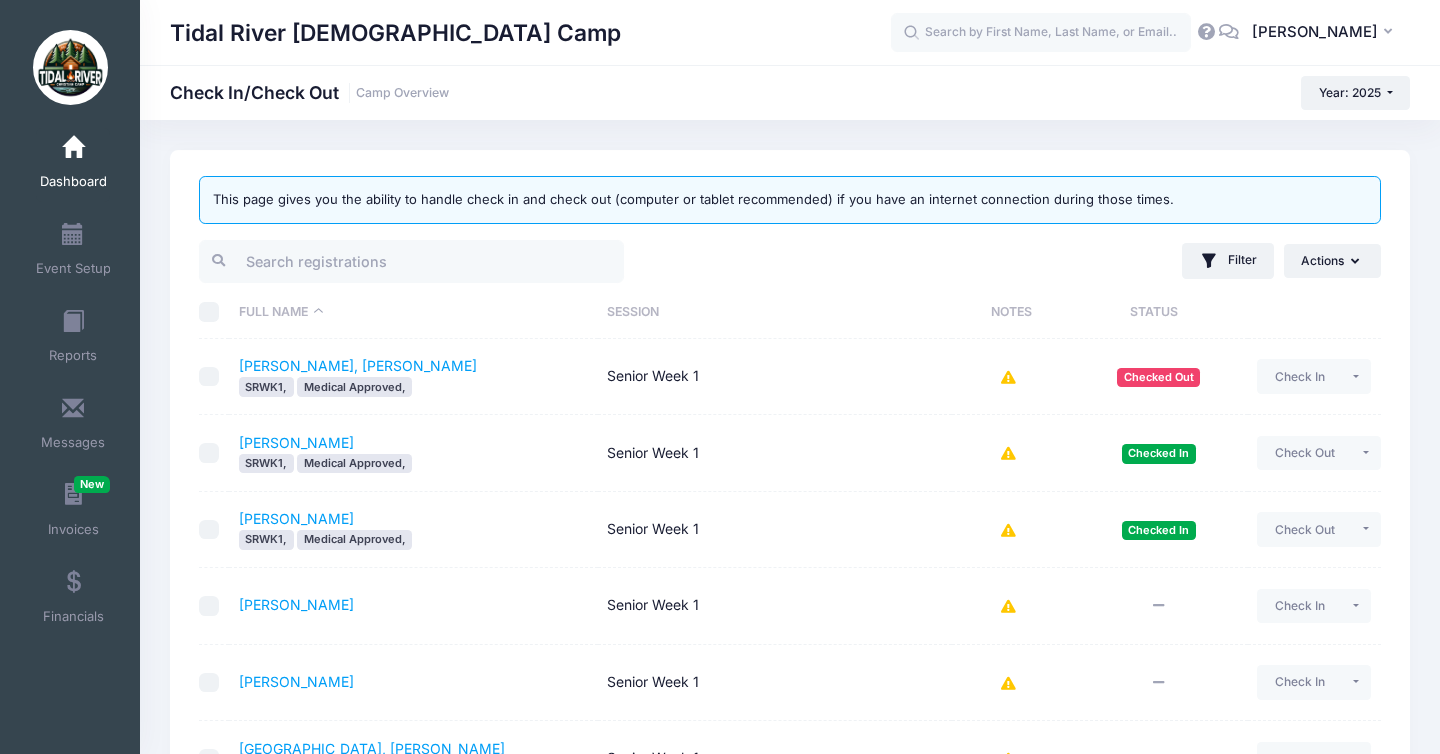 click on "Dashboard" at bounding box center (73, 165) 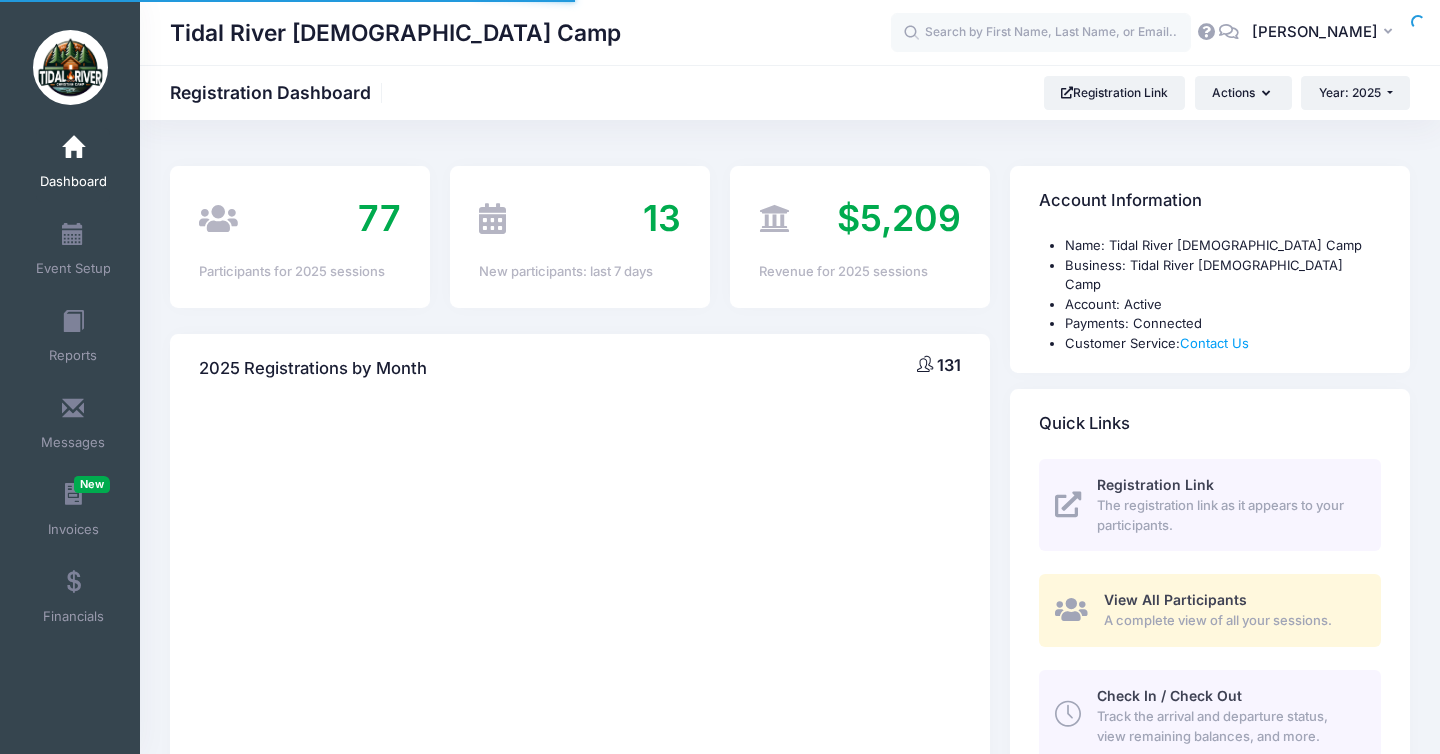 scroll, scrollTop: 0, scrollLeft: 0, axis: both 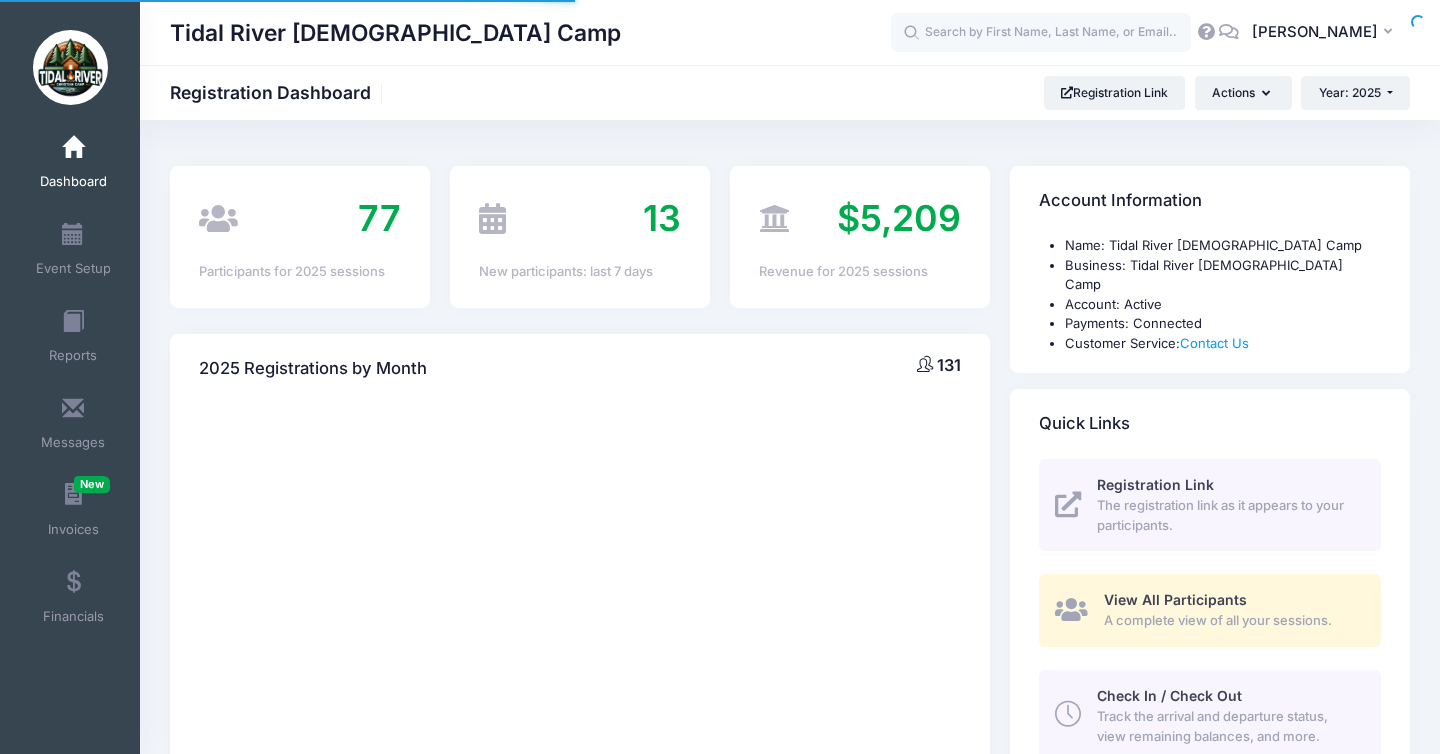 select 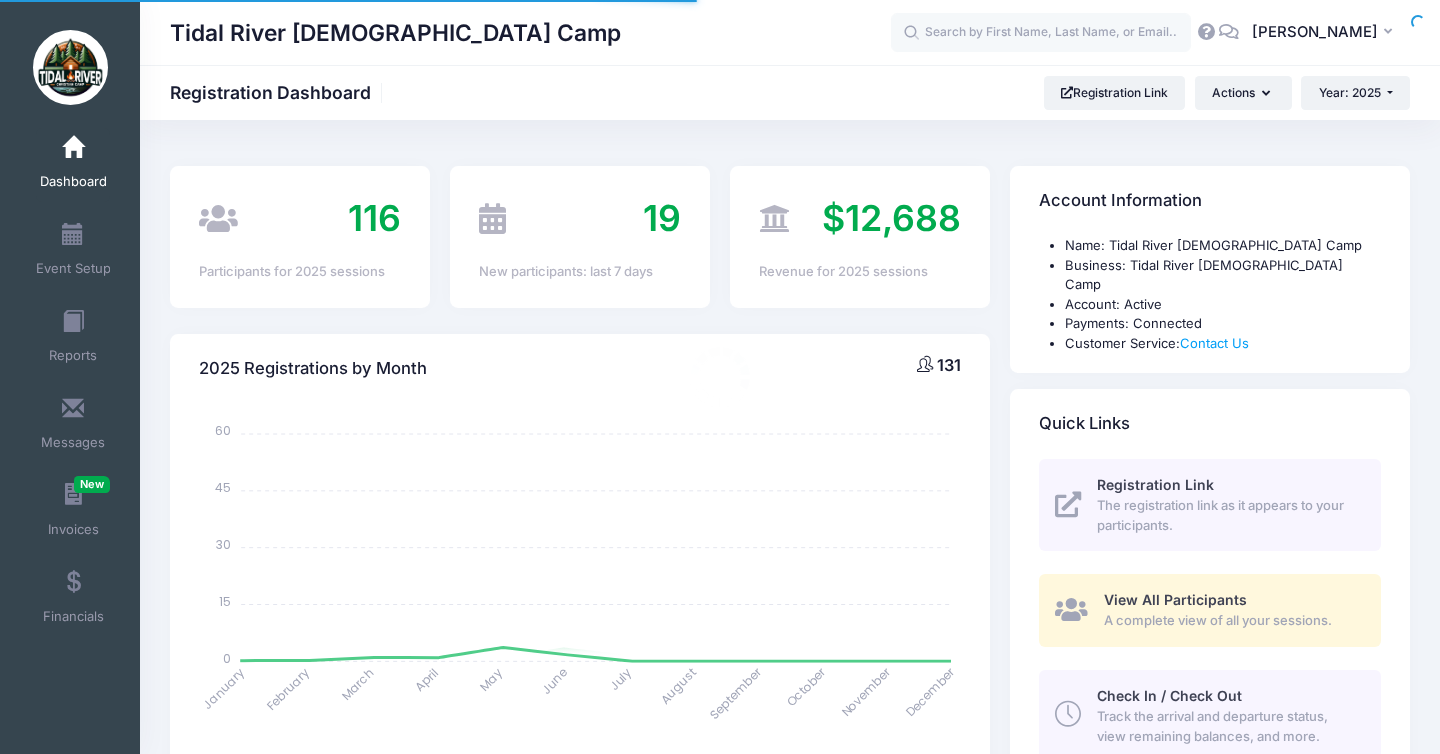 scroll, scrollTop: 0, scrollLeft: 0, axis: both 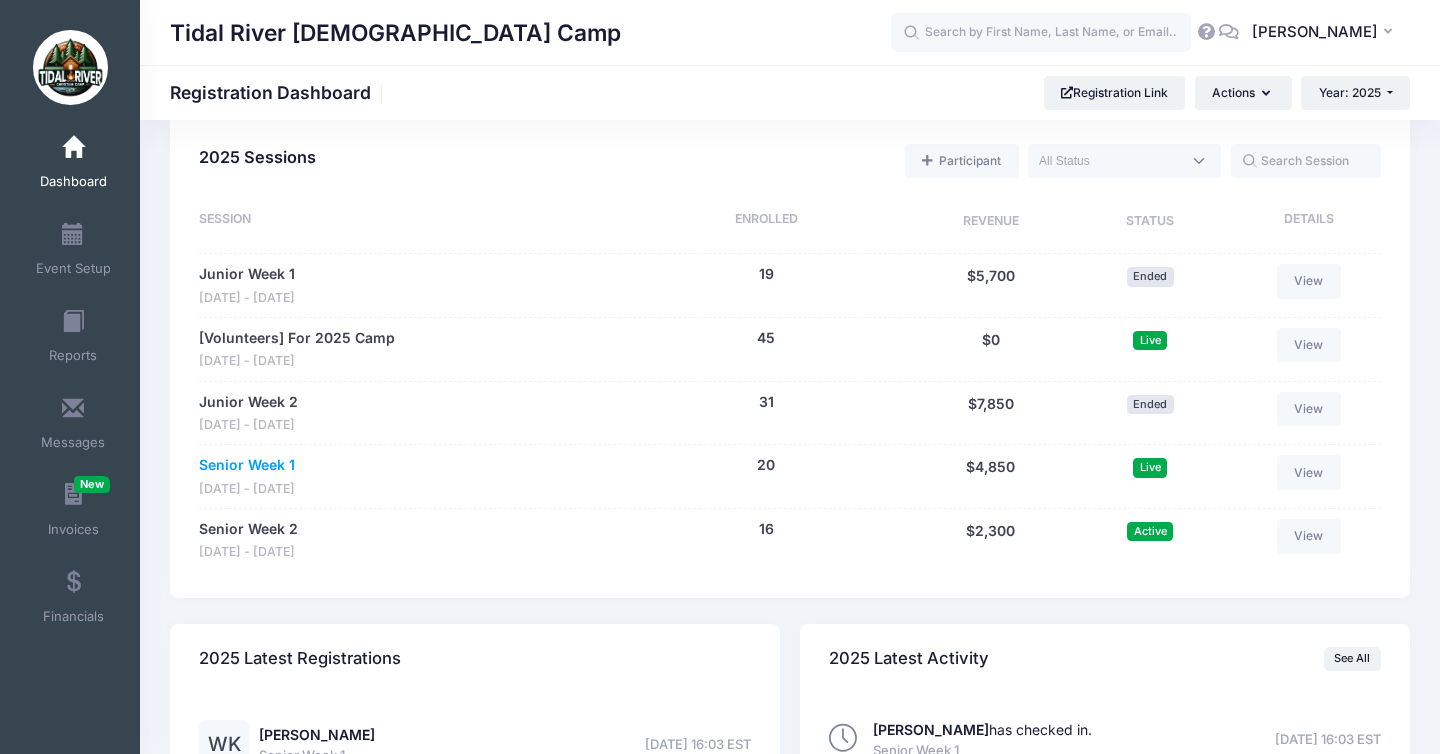 click on "Senior Week 1" at bounding box center [247, 465] 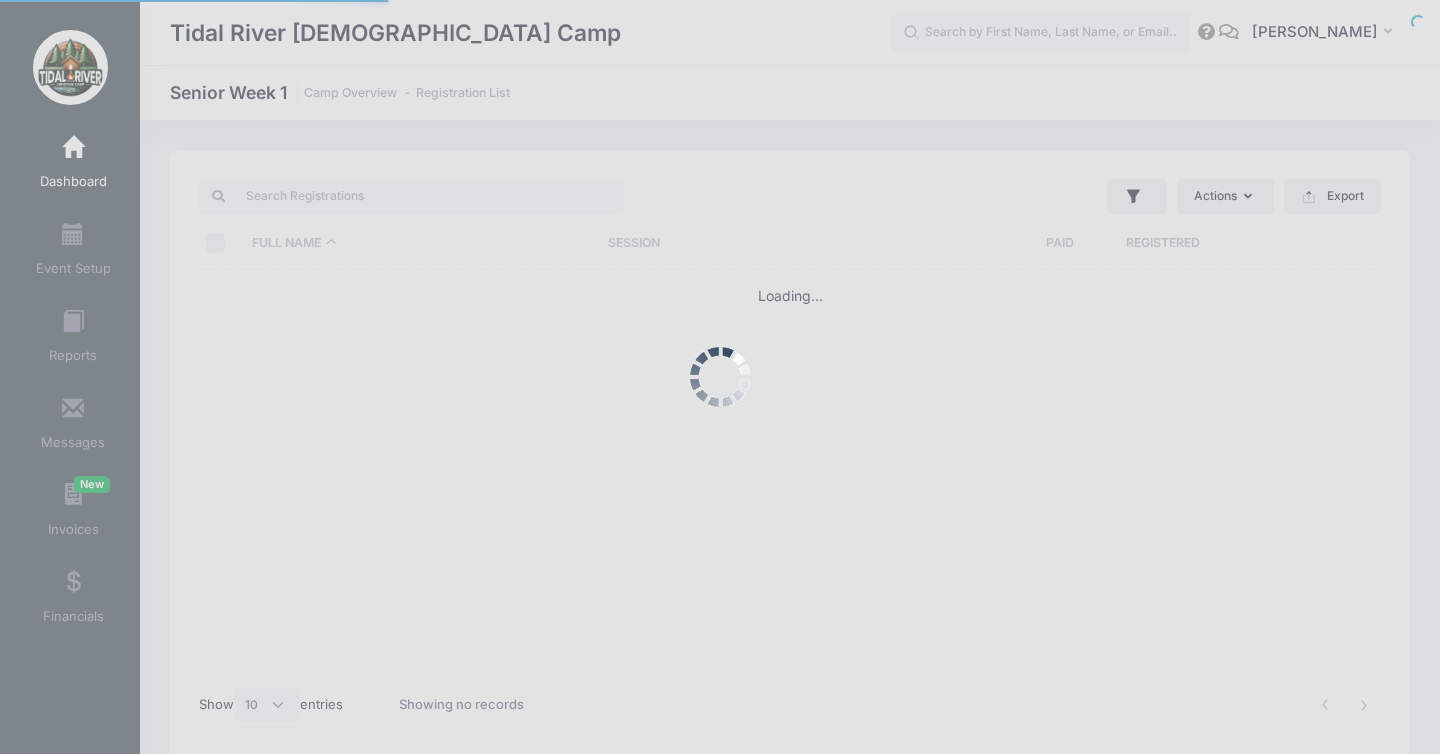 select on "10" 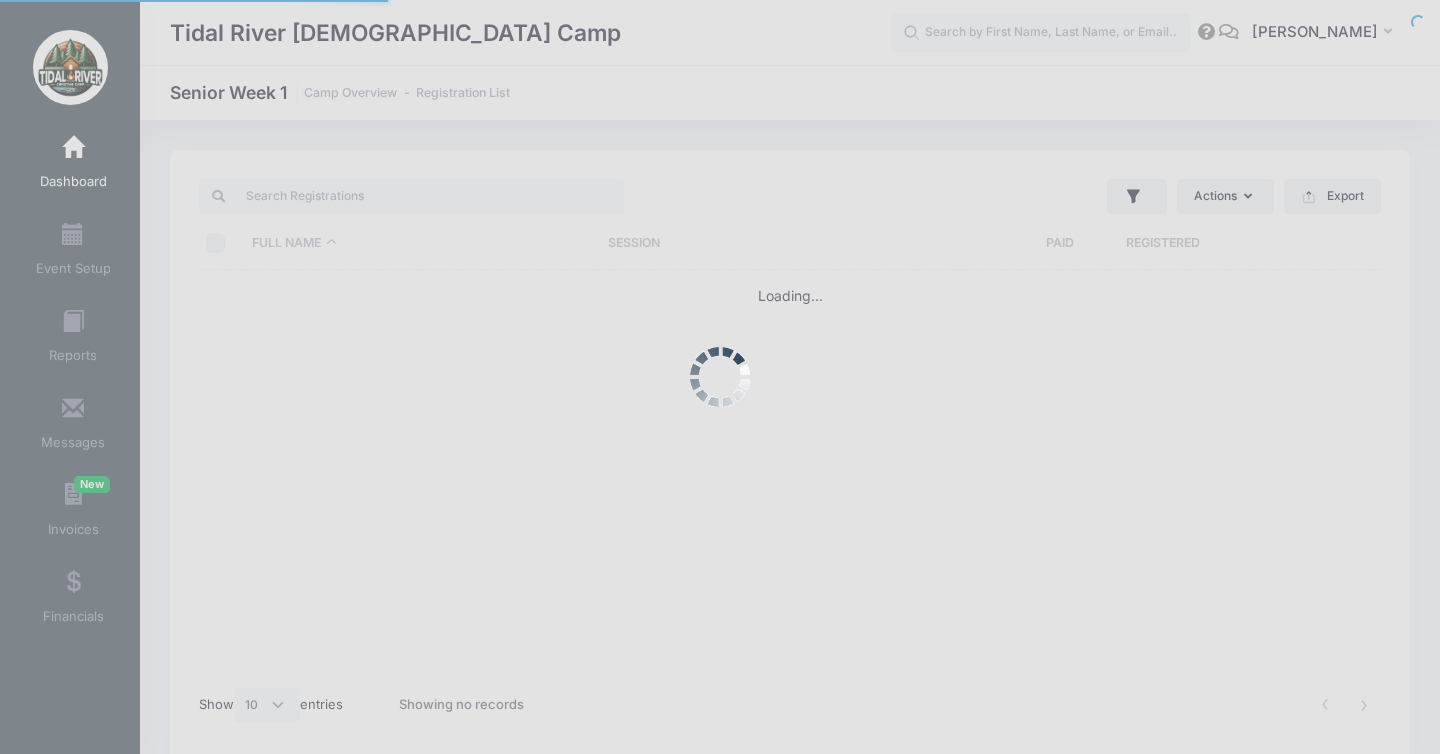 scroll, scrollTop: 0, scrollLeft: 0, axis: both 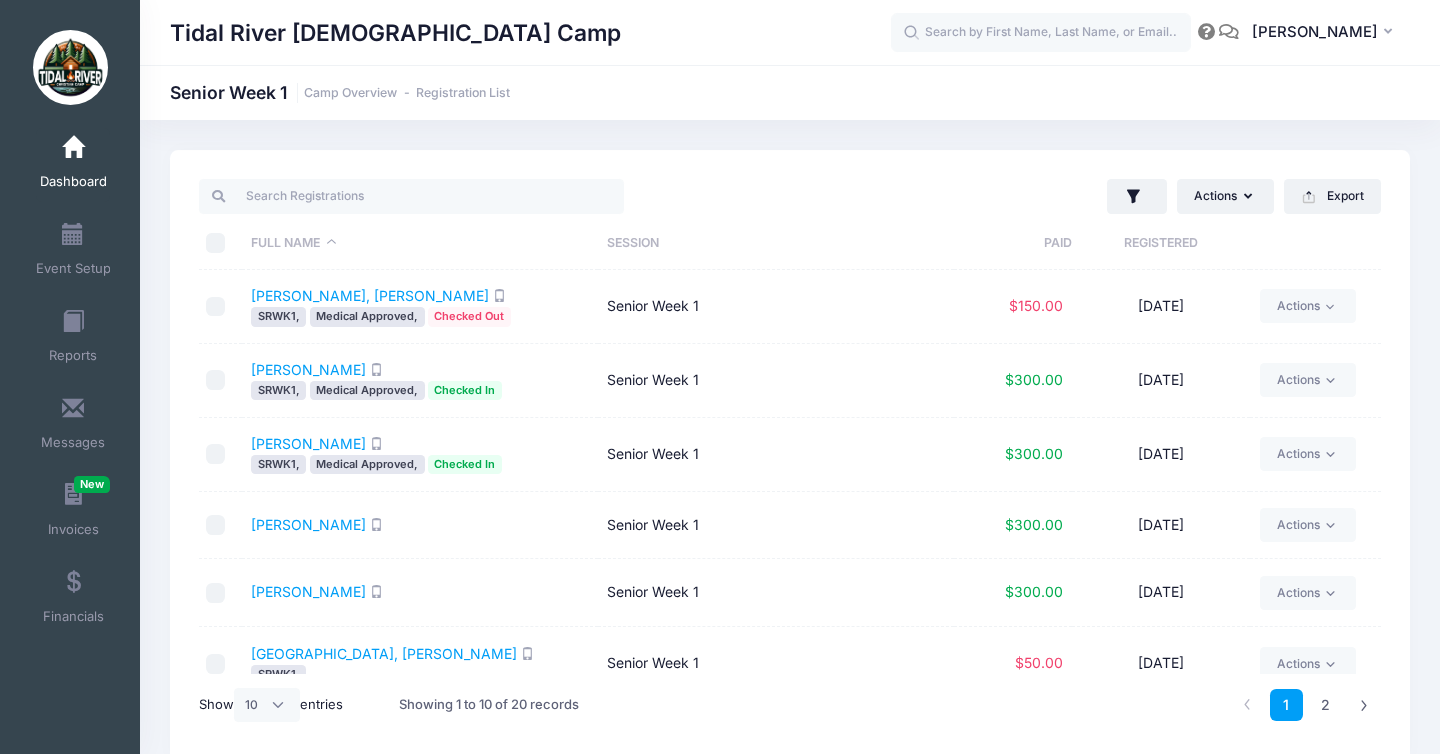 click at bounding box center [73, 148] 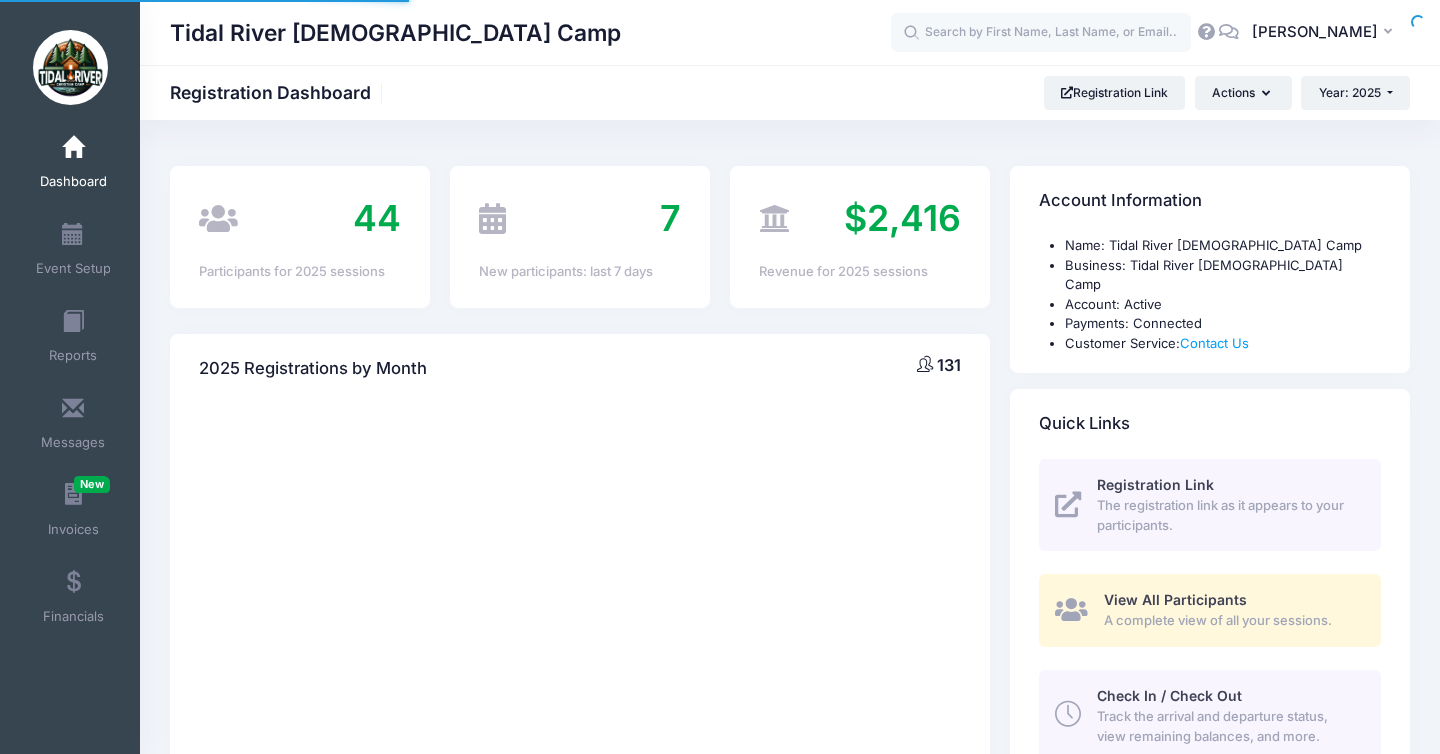 scroll, scrollTop: 0, scrollLeft: 0, axis: both 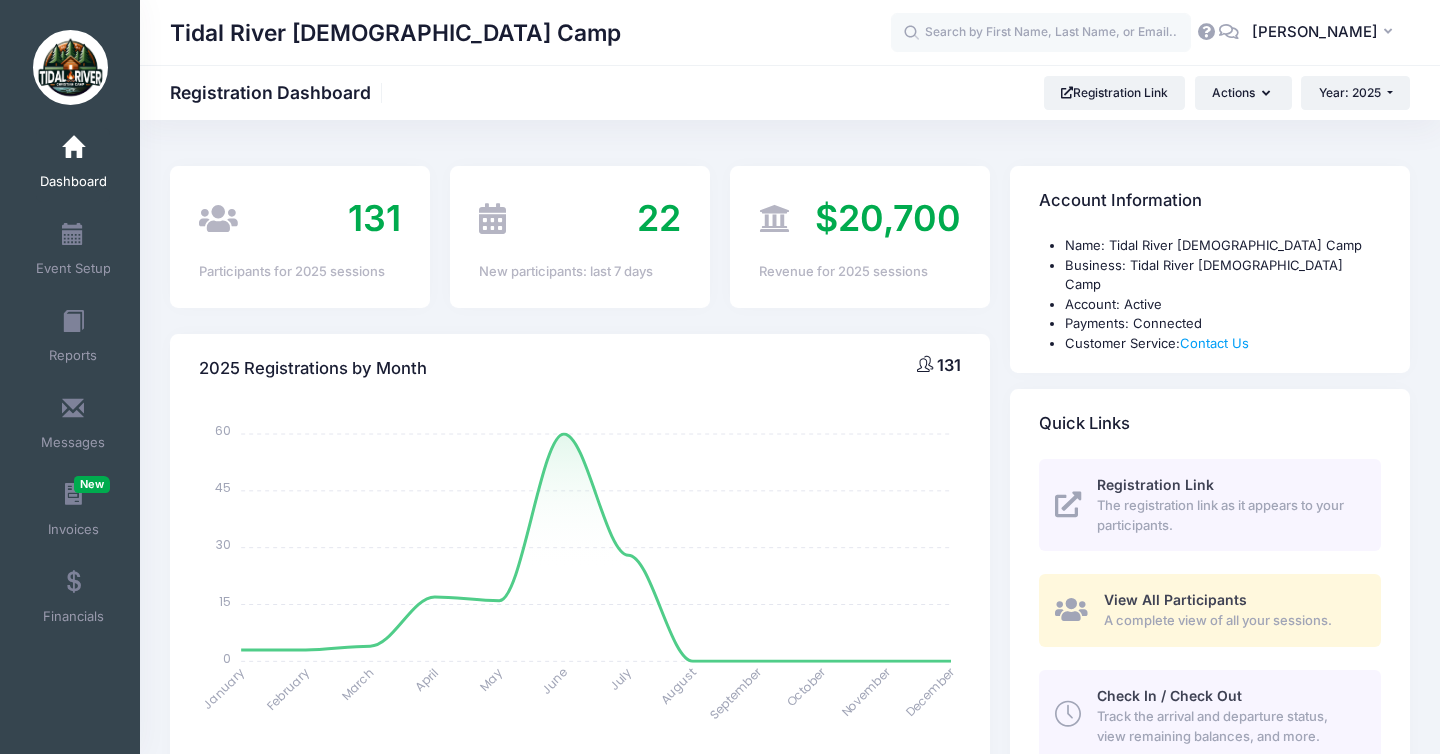 click on "Check In / Check Out" at bounding box center (1169, 695) 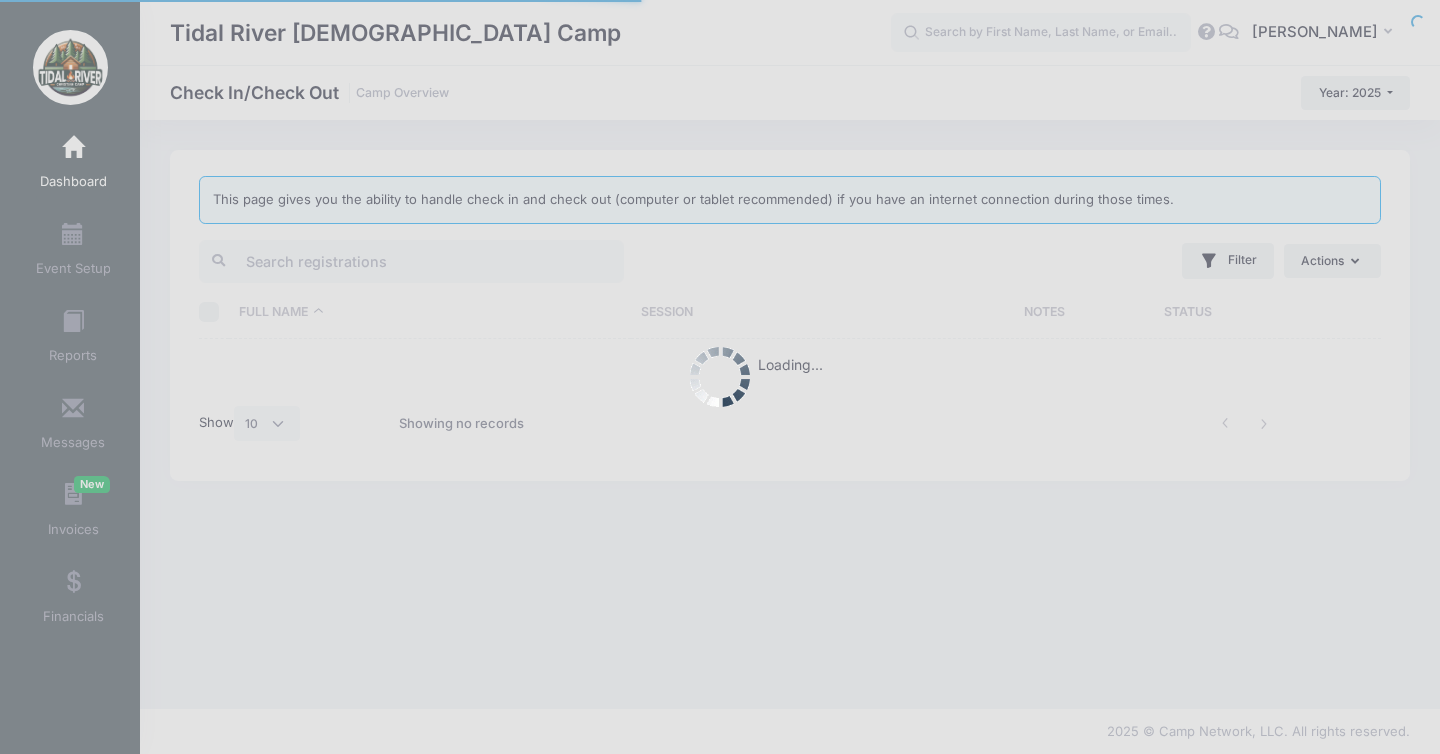 select on "10" 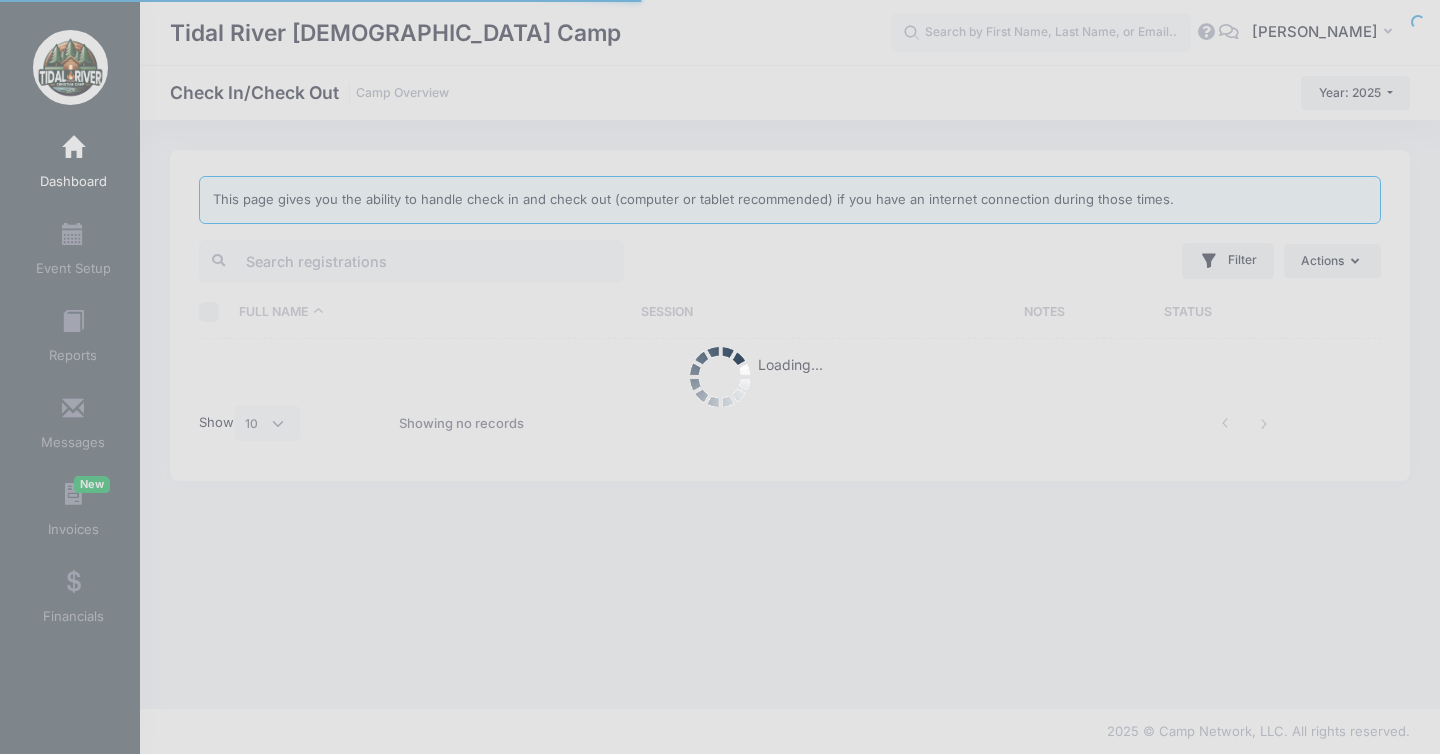 scroll, scrollTop: 0, scrollLeft: 0, axis: both 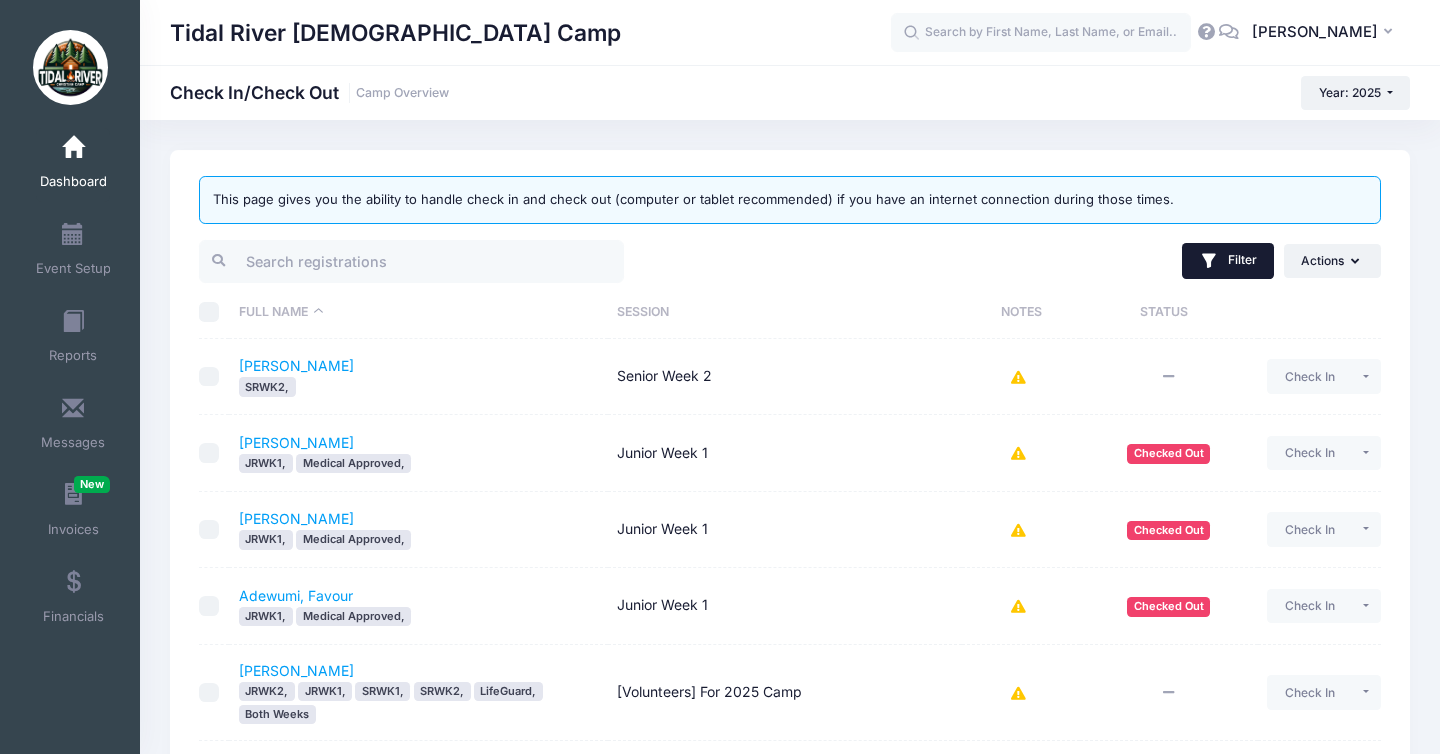 click on "Filter" at bounding box center (1228, 261) 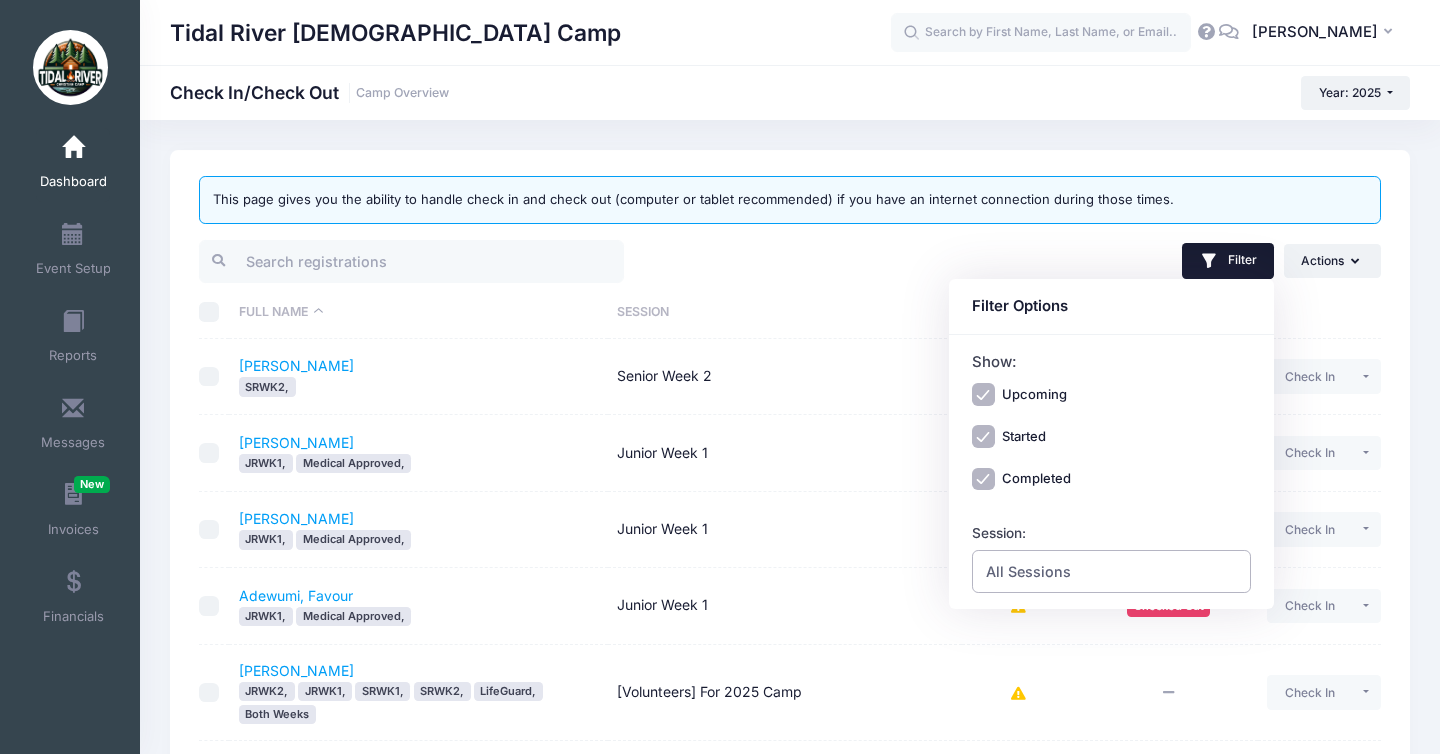 click on "All Sessions" at bounding box center (1028, 571) 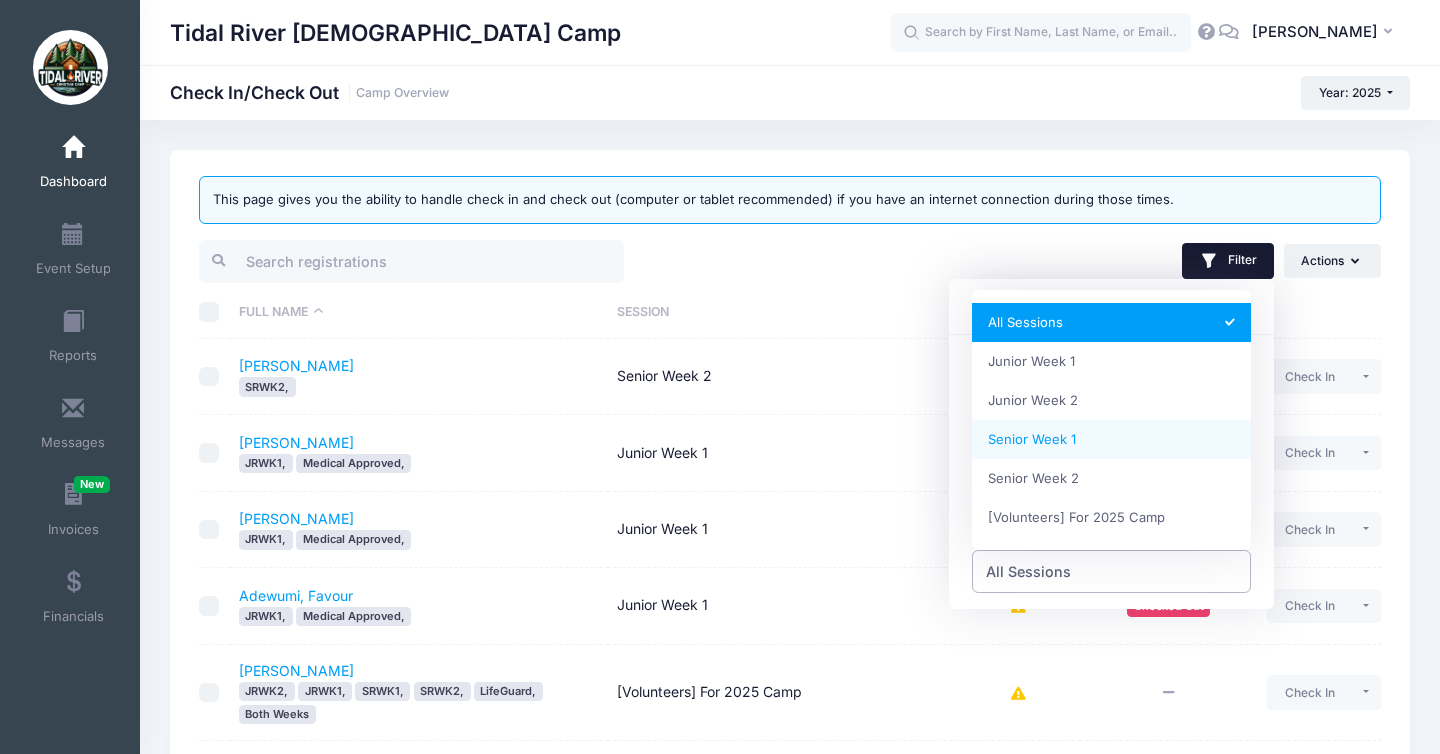 select on "Senior Week 1" 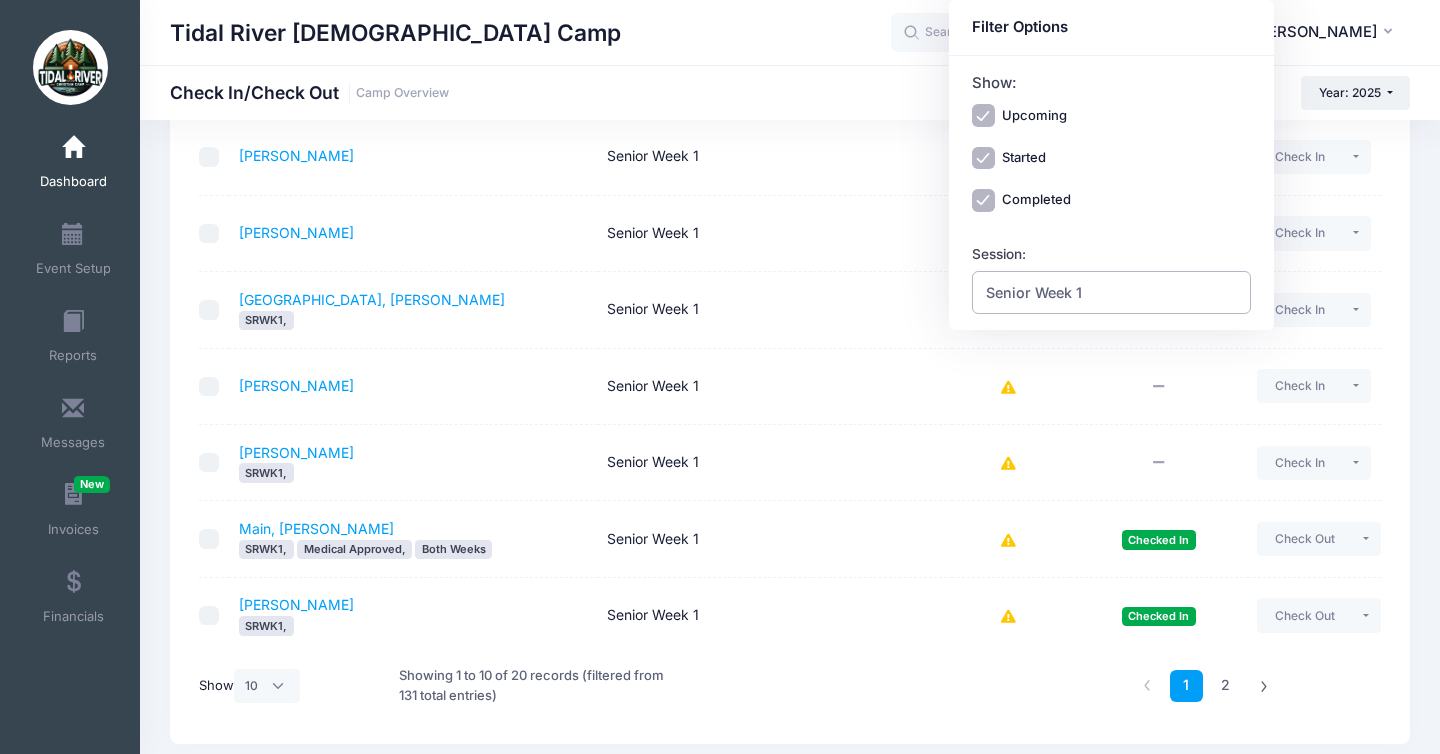 scroll, scrollTop: 515, scrollLeft: 0, axis: vertical 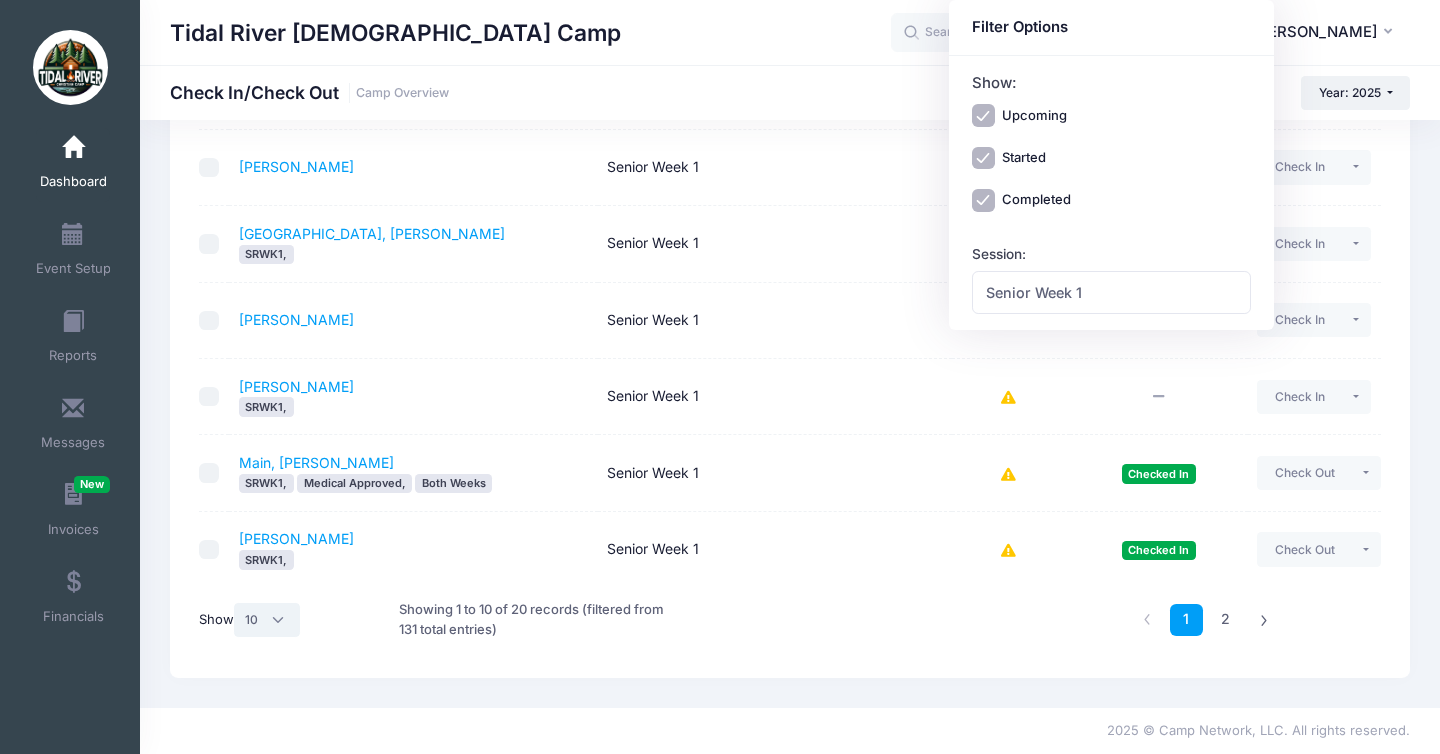 click on "All 10 25 50" at bounding box center (267, 620) 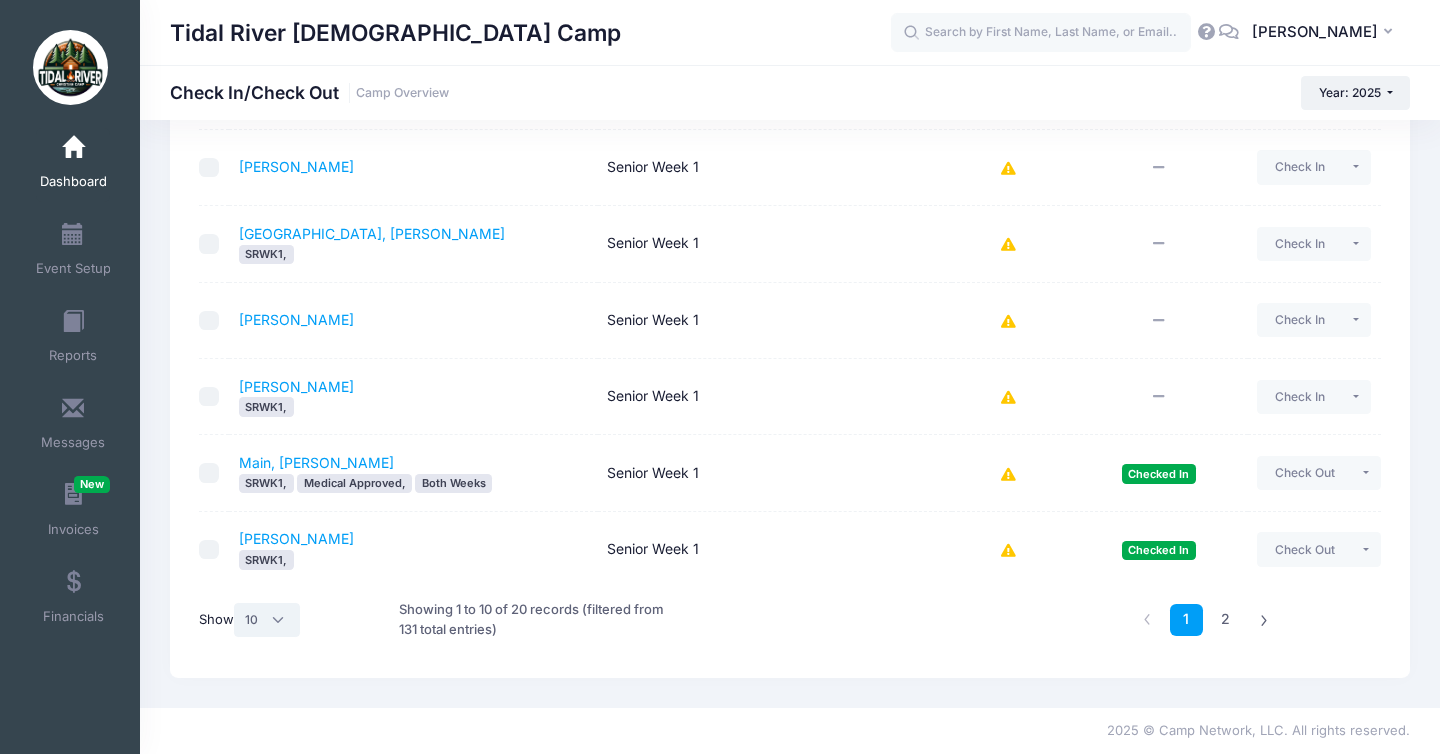 select on "-1" 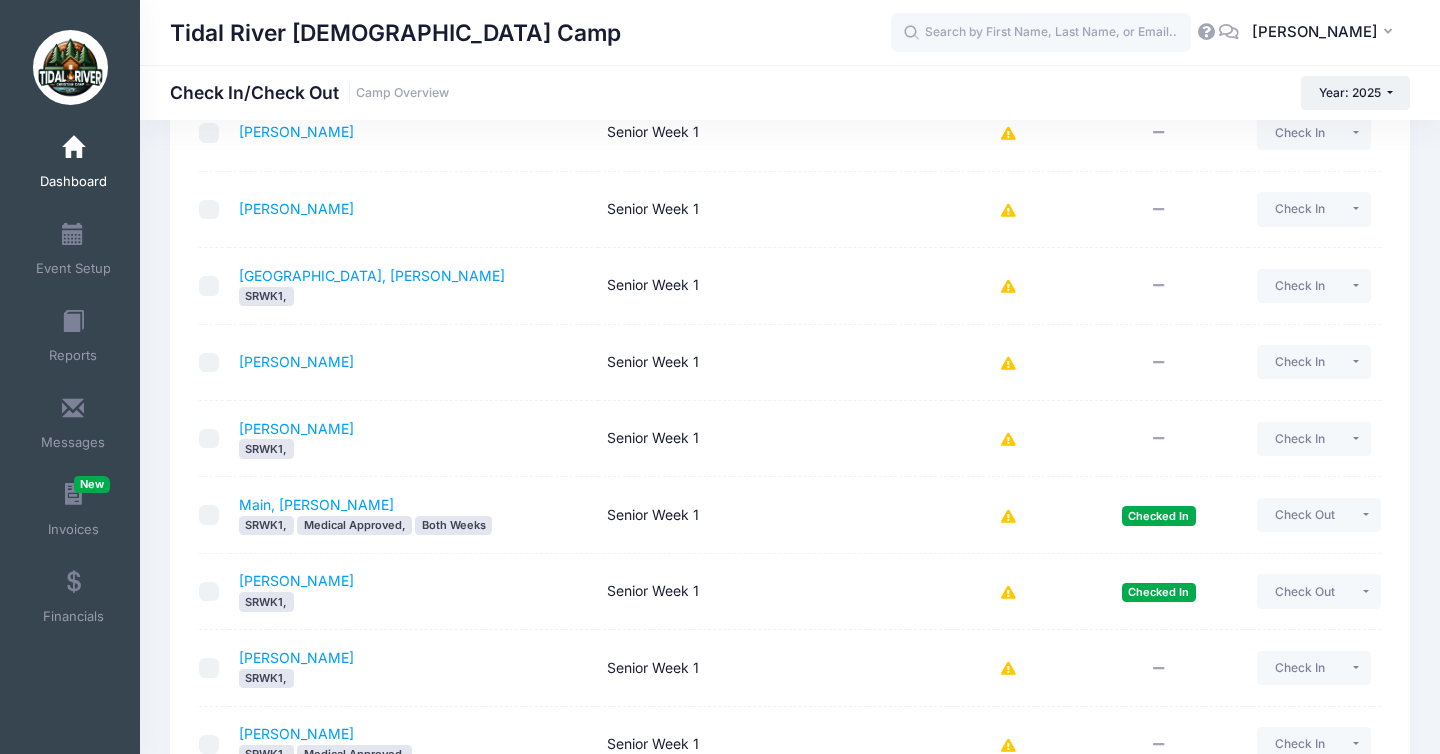 scroll, scrollTop: 394, scrollLeft: 0, axis: vertical 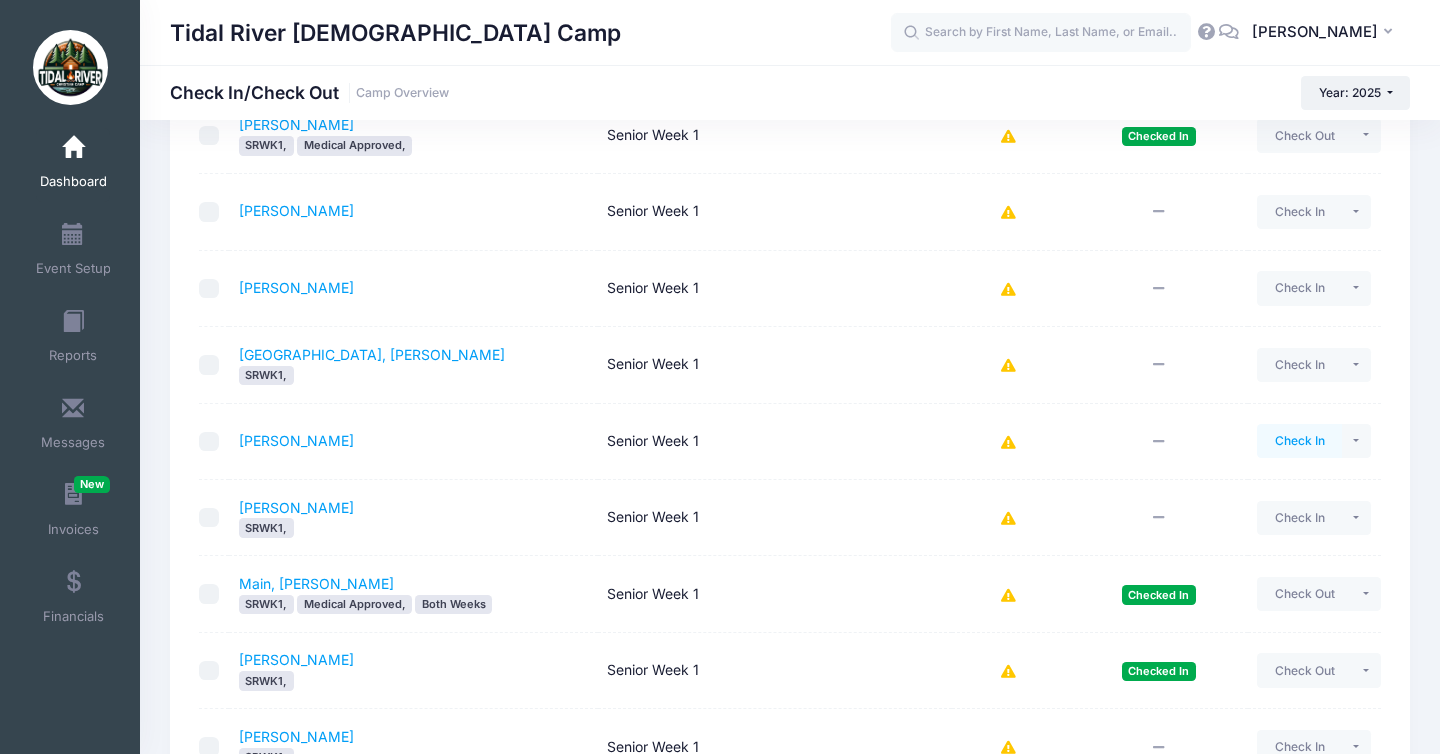 click on "Check In" at bounding box center (1299, 441) 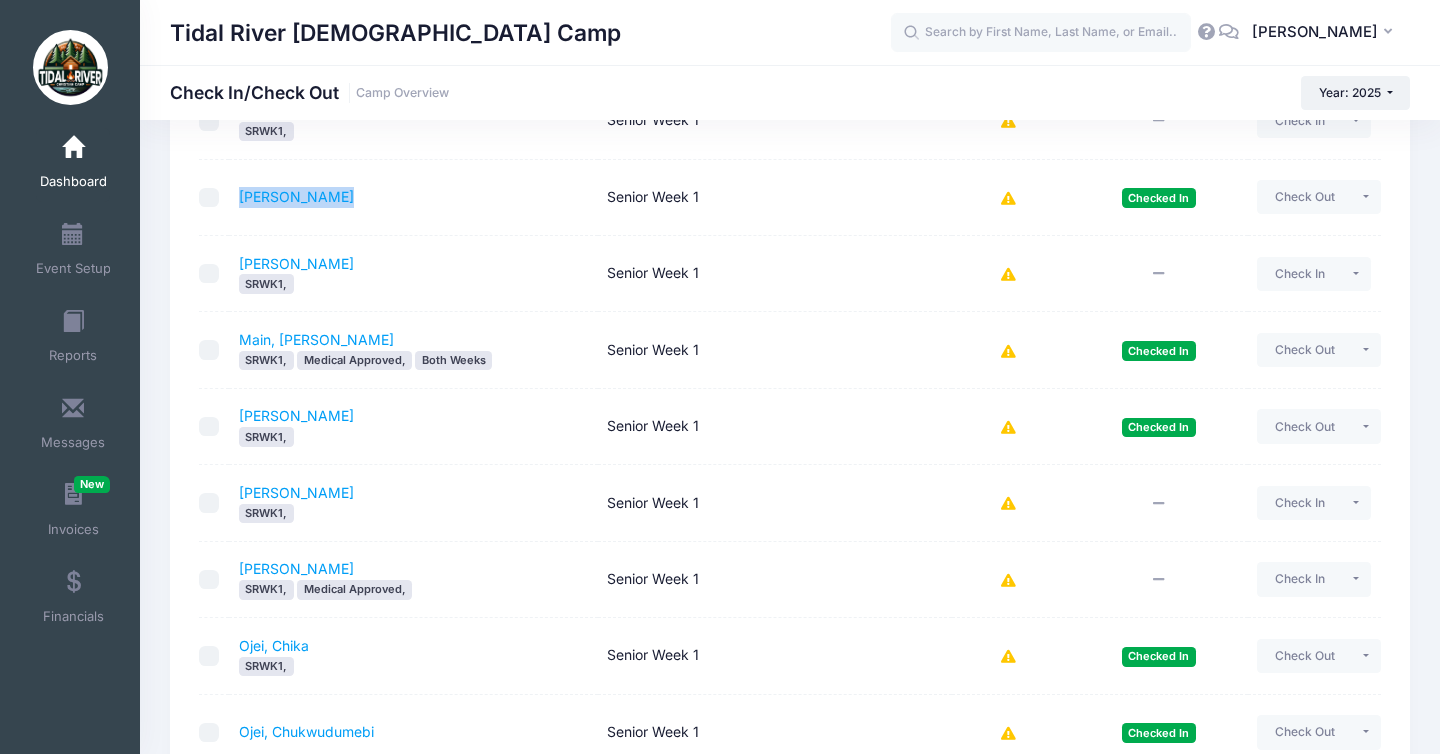 scroll, scrollTop: 556, scrollLeft: 0, axis: vertical 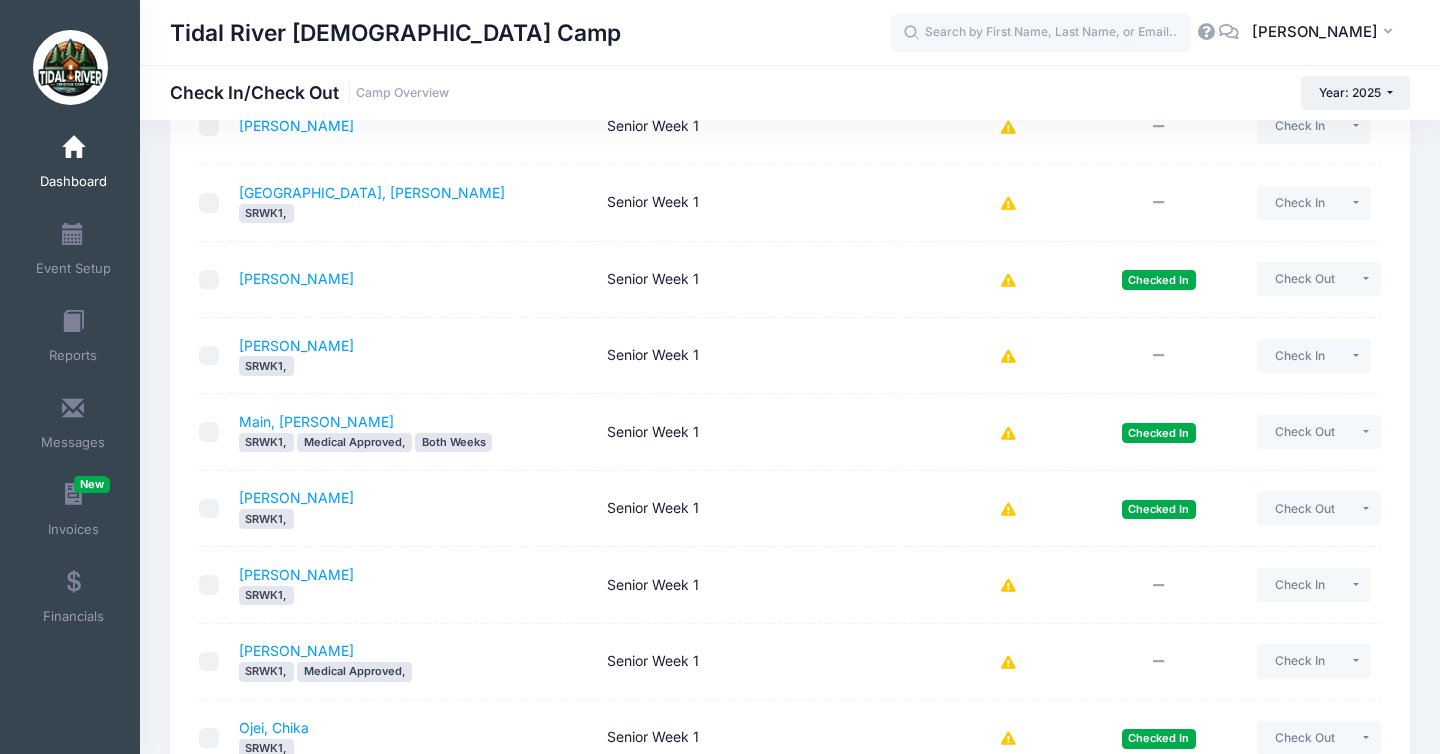 click on "Tidal River Christian Camp
Check In/Check Out
Camp Overview
Year: 2025
Year: 2025" at bounding box center (790, 93) 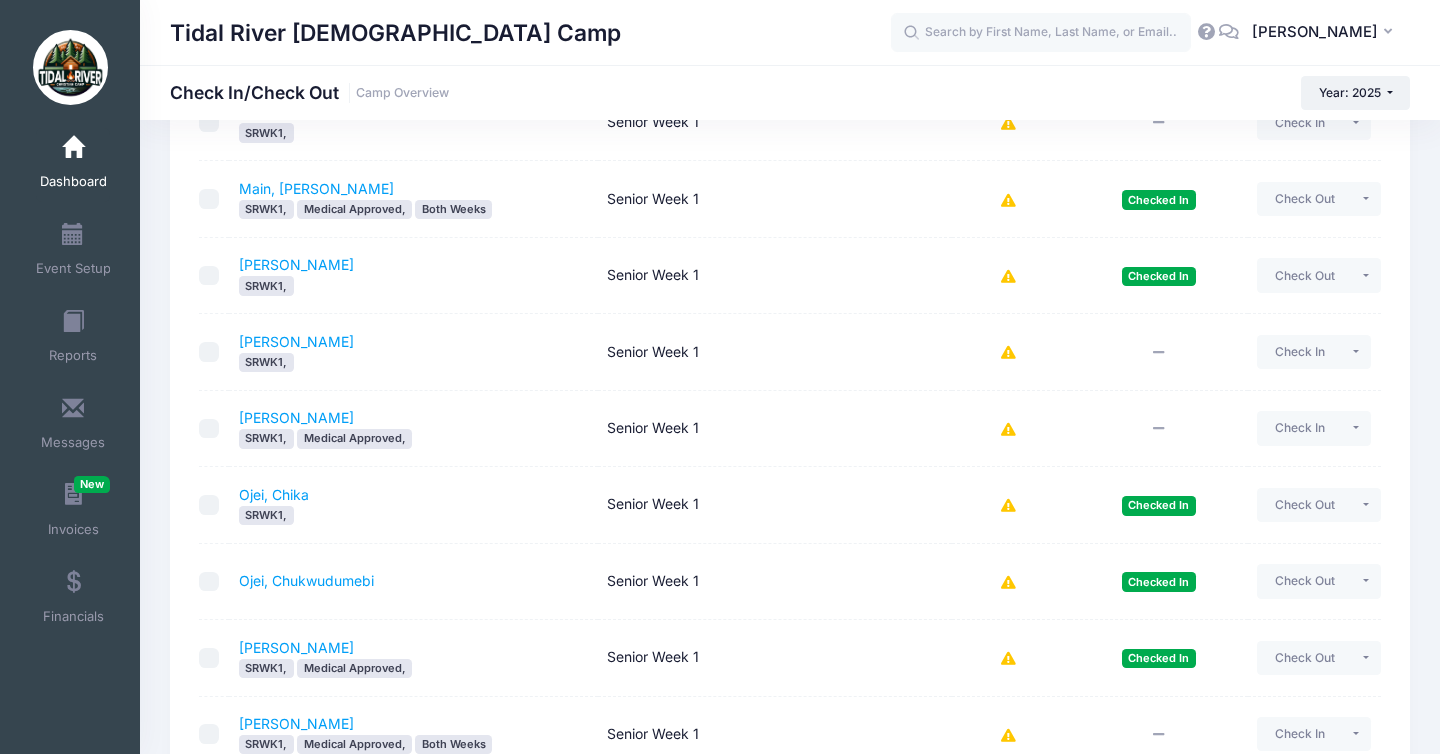scroll, scrollTop: 793, scrollLeft: 0, axis: vertical 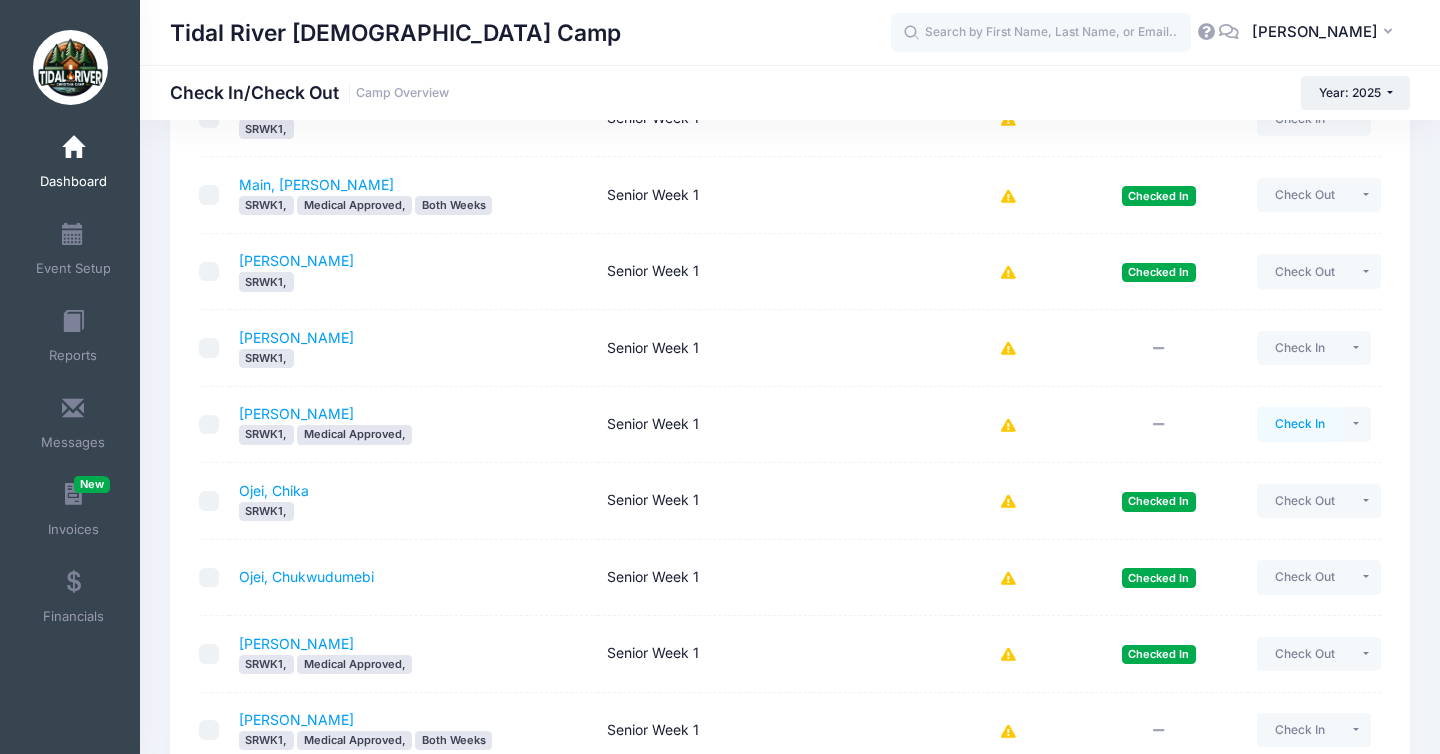 click on "Check In" at bounding box center [1299, 424] 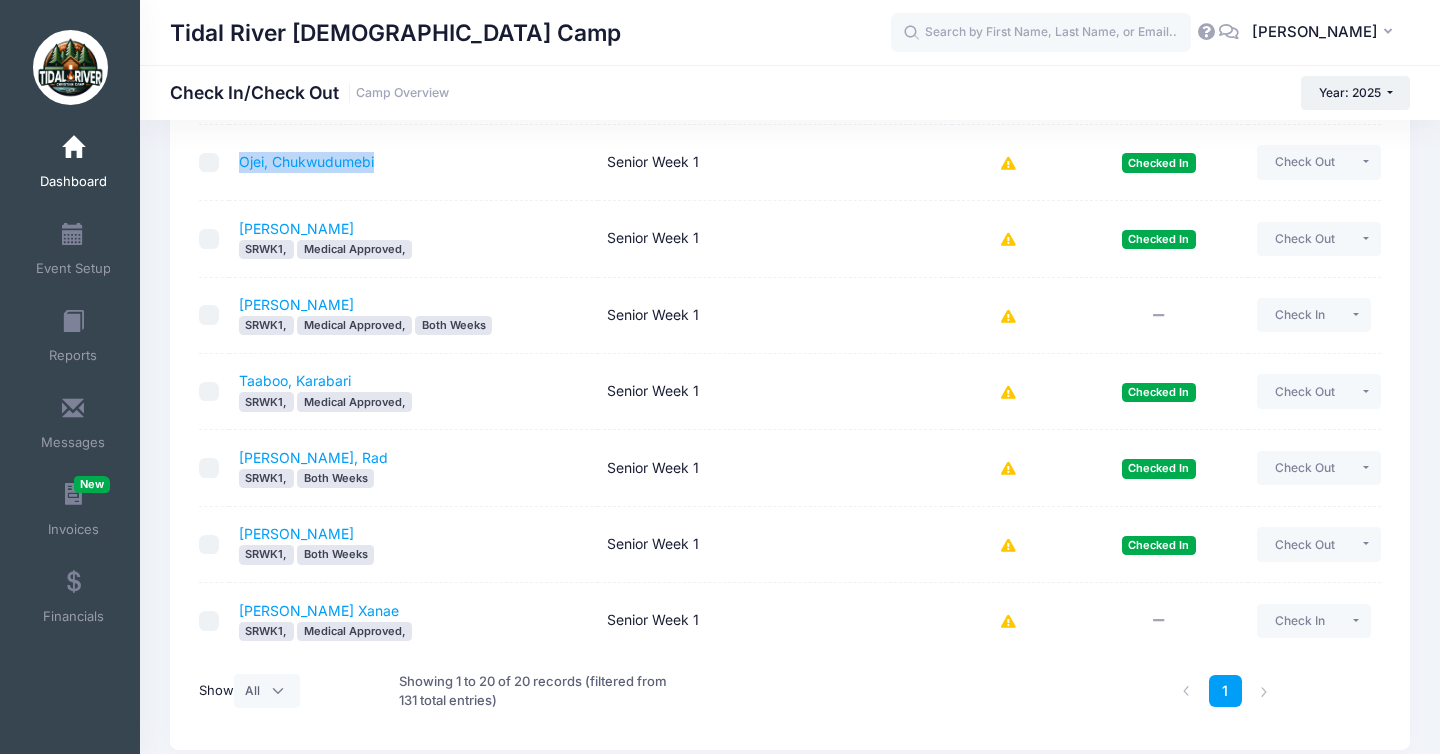 scroll, scrollTop: 1235, scrollLeft: 0, axis: vertical 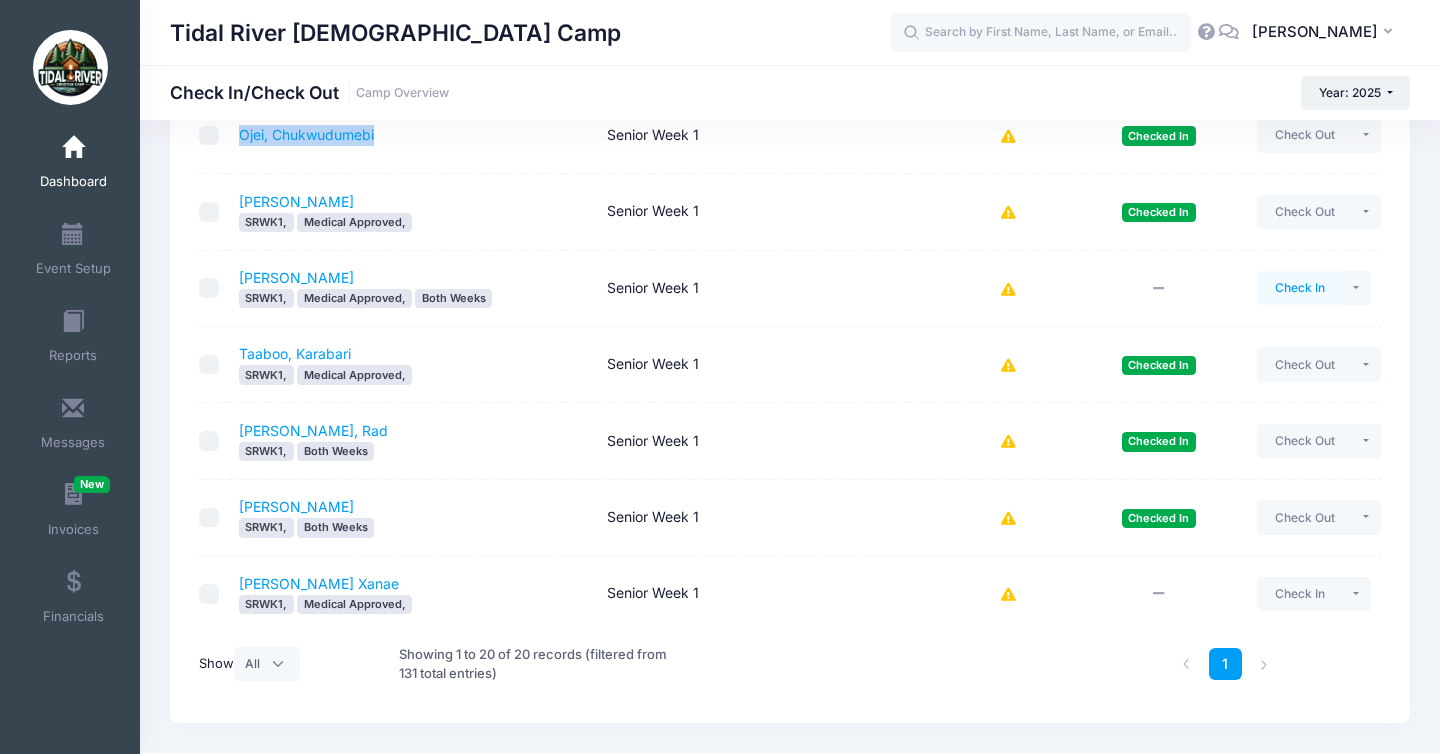 click on "Check In" at bounding box center [1299, 288] 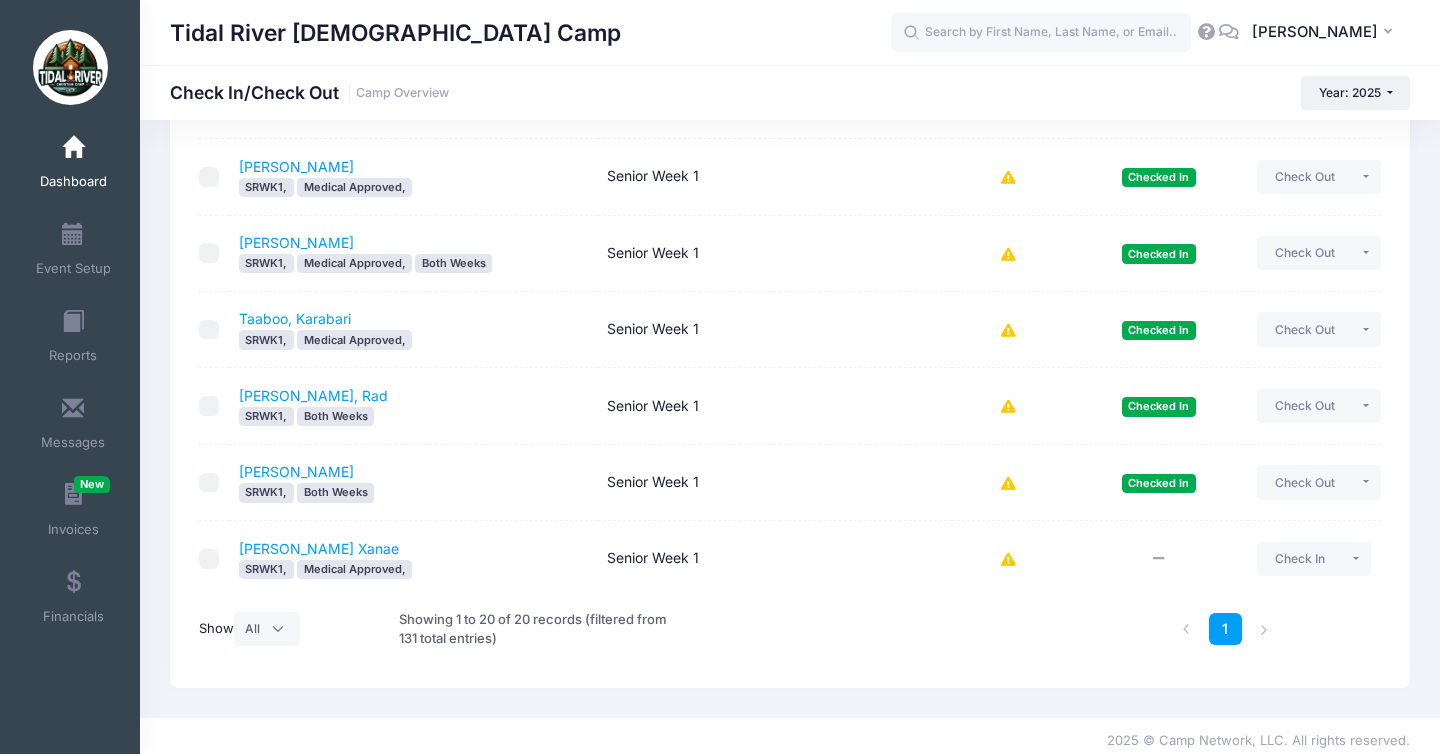 scroll, scrollTop: 1279, scrollLeft: 0, axis: vertical 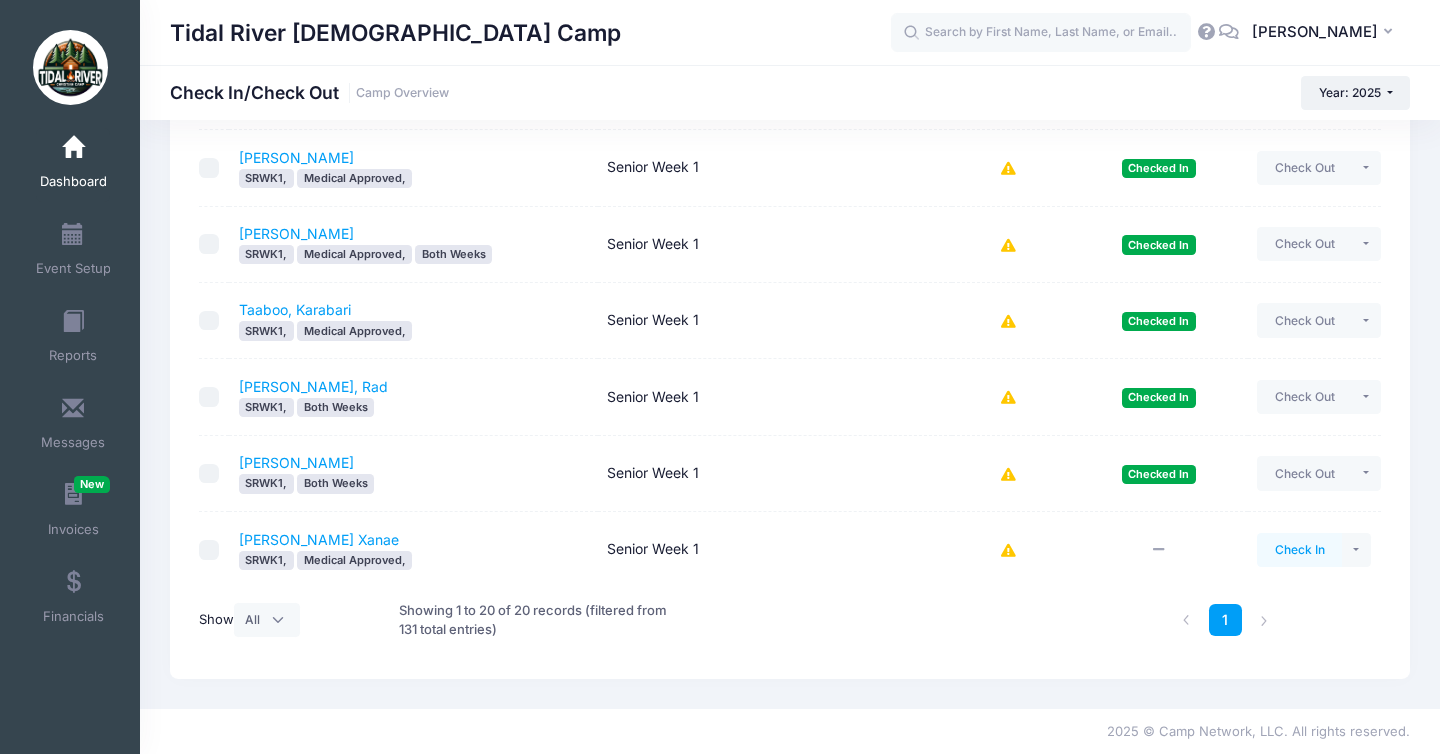 click on "Check In" at bounding box center [1299, 550] 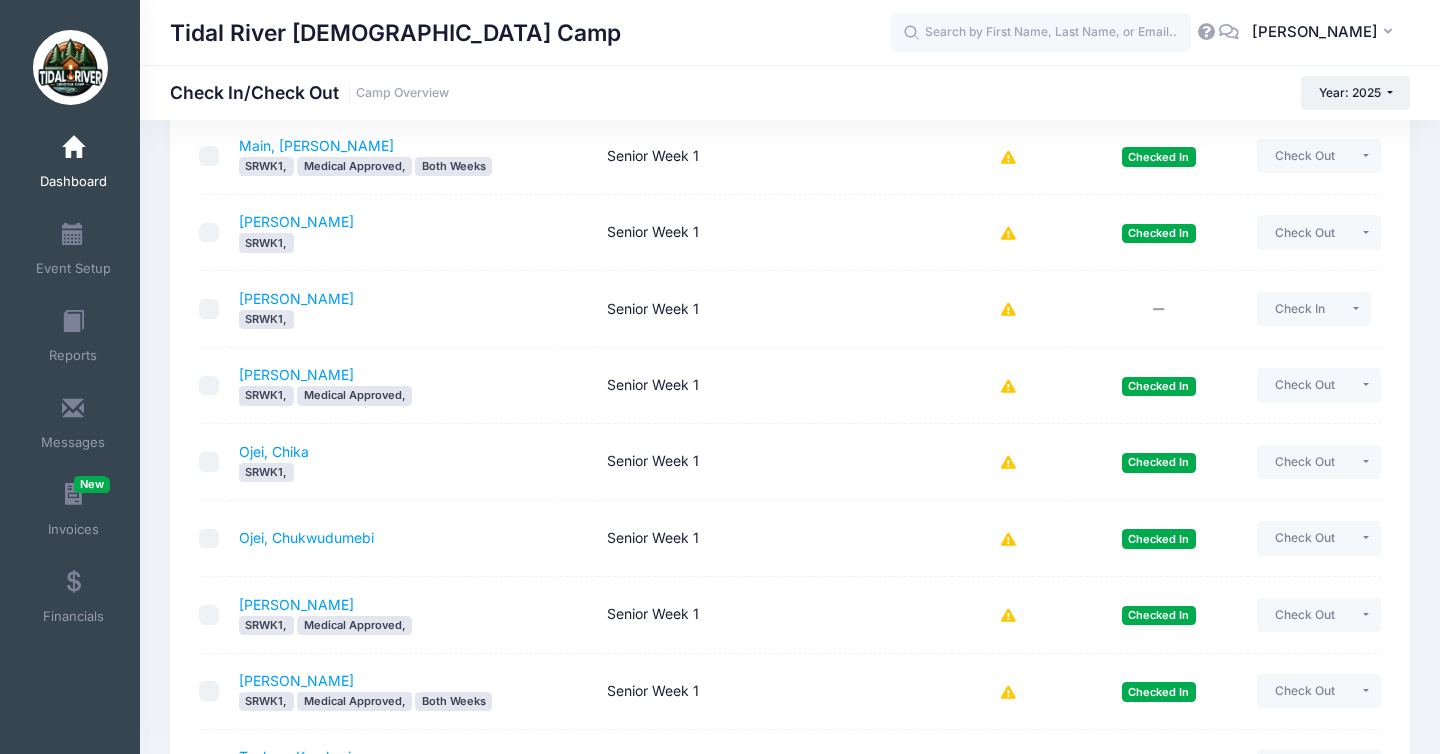 scroll, scrollTop: 836, scrollLeft: 0, axis: vertical 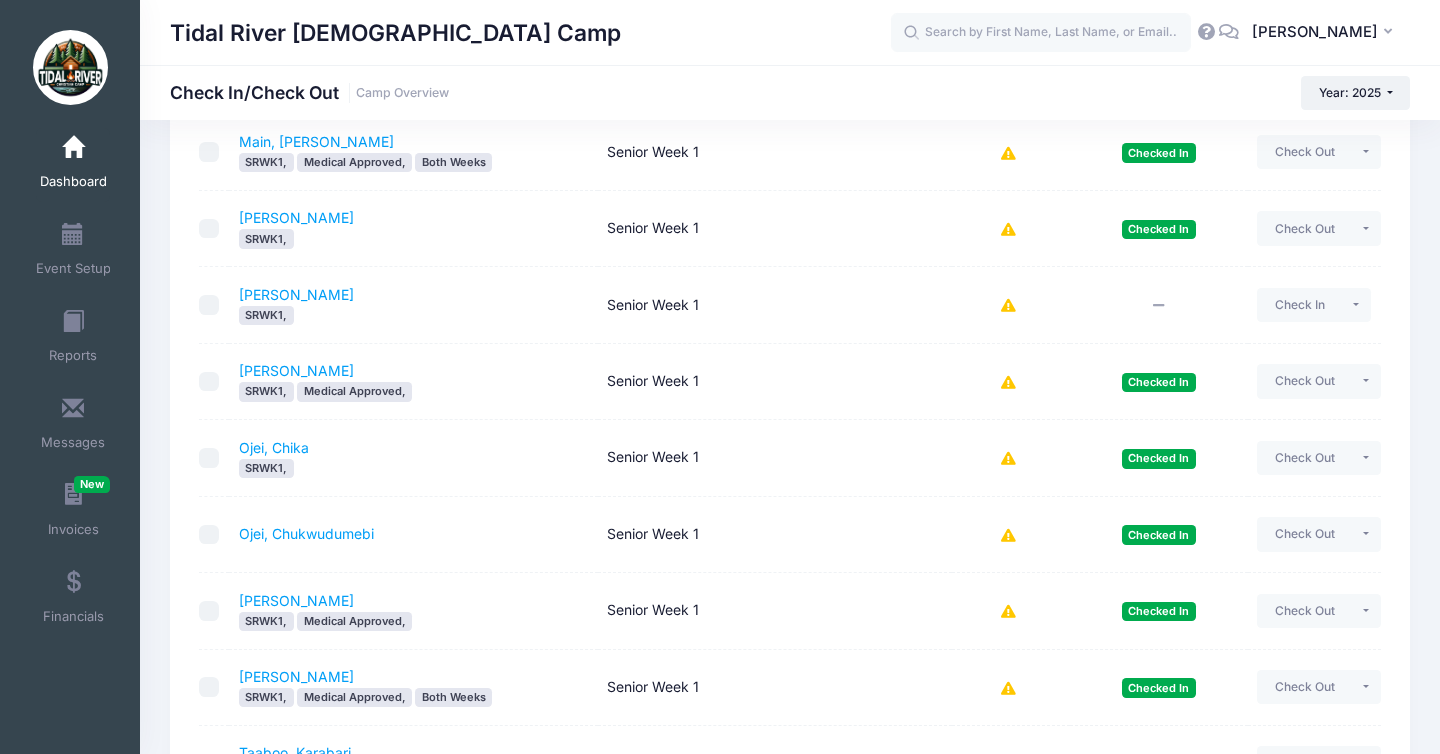 click on "Tidal River [DEMOGRAPHIC_DATA] Camp" at bounding box center (530, 33) 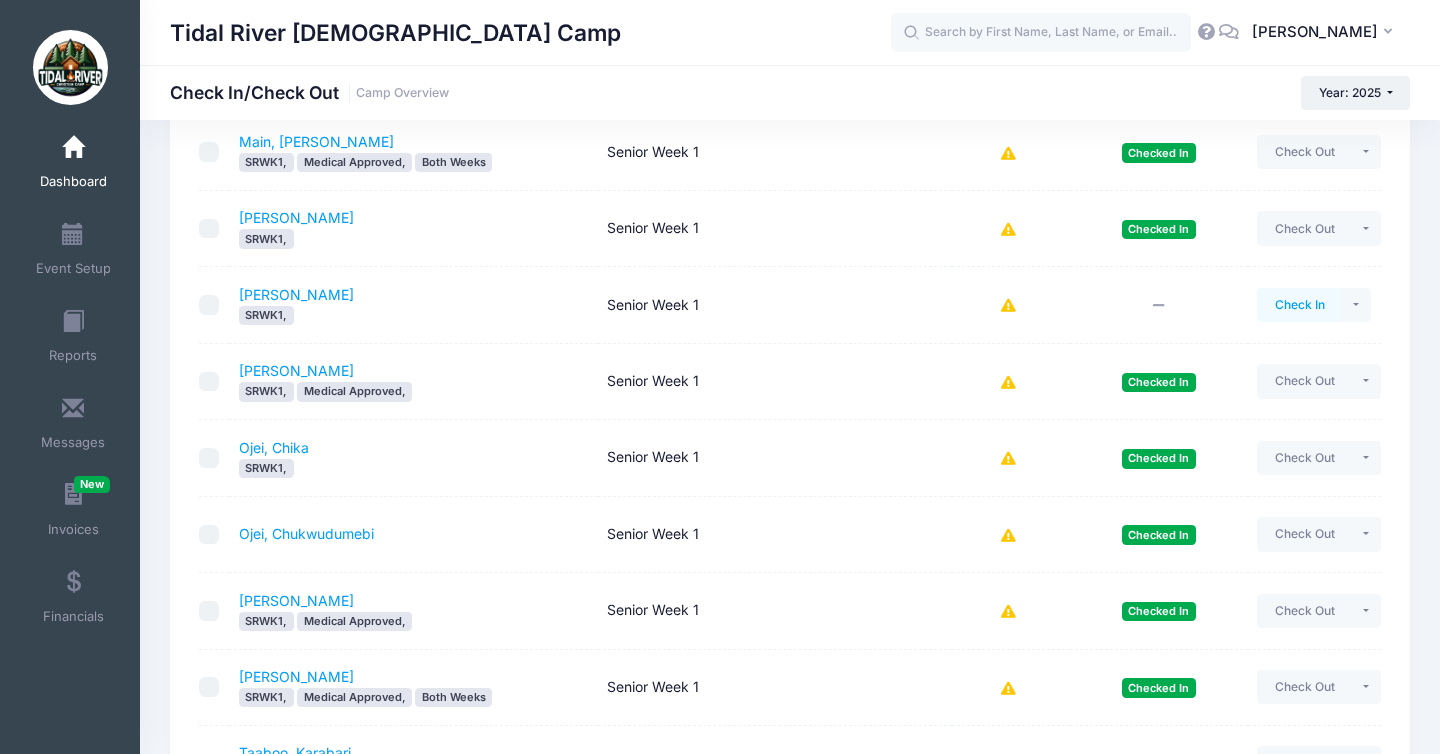 click on "Check In" at bounding box center (1299, 305) 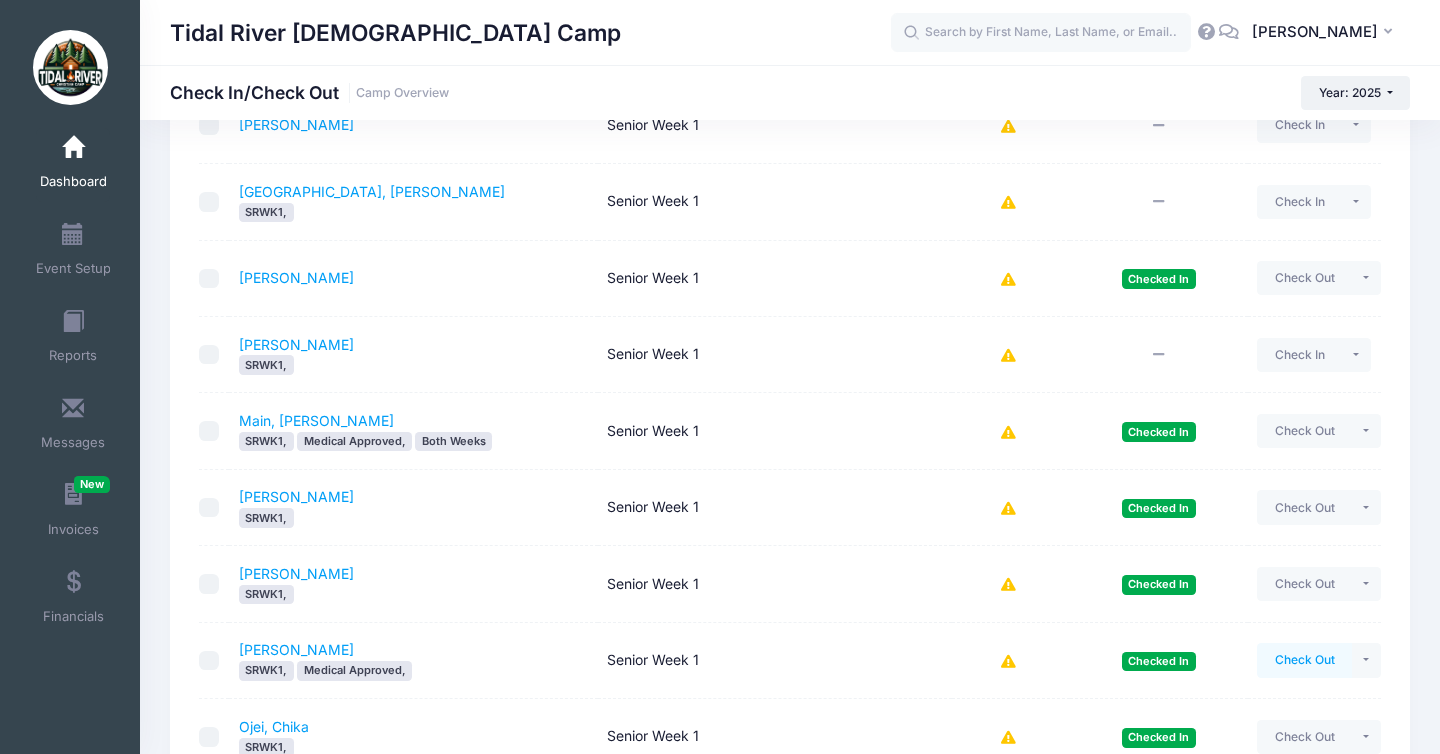 scroll, scrollTop: 343, scrollLeft: 0, axis: vertical 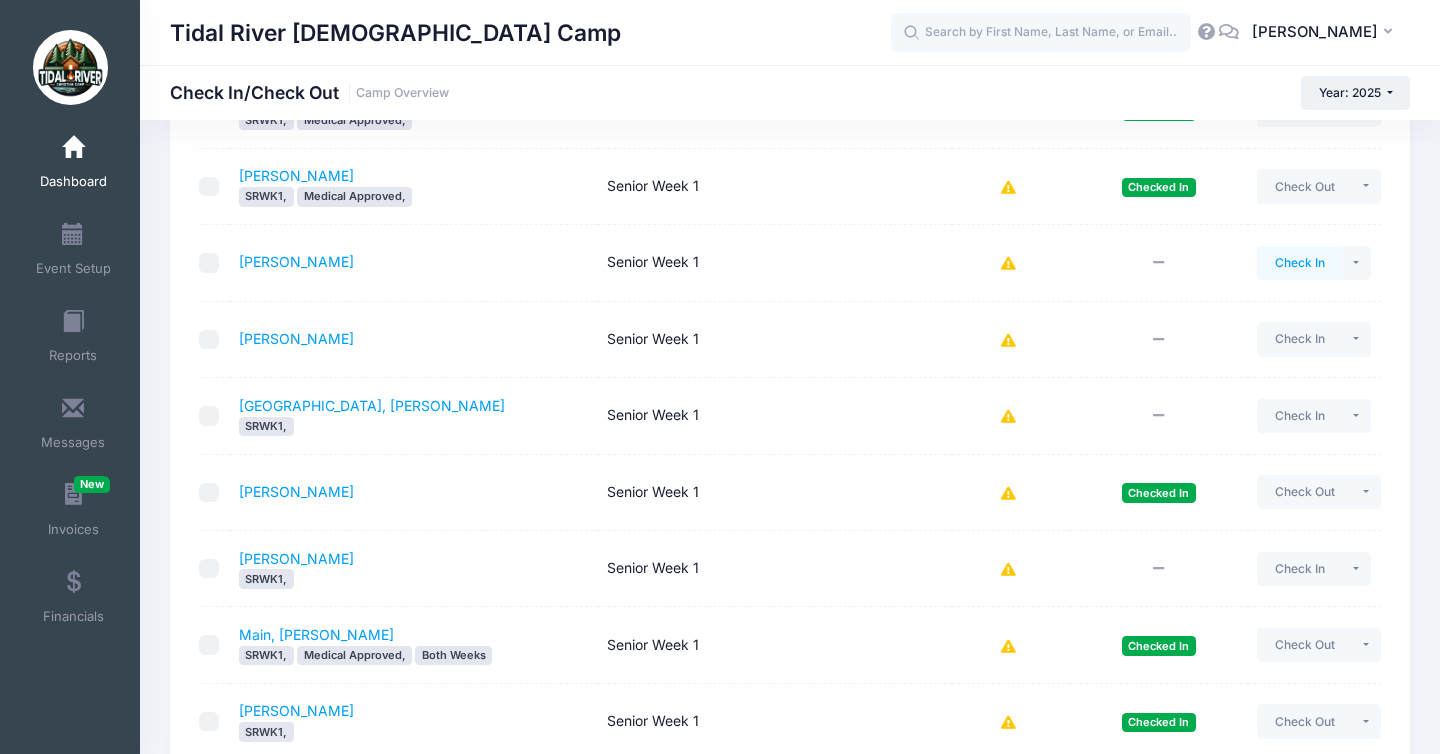 click on "Check In" at bounding box center [1299, 263] 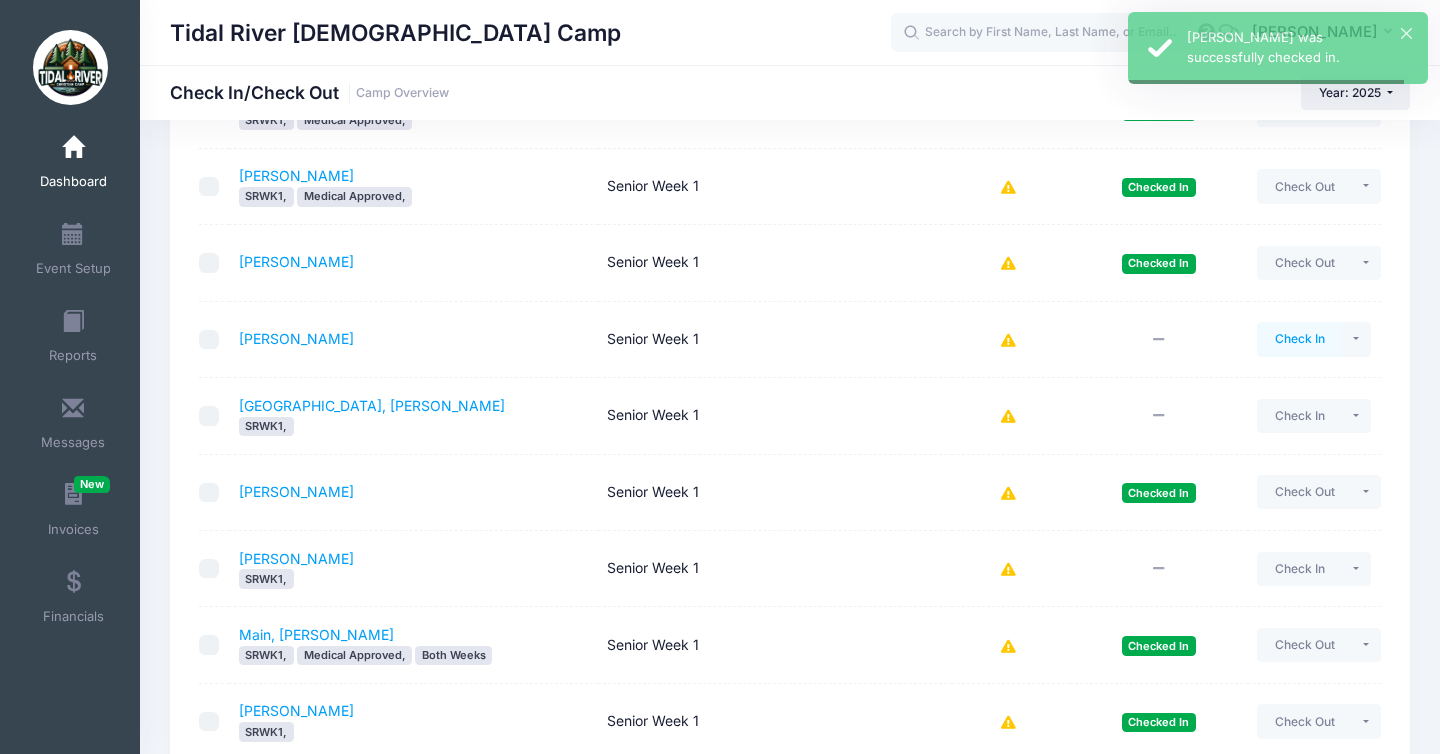 click on "Check In" at bounding box center [1299, 339] 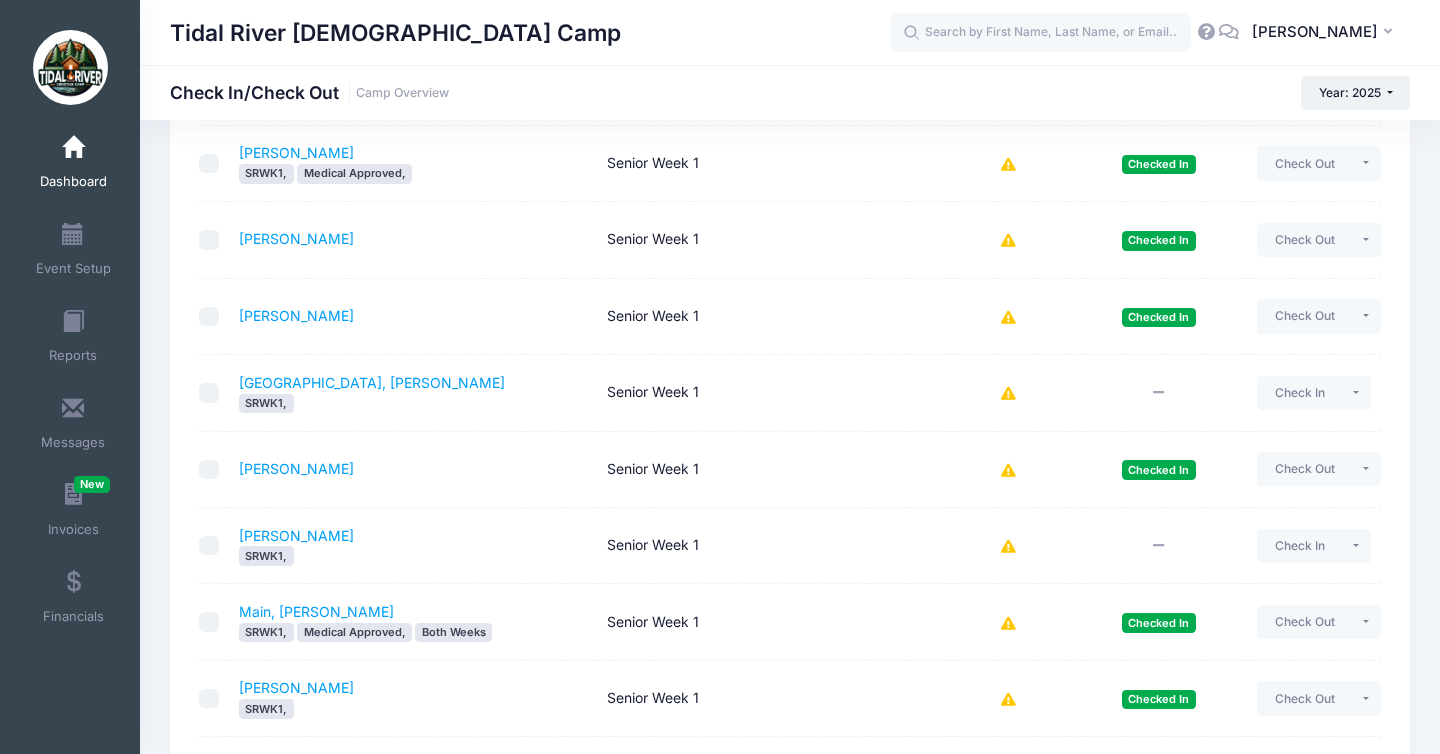 scroll, scrollTop: 370, scrollLeft: 0, axis: vertical 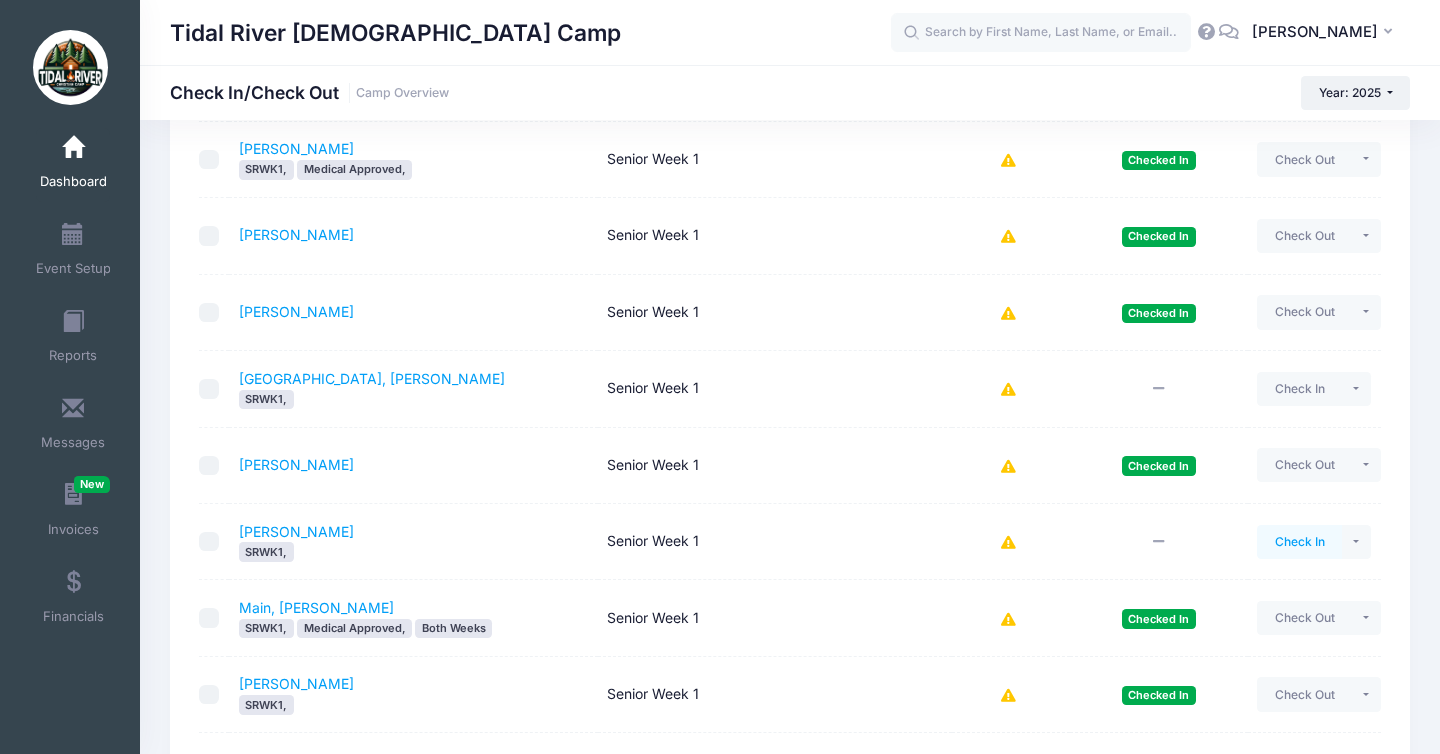 click on "Check In" at bounding box center (1299, 542) 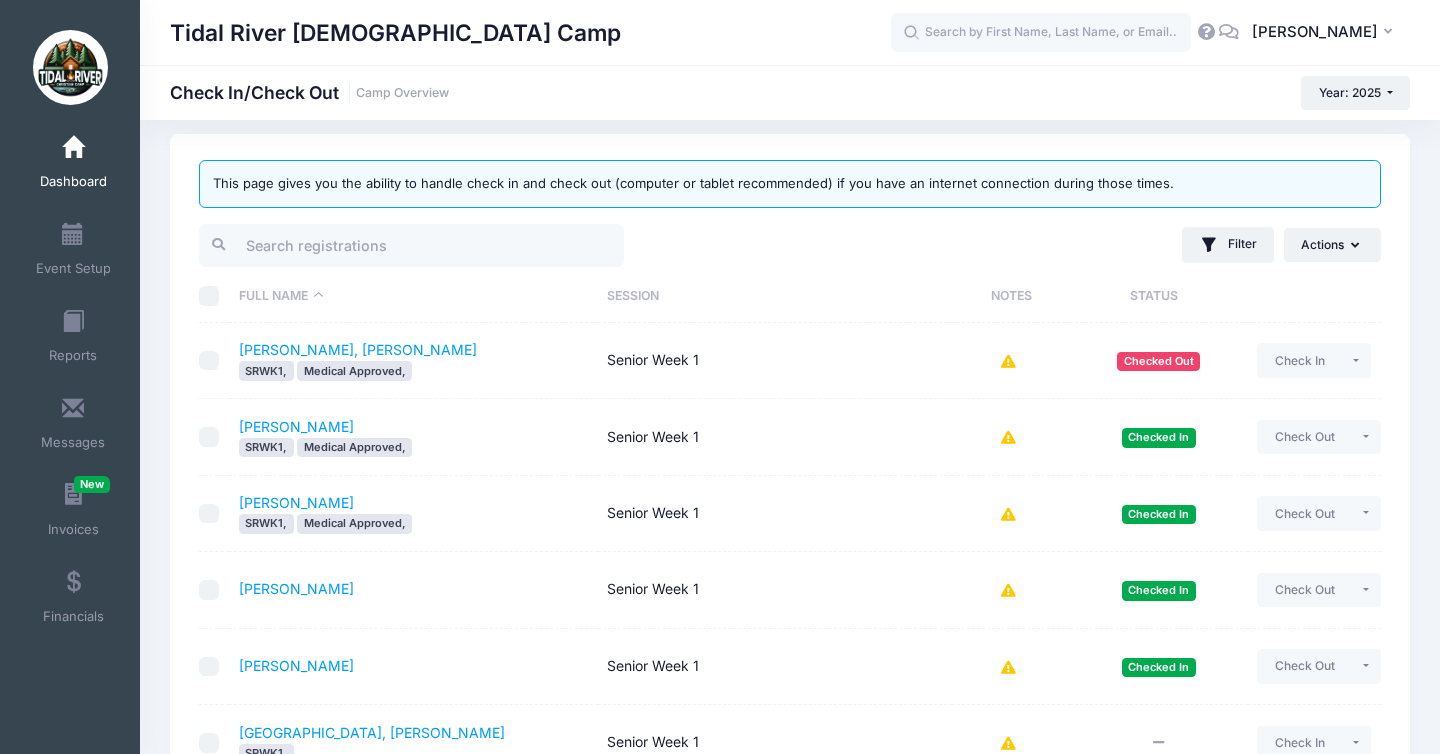 scroll, scrollTop: 0, scrollLeft: 0, axis: both 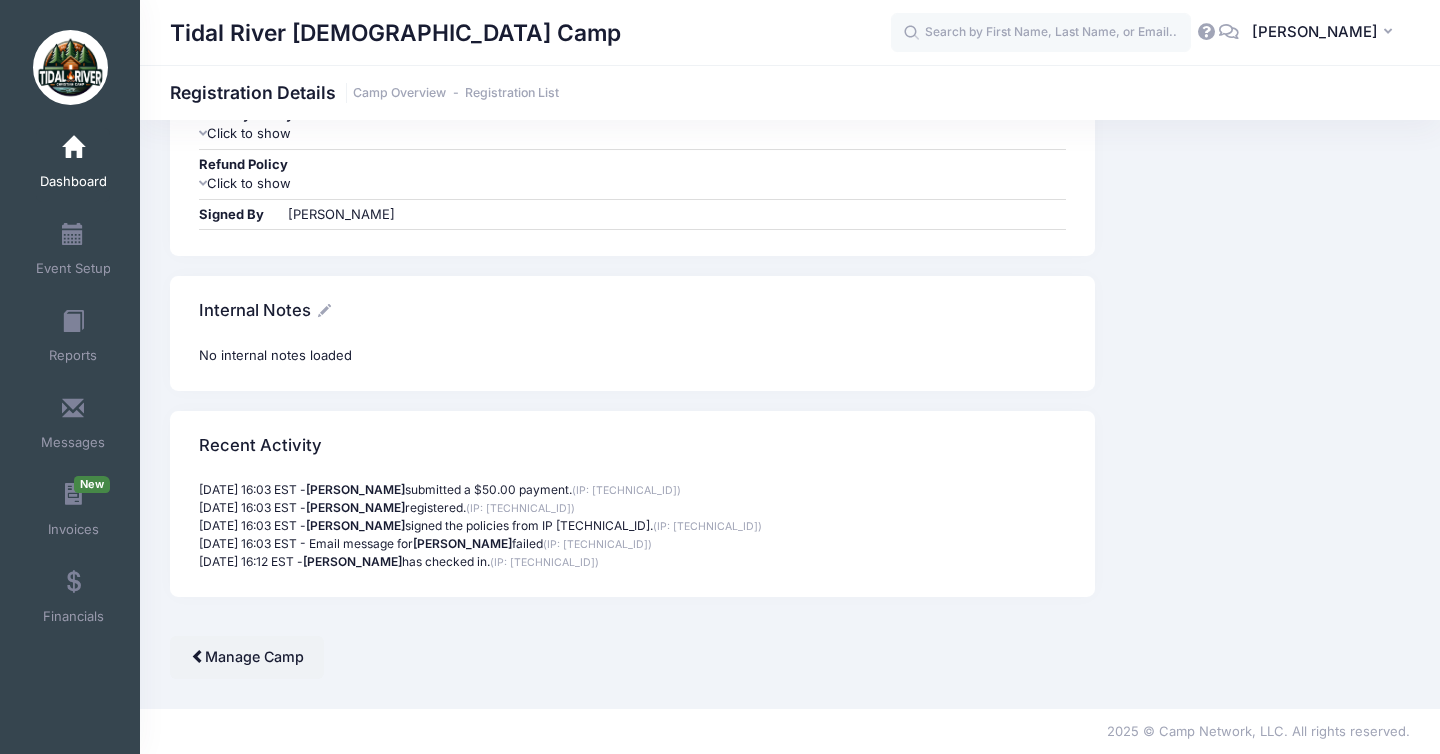 click at bounding box center [324, 310] 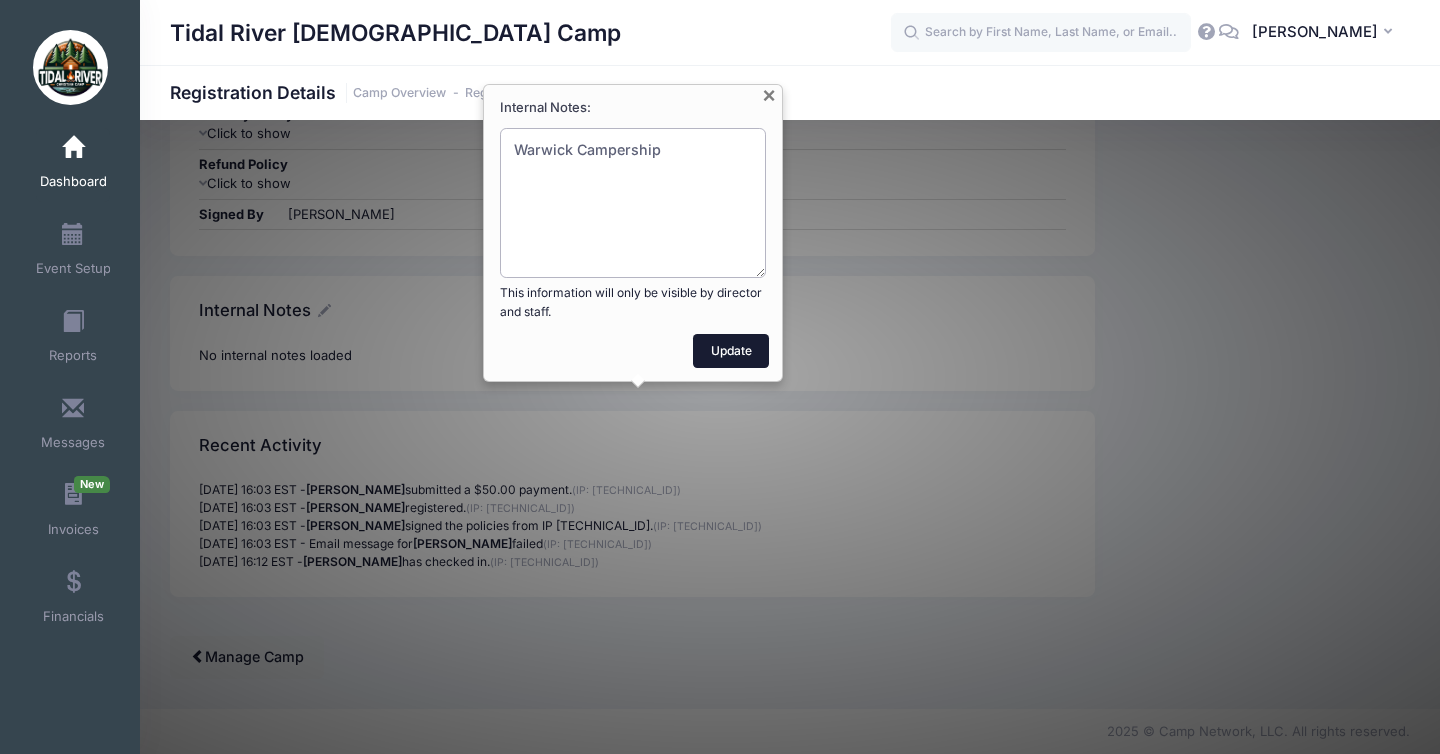 type on "Warwick Campership" 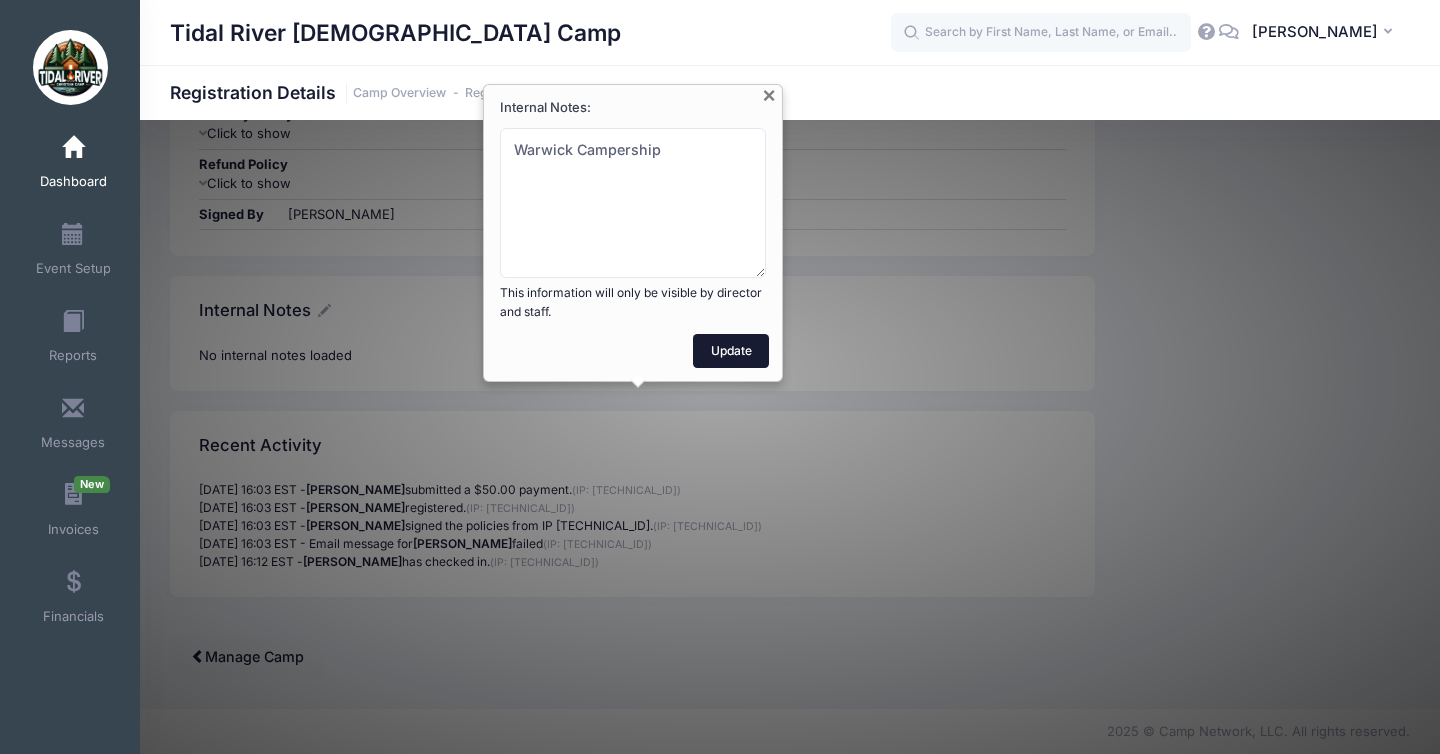 click on "Update" at bounding box center [731, 351] 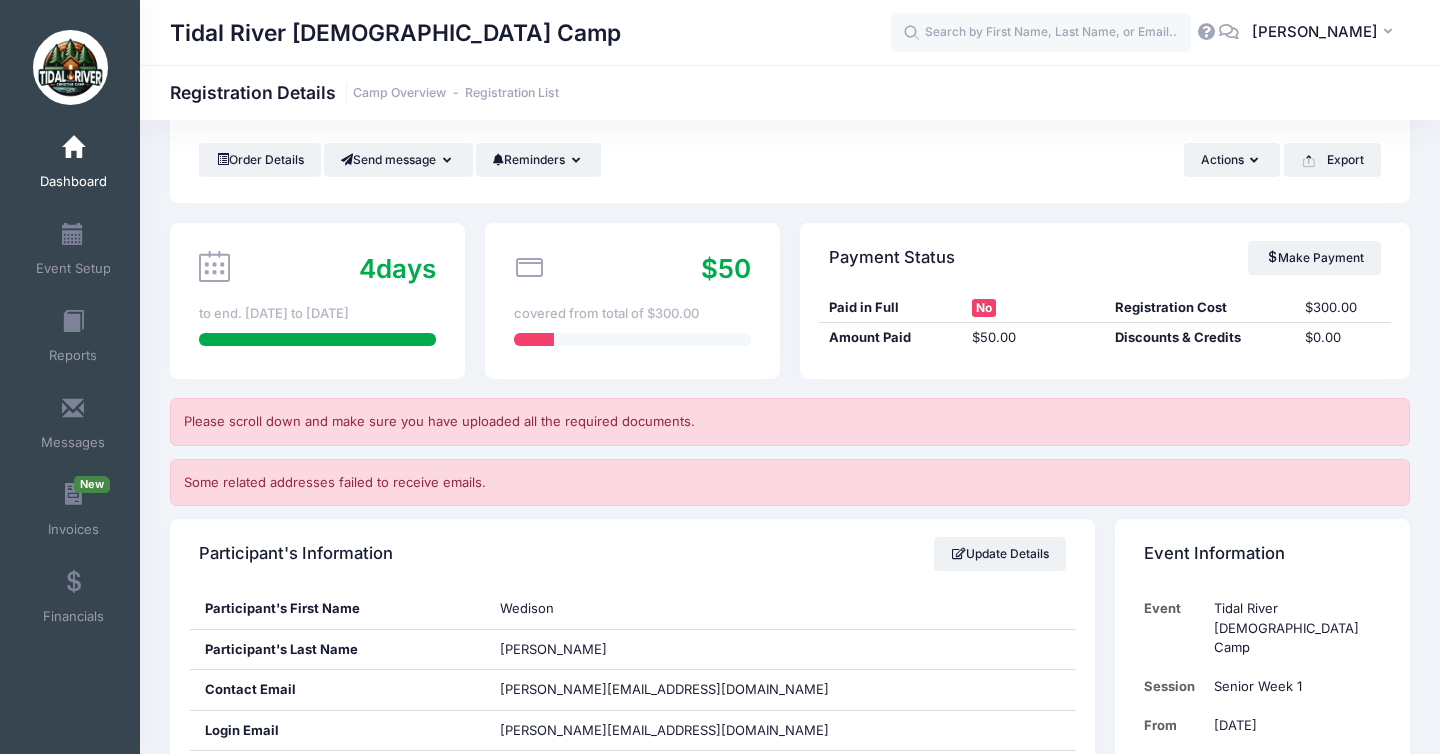 scroll, scrollTop: 0, scrollLeft: 0, axis: both 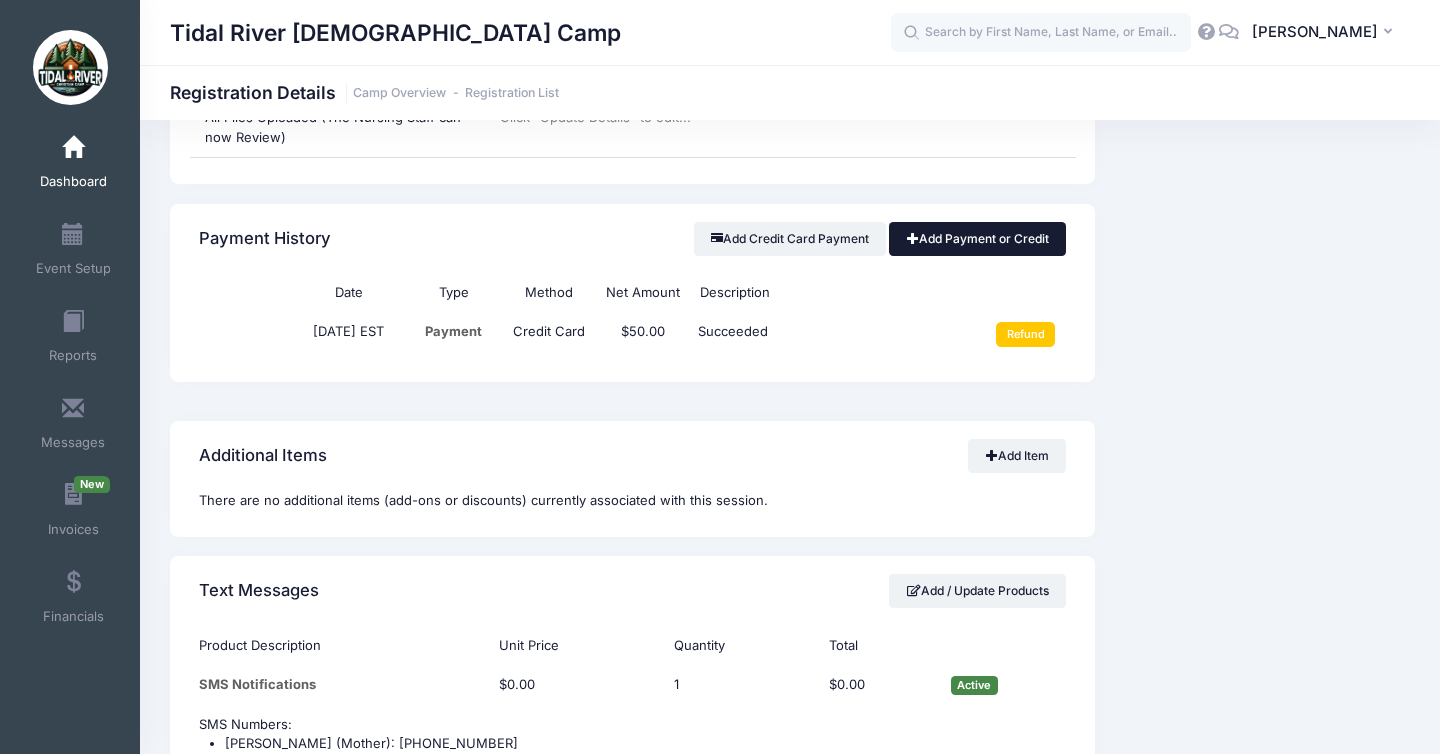 click on "Add Payment or Credit" at bounding box center [977, 239] 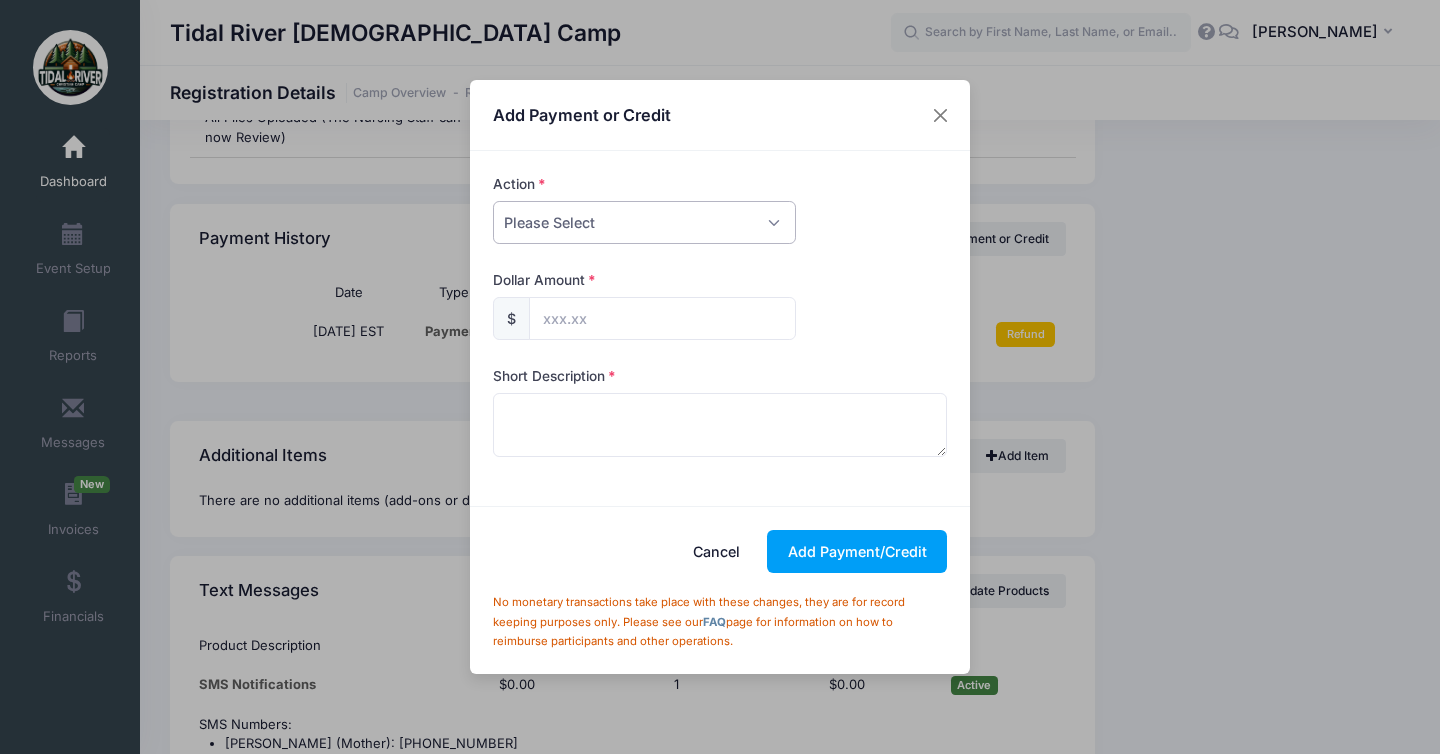 click on "Please Select
Payment
Credit
Refund (Offline)" at bounding box center [644, 222] 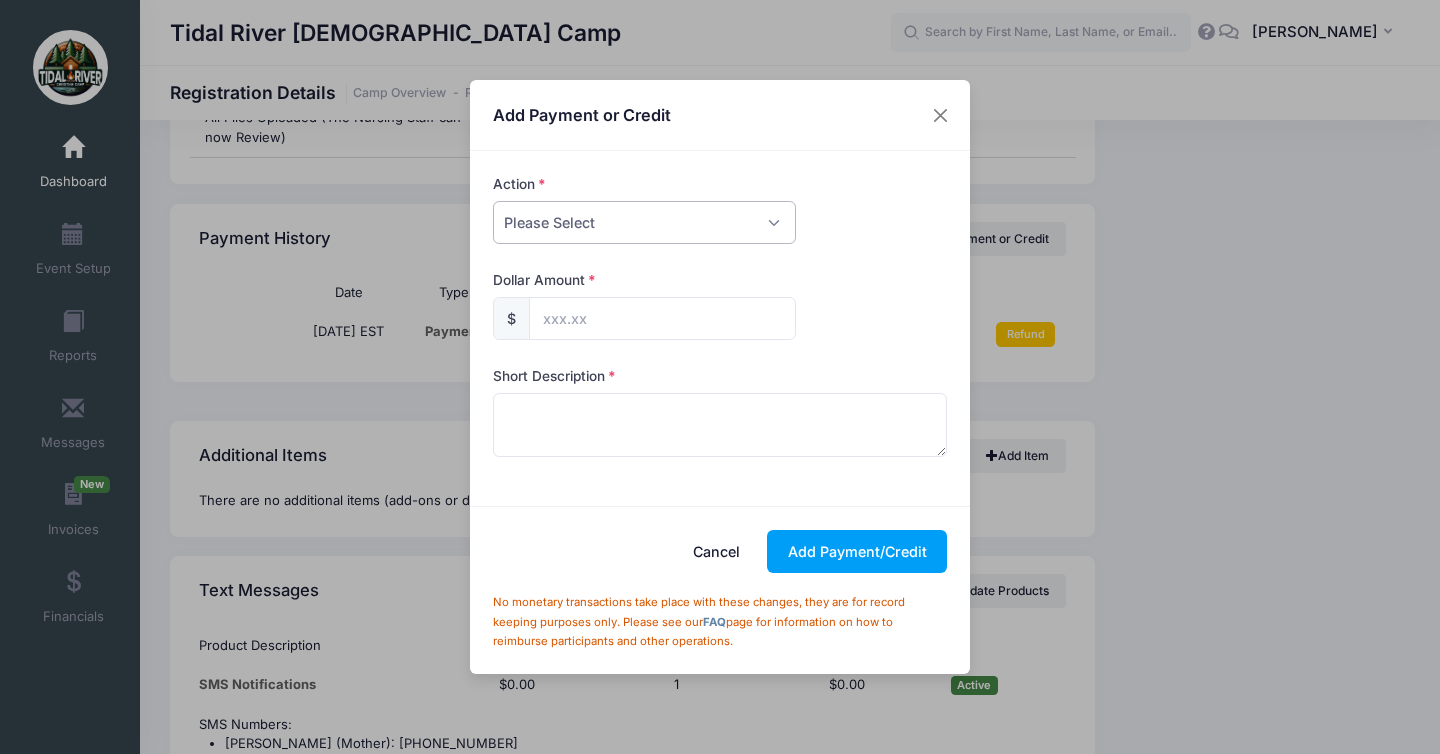 select on "payment" 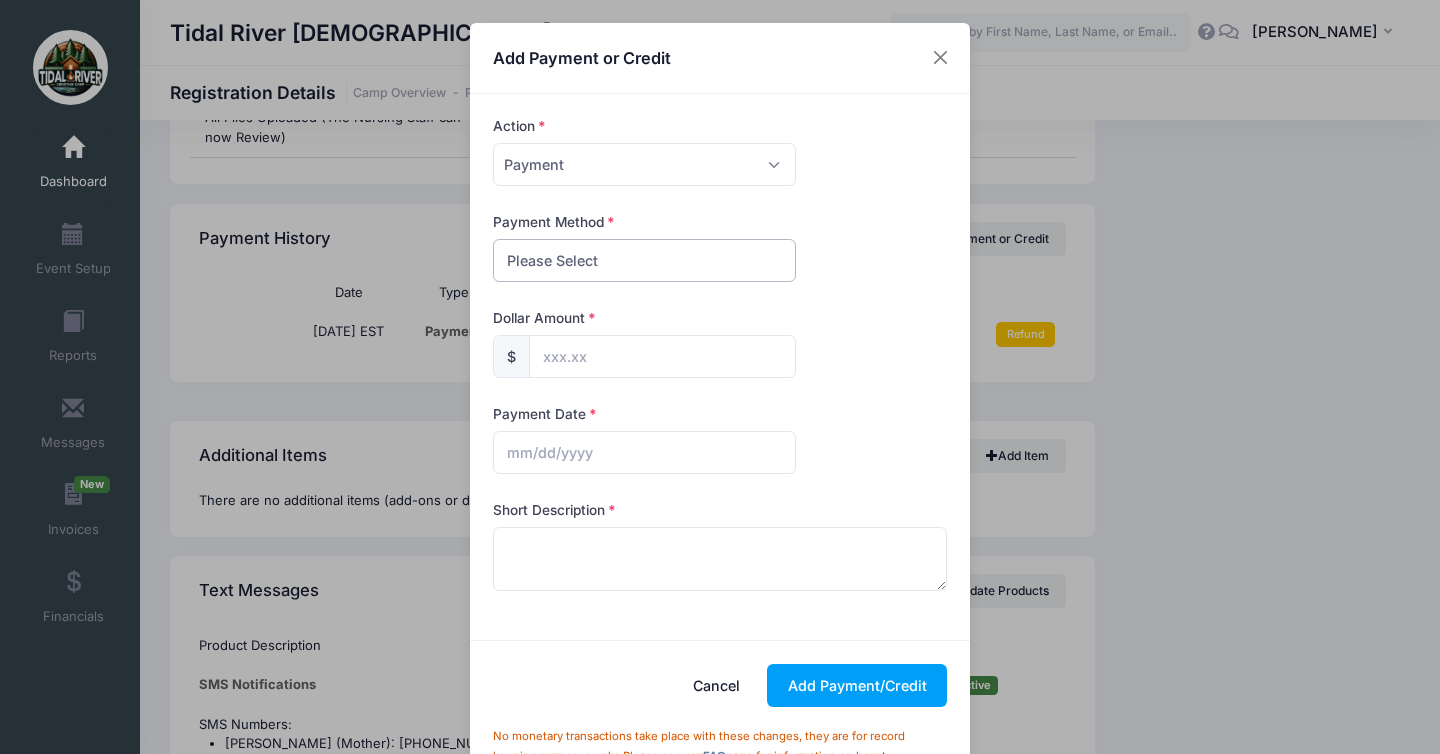 click on "Please Select
PayPal
Cash
Check
Bank Transfer
Other" at bounding box center [644, 260] 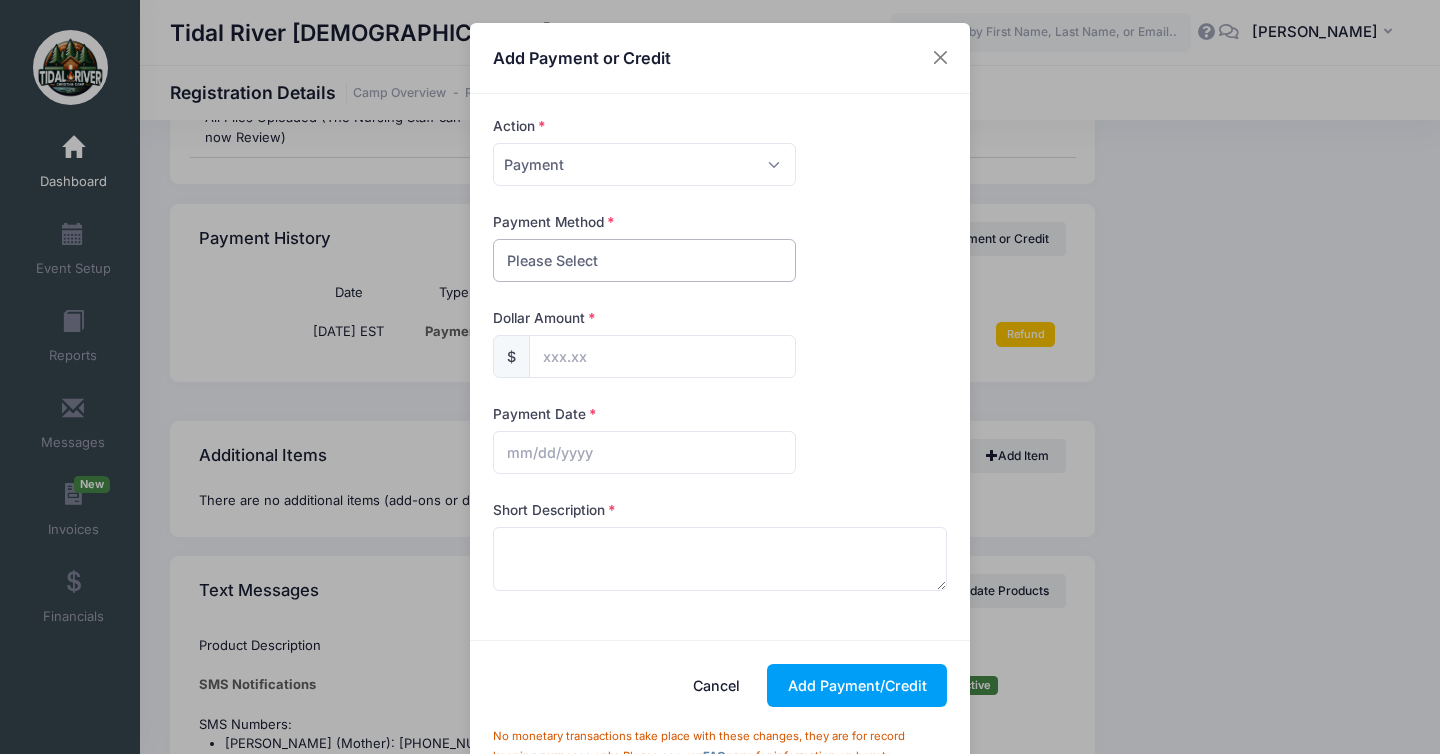 select on "check" 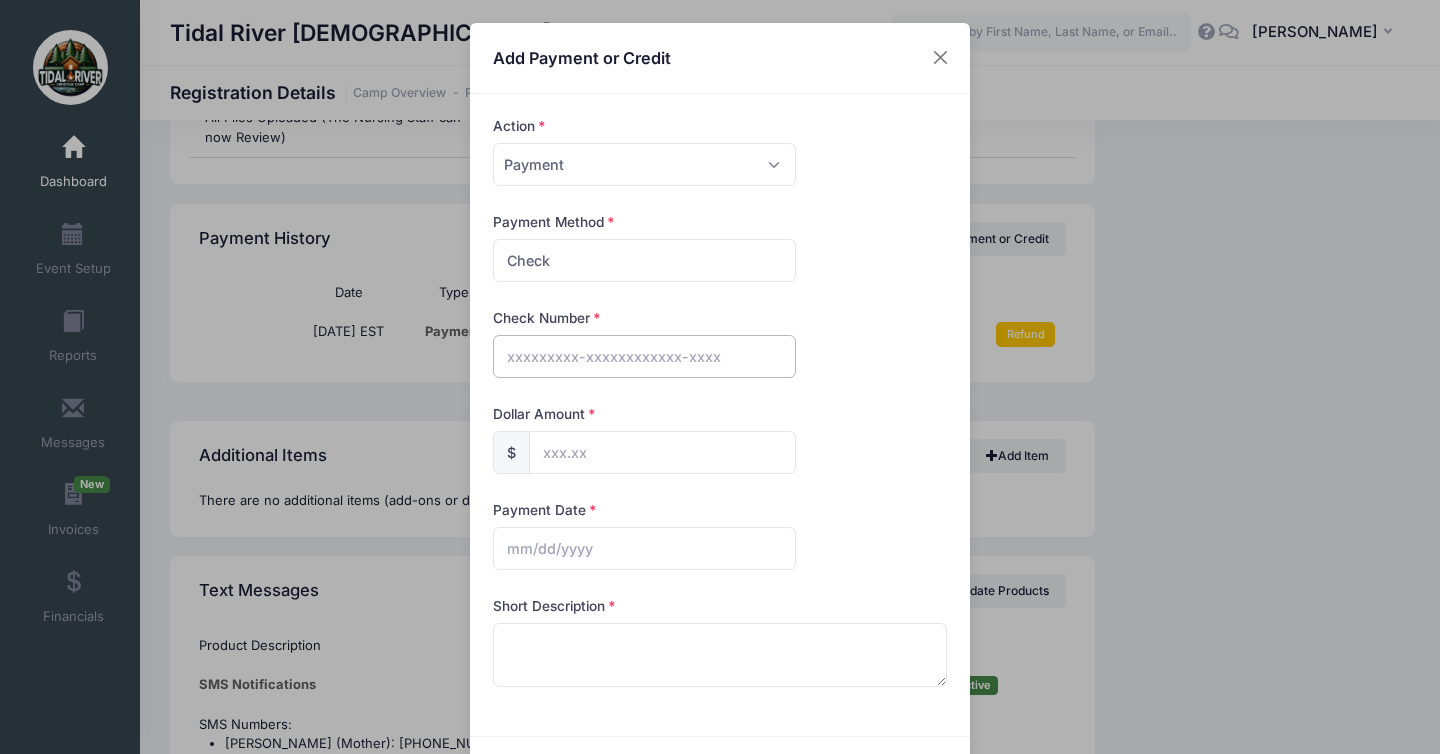 click at bounding box center [644, 356] 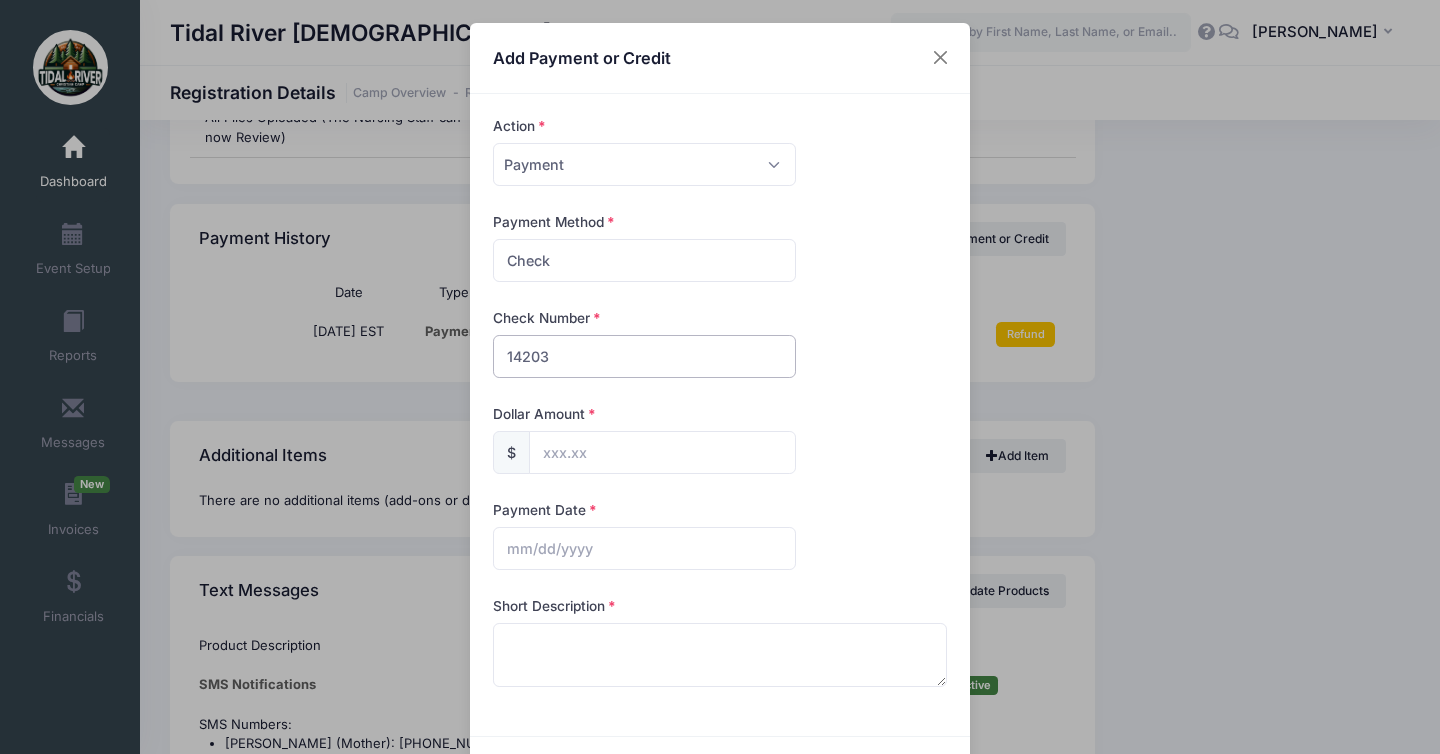 type on "14203" 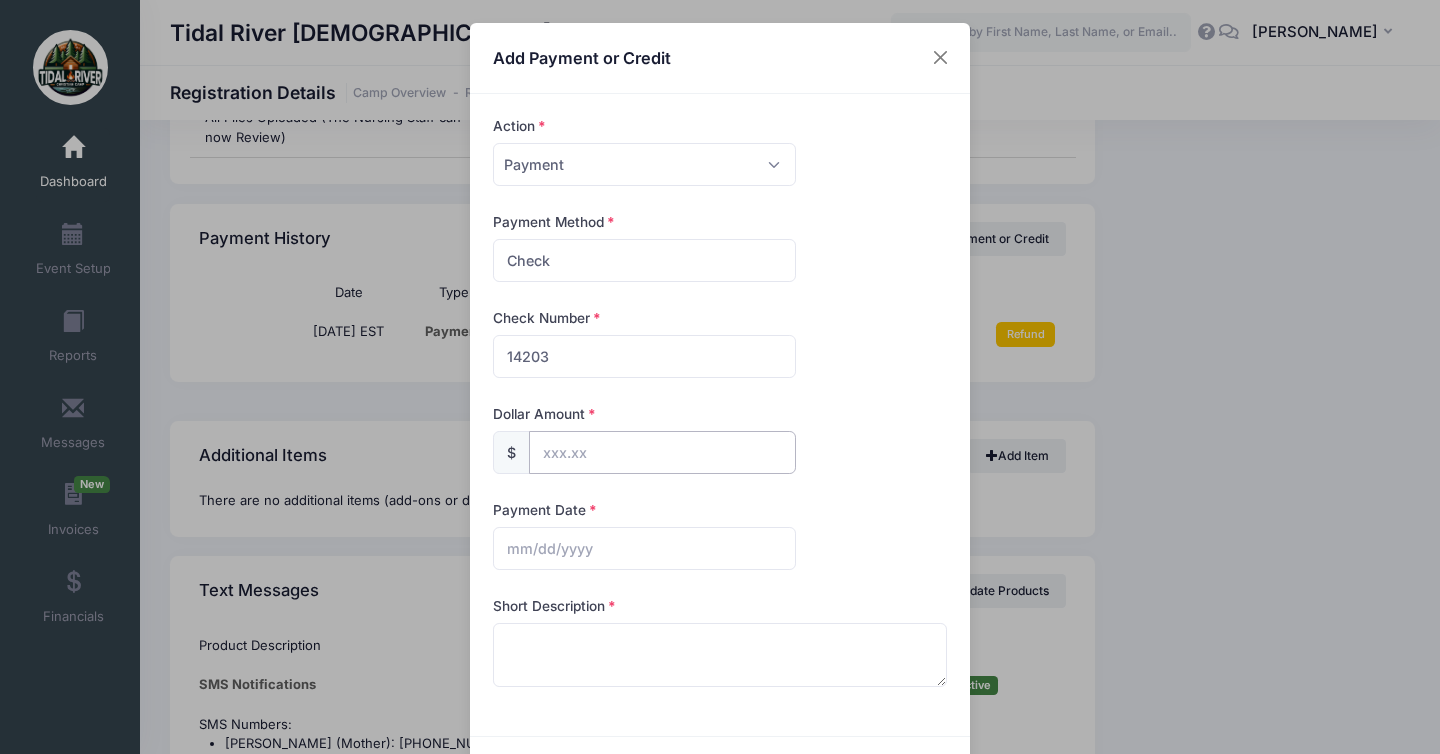 click at bounding box center (662, 452) 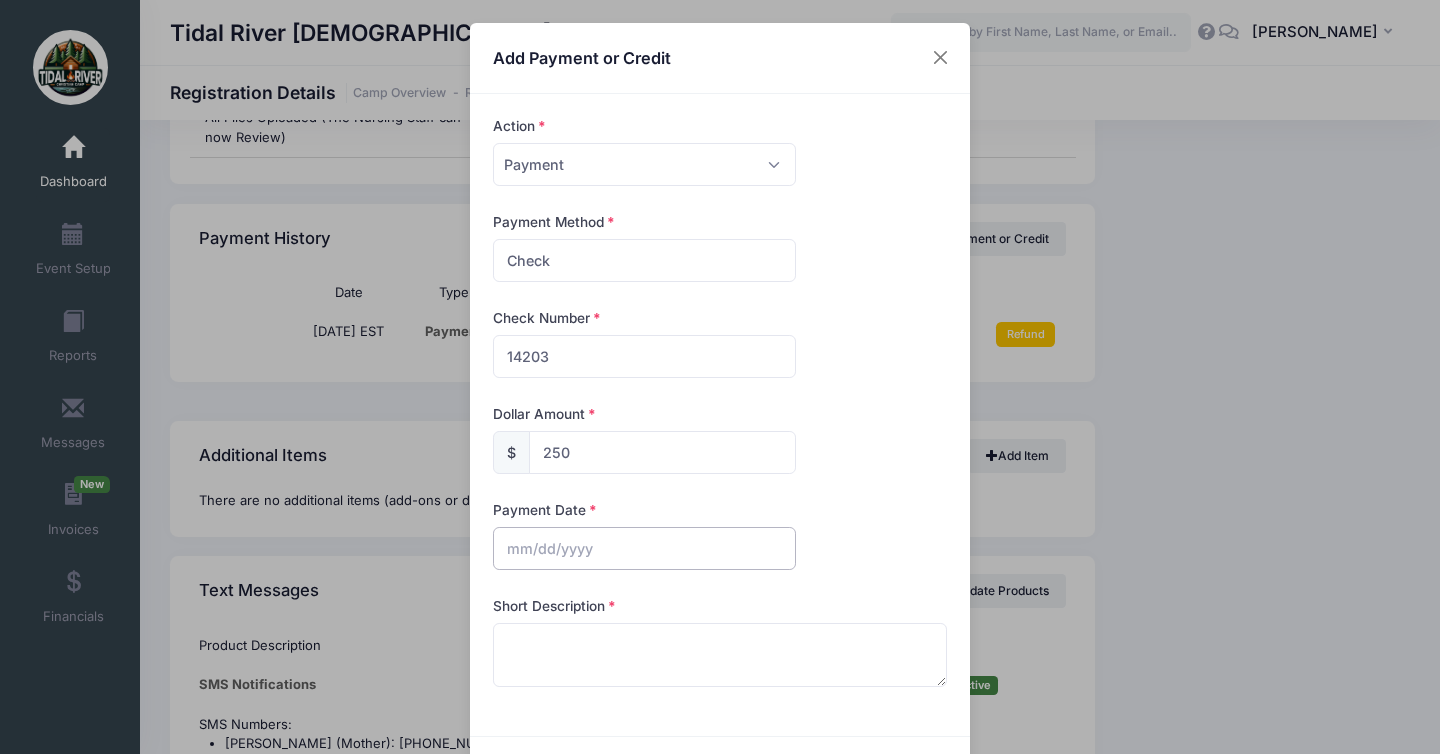 type on "250.00" 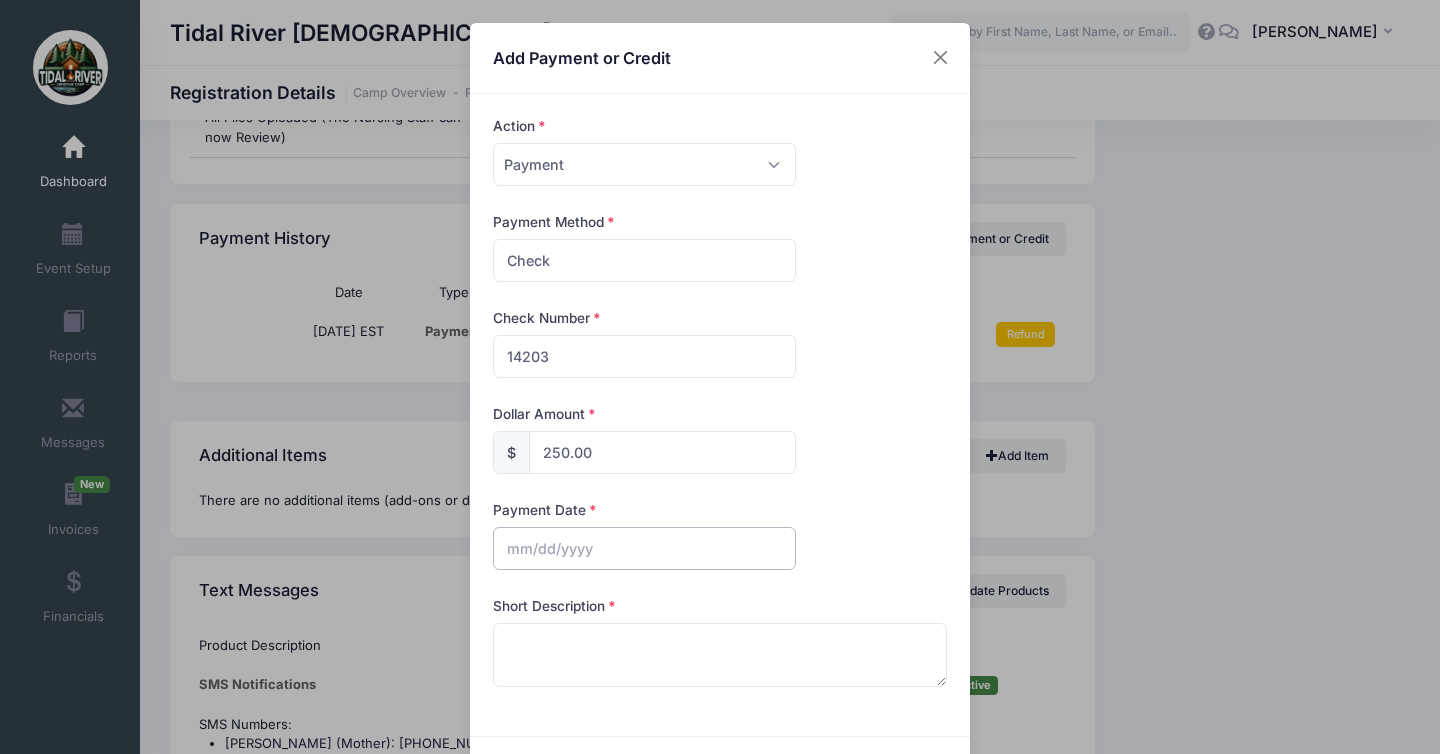 click at bounding box center (644, 548) 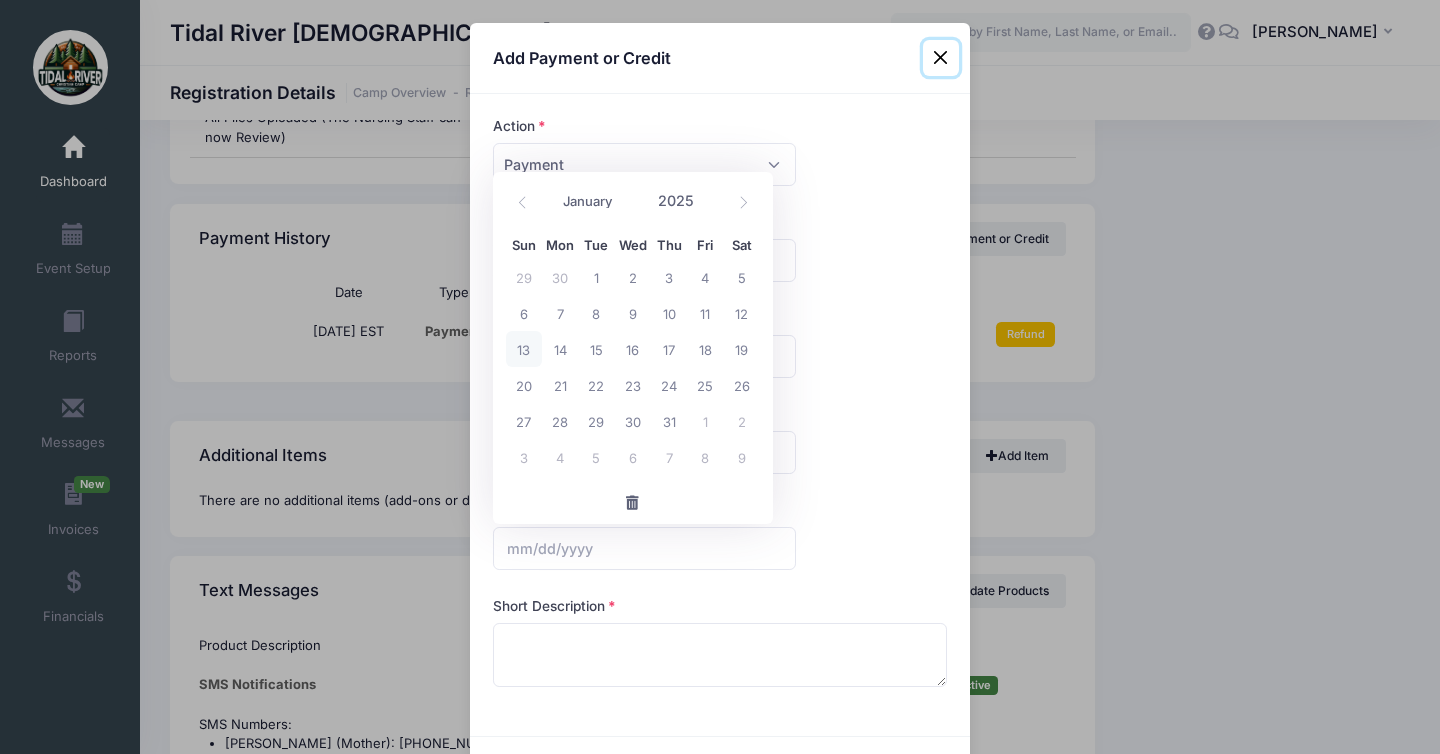click on "13" at bounding box center (524, 349) 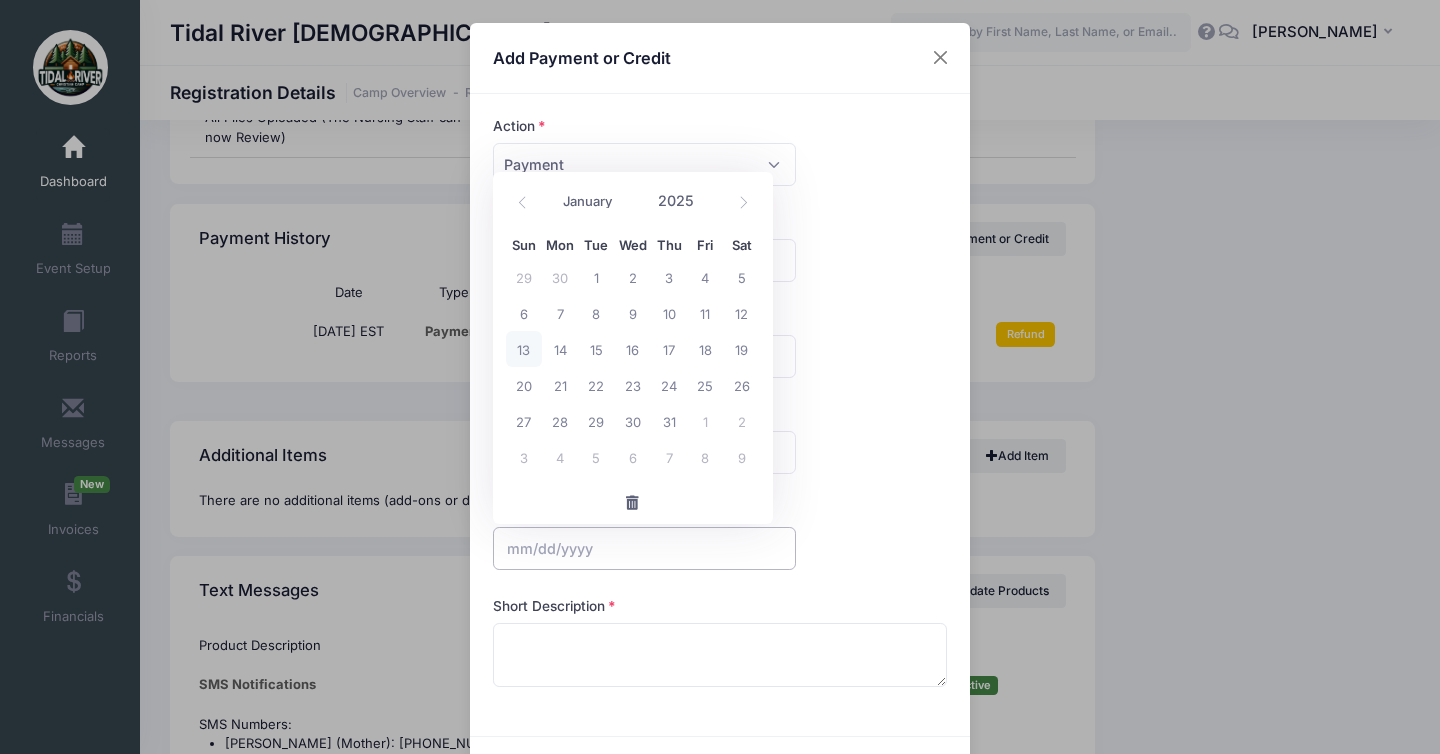 type on "07/13/2025" 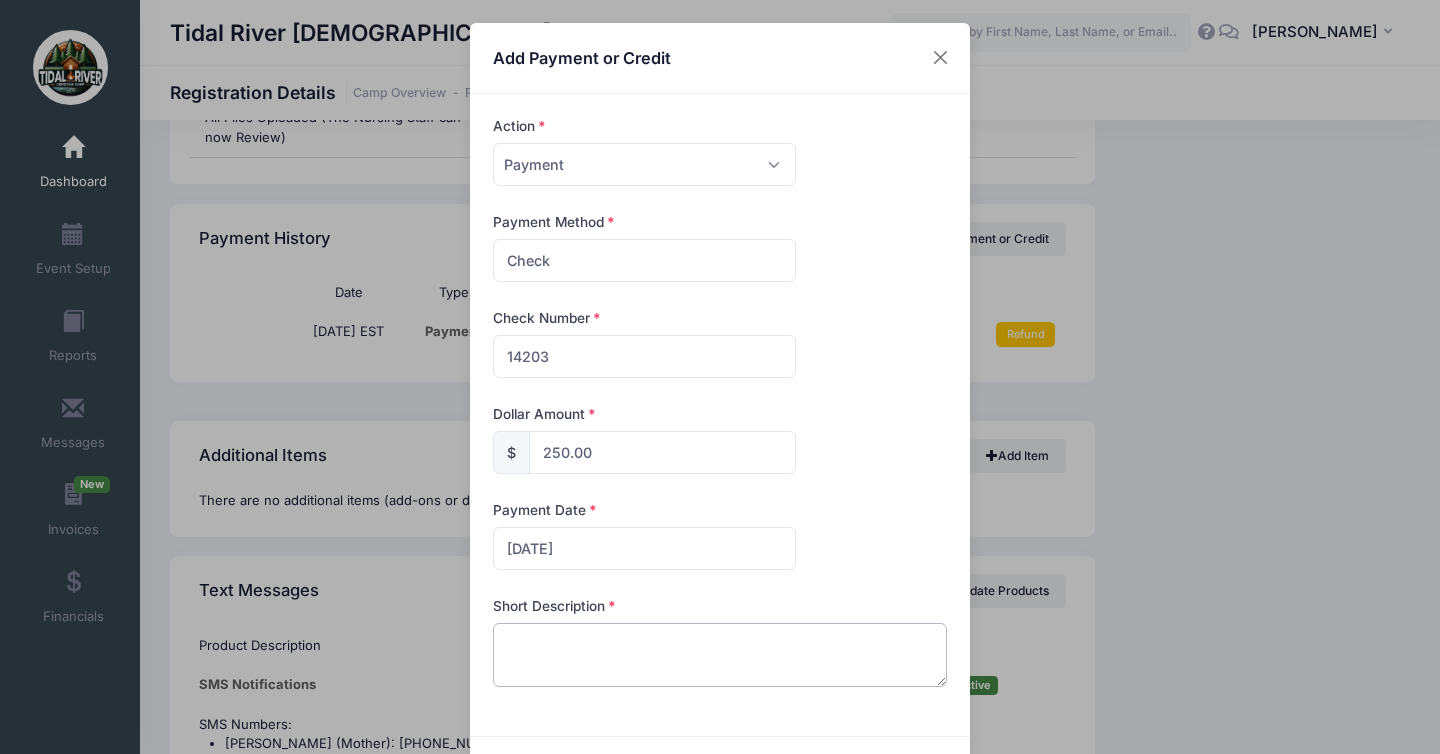 click at bounding box center [720, 655] 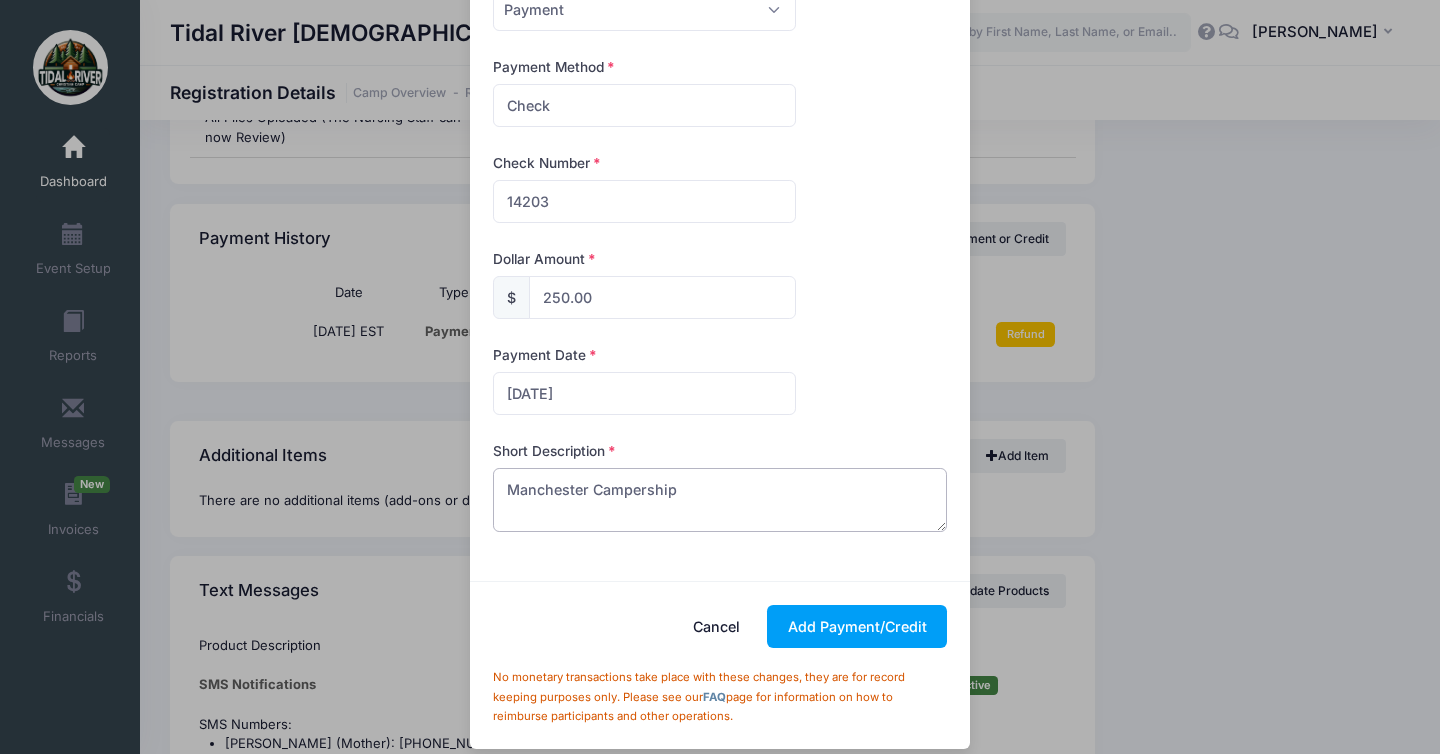 scroll, scrollTop: 172, scrollLeft: 0, axis: vertical 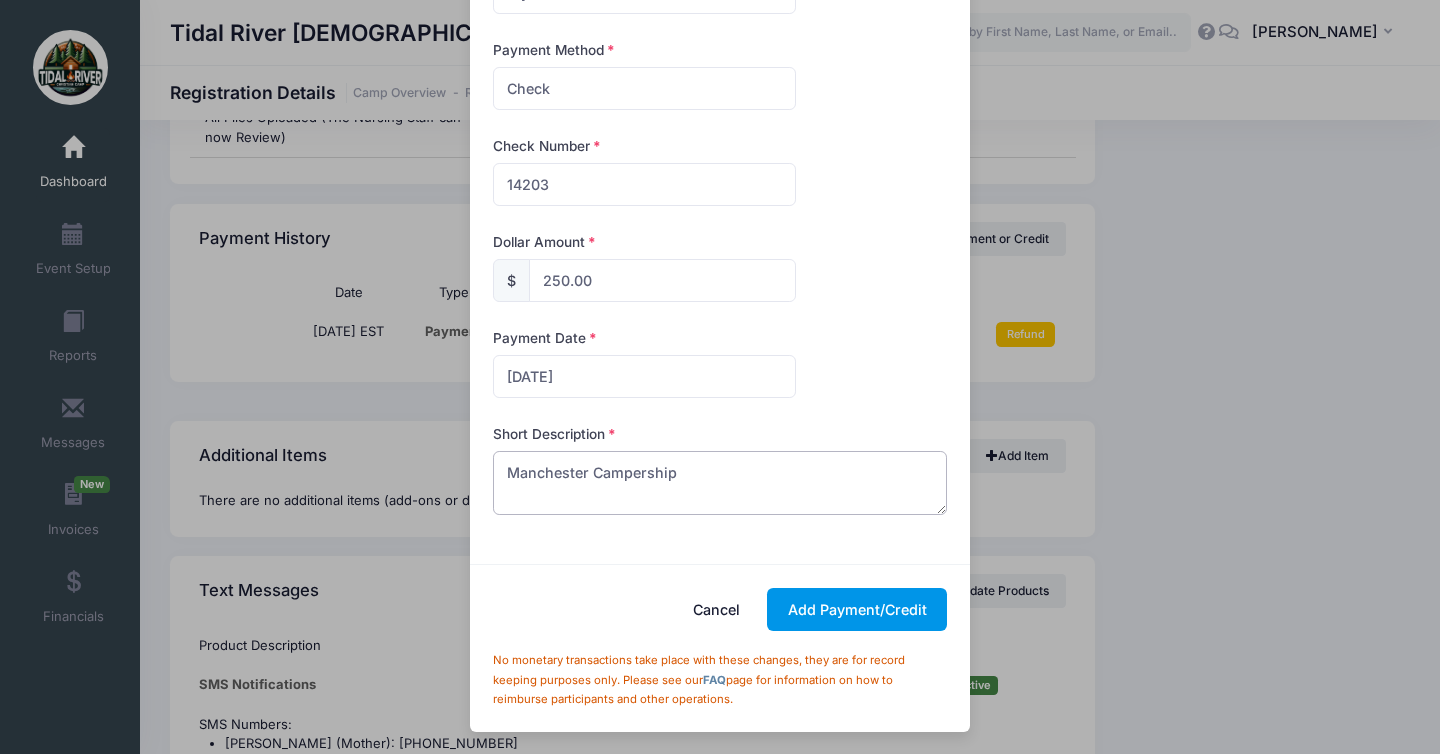 type on "Manchester Campership" 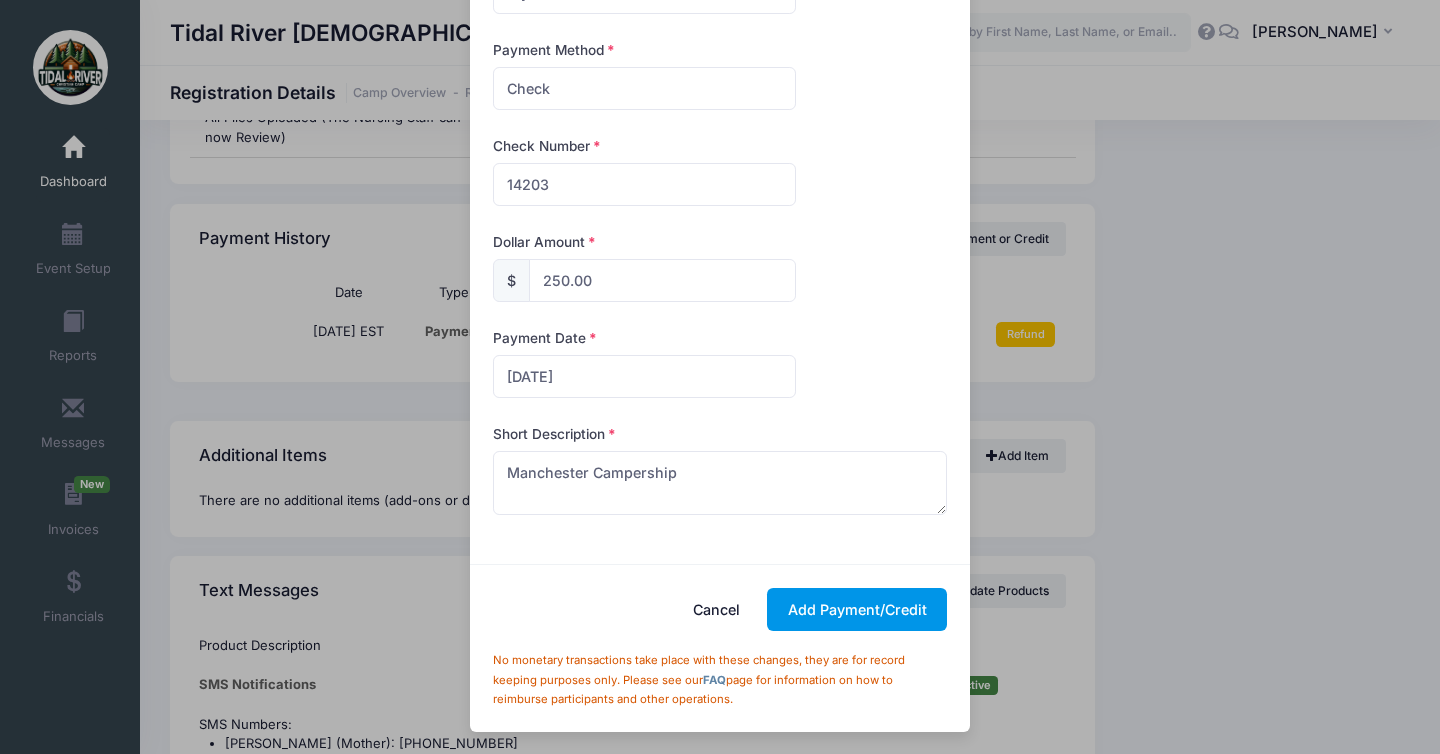 click on "Add Payment/Credit" at bounding box center (857, 609) 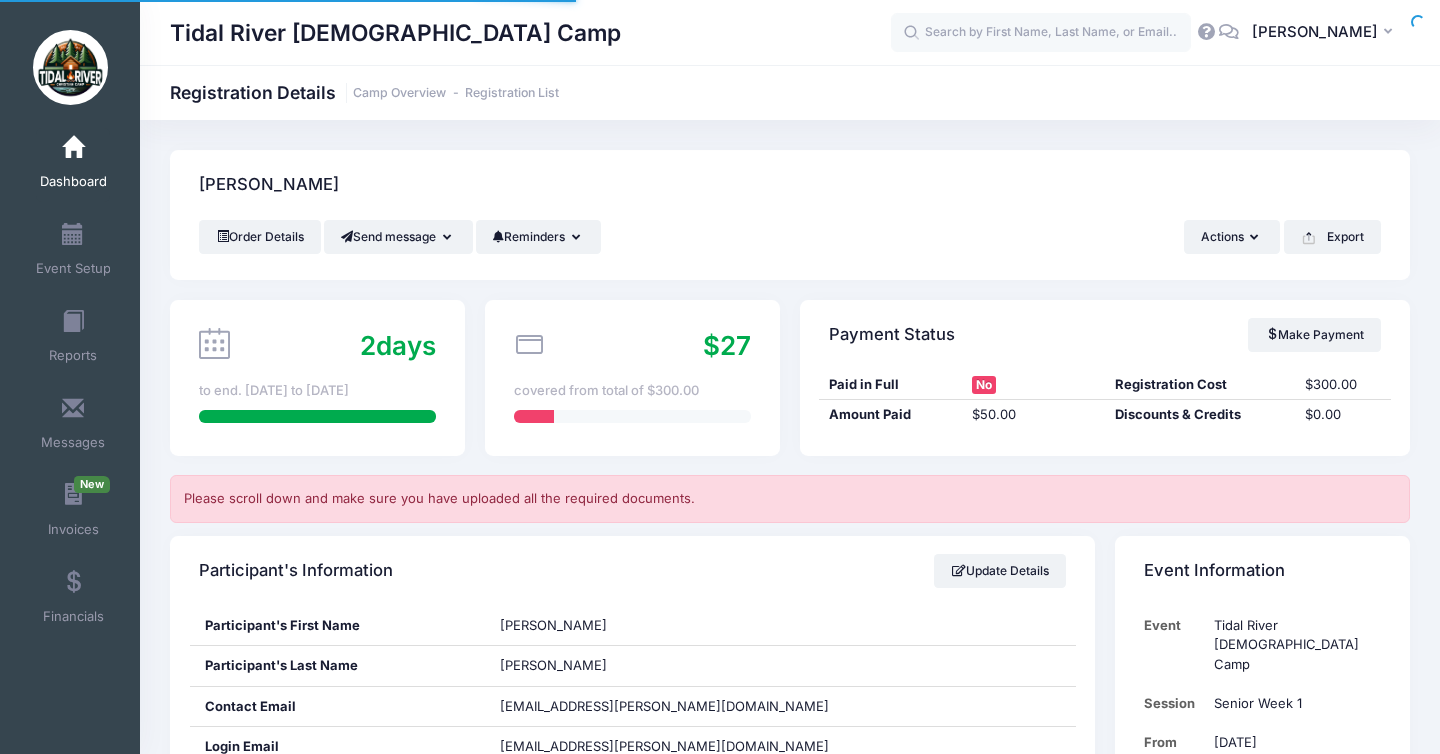 scroll, scrollTop: 0, scrollLeft: 0, axis: both 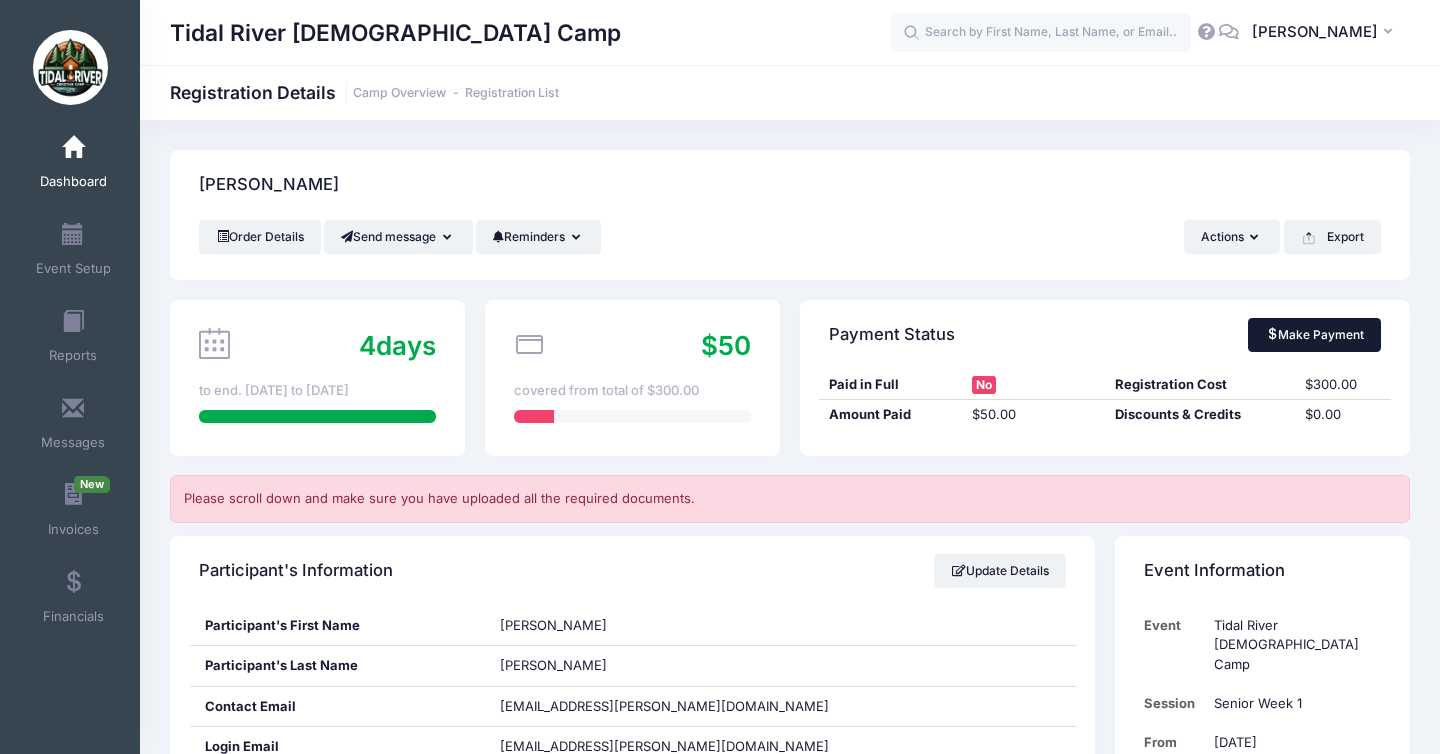 click on "Make Payment" at bounding box center (1314, 335) 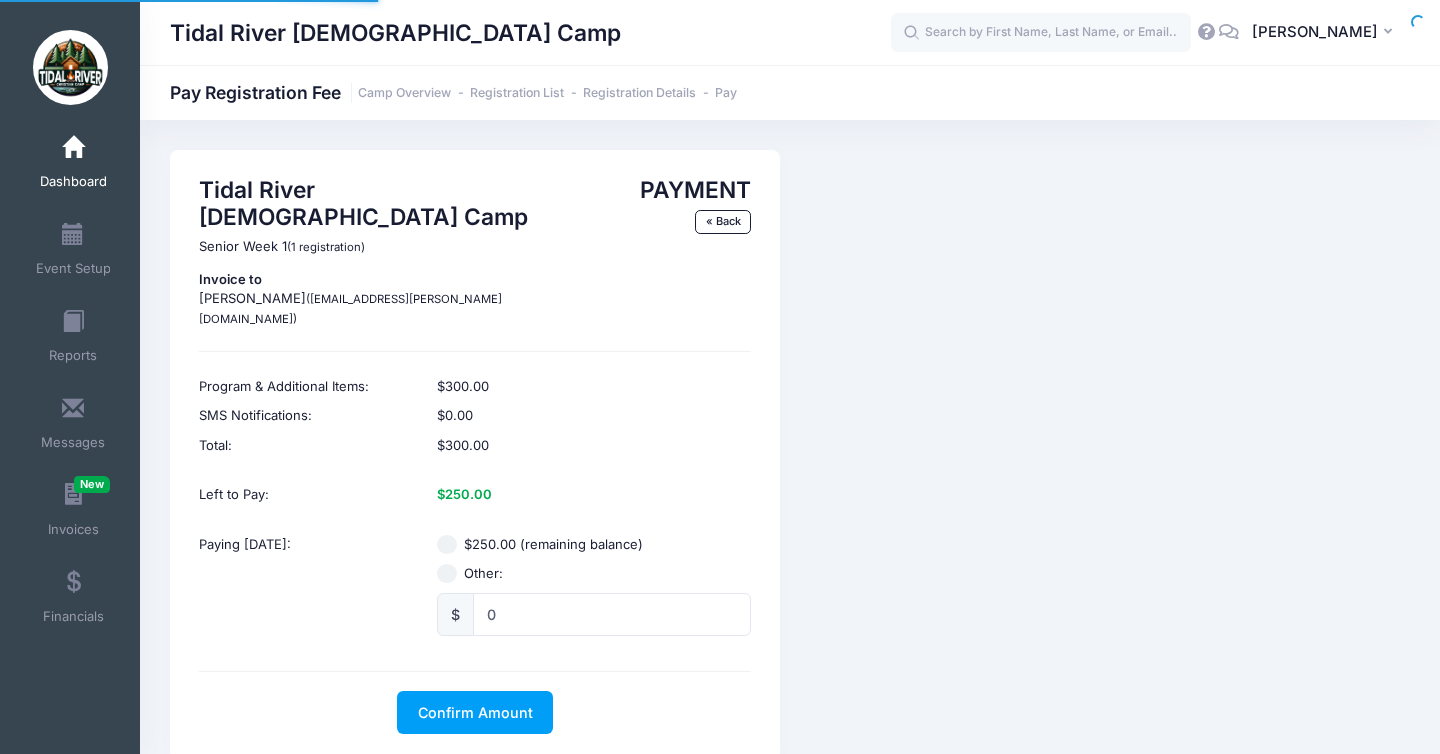 scroll, scrollTop: 0, scrollLeft: 0, axis: both 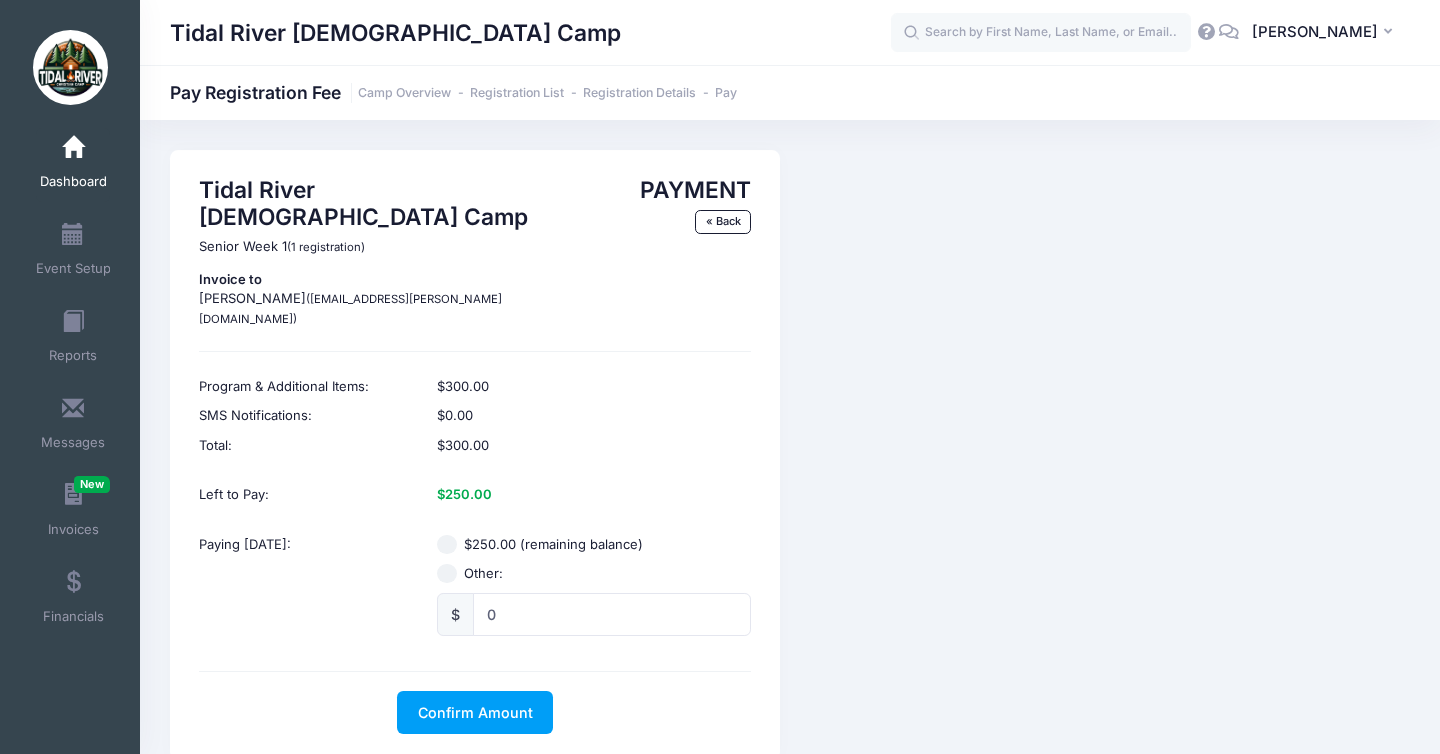 click on "$250.00 (remaining balance)" at bounding box center (447, 545) 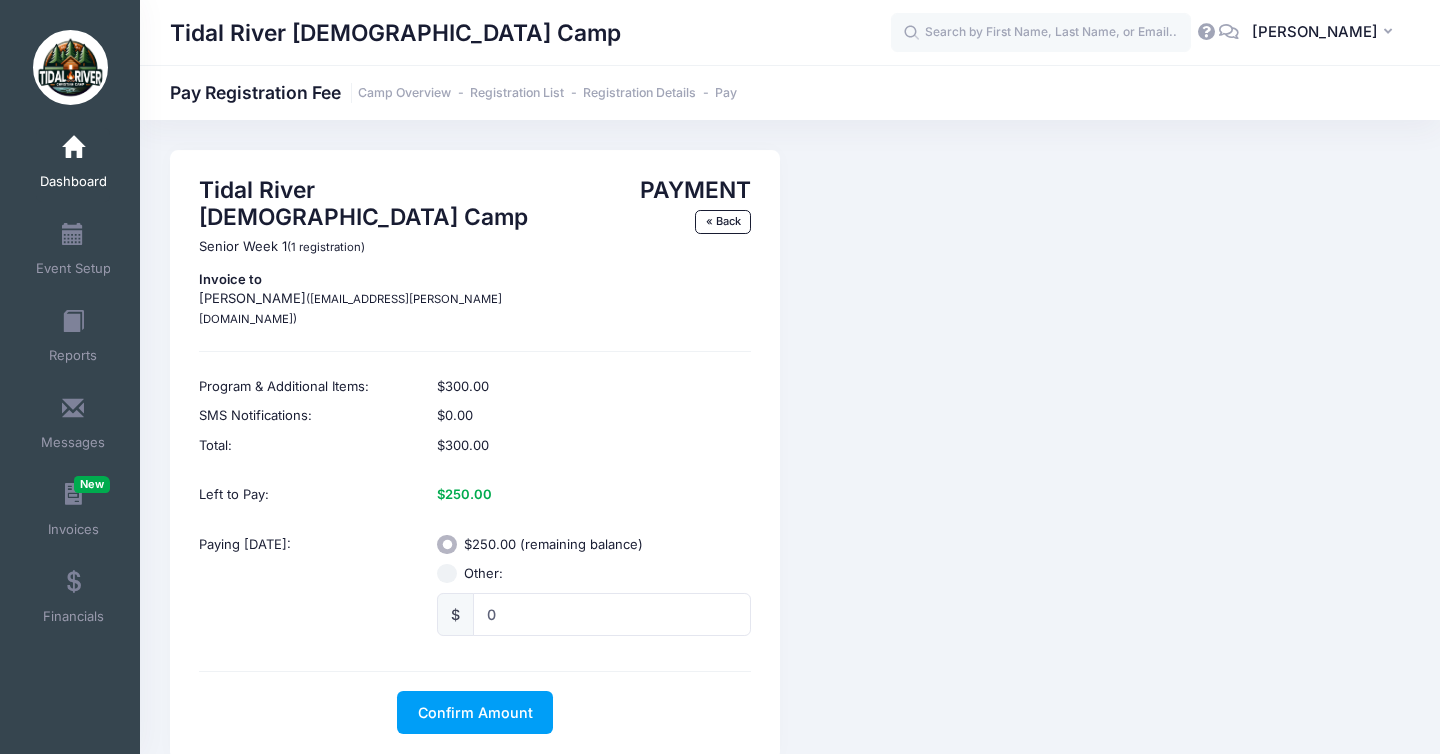 drag, startPoint x: 451, startPoint y: 501, endPoint x: 334, endPoint y: 500, distance: 117.00427 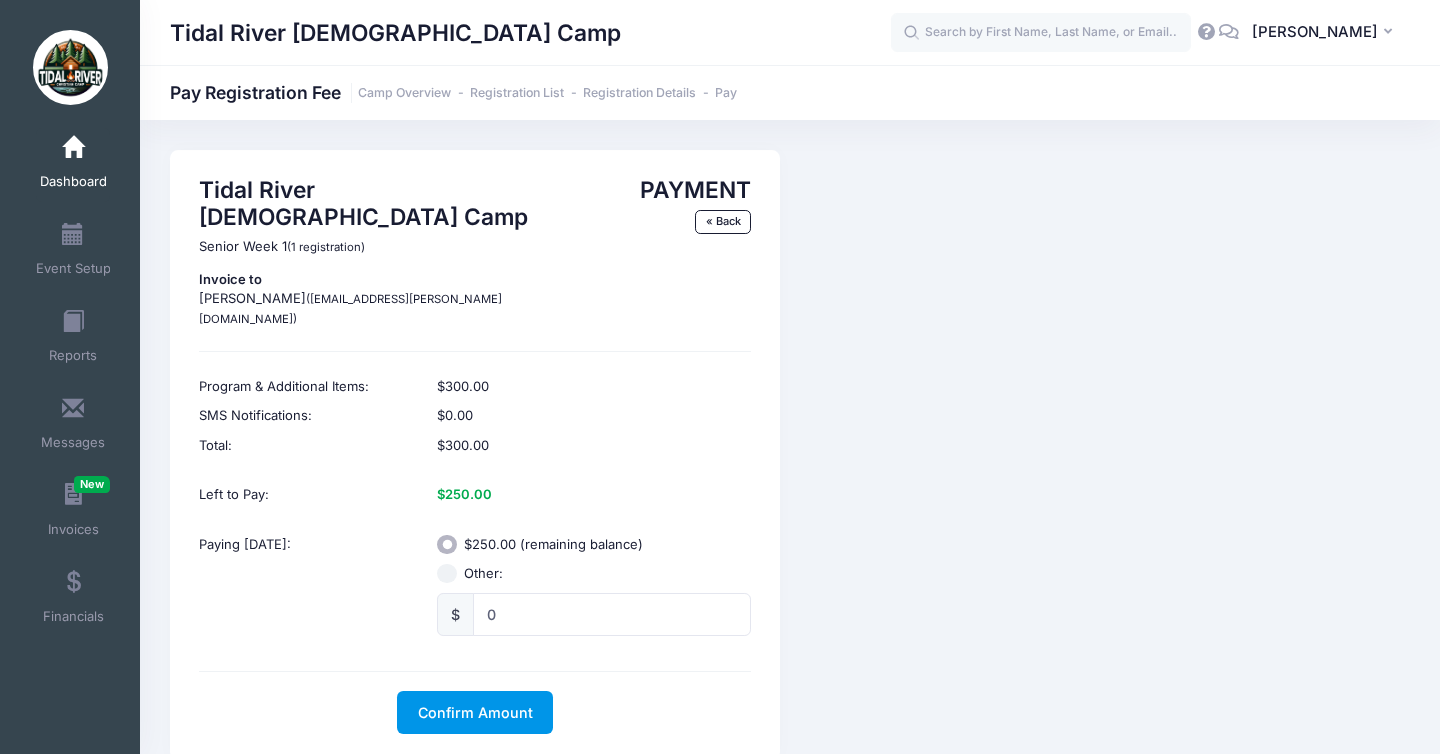 click on "Confirm Amount" at bounding box center [475, 712] 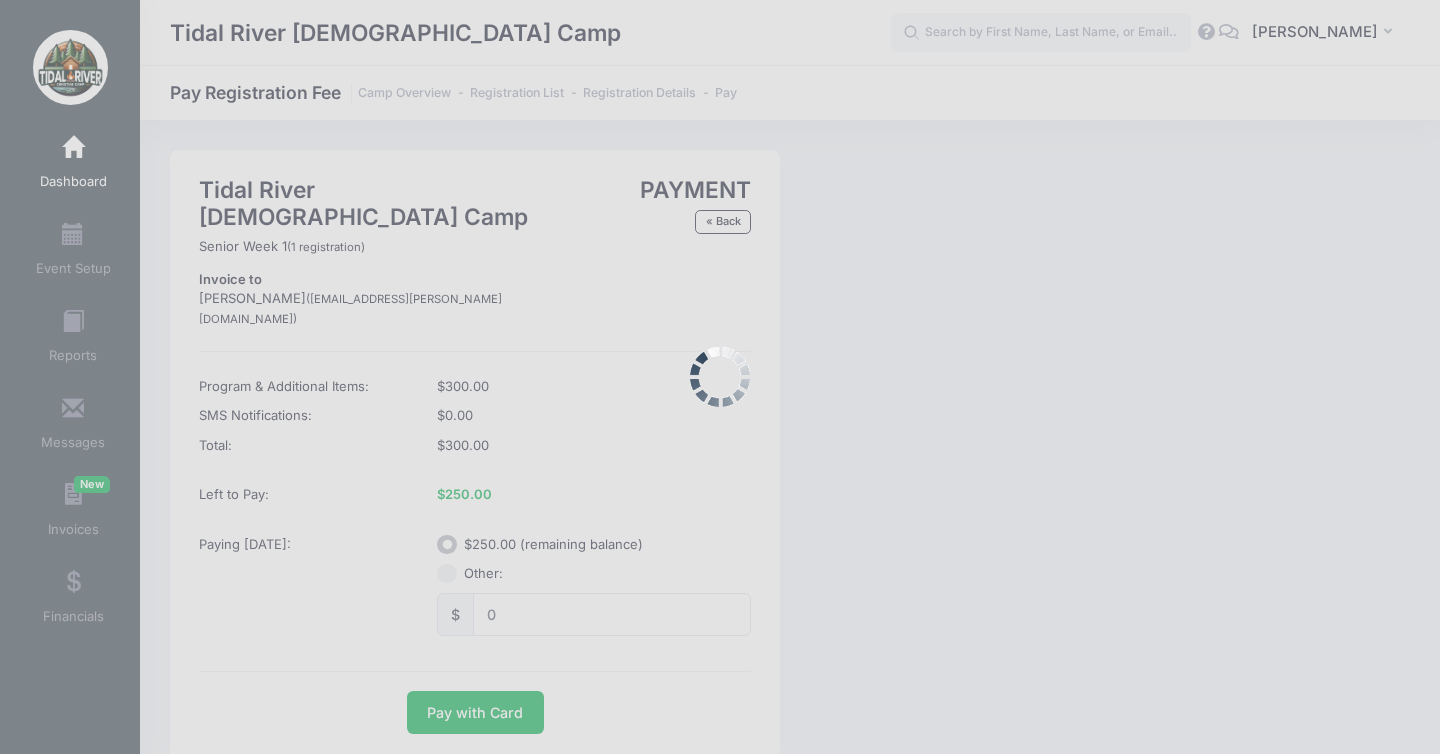 click at bounding box center (720, 377) 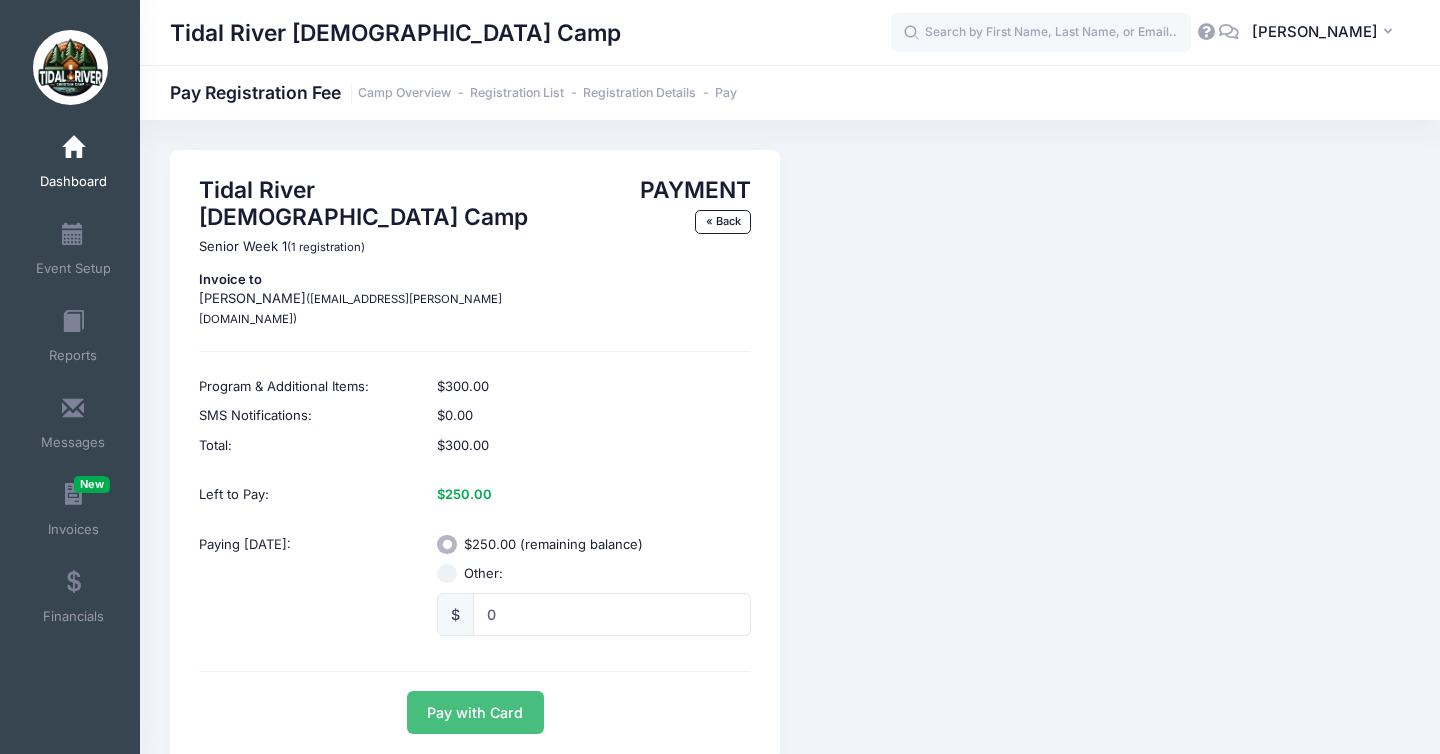 click on "Pay with Card" at bounding box center (475, 712) 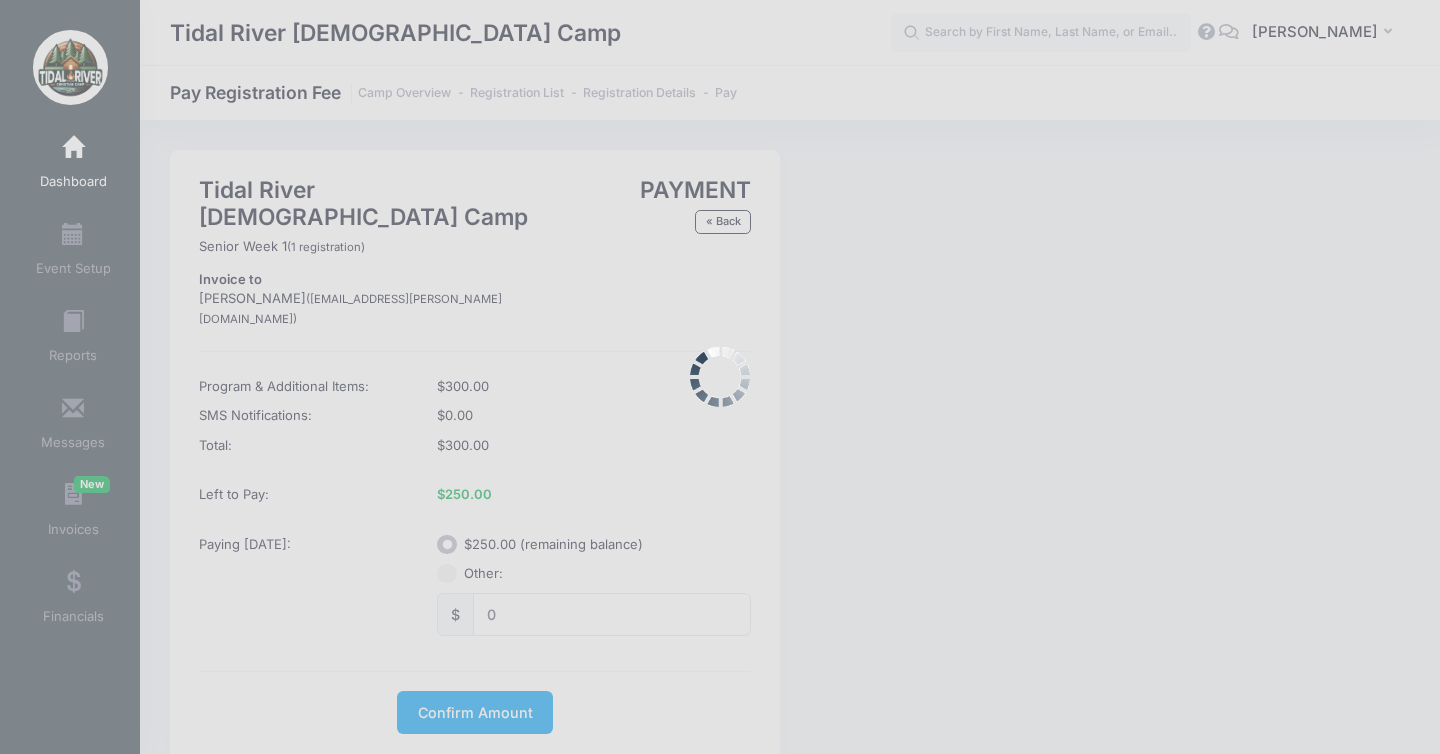 click at bounding box center (720, 377) 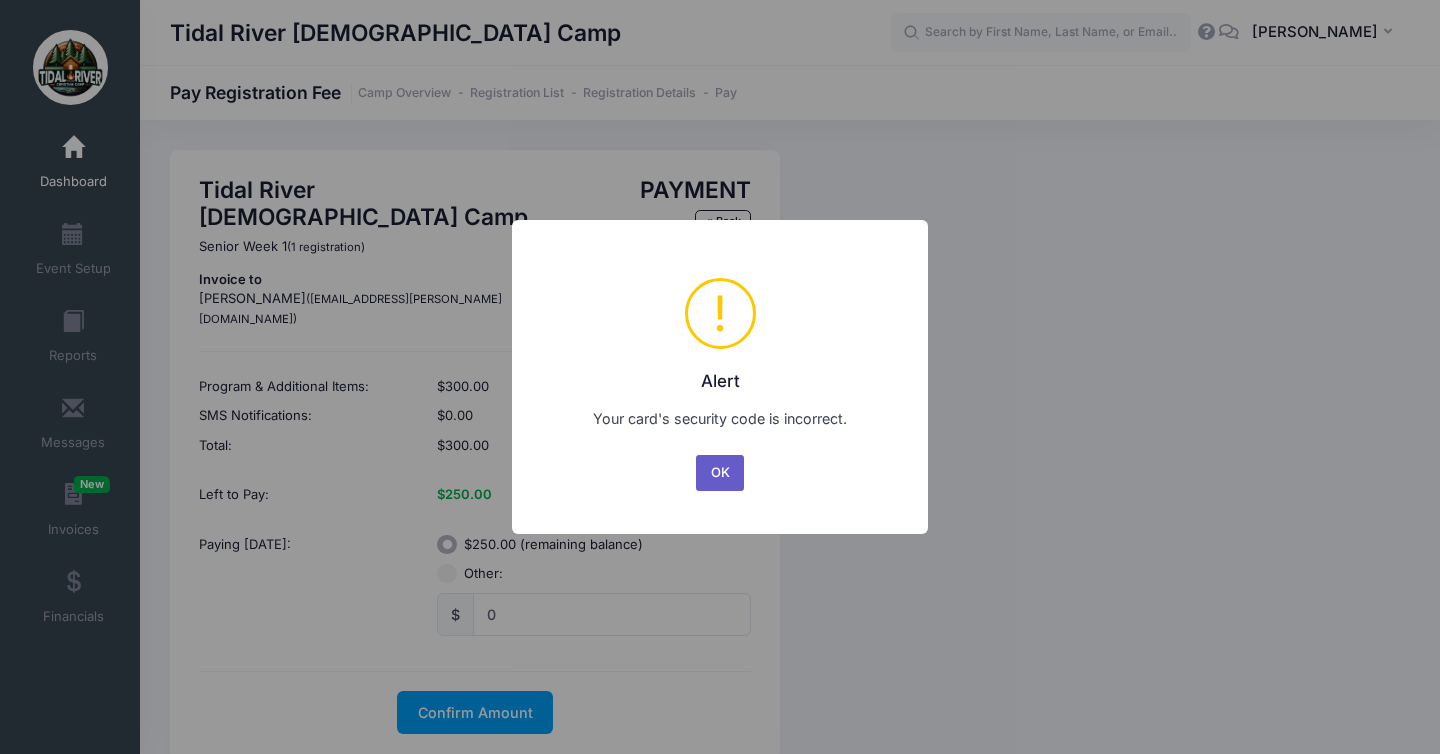 click on "OK" at bounding box center (720, 473) 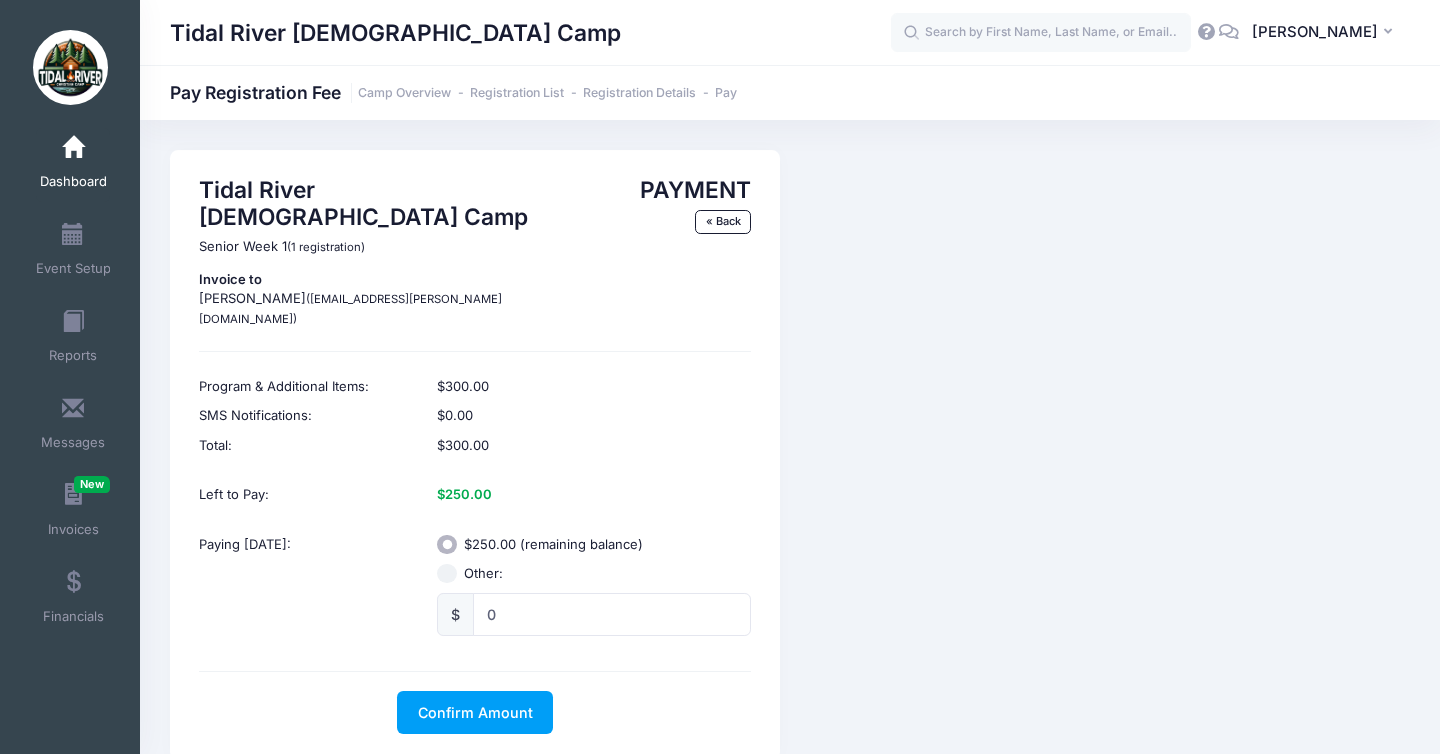 click on "Program & Additional Items:
$300.00
SMS Notifications:
$0.00
Total:
$300.00
Left to Pay:
$250.00
Paying Today:
$250.00 (remaining balance)
Other: $ 0" at bounding box center [475, 506] 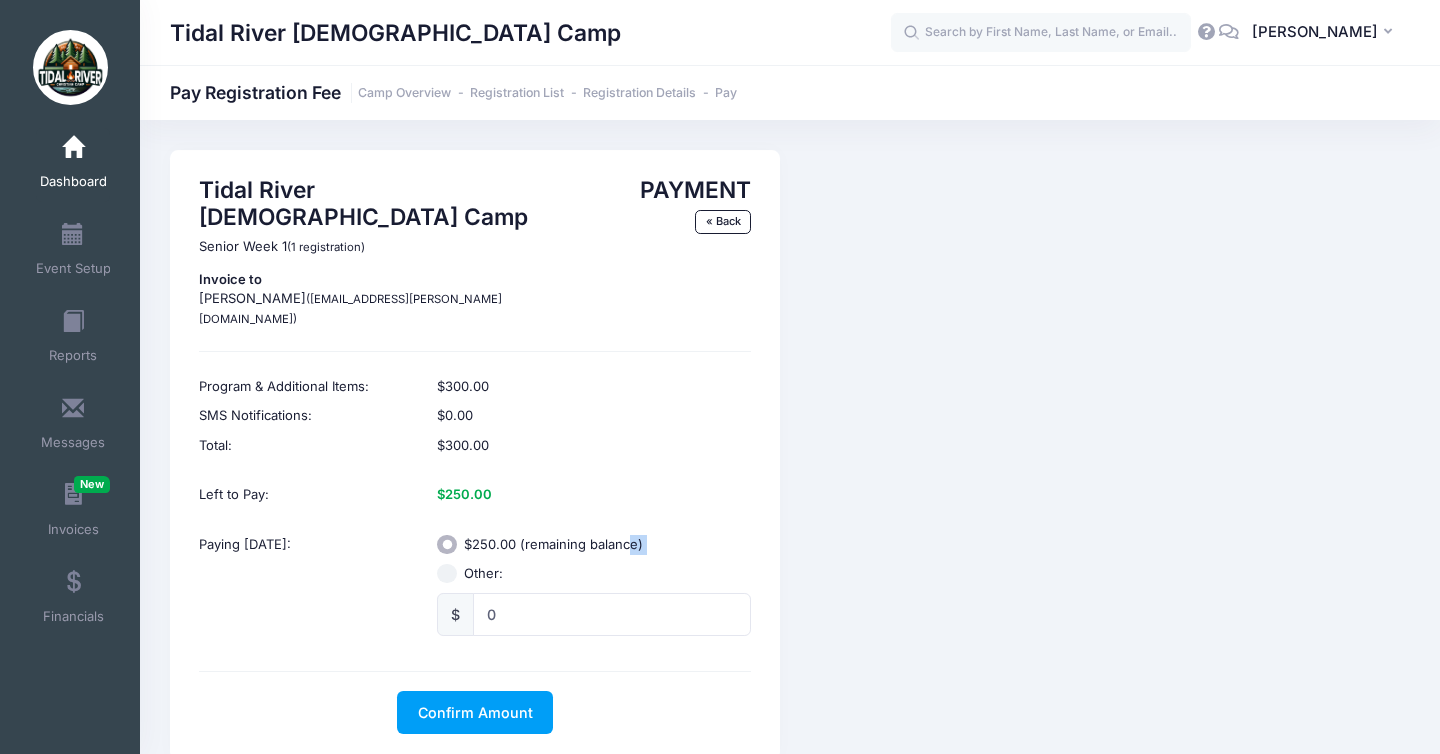 drag, startPoint x: 630, startPoint y: 495, endPoint x: 626, endPoint y: 514, distance: 19.416489 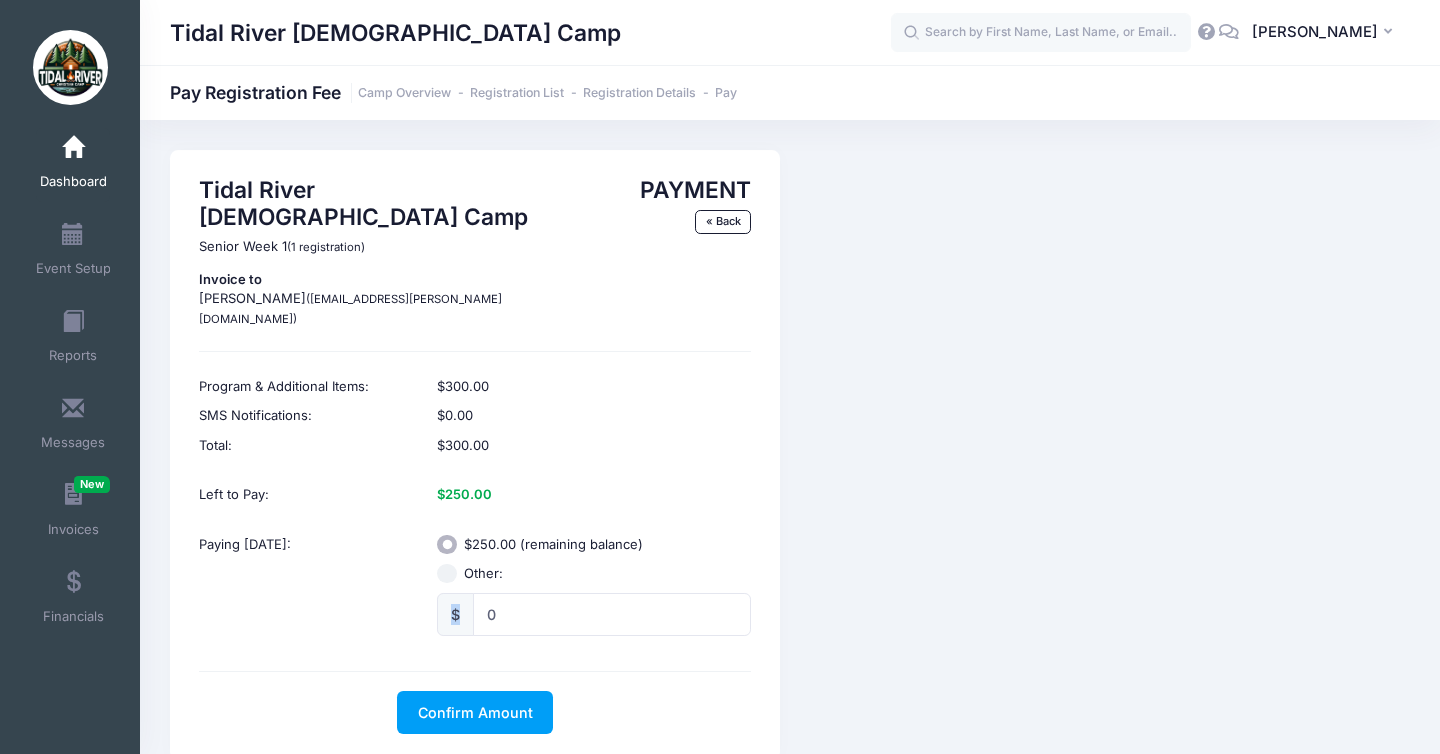 click on "Other:
$
0" at bounding box center (594, 600) 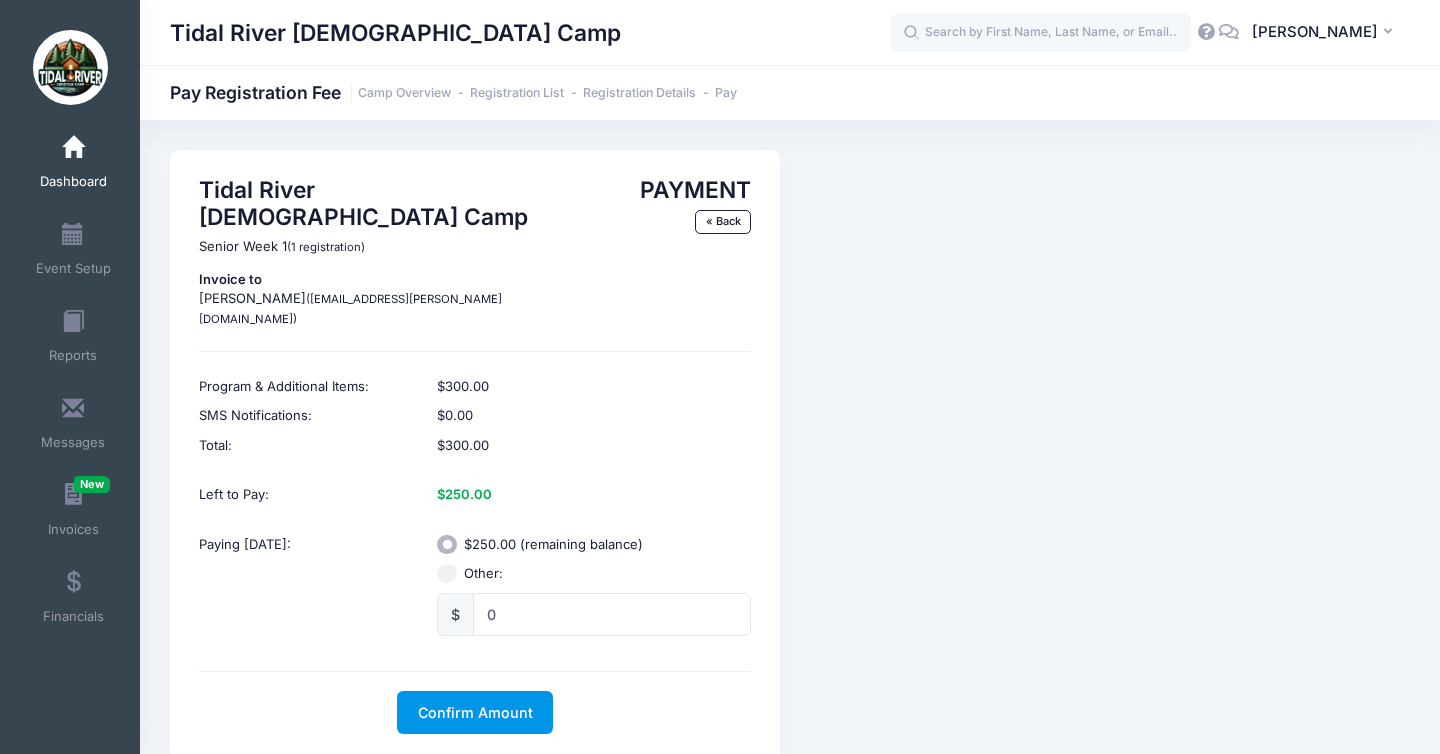drag, startPoint x: 513, startPoint y: 636, endPoint x: 509, endPoint y: 651, distance: 15.524175 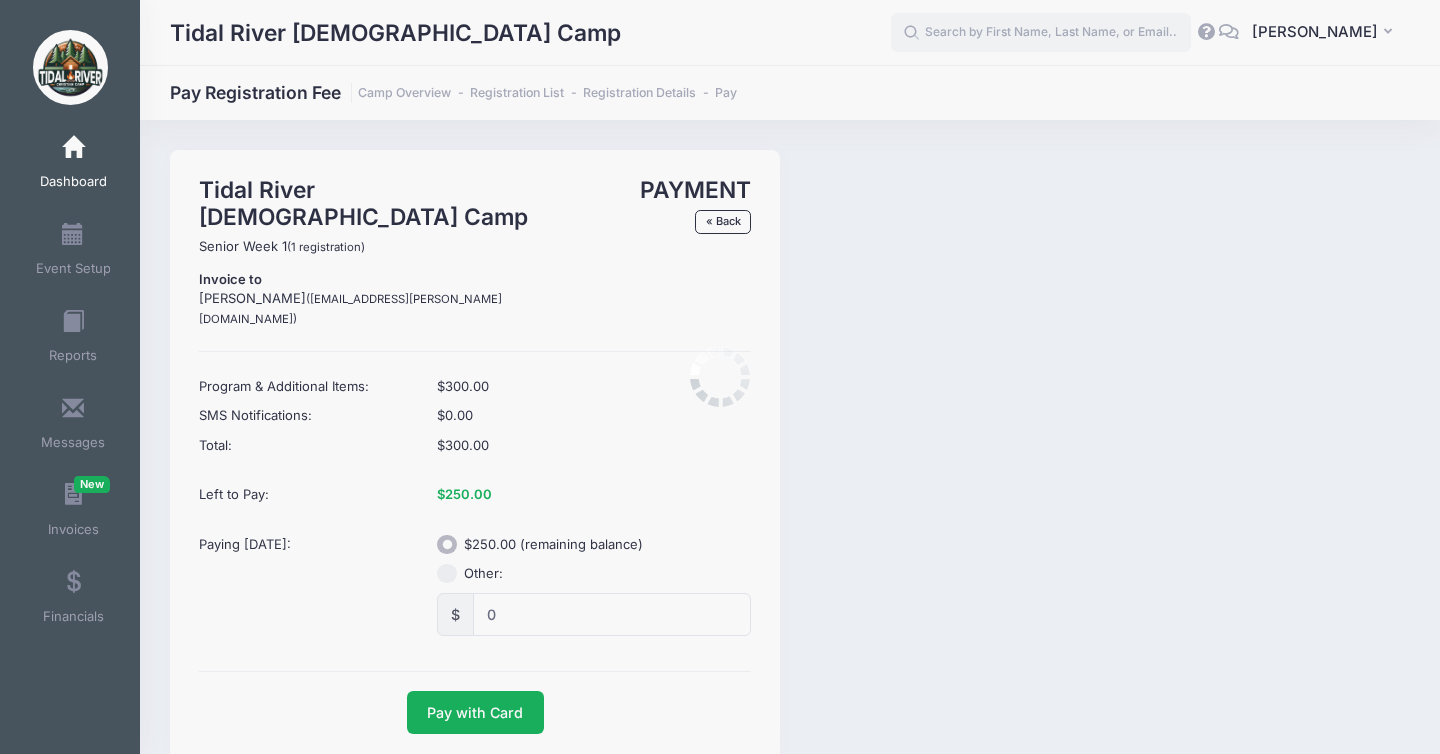 click on "Processing Request
Please wait...
Processing Request
Please wait...
Processing Request
Please wait...
Processing Request
Please wait...
My Events" at bounding box center [720, 377] 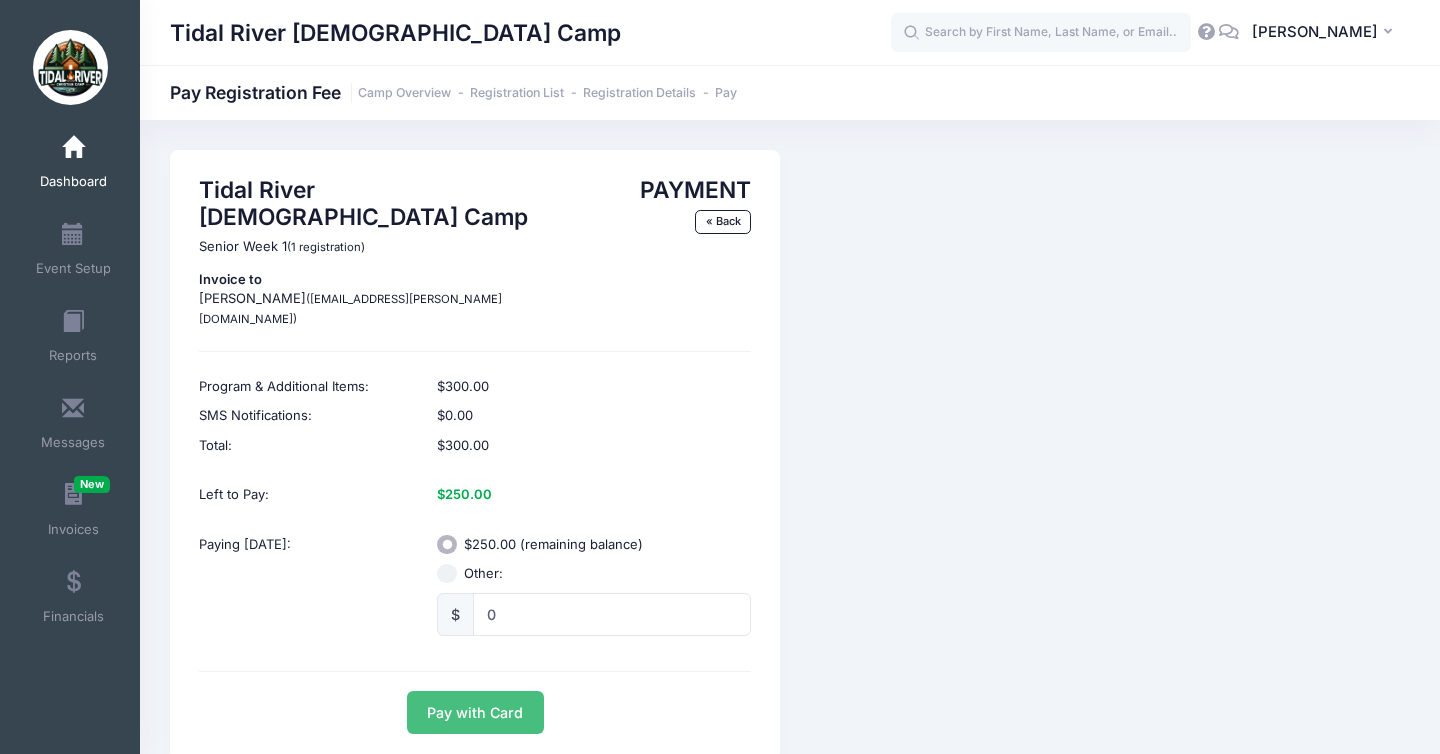 drag, startPoint x: 509, startPoint y: 651, endPoint x: 471, endPoint y: 645, distance: 38.470768 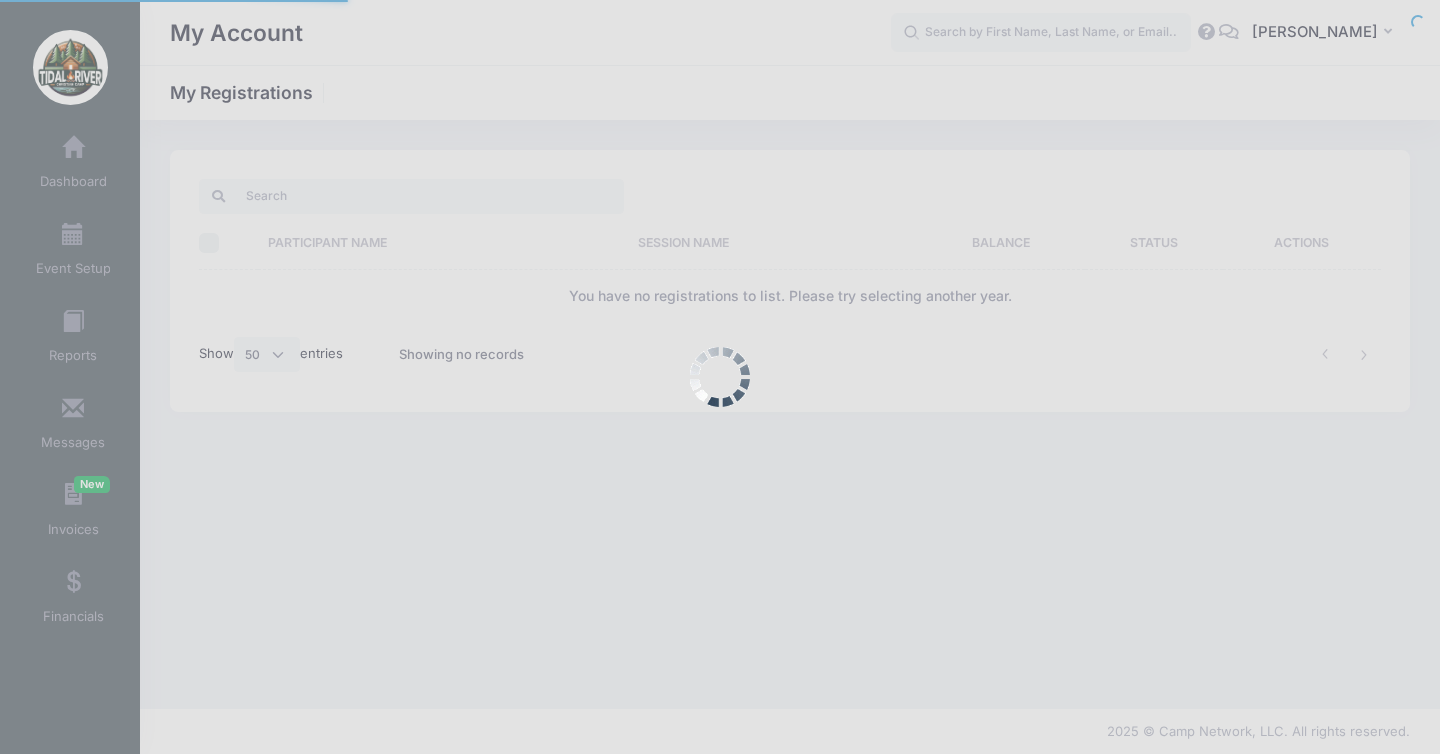 select on "50" 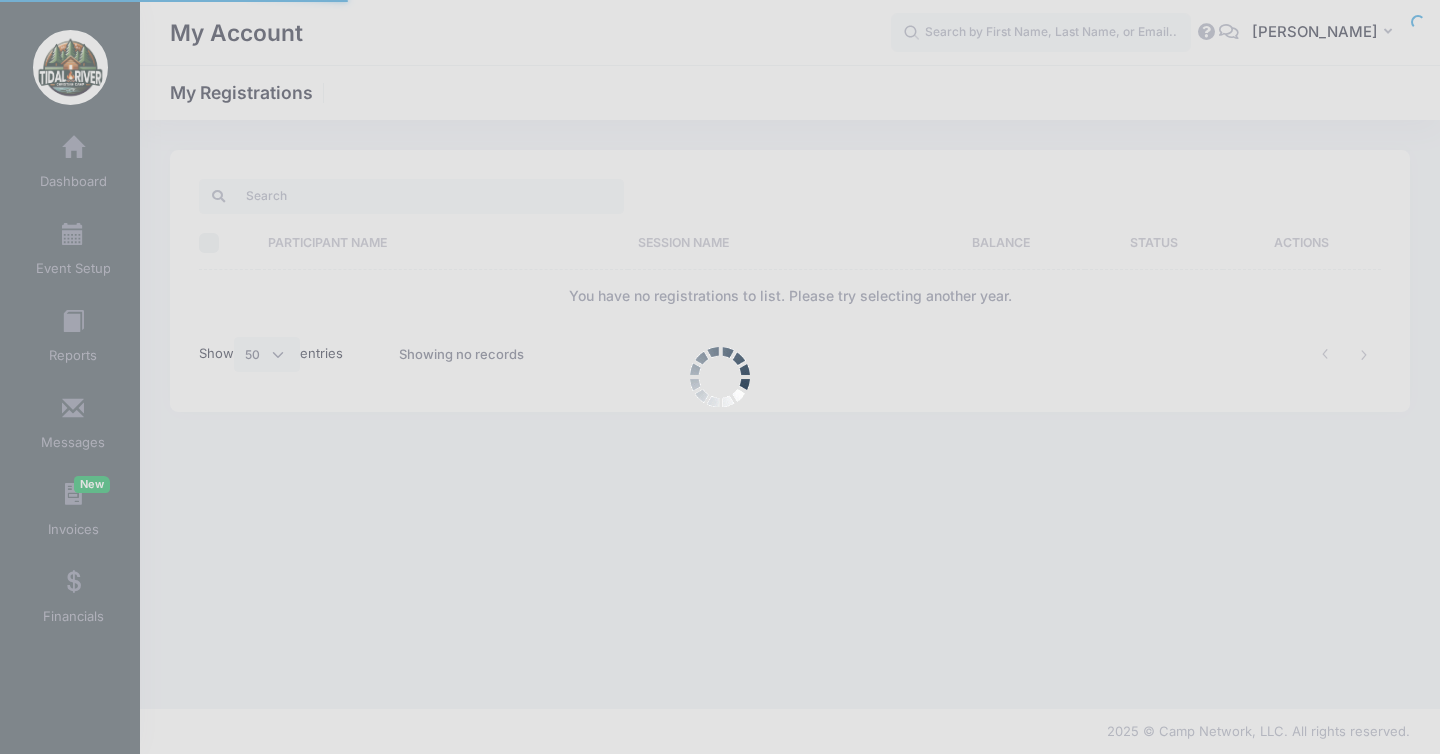 scroll, scrollTop: 0, scrollLeft: 0, axis: both 